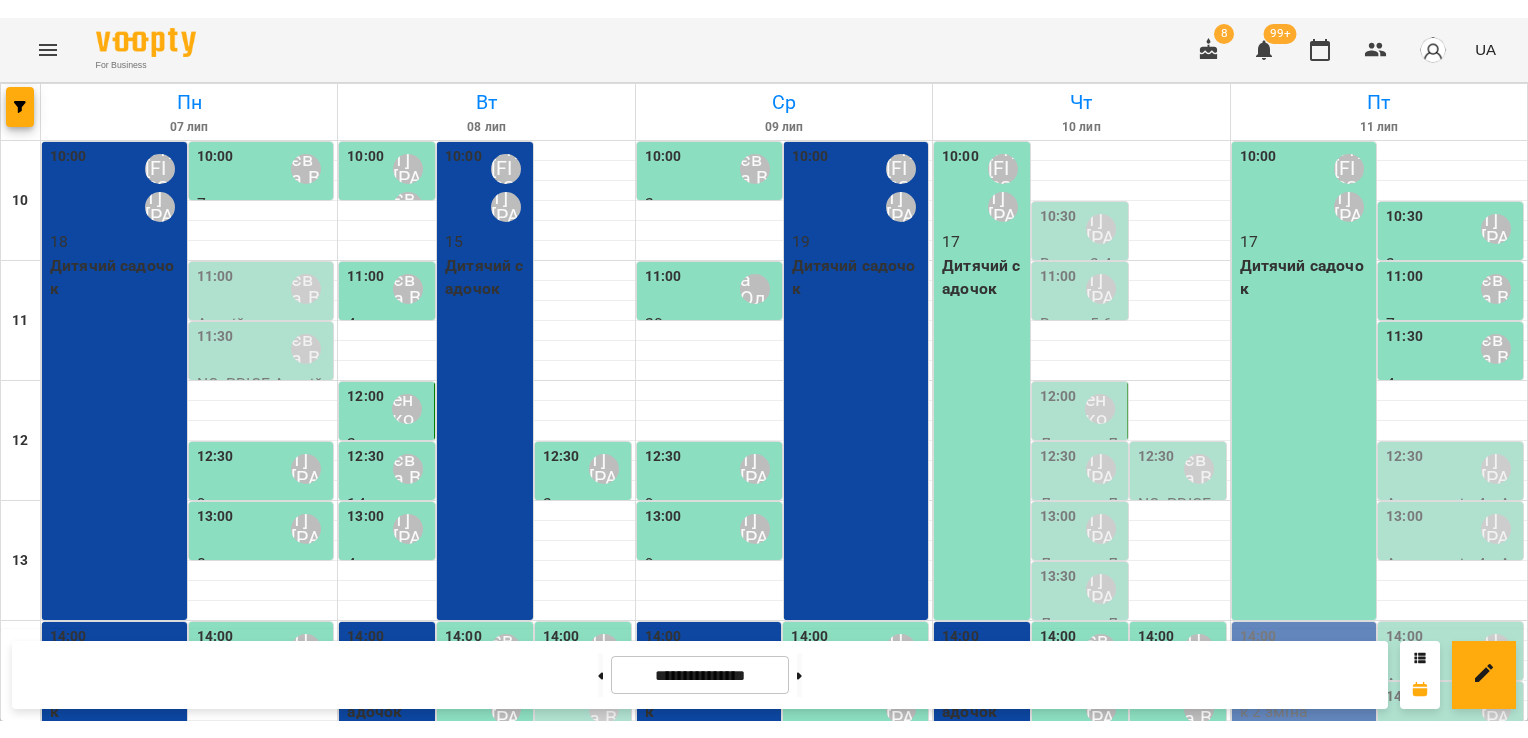scroll, scrollTop: 0, scrollLeft: 0, axis: both 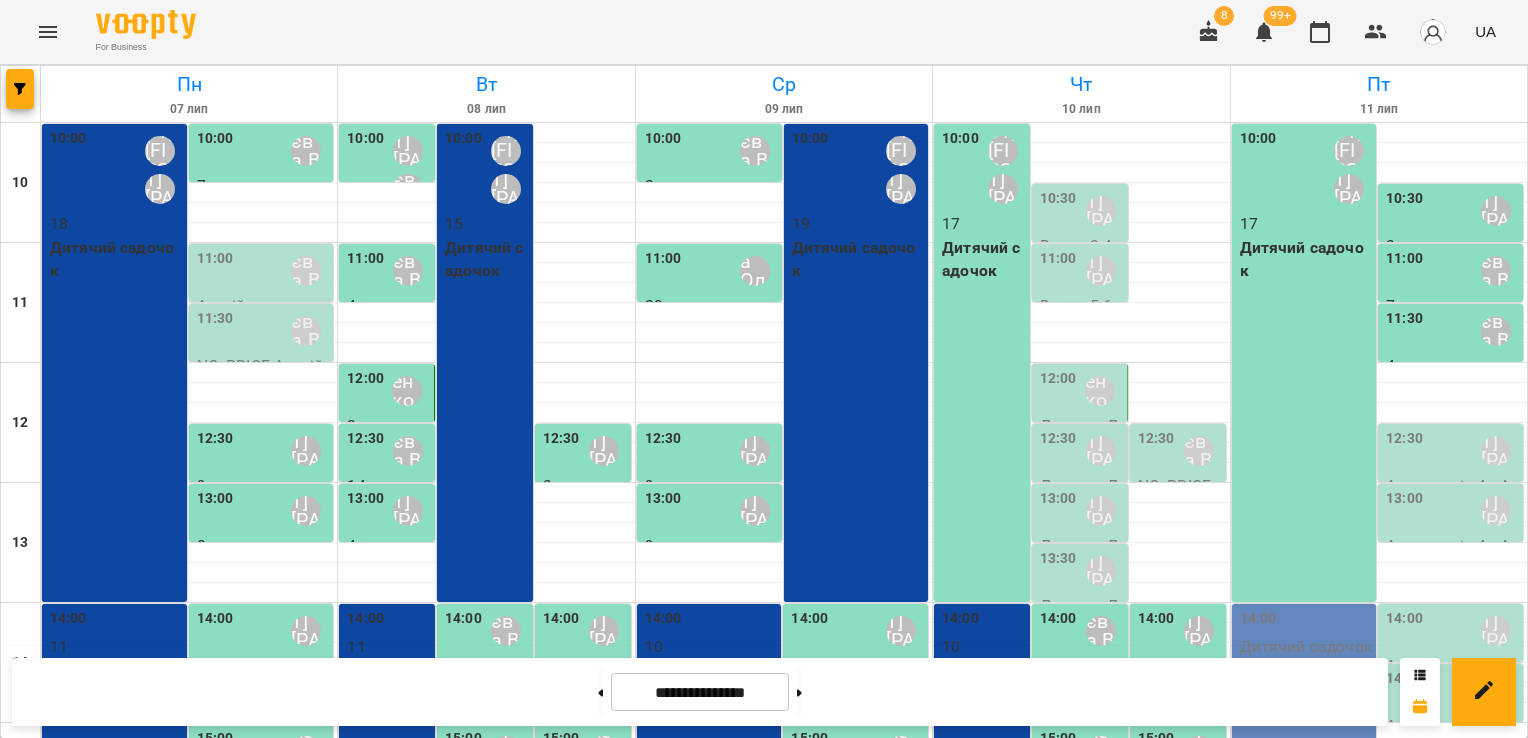 click on "Дитячий садочок" at bounding box center [984, 259] 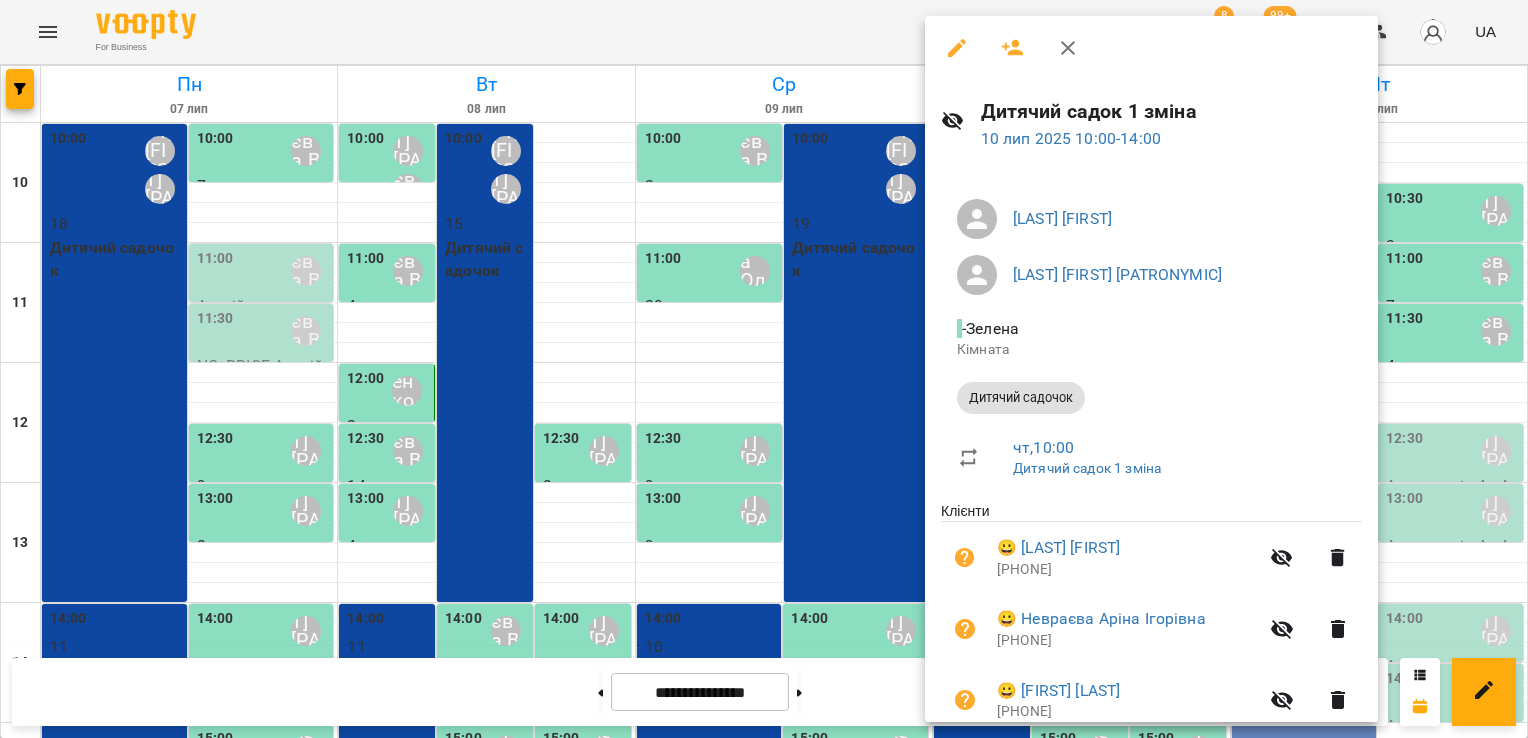 click 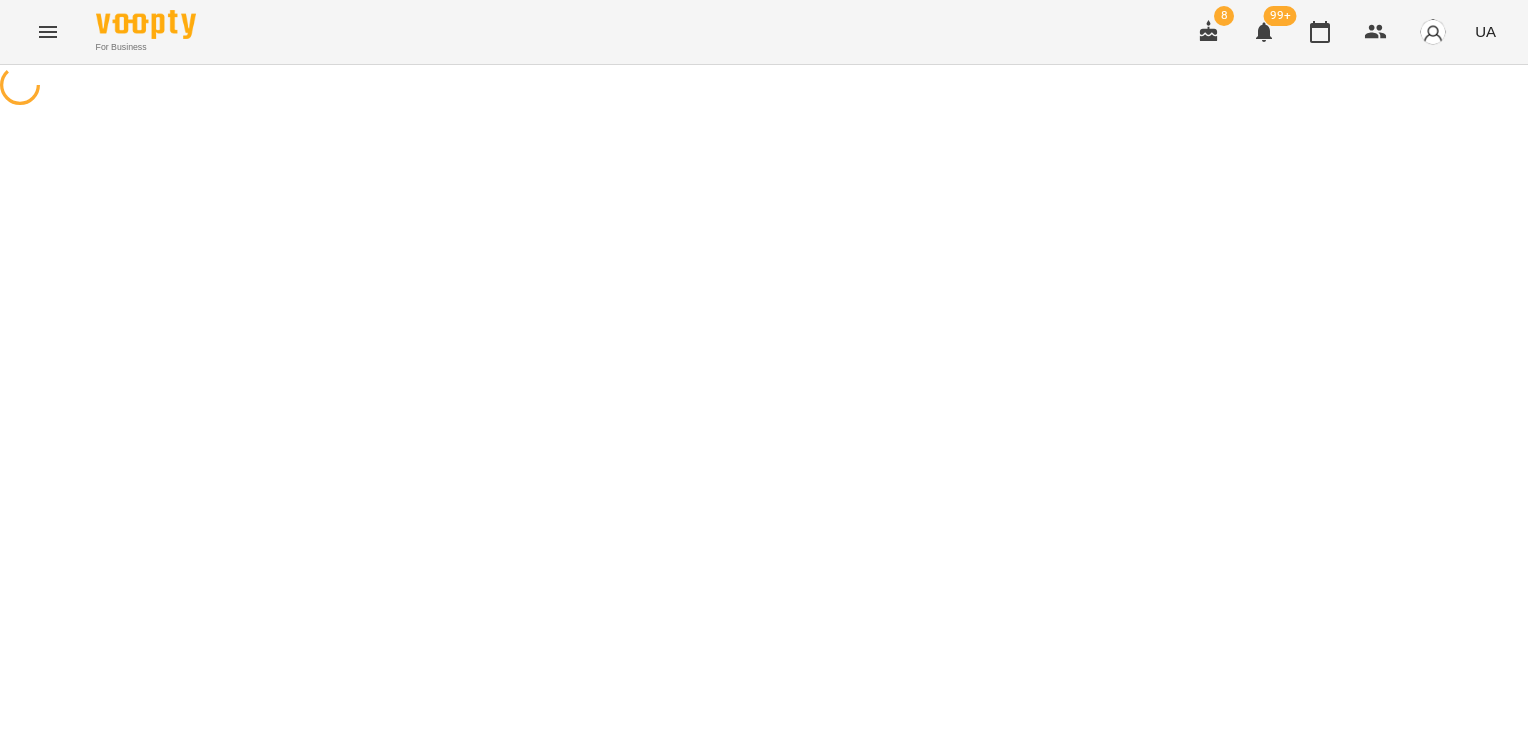 select on "**********" 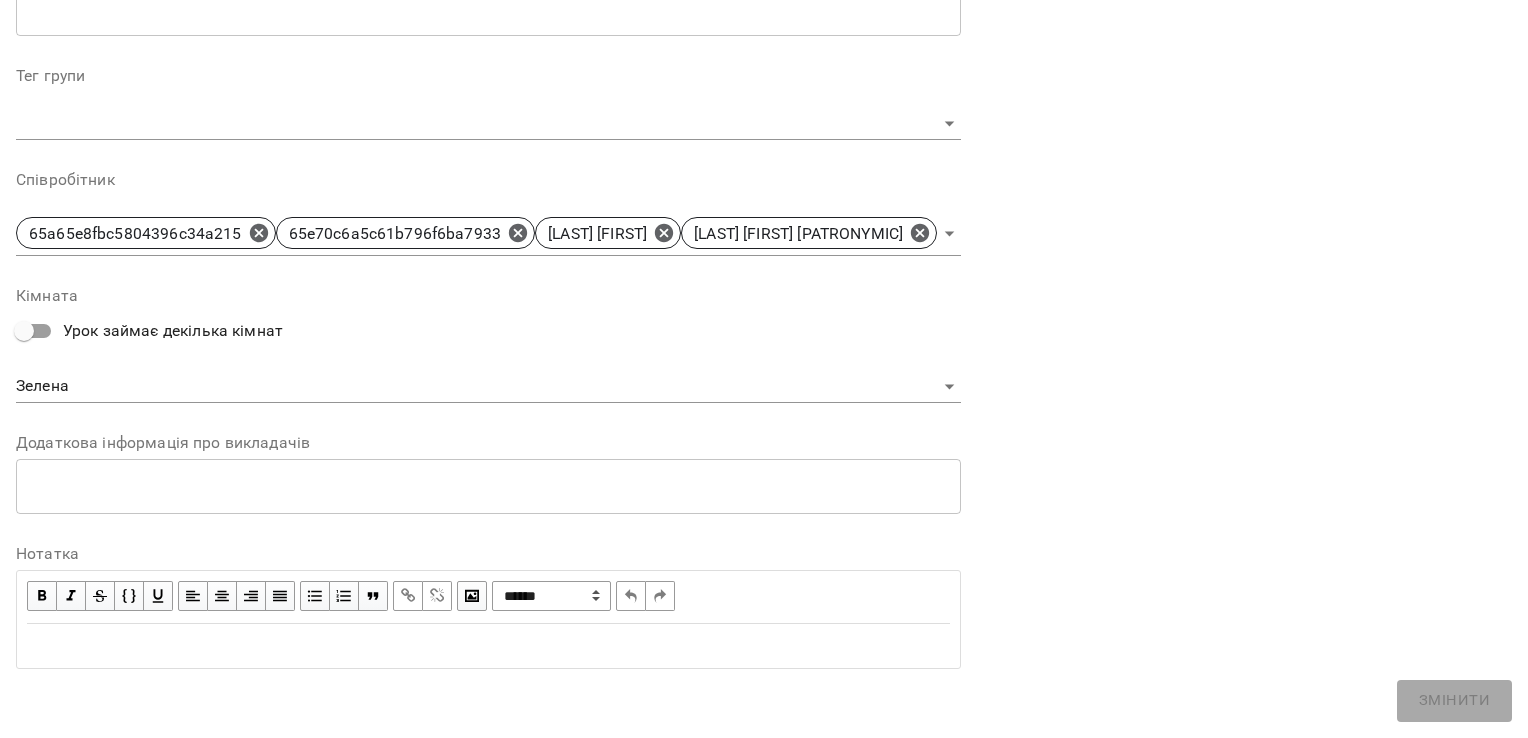scroll, scrollTop: 568, scrollLeft: 0, axis: vertical 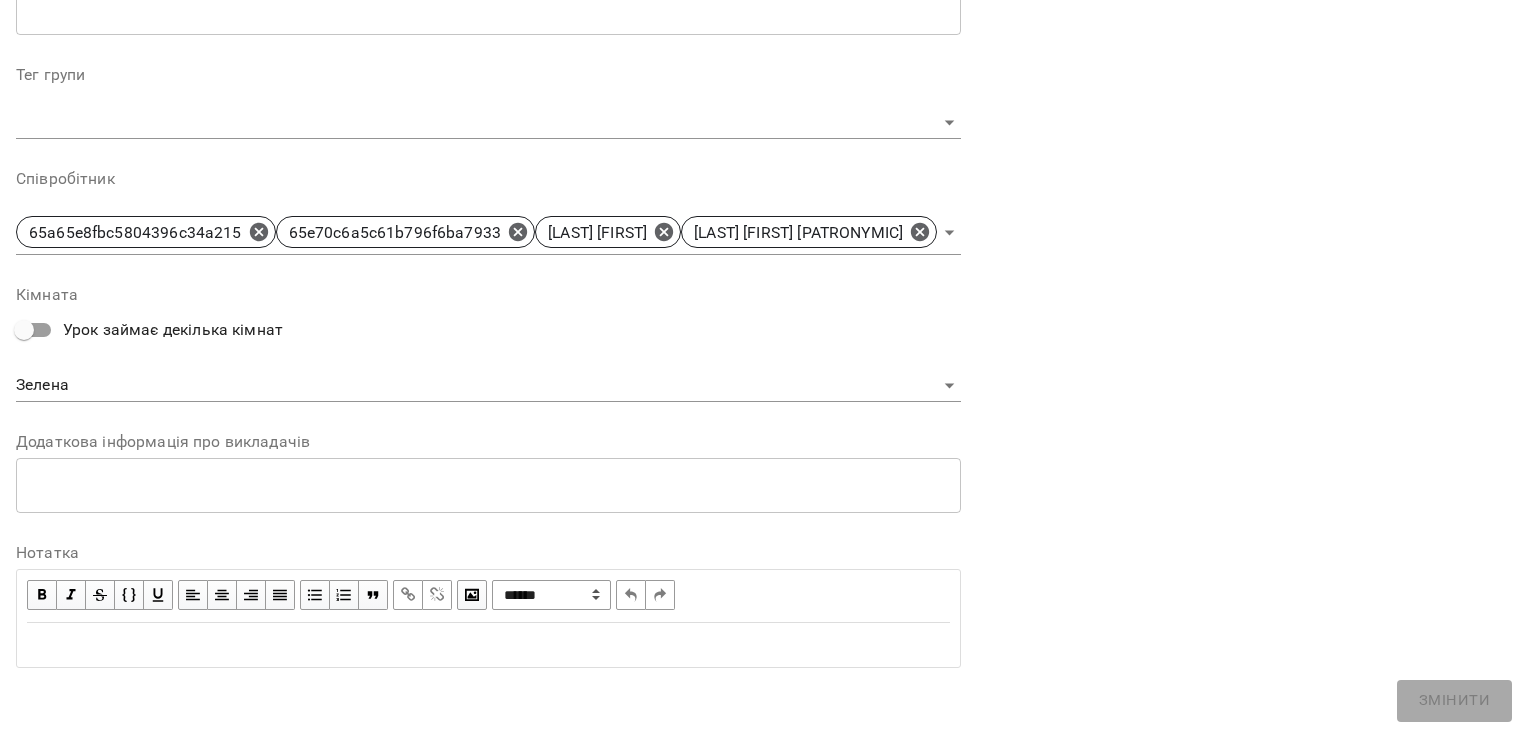 click on "For Business 8 99+ UA Журнал відвідувань / Дитячий садок 1 зміна   чт, 10 лип 2025 10:00 чт ,  10:00 Дитячий садок 1 зміна   Дитячий садок 1 зміна ( 240 хв. ) Дитячий садочок Змінити урок Скасувати Урок 65a65e8fbc5804396c34a215 65e70c6a5c61b796f6ba7933 Шварова Марина Котомська Ірина Віталіївна Зелена Кімната 2025-07-11 11:56:19 Створити розсилку   Архипова Аліса Прогул Скасувати   Архипова Ліза Прогул Скасувати   Бабенко Вікторія Прогул Скасувати   Бондаренко Ульяна Прогул Скасувати   Войтенко Іван Прогул Скасувати   Гусєва Дарина Прогул Скасувати   Давіденко Саша Прогул" at bounding box center (764, 1059) 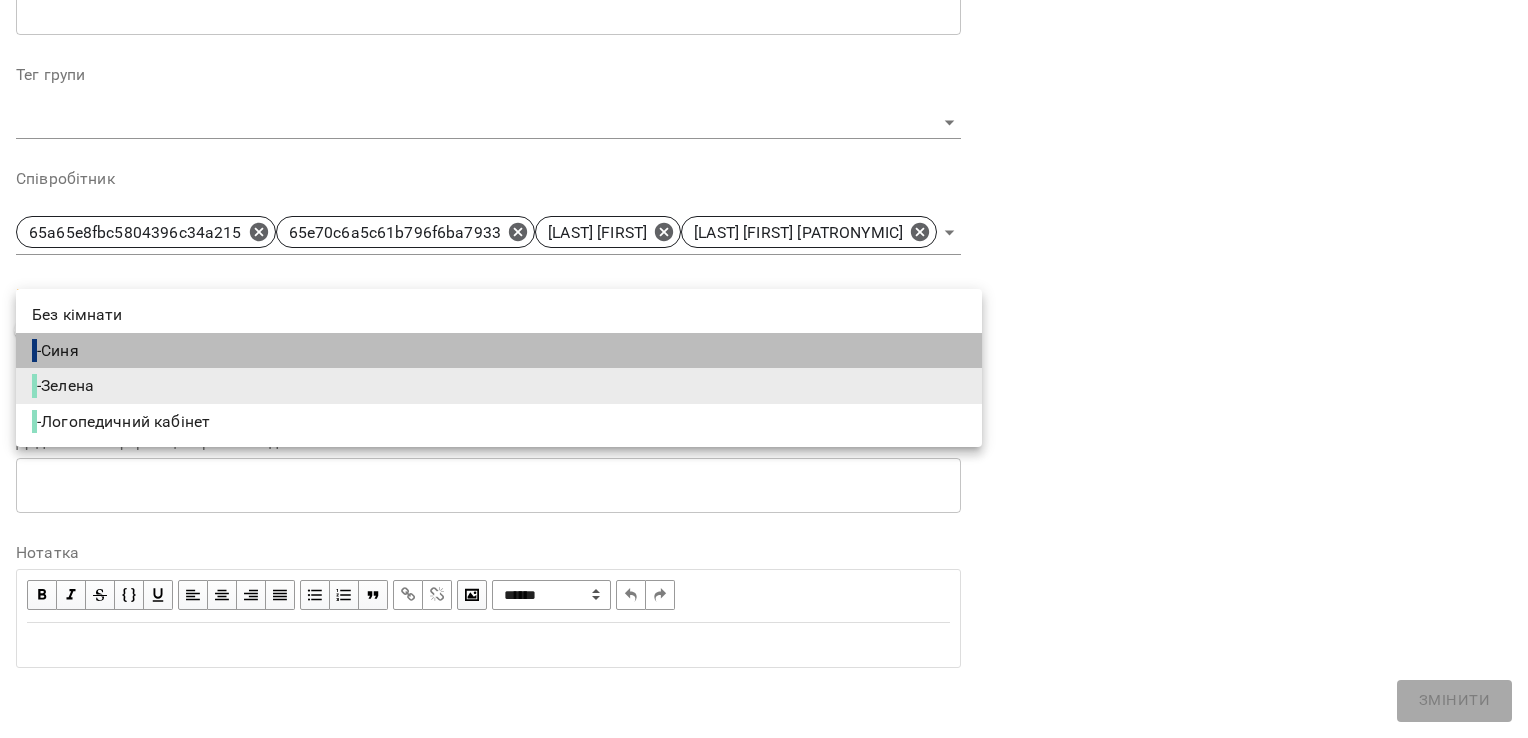 click on "-  Синя" at bounding box center [499, 351] 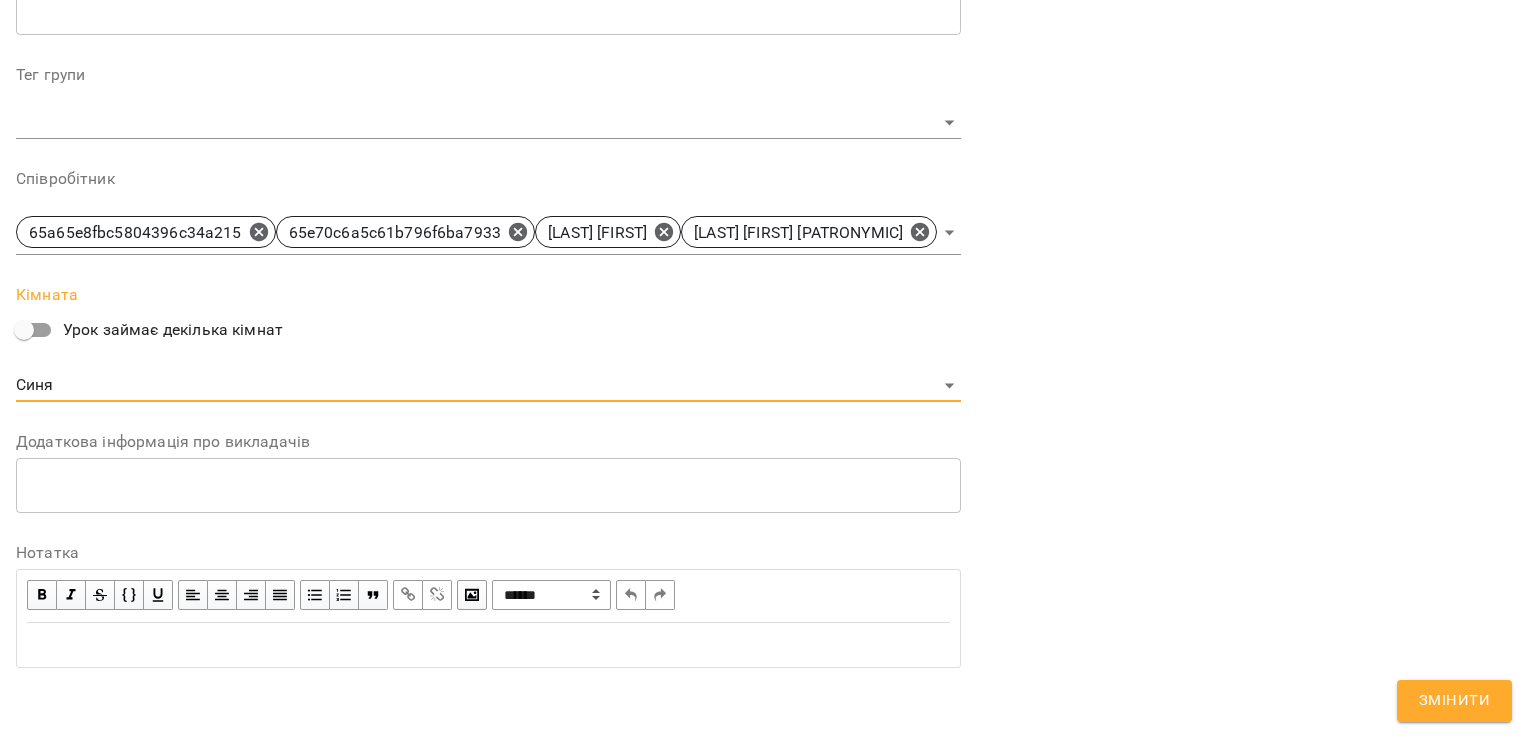 click on "Змінити" at bounding box center (1454, 701) 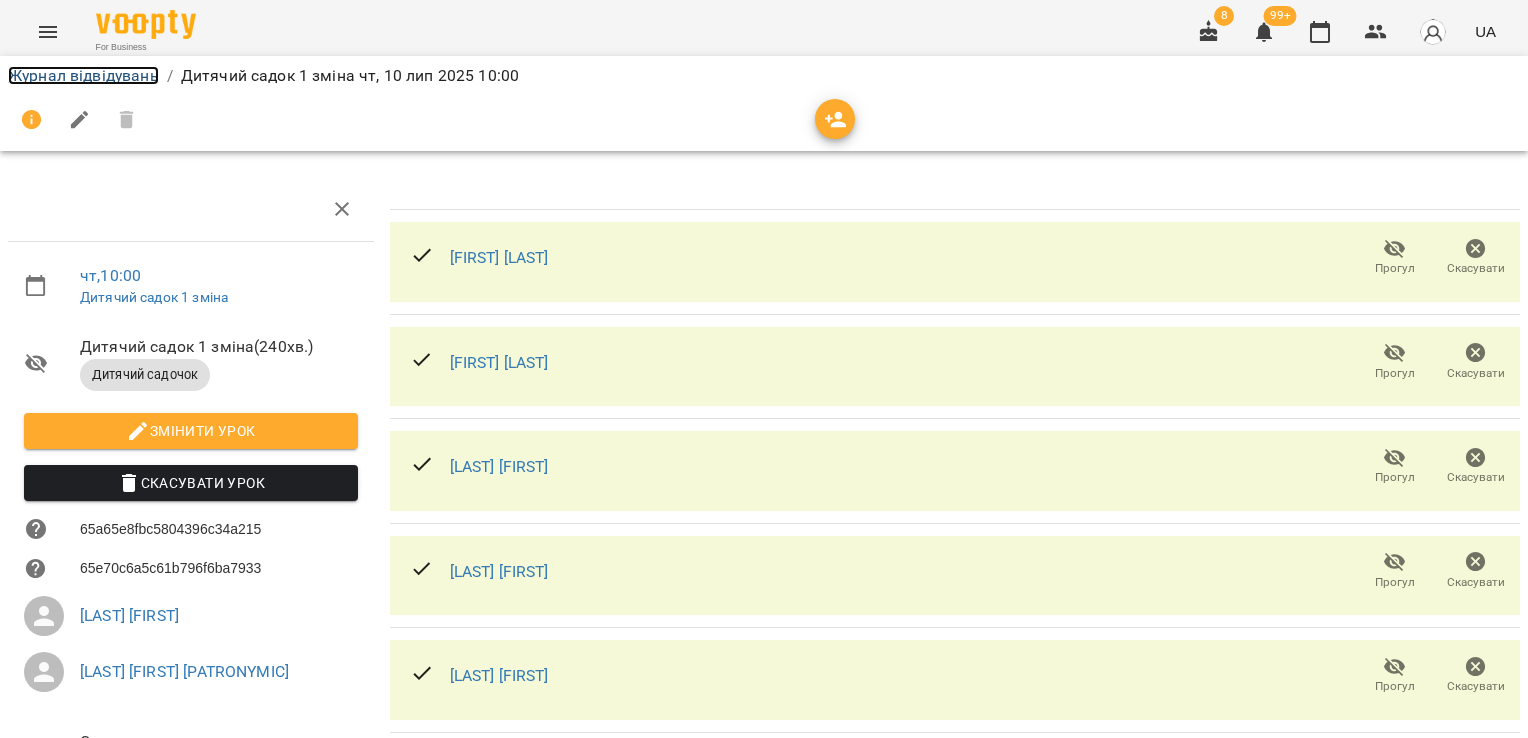 click on "Журнал відвідувань" at bounding box center (83, 75) 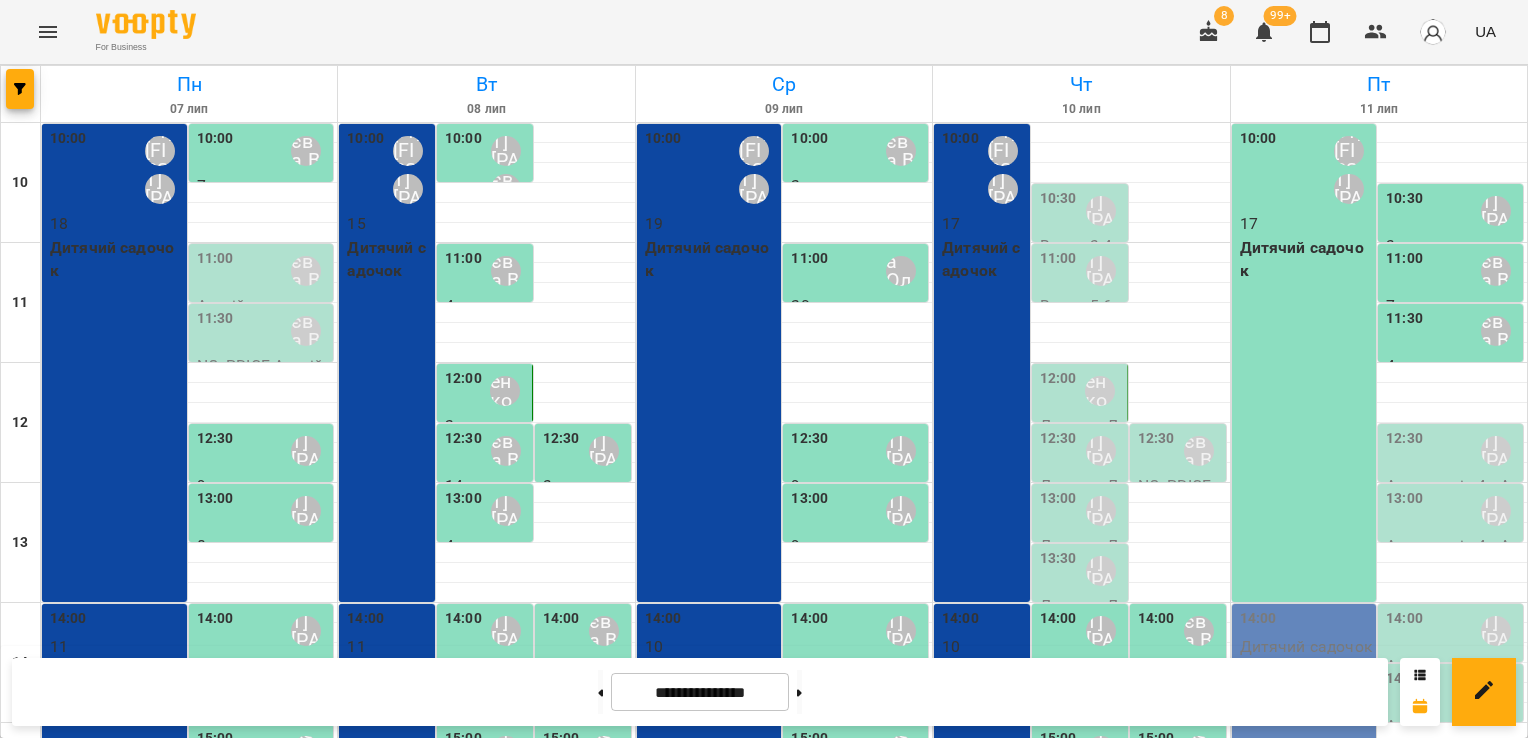 click on "[TIME] [LAST] [FIRST] [LAST] [FIRST] [MIDDLE] [NUMBER] Дитячий садочок" at bounding box center [982, 363] 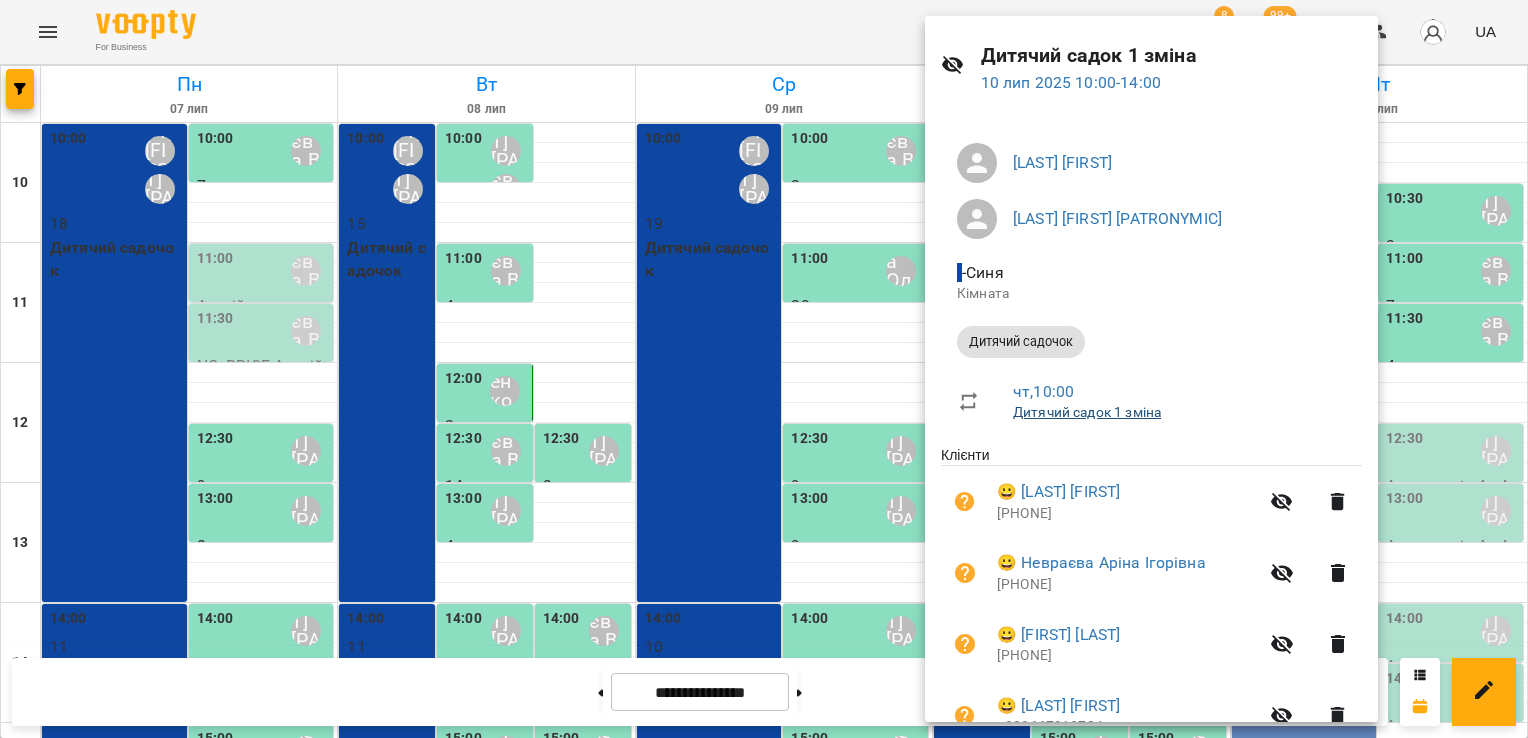 scroll, scrollTop: 0, scrollLeft: 0, axis: both 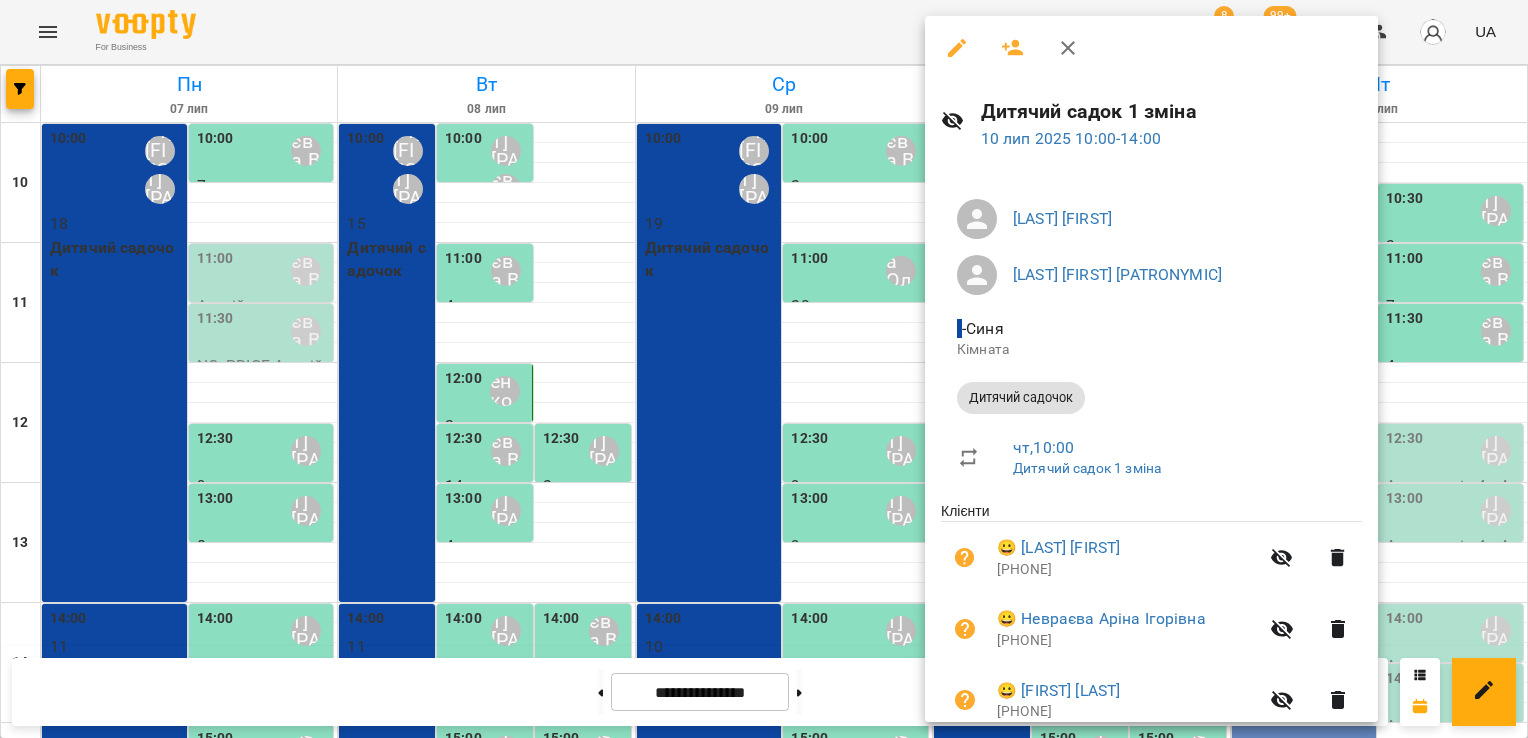 click 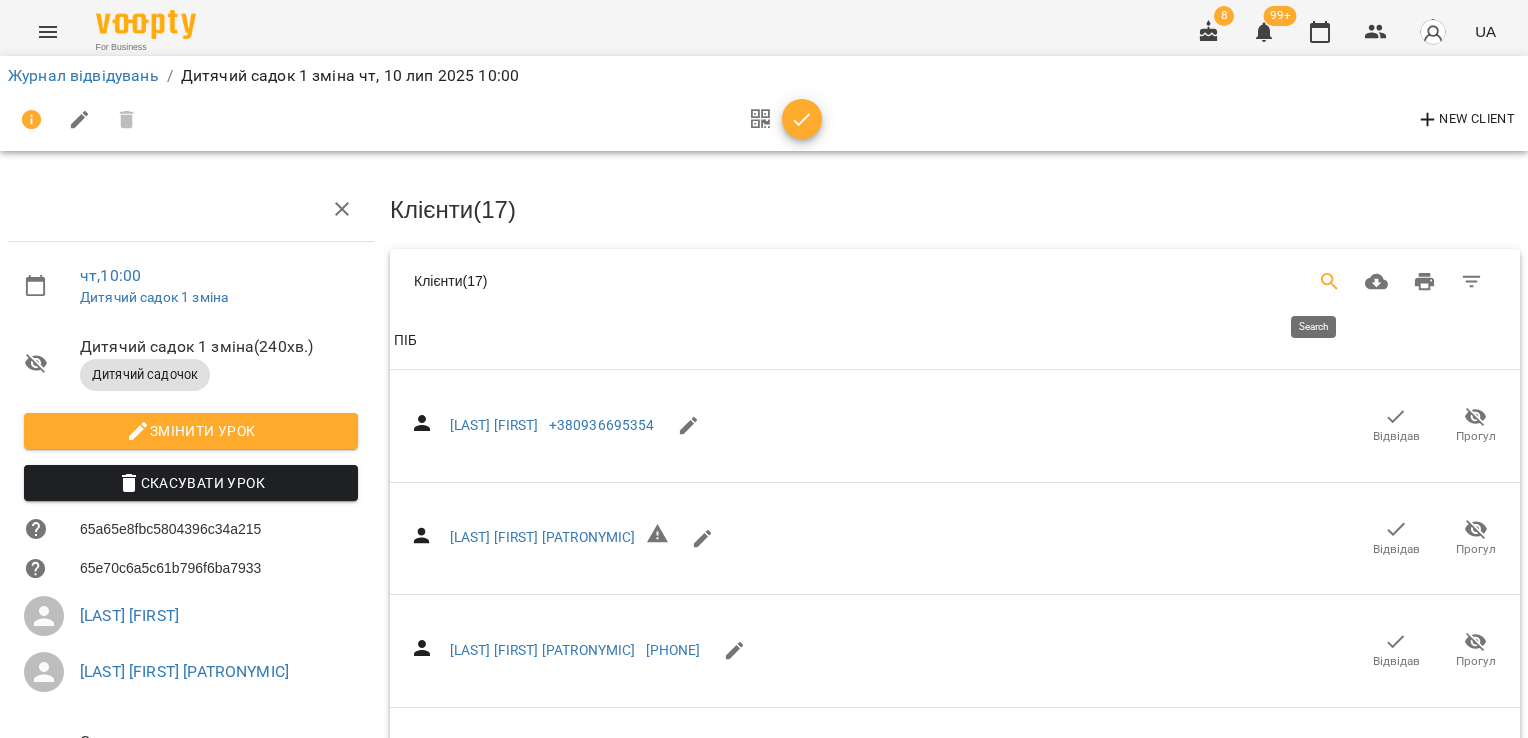 click 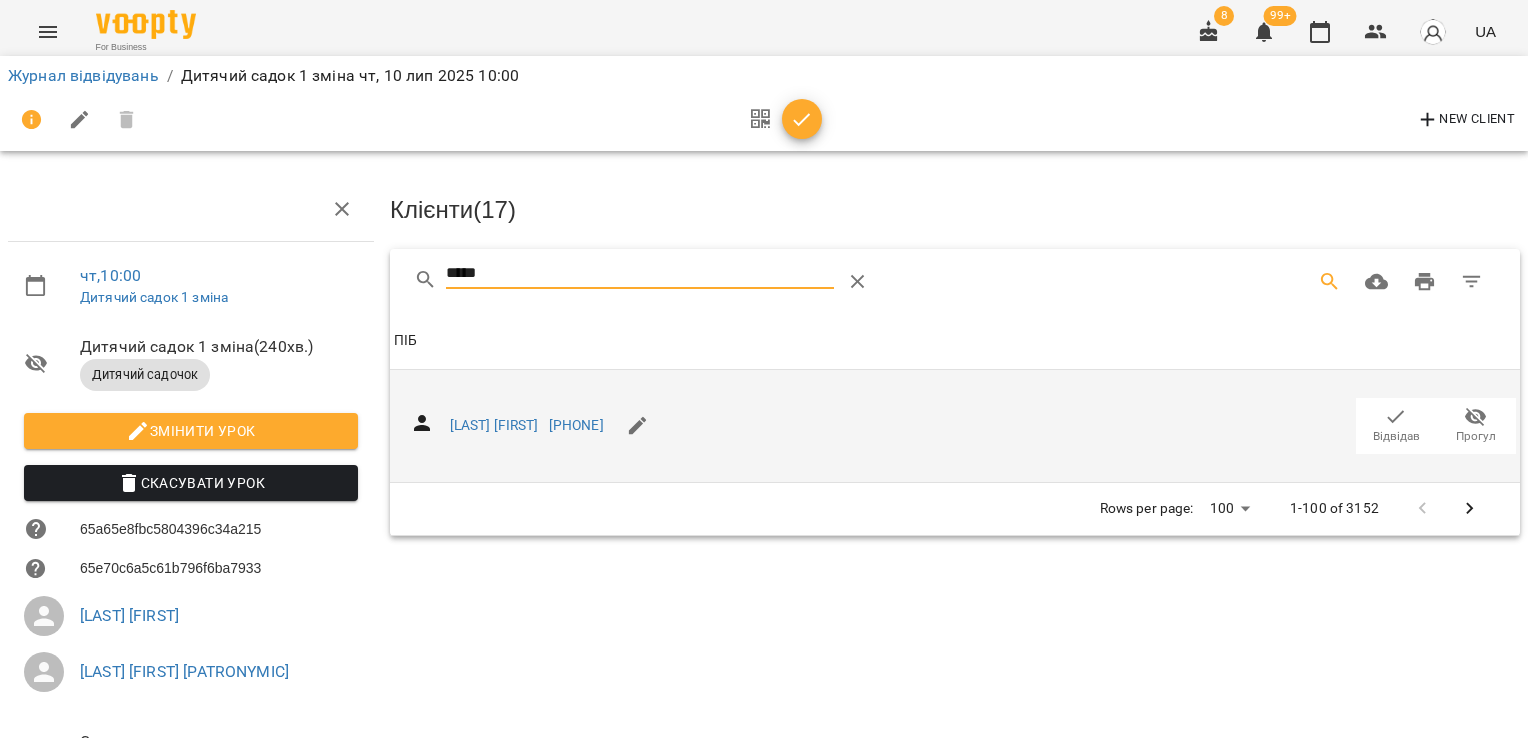 type on "*****" 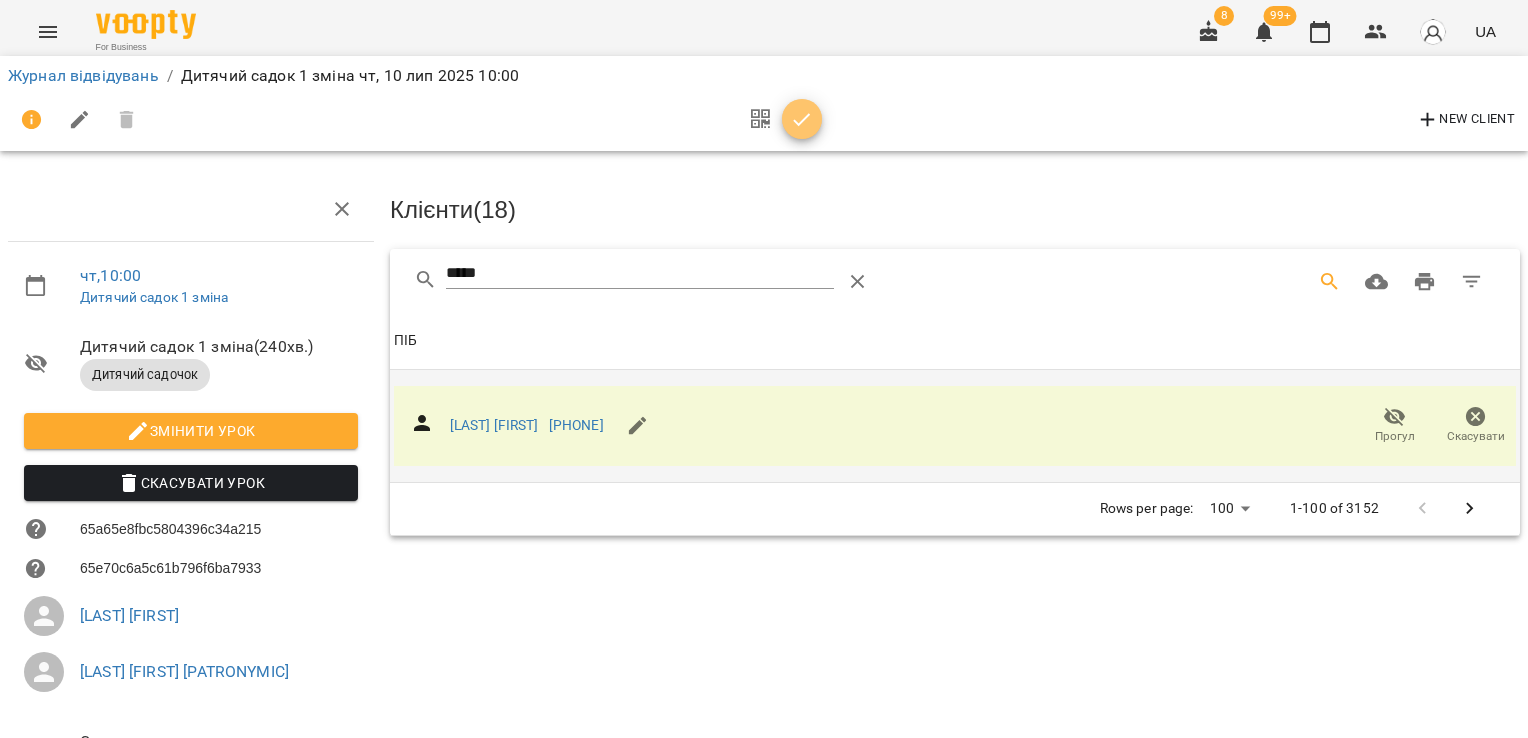 click at bounding box center [802, 120] 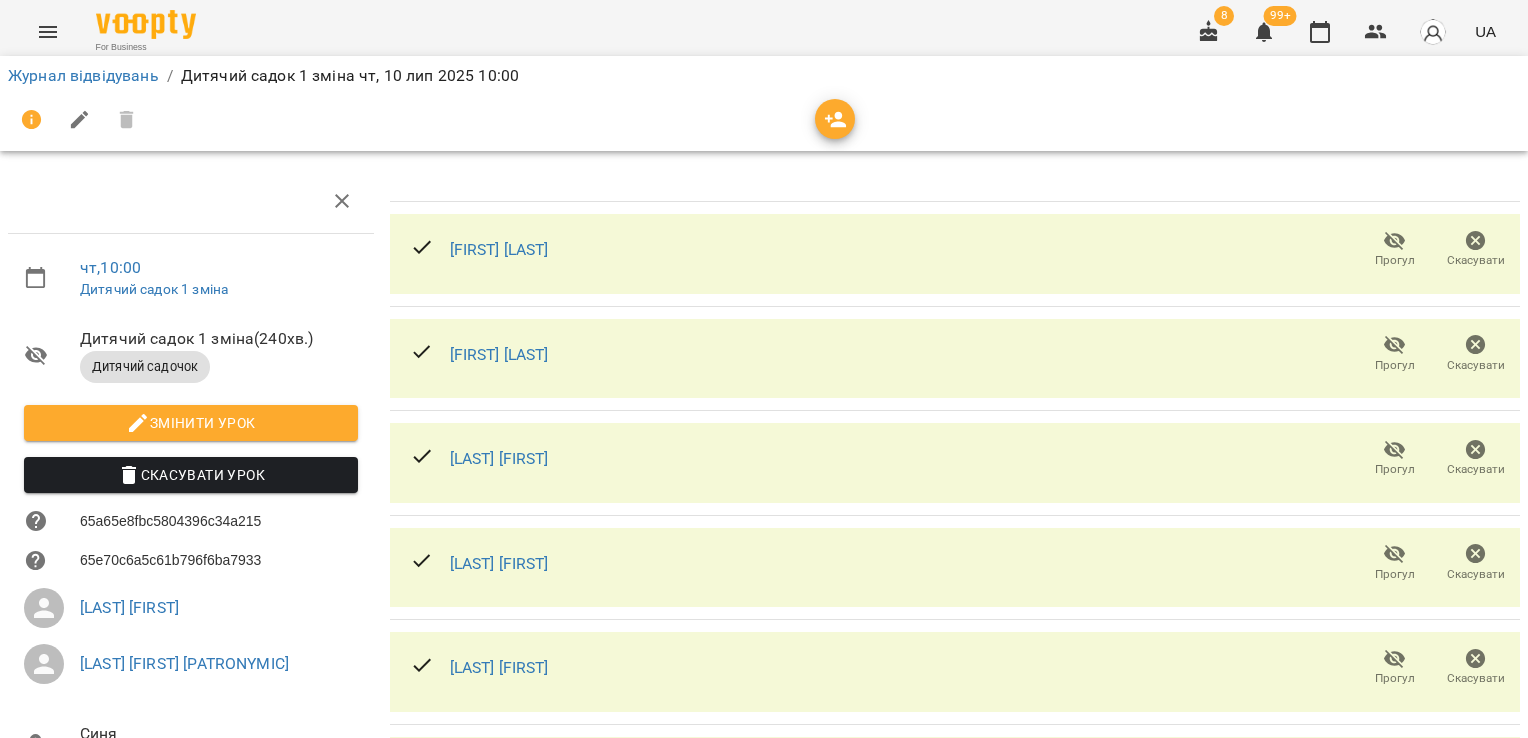 scroll, scrollTop: 1000, scrollLeft: 0, axis: vertical 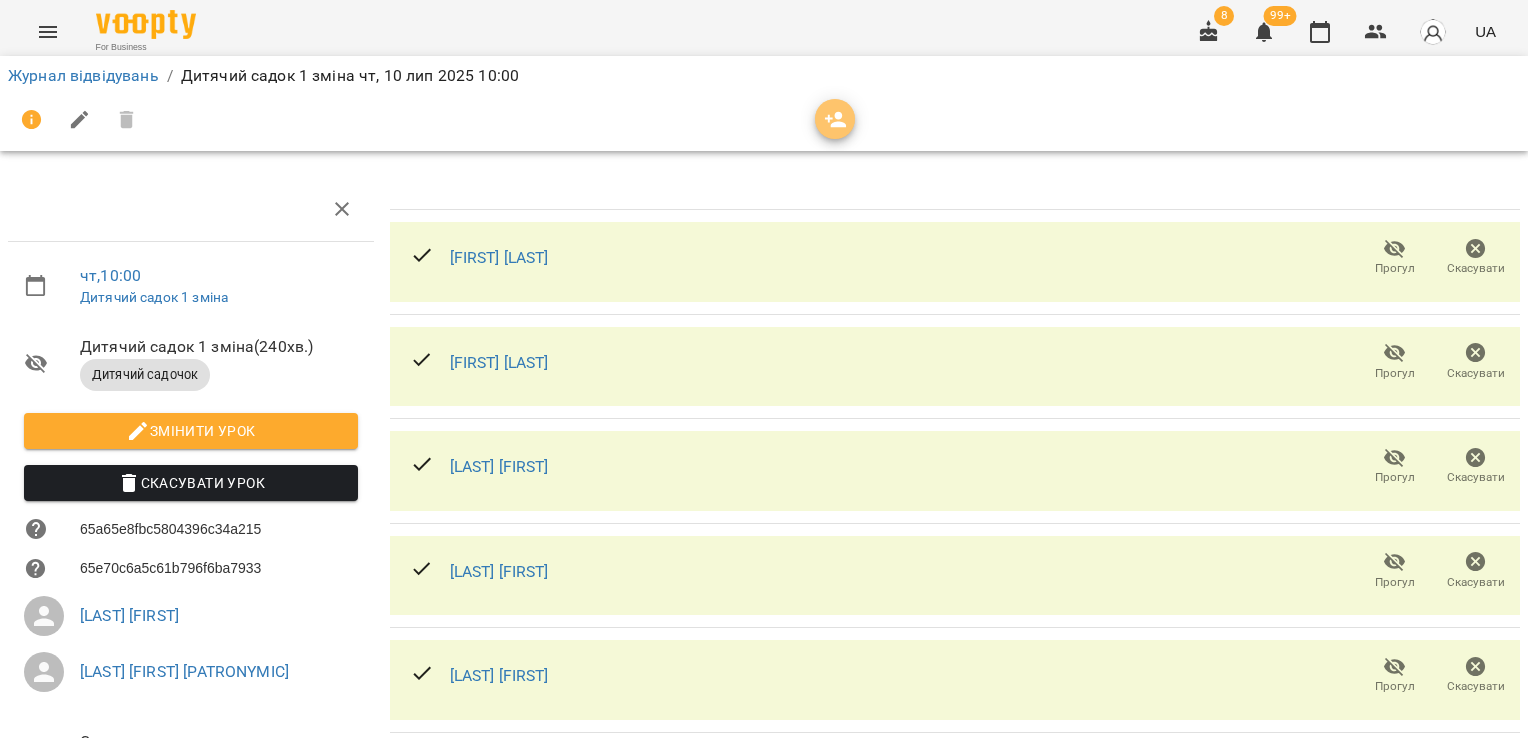 click at bounding box center [835, 119] 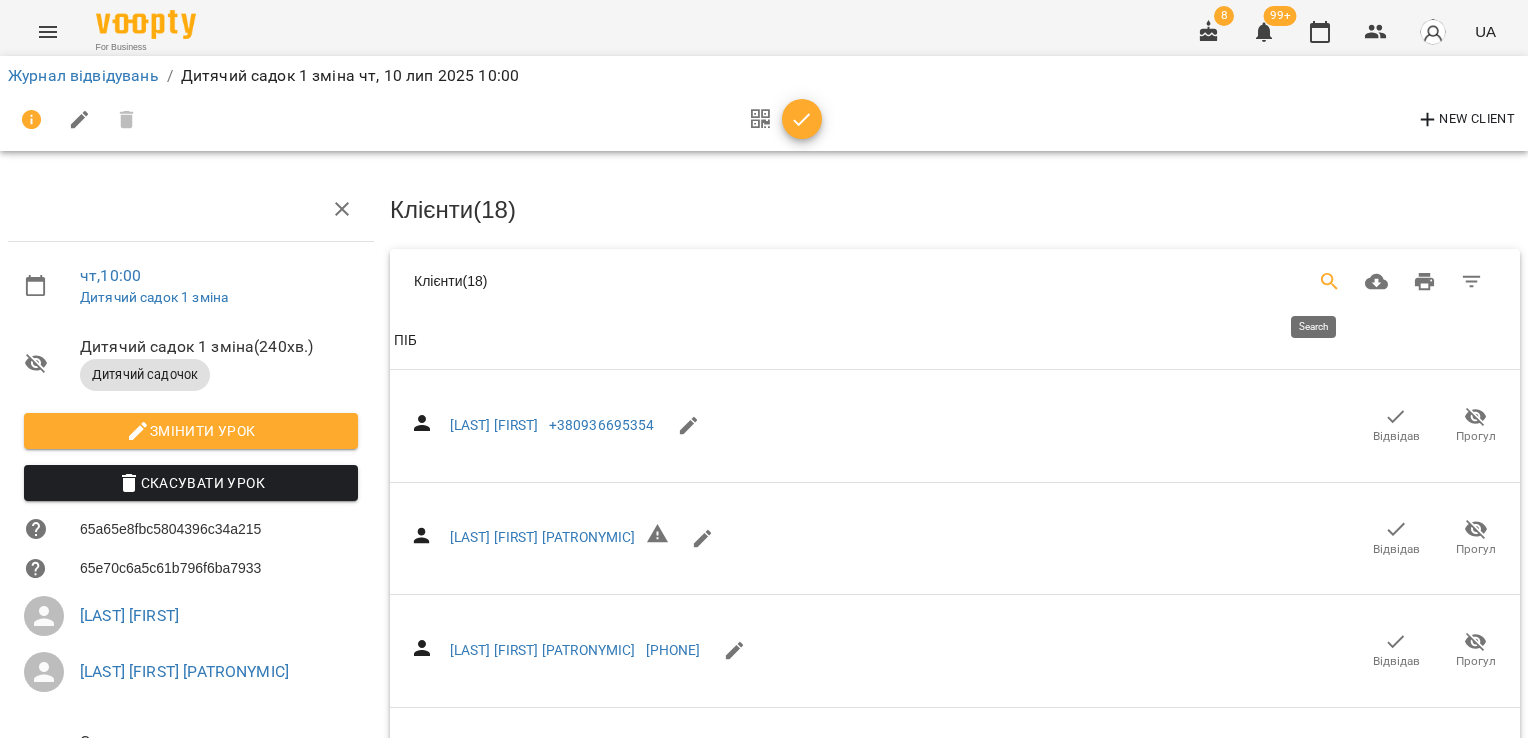 click 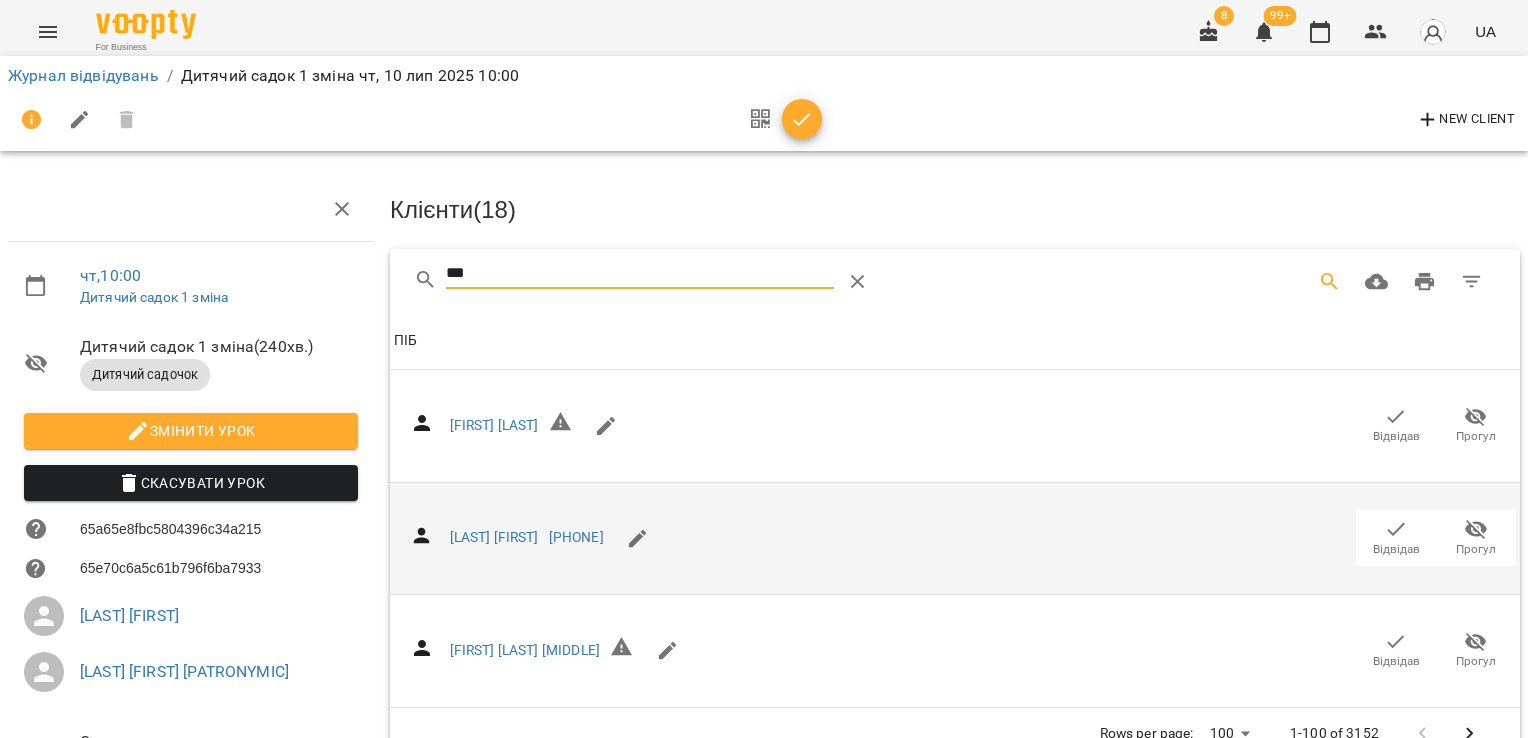type on "***" 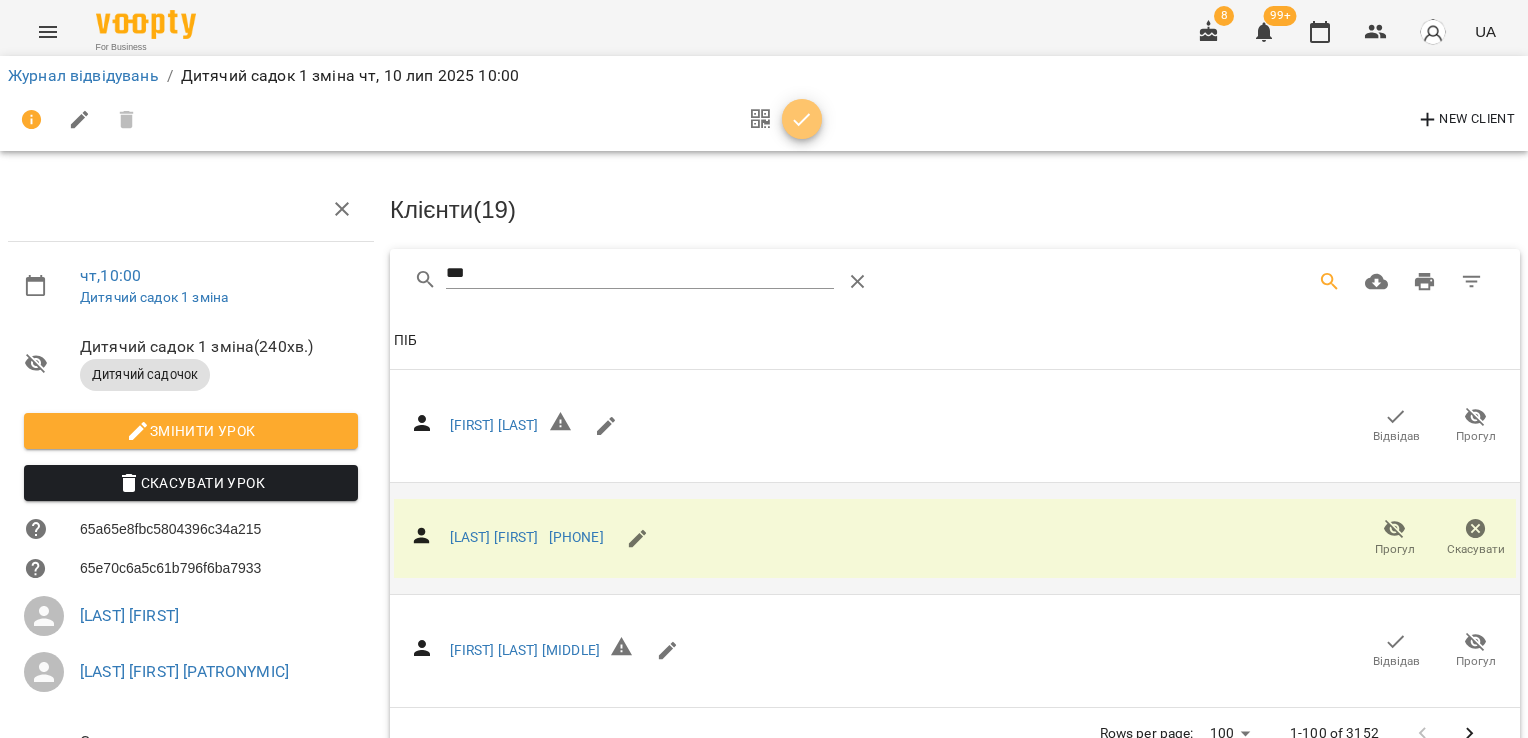 click 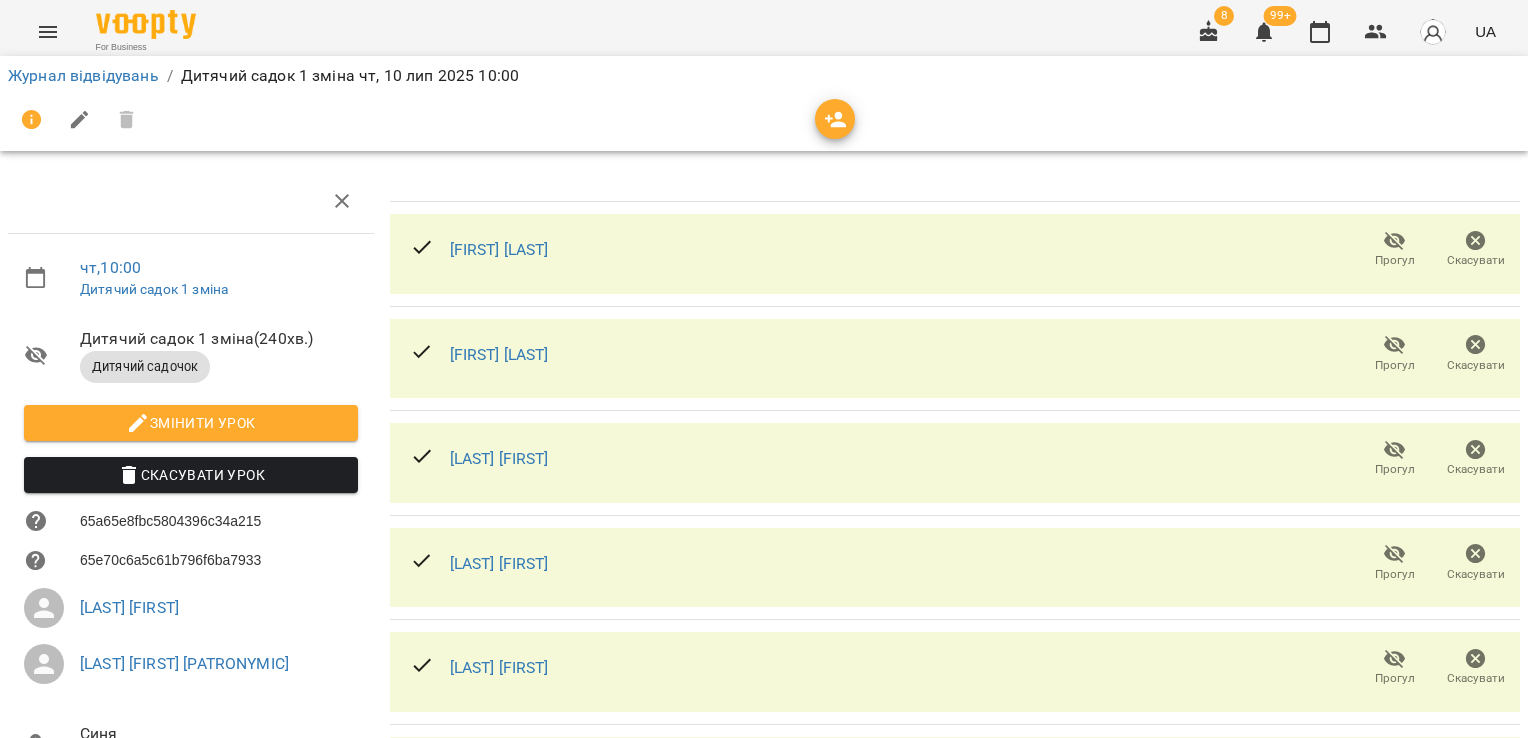 scroll, scrollTop: 0, scrollLeft: 0, axis: both 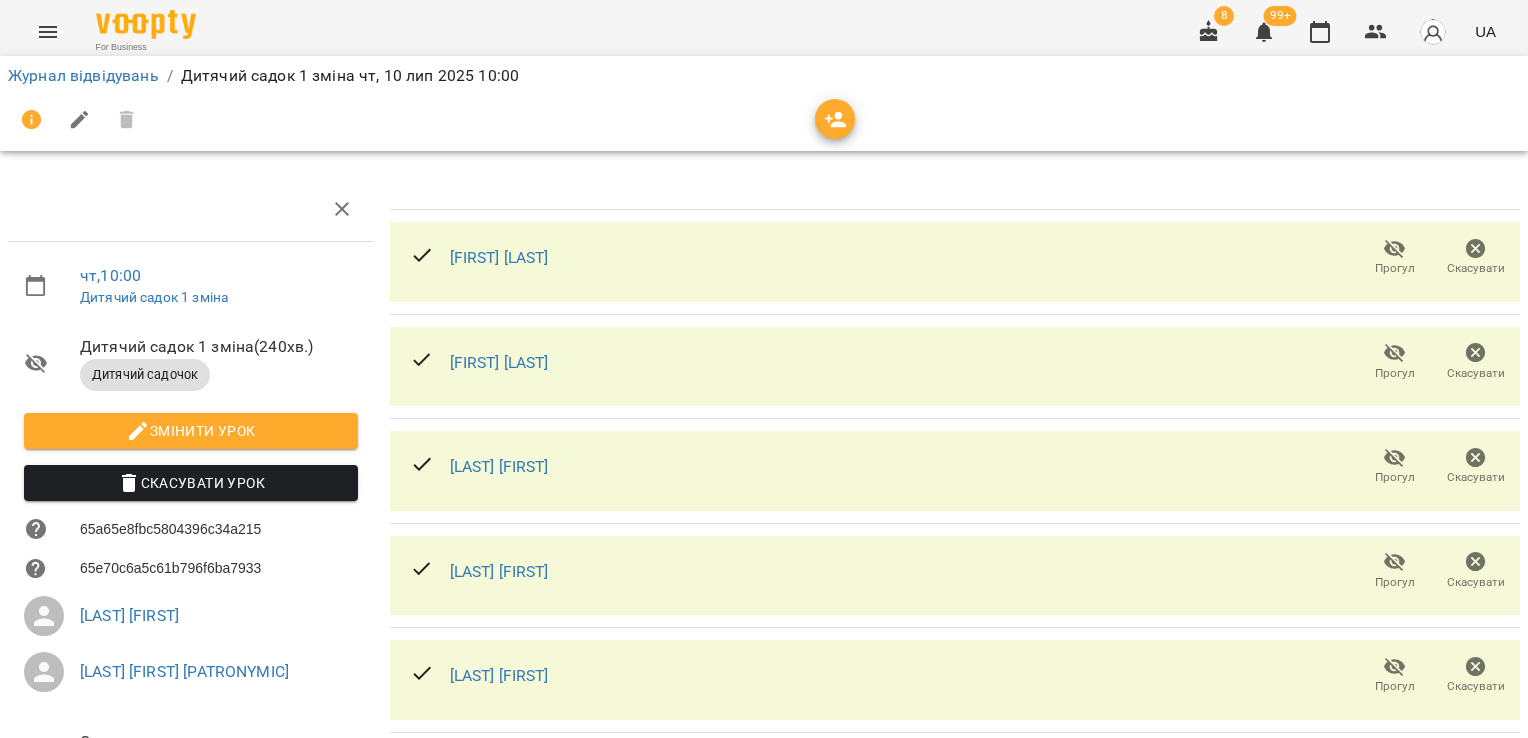 click 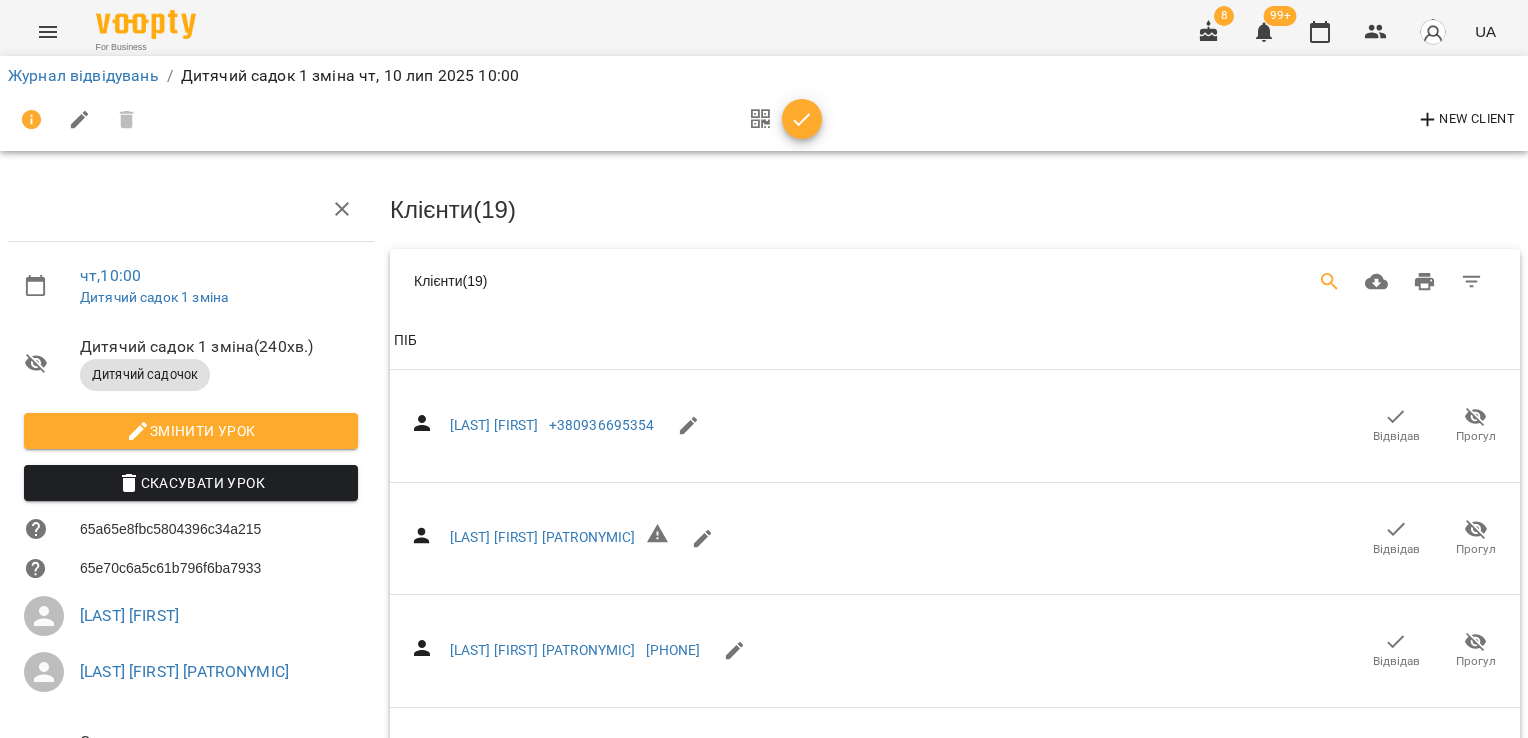 click 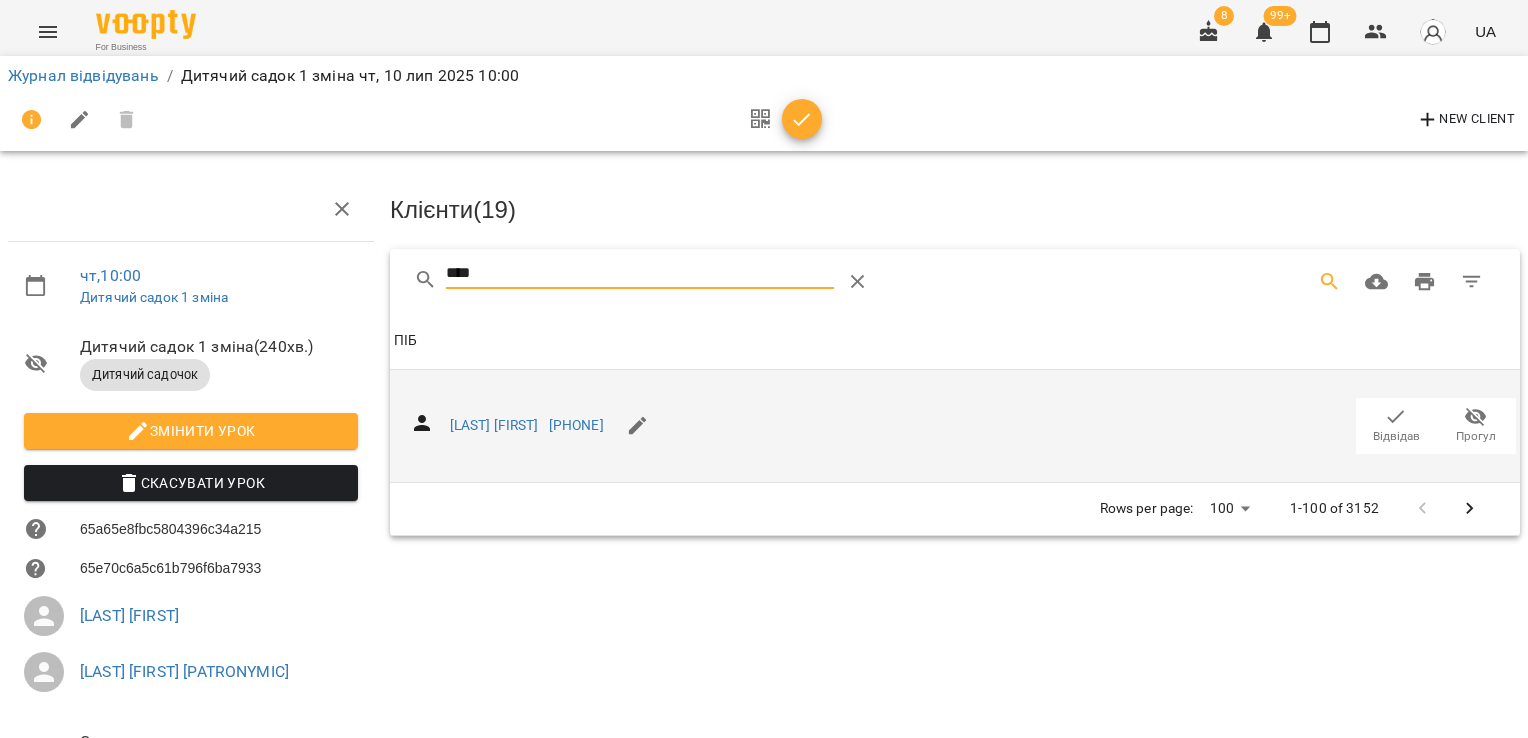 click 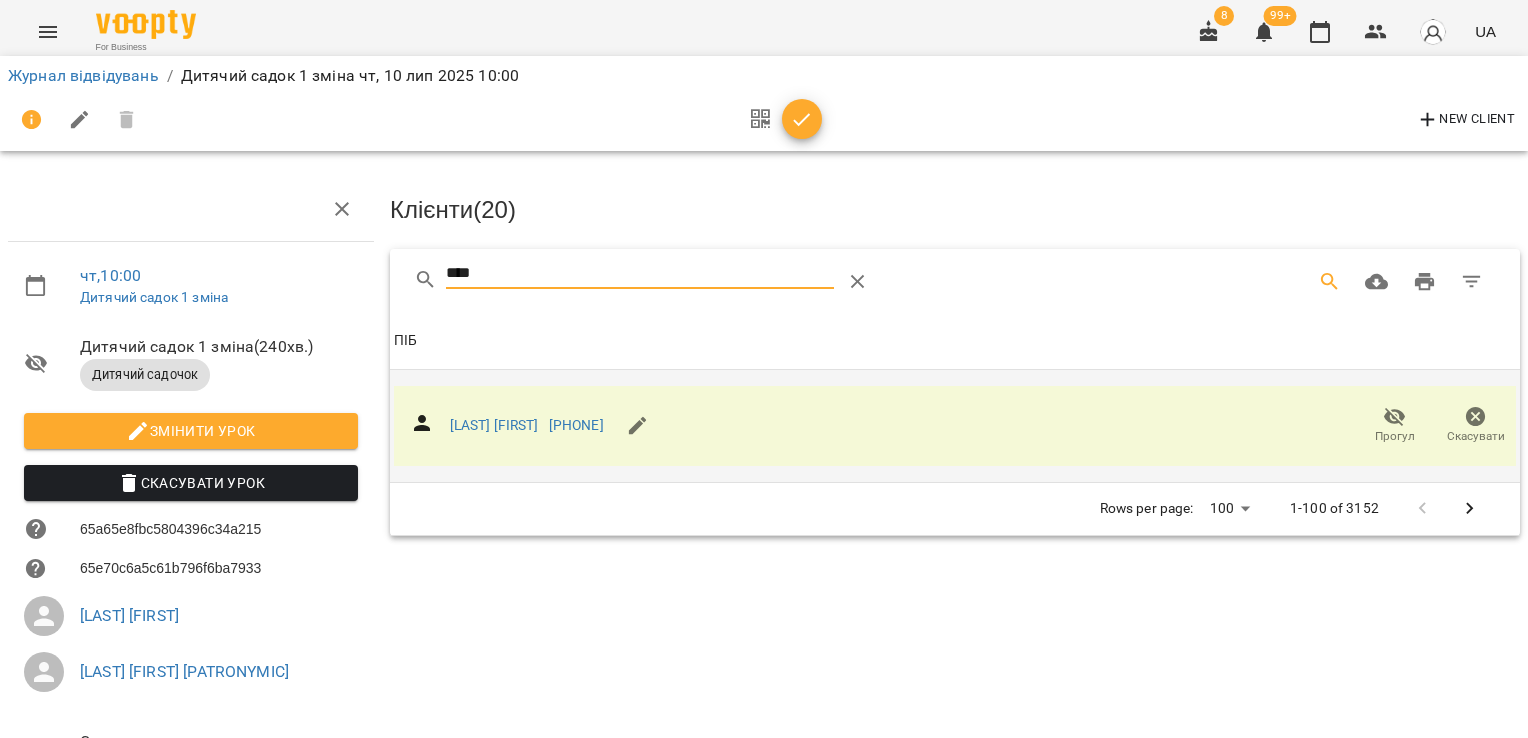 drag, startPoint x: 472, startPoint y: 270, endPoint x: 333, endPoint y: 283, distance: 139.60658 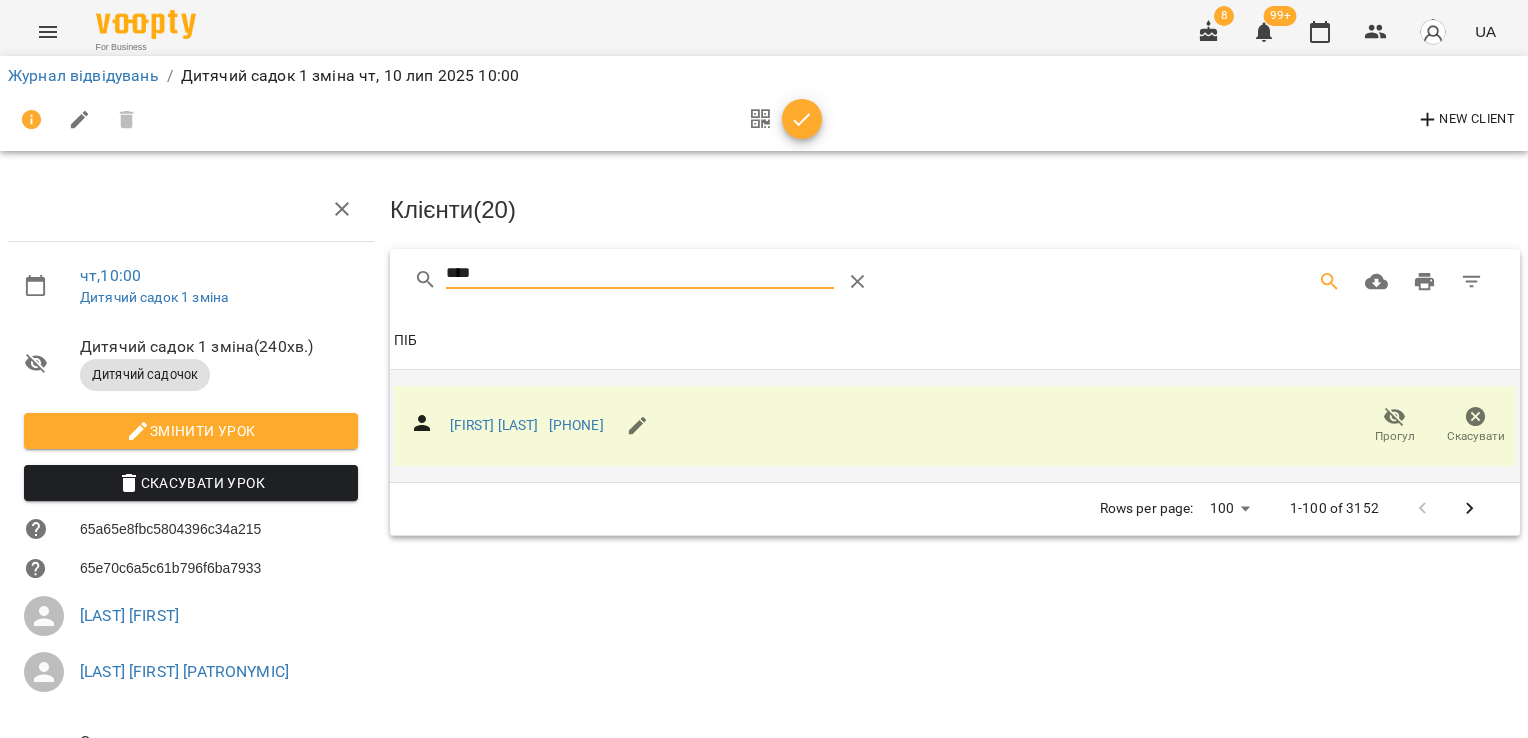 type on "****" 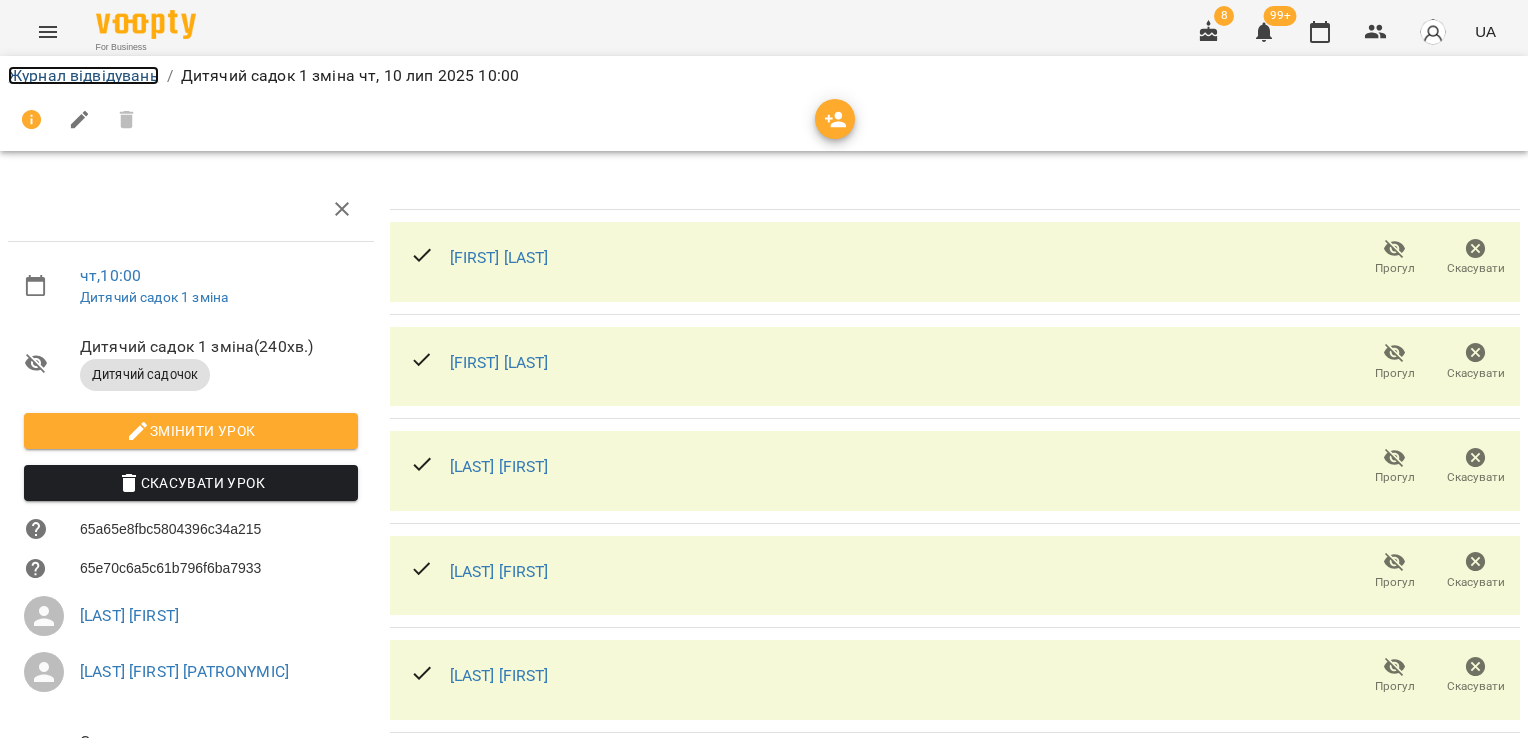 click on "Журнал відвідувань" at bounding box center [83, 75] 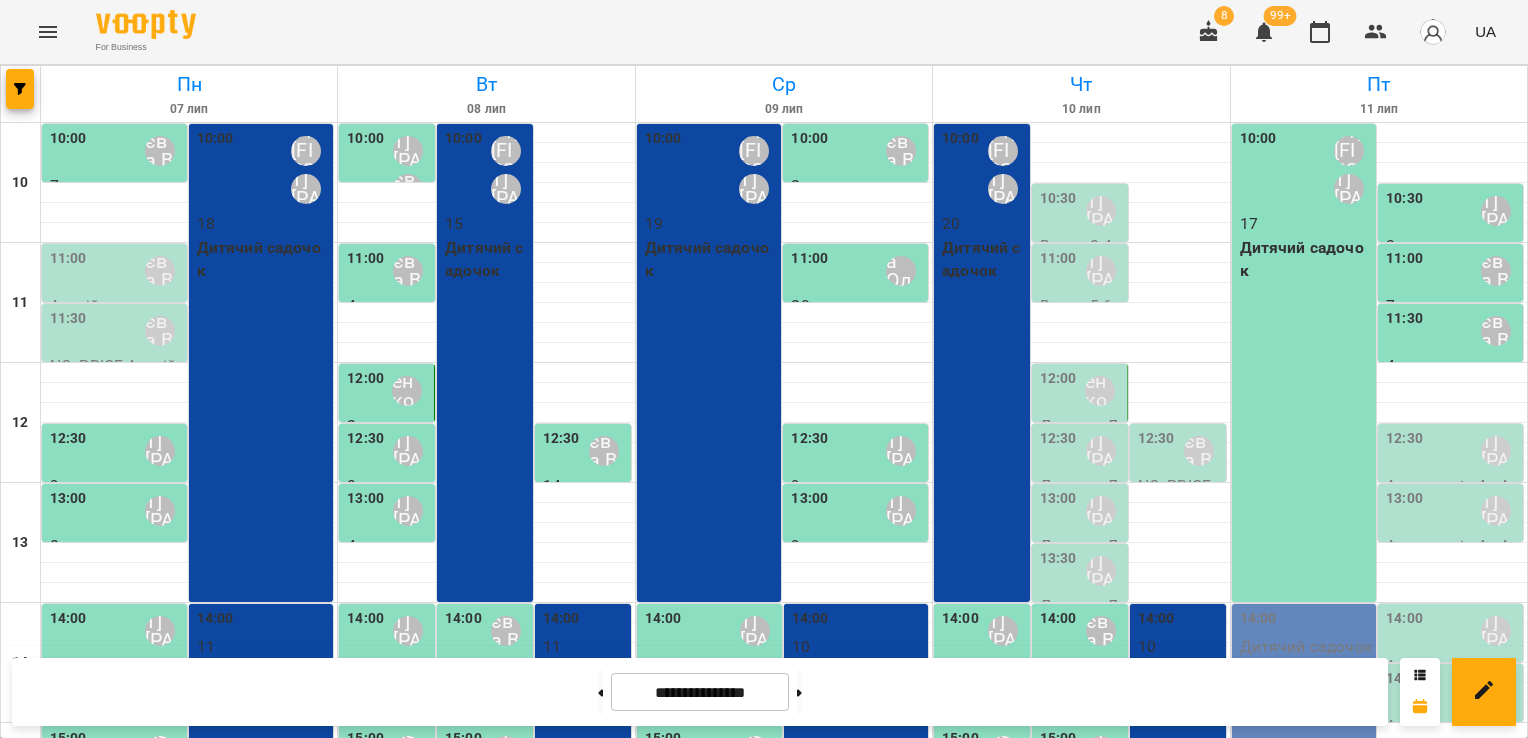 click on "Вокал 3-4 р. - Вокал" at bounding box center [1082, 257] 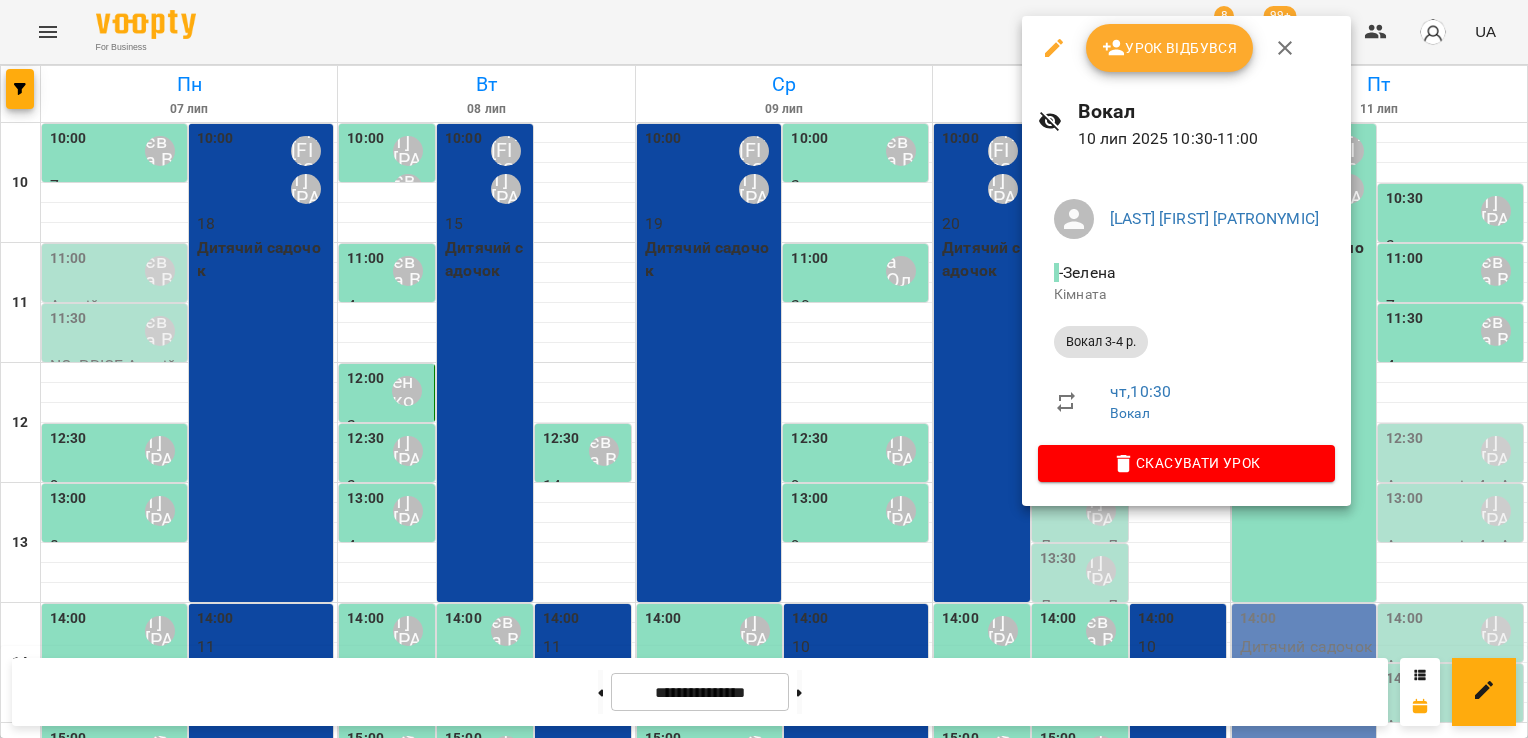 click 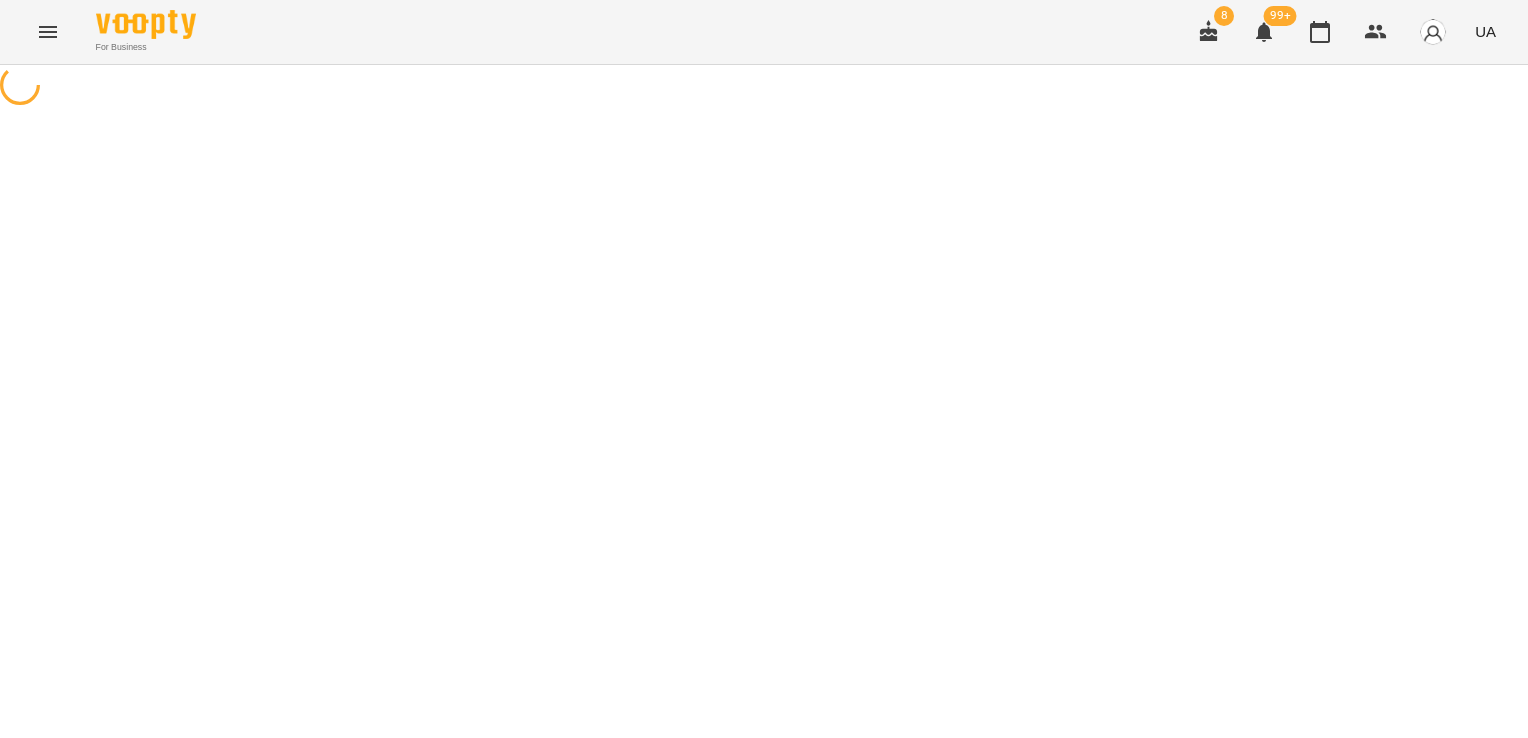 select on "**********" 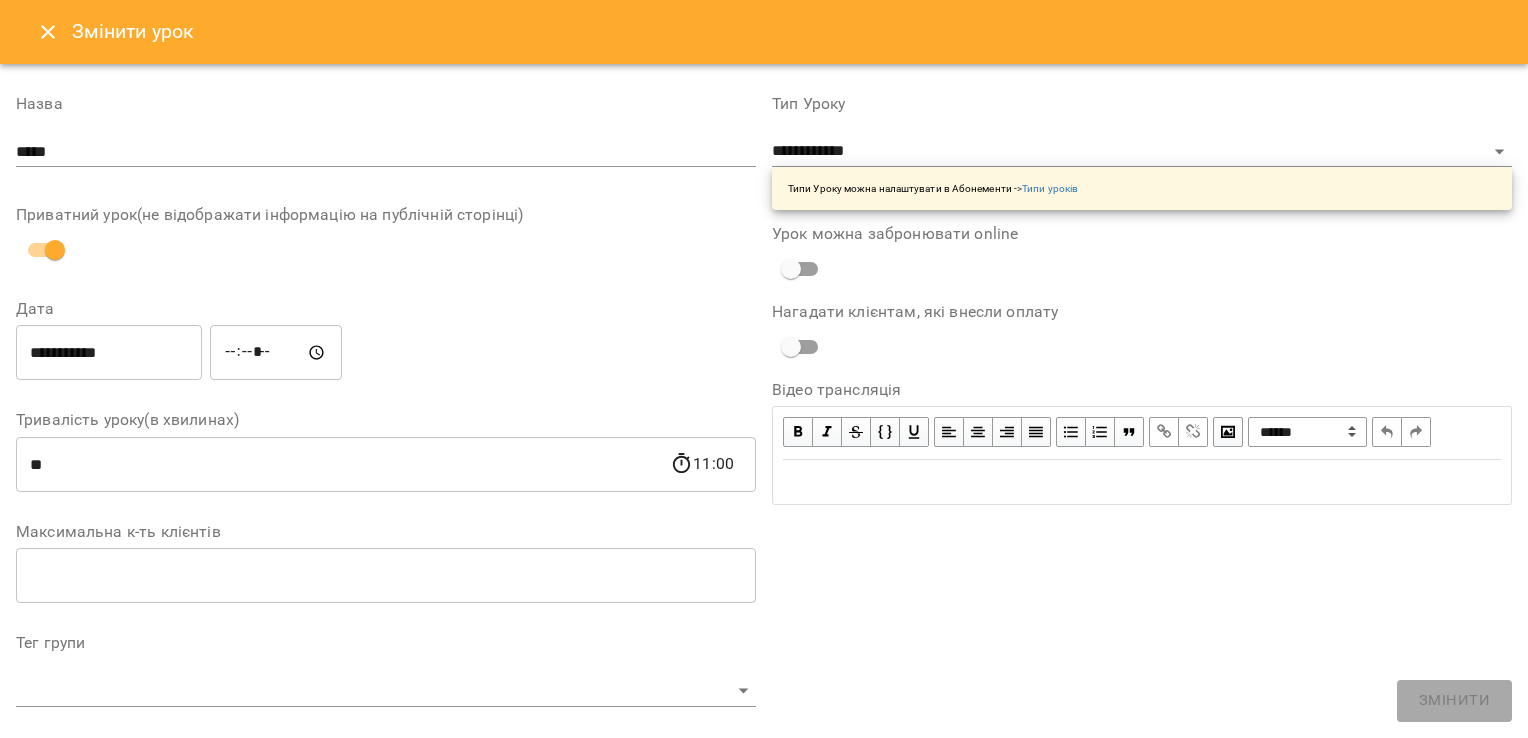 click on "*****" at bounding box center [386, 152] 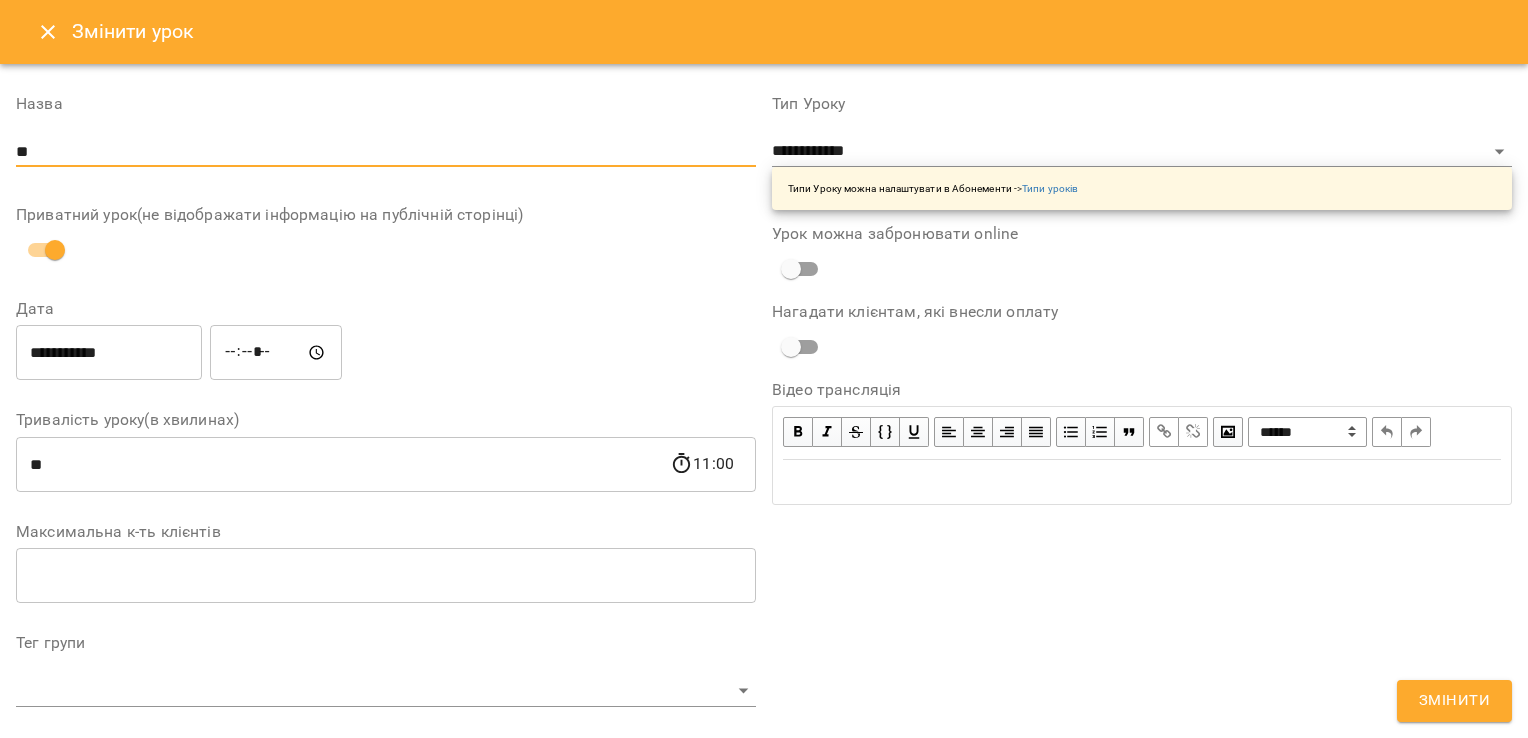 type on "*" 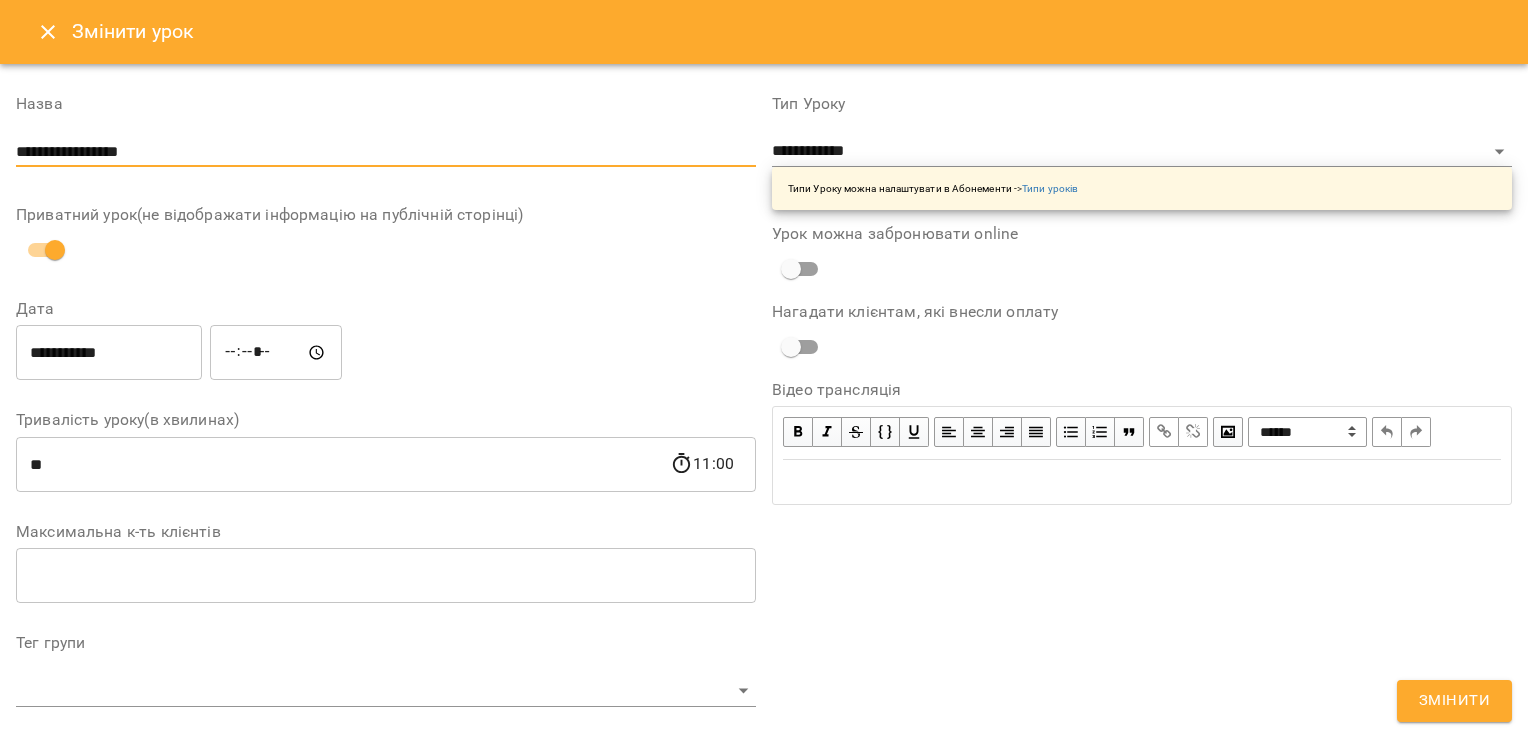 type on "**********" 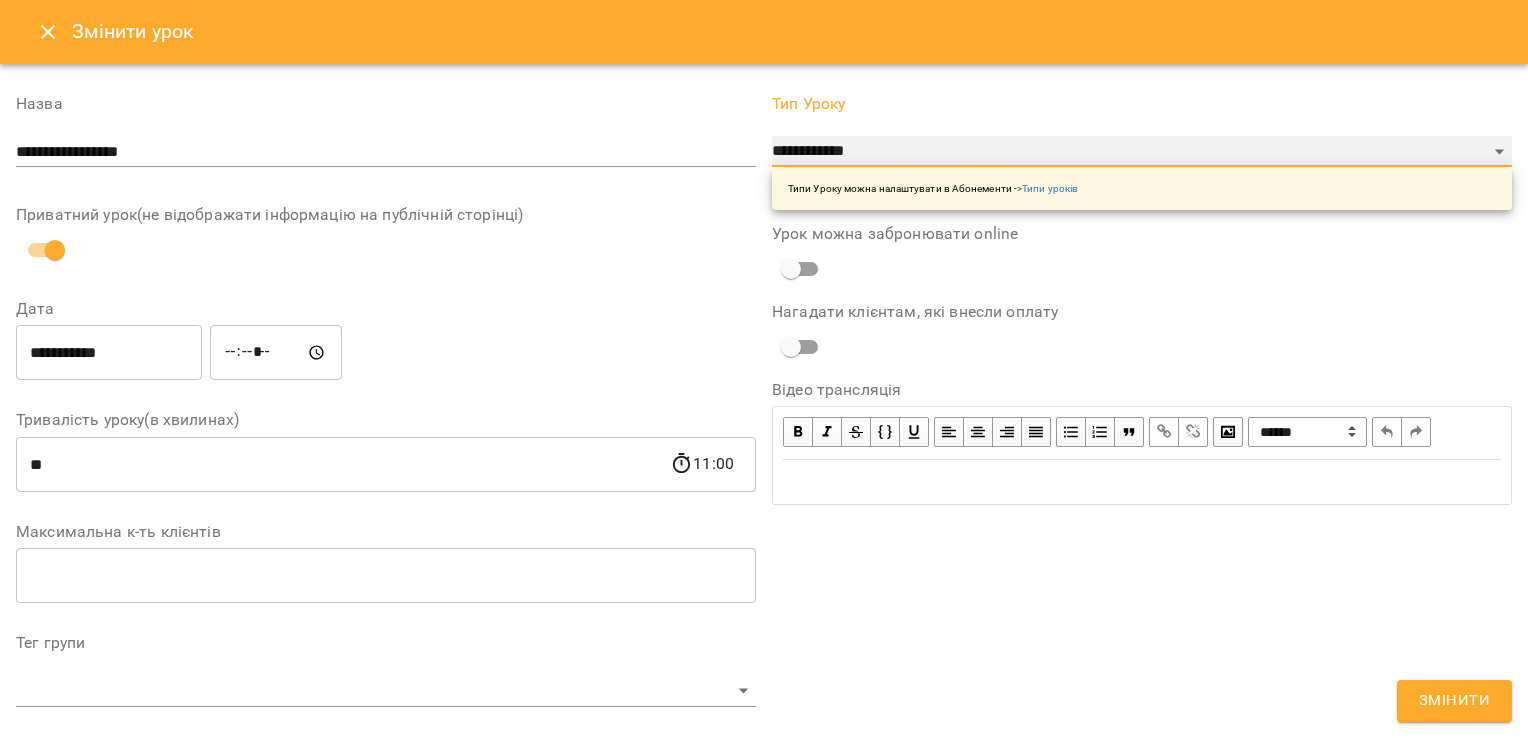 click on "**********" at bounding box center (1142, 152) 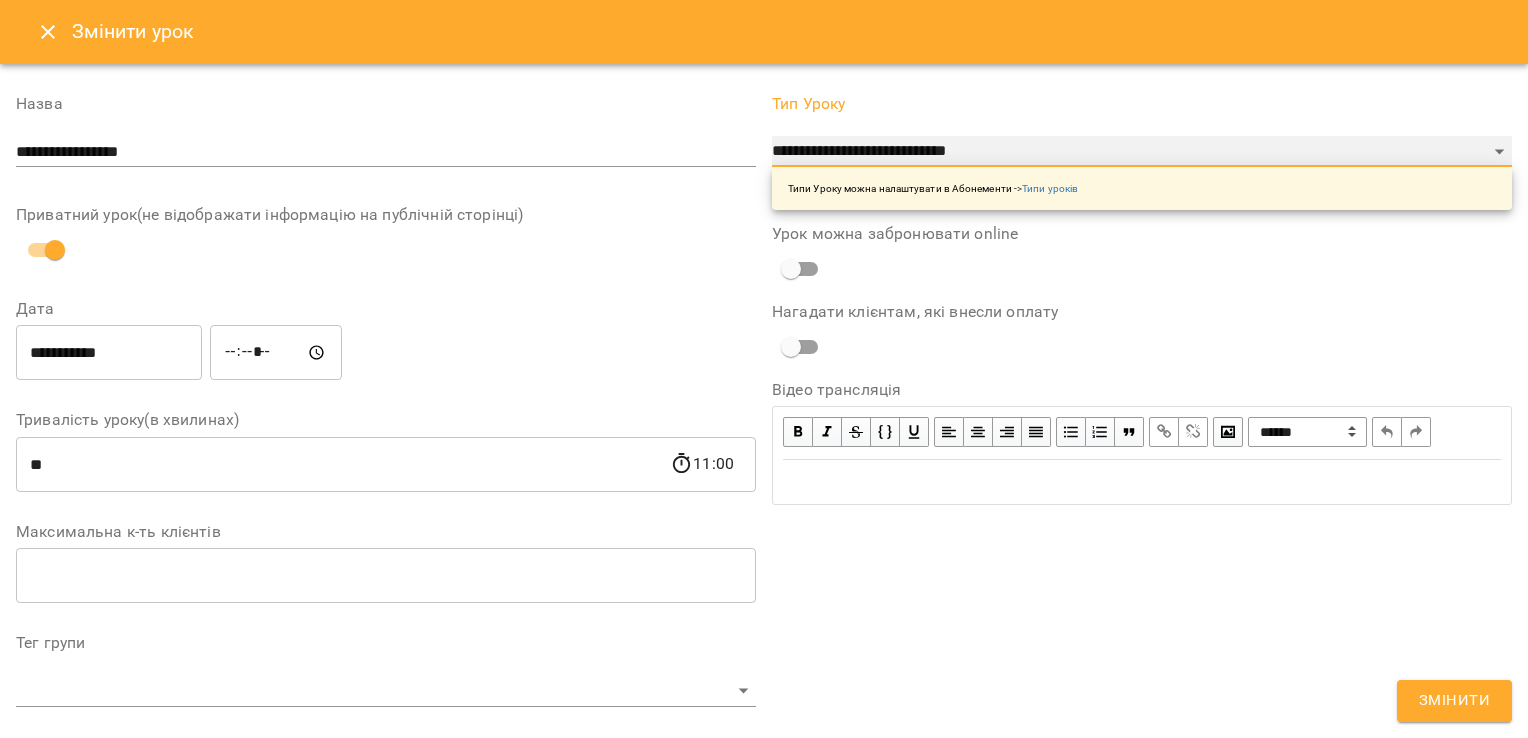 click on "**********" at bounding box center (1142, 152) 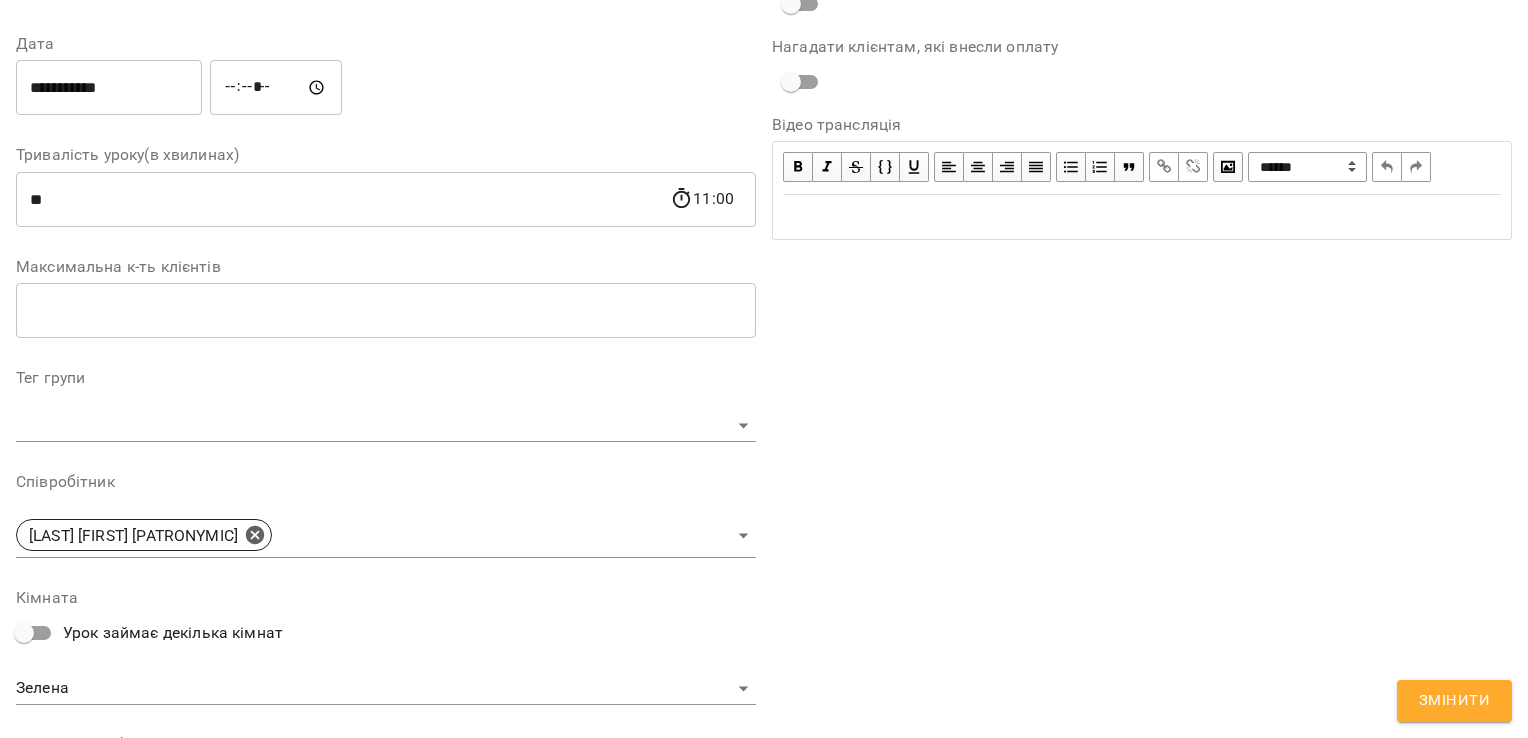 scroll, scrollTop: 400, scrollLeft: 0, axis: vertical 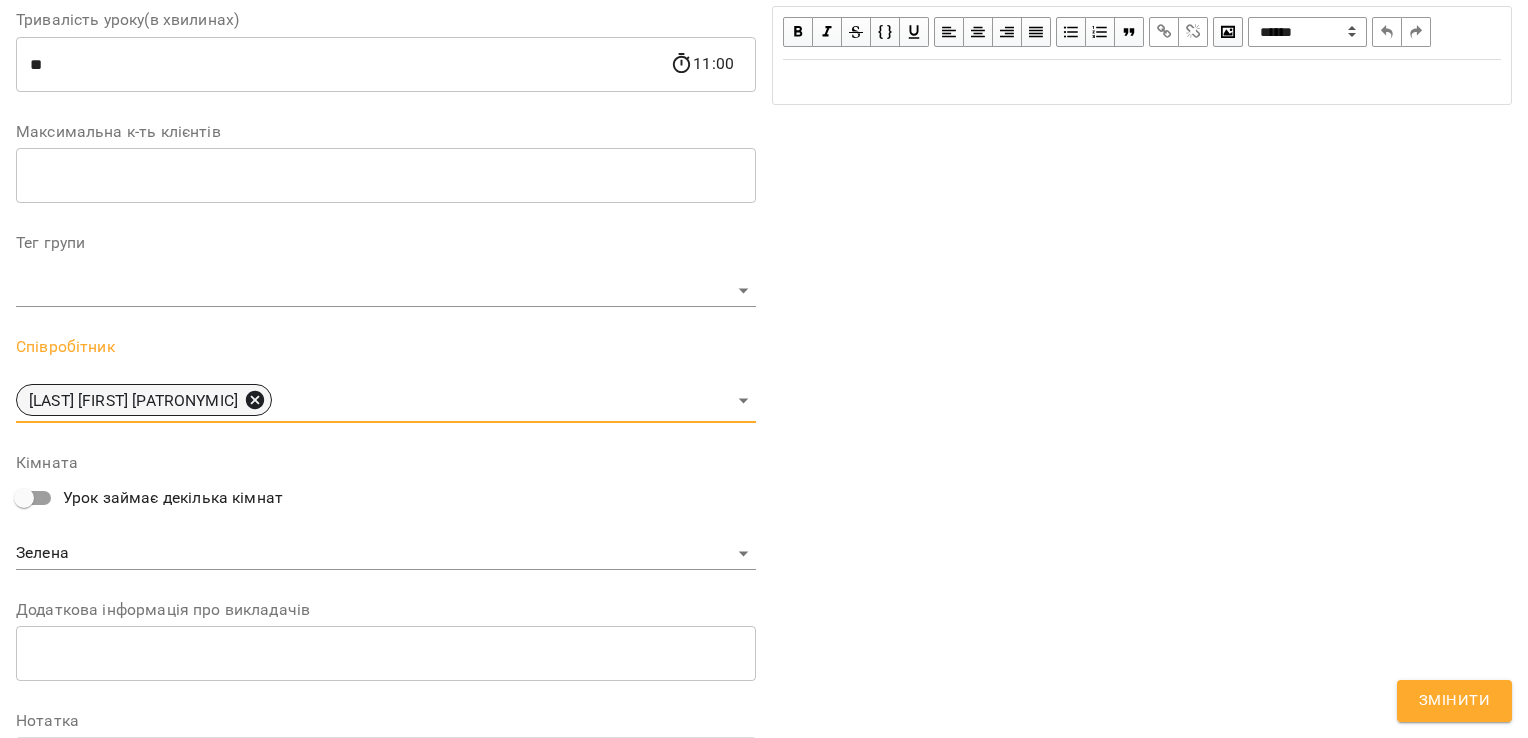 click 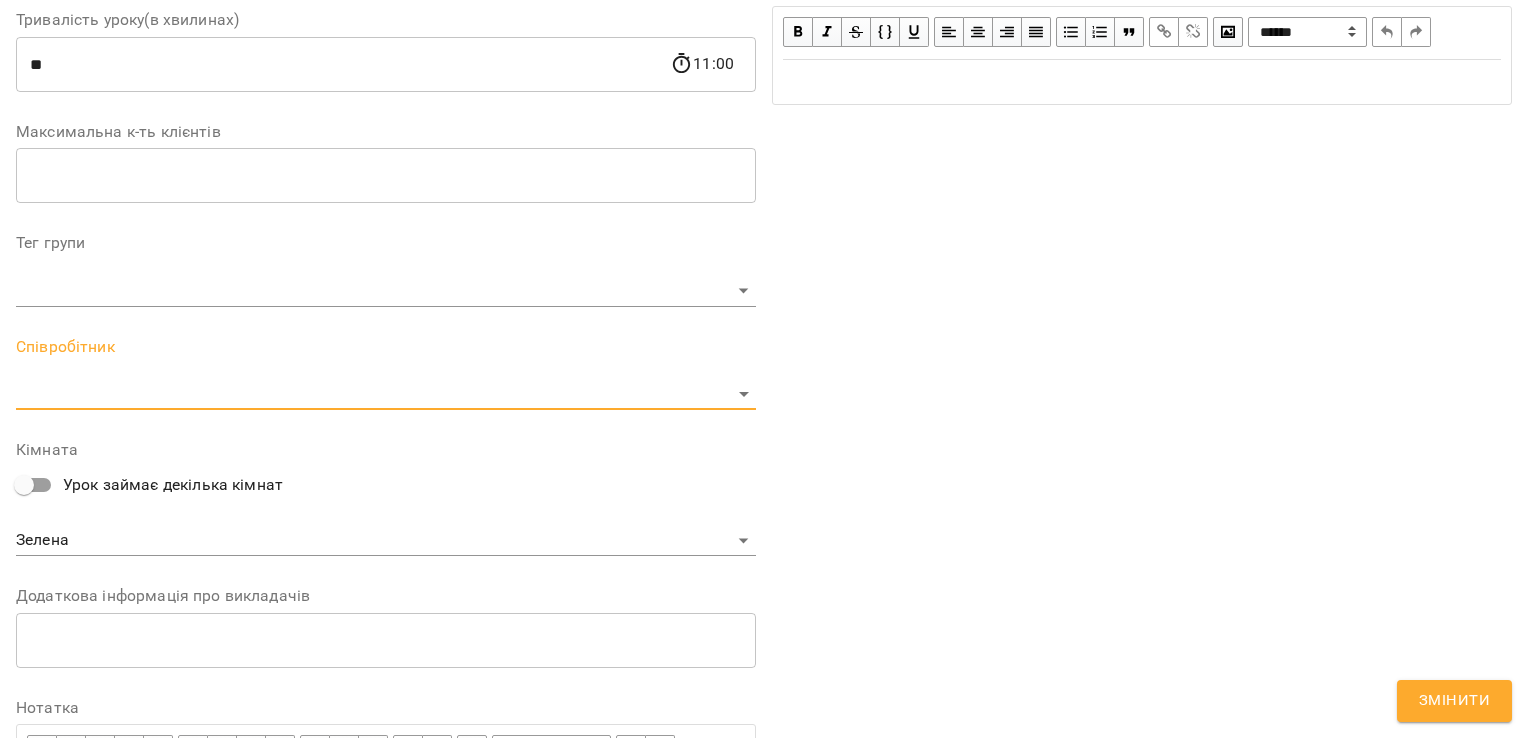 click on "For Business 8 99+ UA Журнал відвідувань / Вокал   чт, 10 лип 2025 10:30 / Урок відбувся New Client чт ,  10:30 Вокал   Вокал ( 30 хв. ) Вокал 3-4 р. Змінити урок Скасувати Урок Москалець Олена Вікторівна  Зелена Кімната 2025-07-11 12:58:38 Клієнти ( 0 ) Клієнти ( 0 ) Клієнти ( 0 ) ПІБ ПІБ
Богданова Соломія +380936695354 Відвідав Прогул ПІБ   Новокшанов Ярослав Вадимович Відвідав Прогул ПІБ  Андрієнко Ярослав Владиславович +380990475351 Відвідав Прогул ПІБ  Давиденко Вікторія Віталіївна +380662797596 Відвідав Прогул ПІБ  Ковалець Єгор Дмитрович +380680370352 Відвідав Прогул ПІБ +380982316805" at bounding box center (764, 5843) 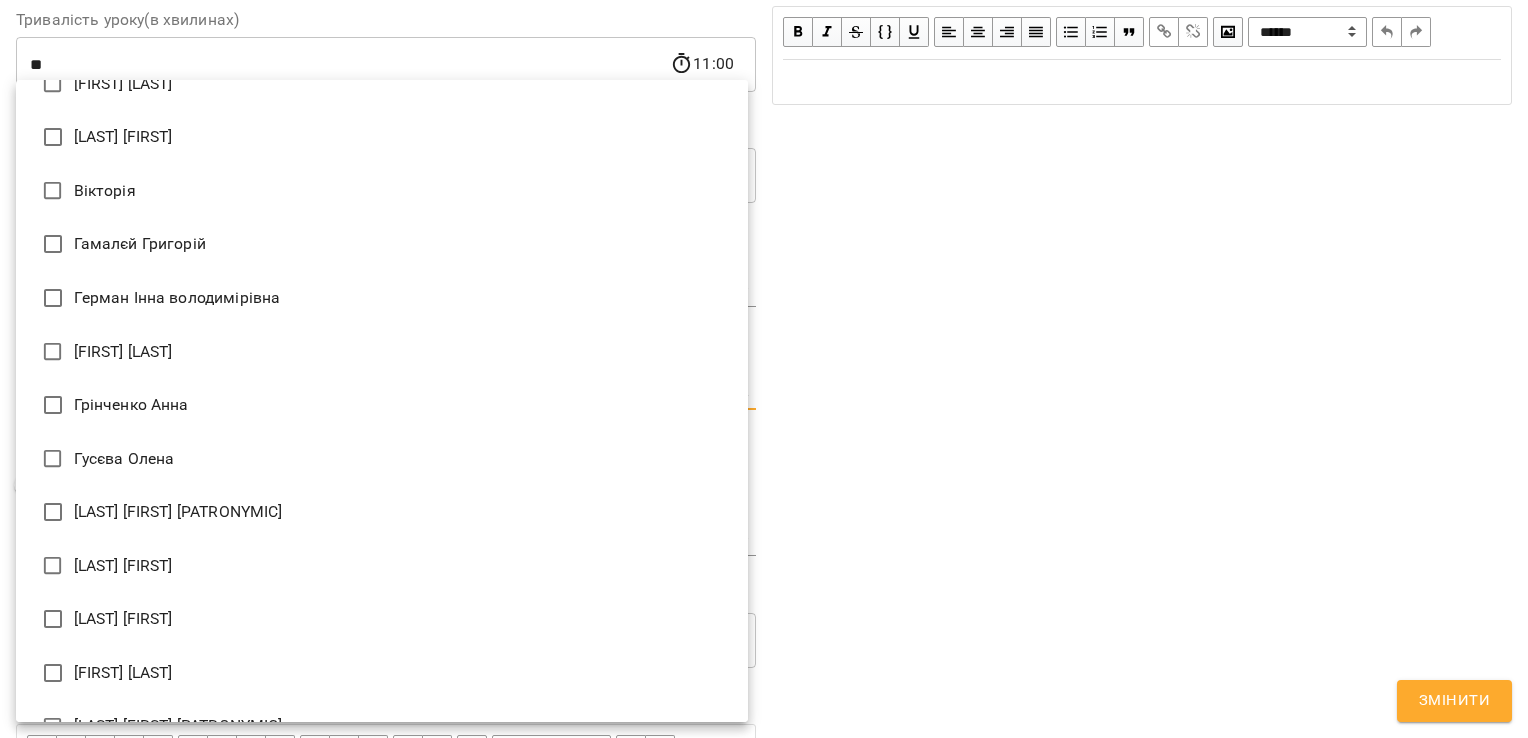 scroll, scrollTop: 700, scrollLeft: 0, axis: vertical 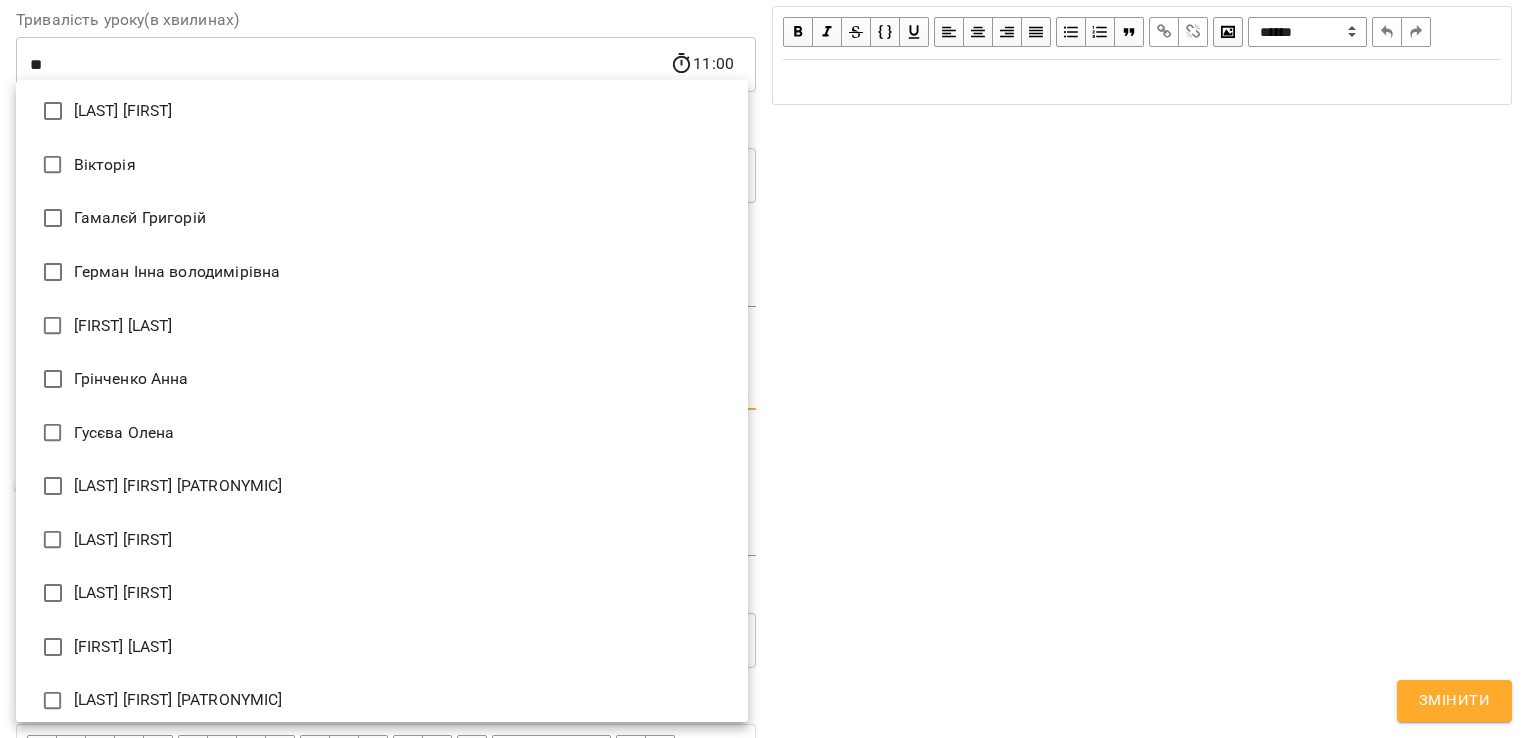 click on "[FIRST] [LAST]" at bounding box center [382, 433] 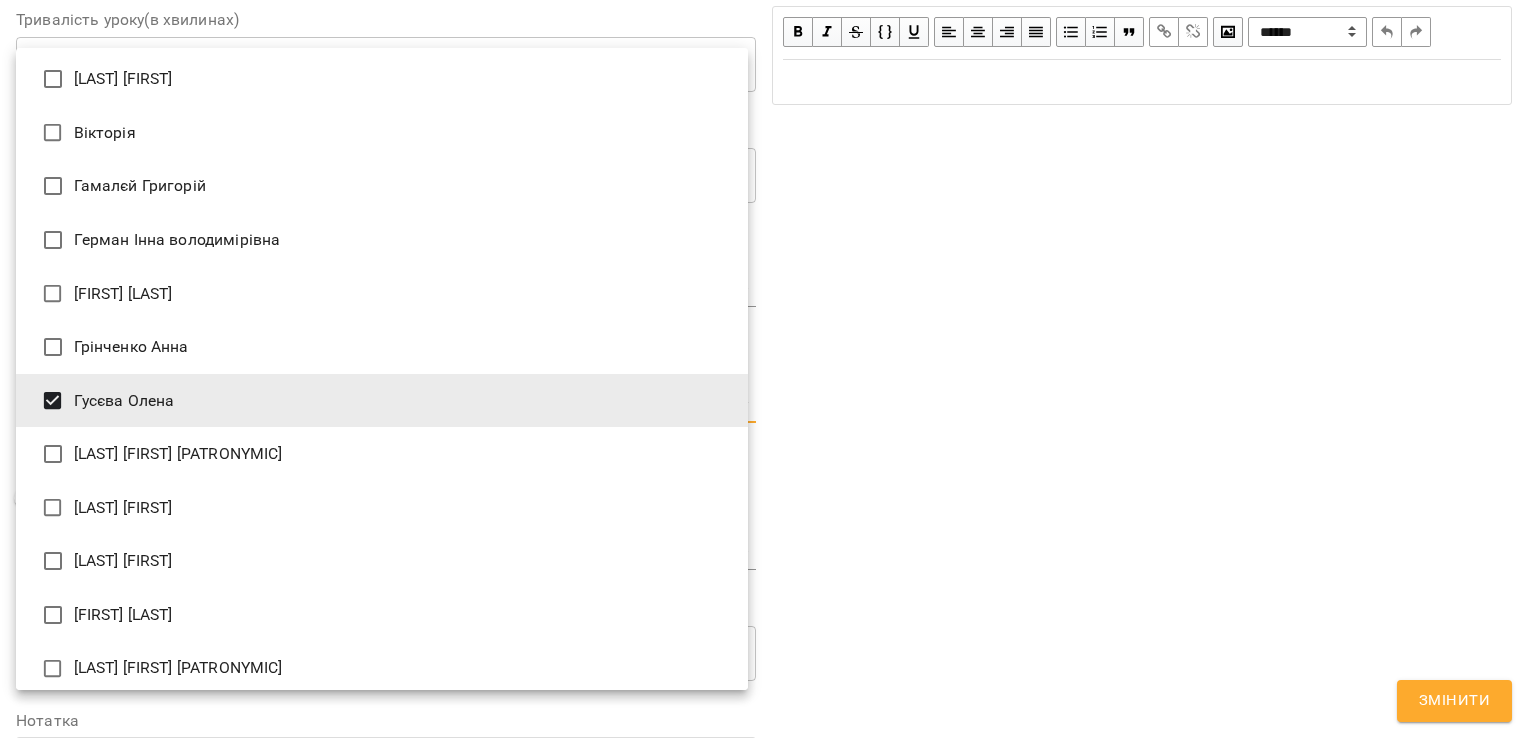 click at bounding box center (764, 369) 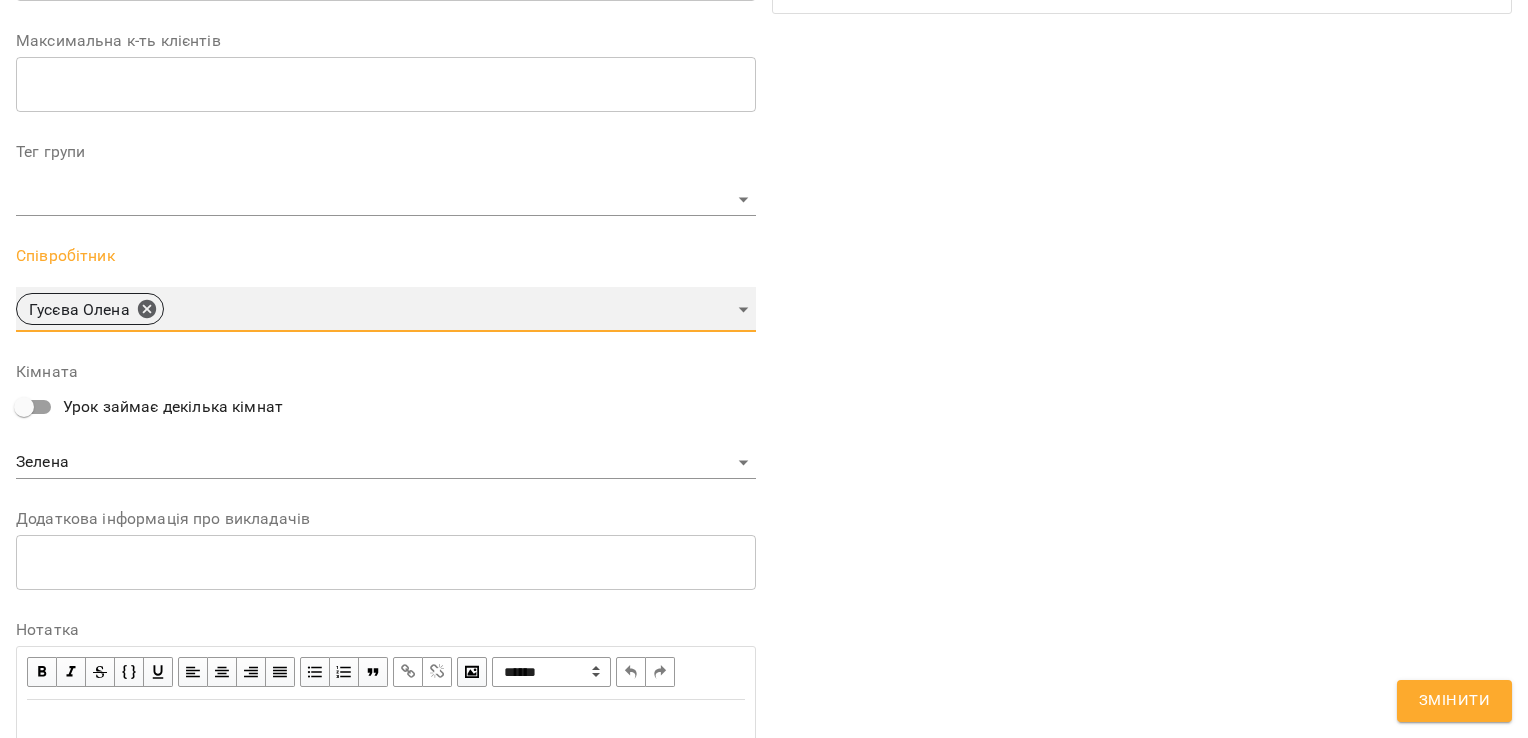 scroll, scrollTop: 568, scrollLeft: 0, axis: vertical 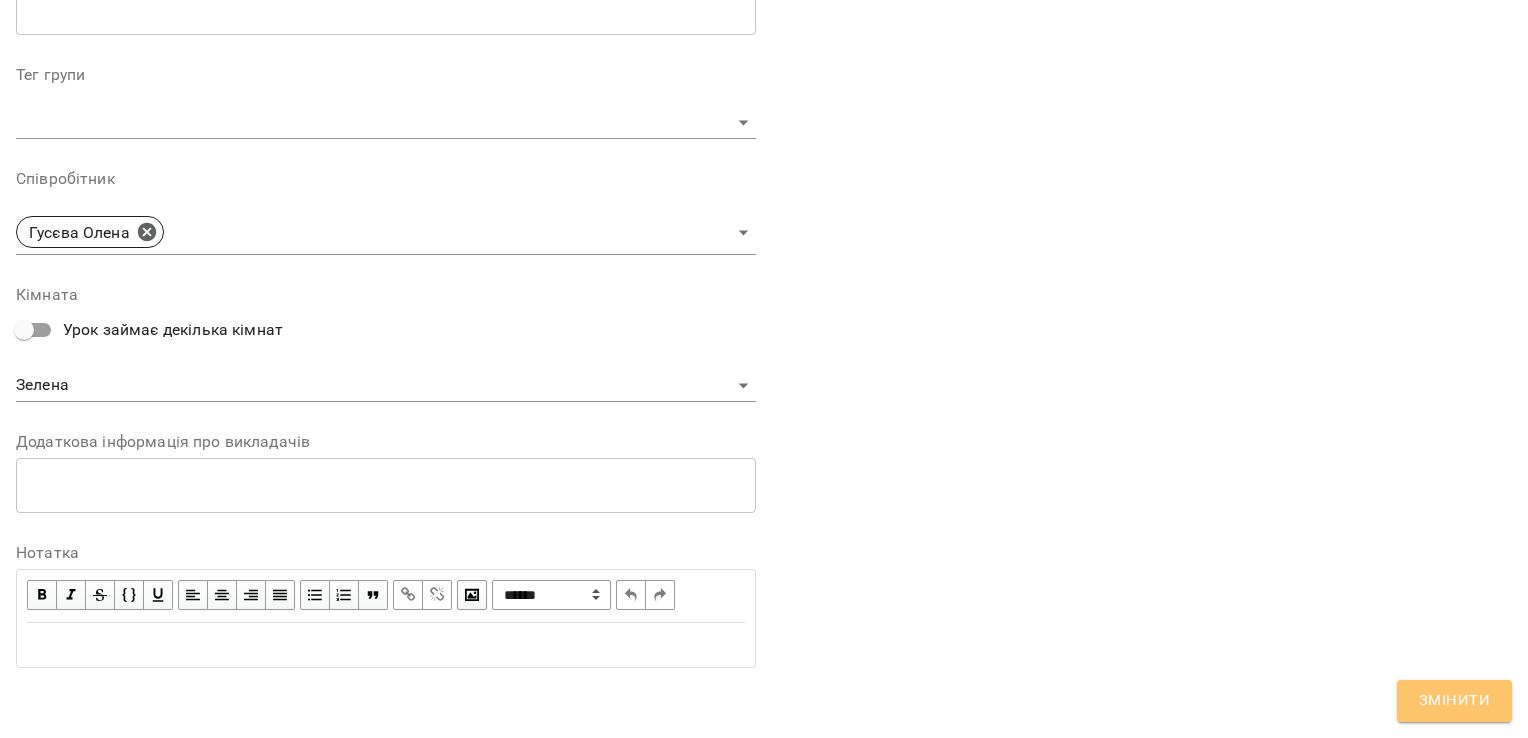 click on "Змінити" at bounding box center (1454, 701) 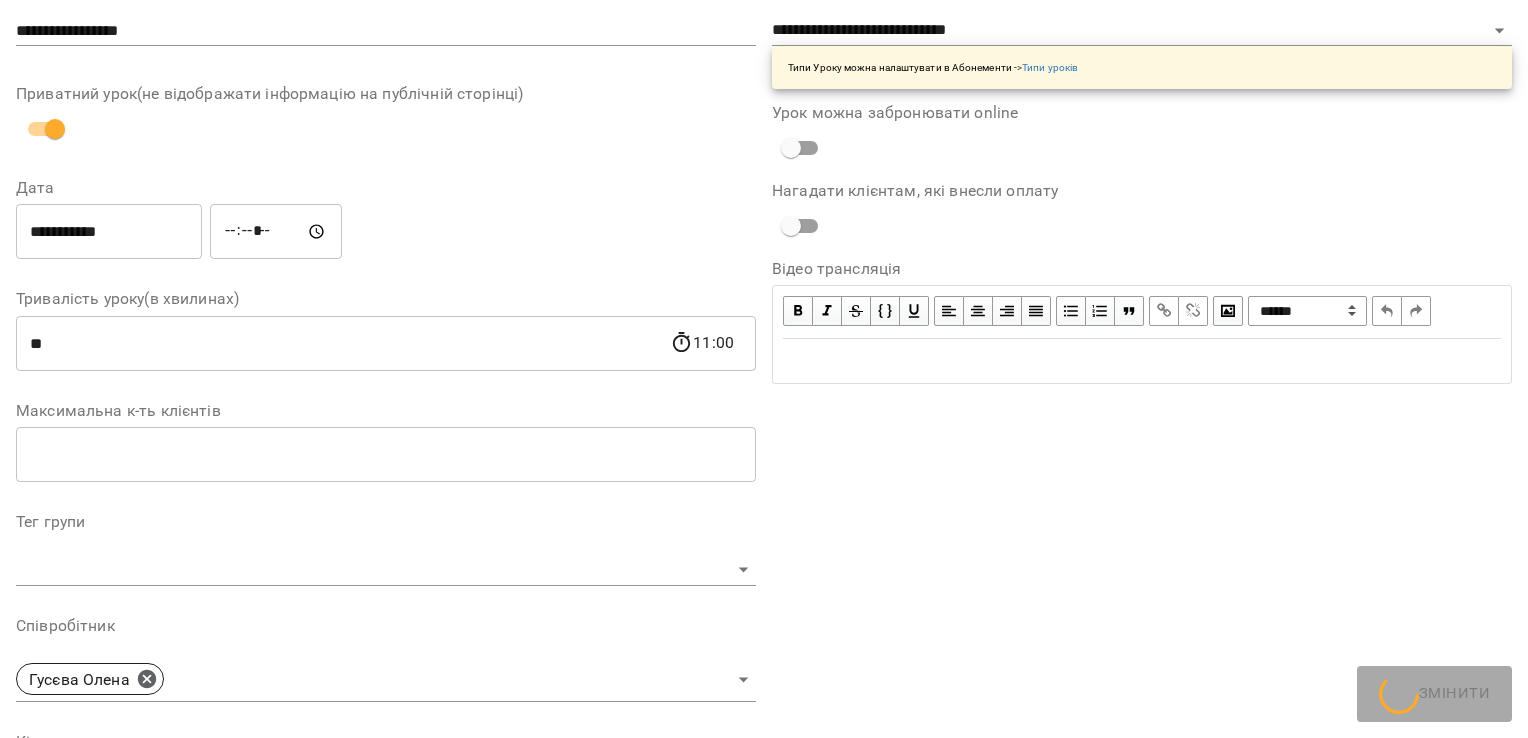 scroll, scrollTop: 0, scrollLeft: 0, axis: both 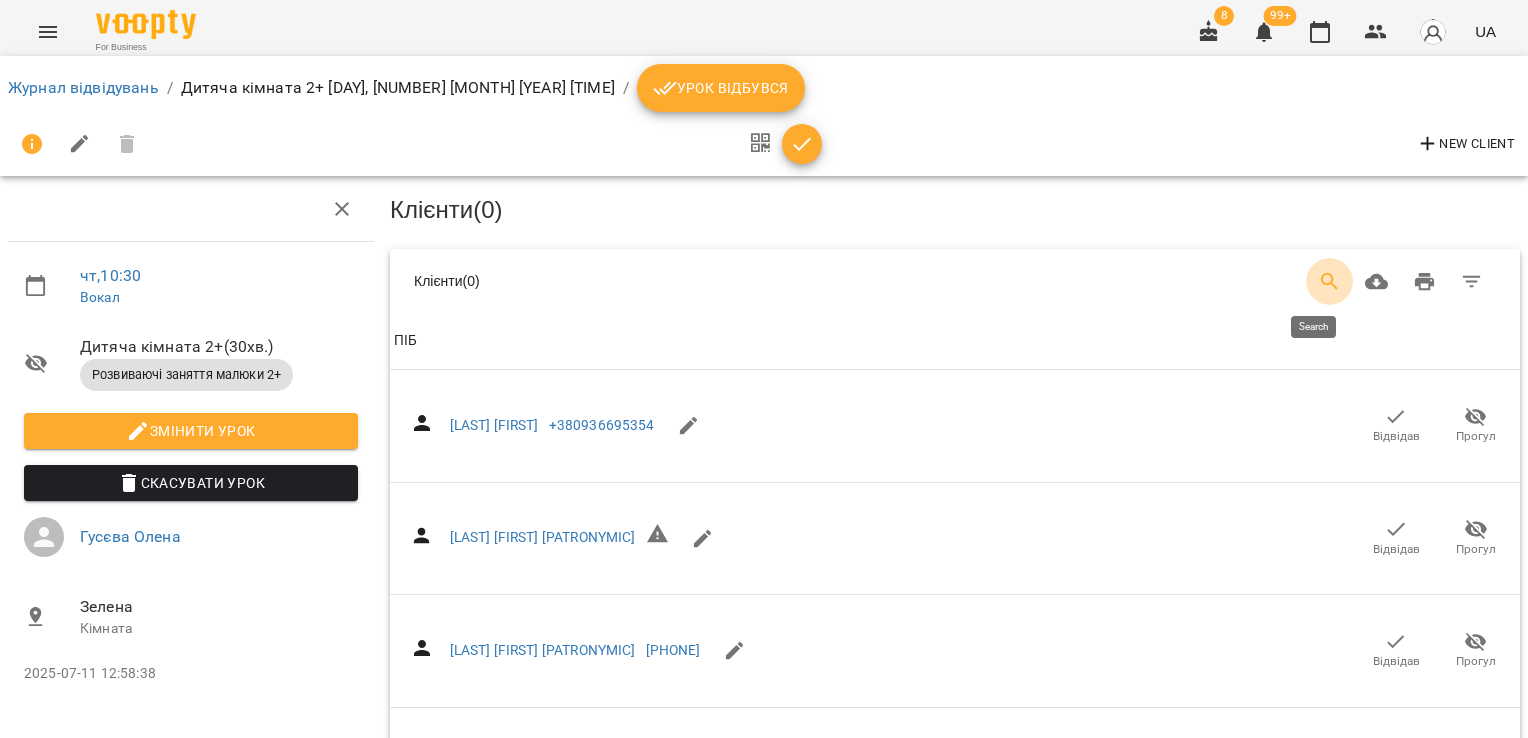 click 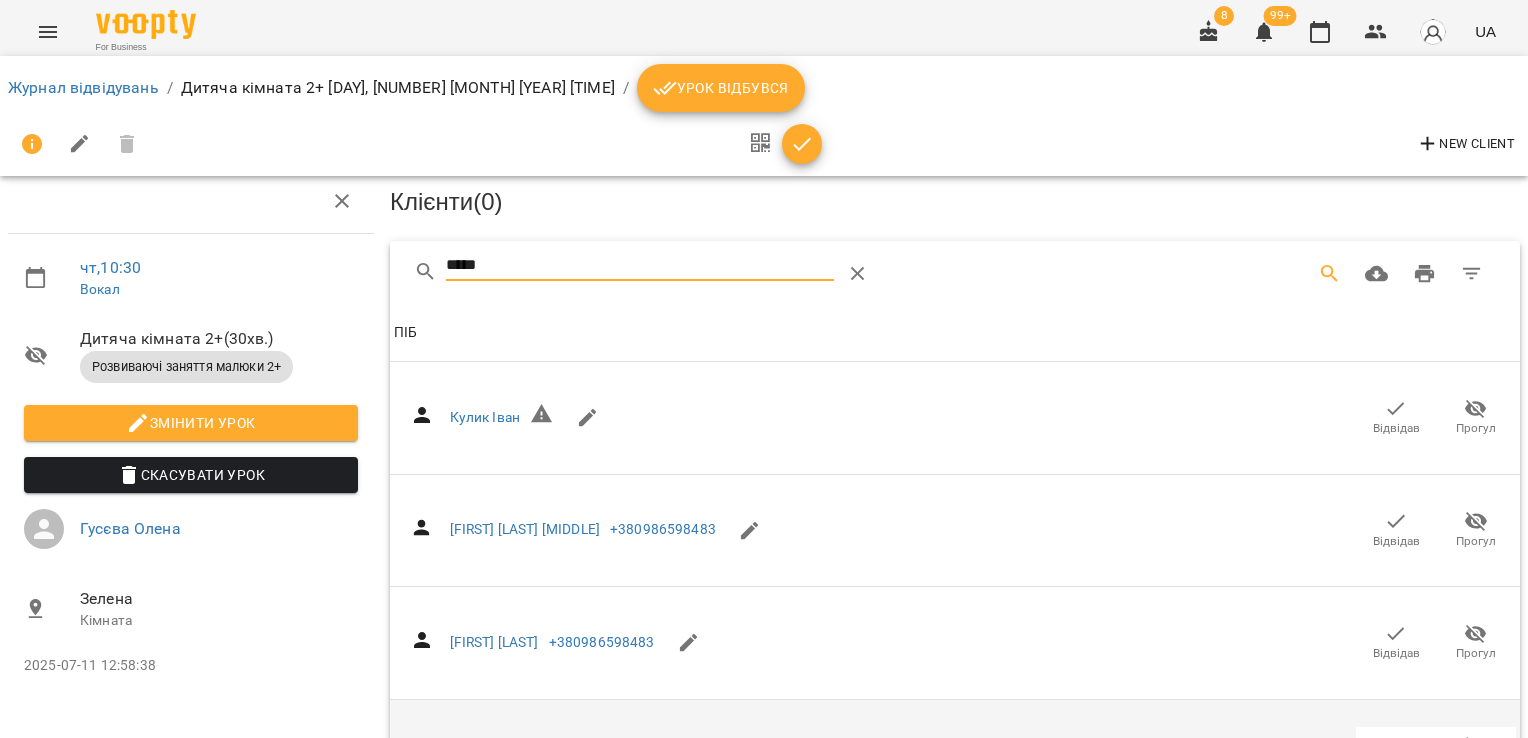 scroll, scrollTop: 499, scrollLeft: 0, axis: vertical 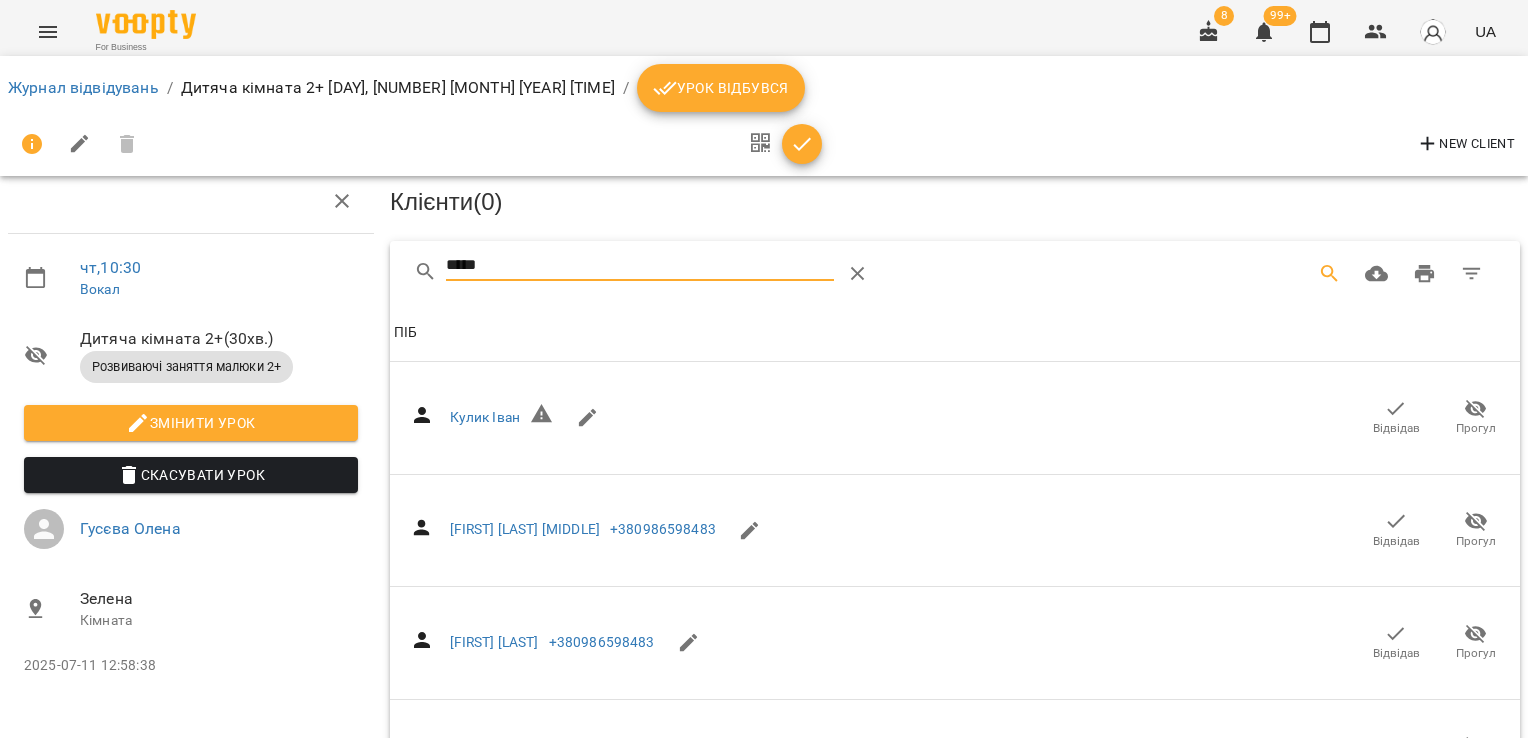 click 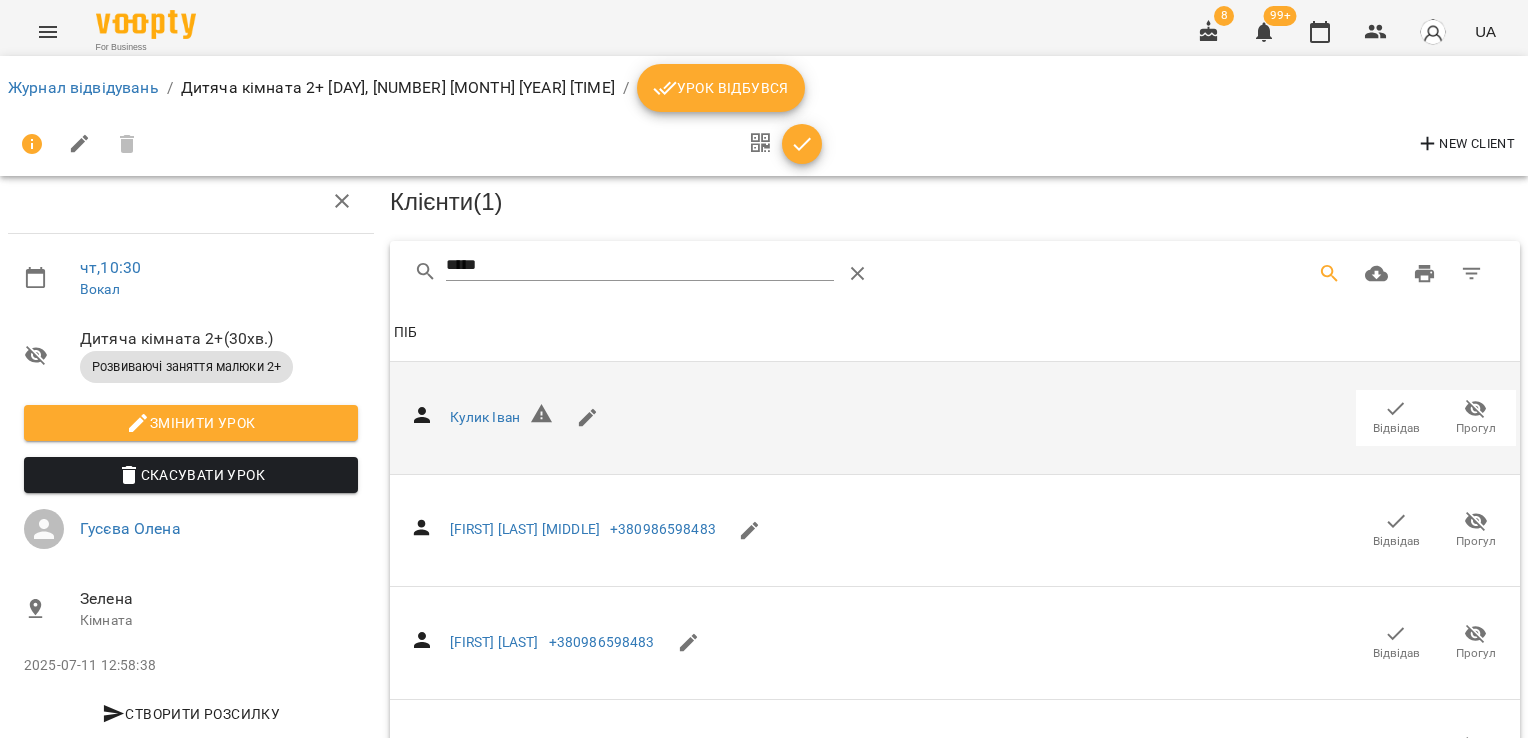 scroll, scrollTop: 0, scrollLeft: 0, axis: both 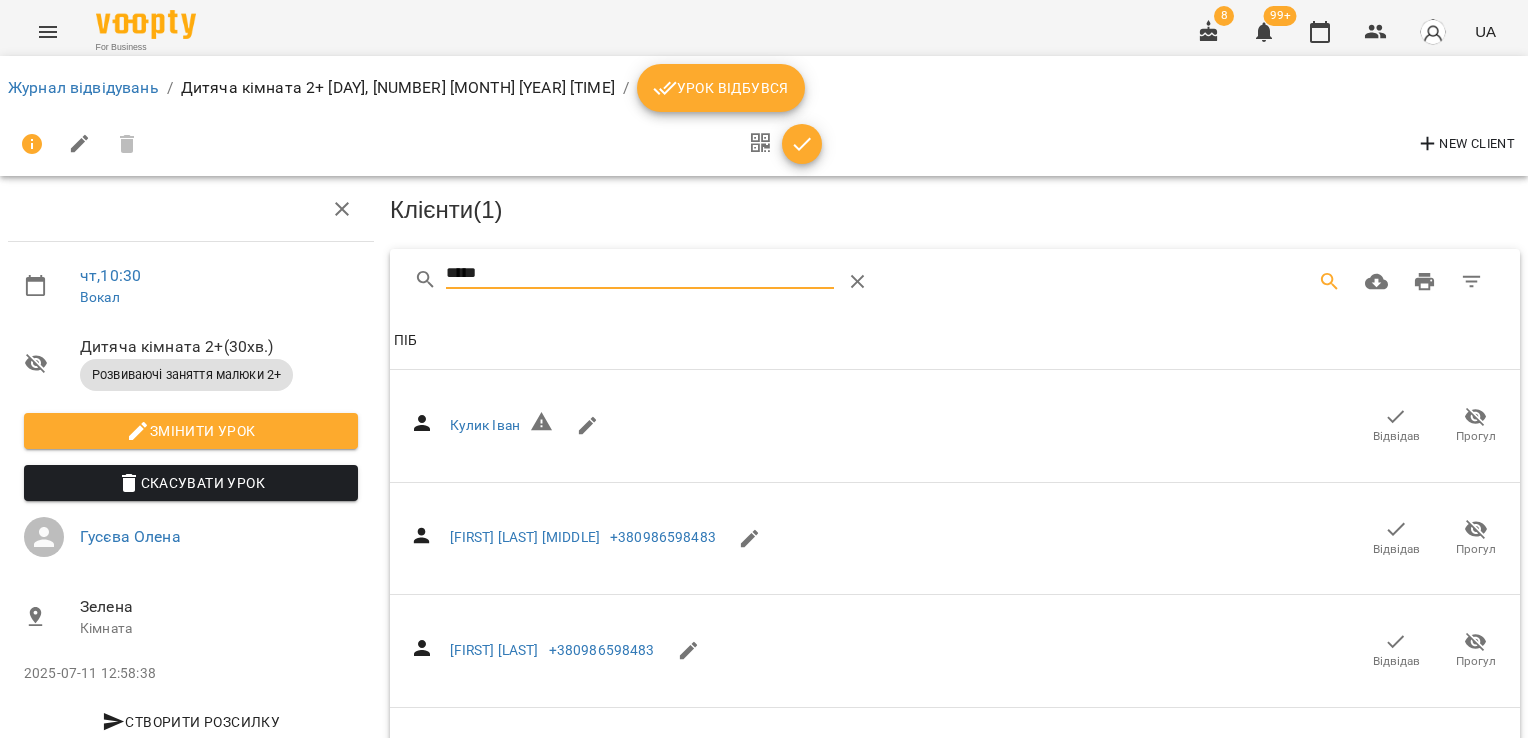 drag, startPoint x: 439, startPoint y: 279, endPoint x: 276, endPoint y: 290, distance: 163.37074 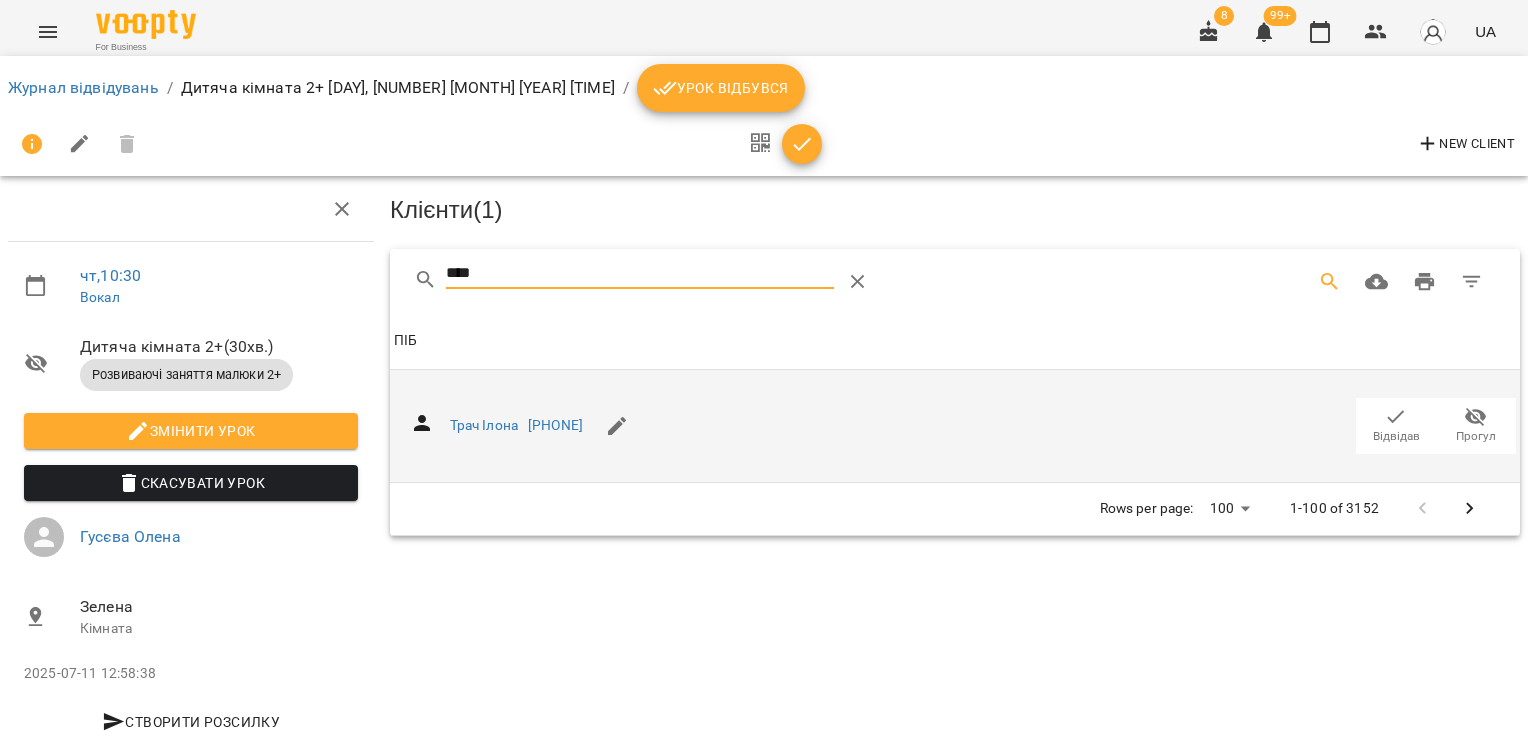 type on "****" 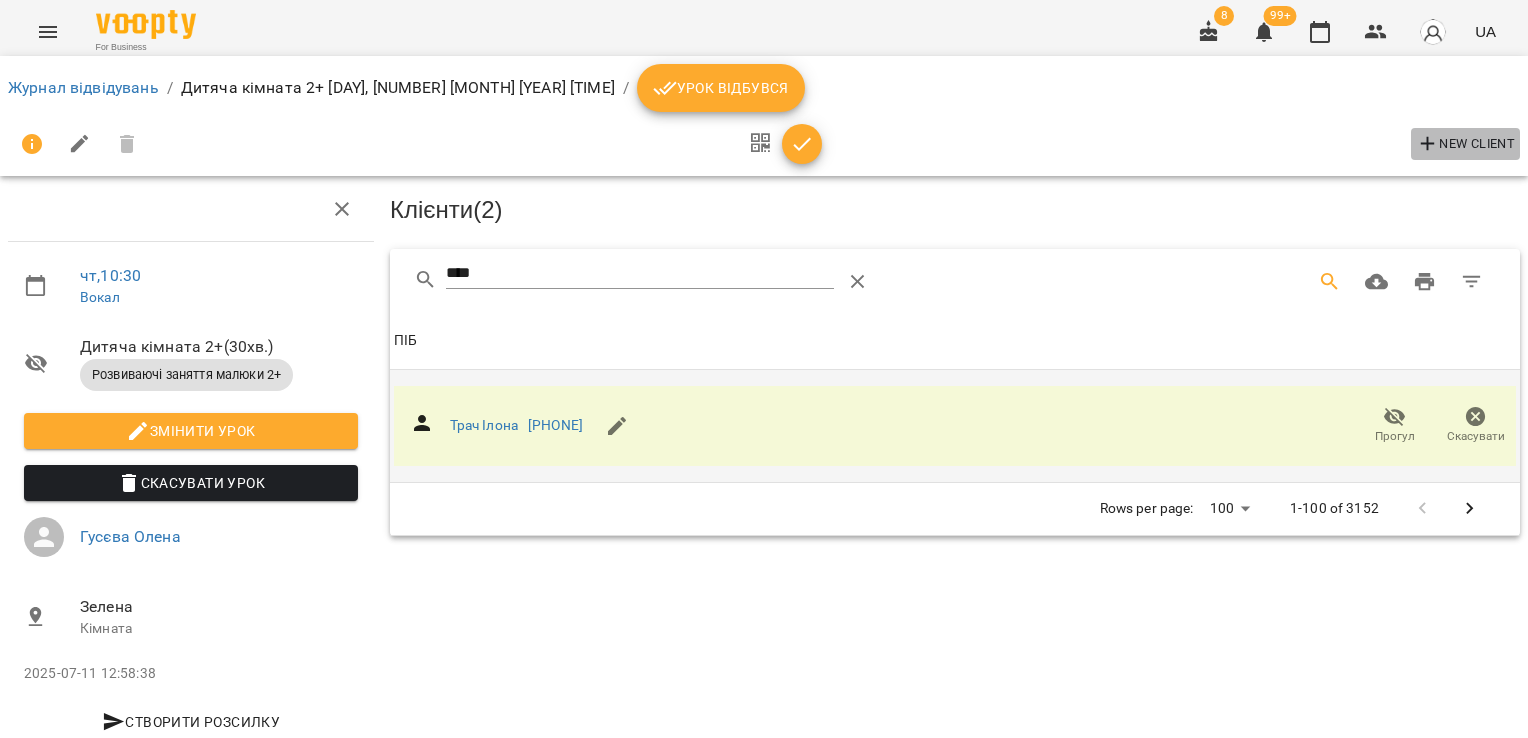 click on "New Client" at bounding box center [1465, 144] 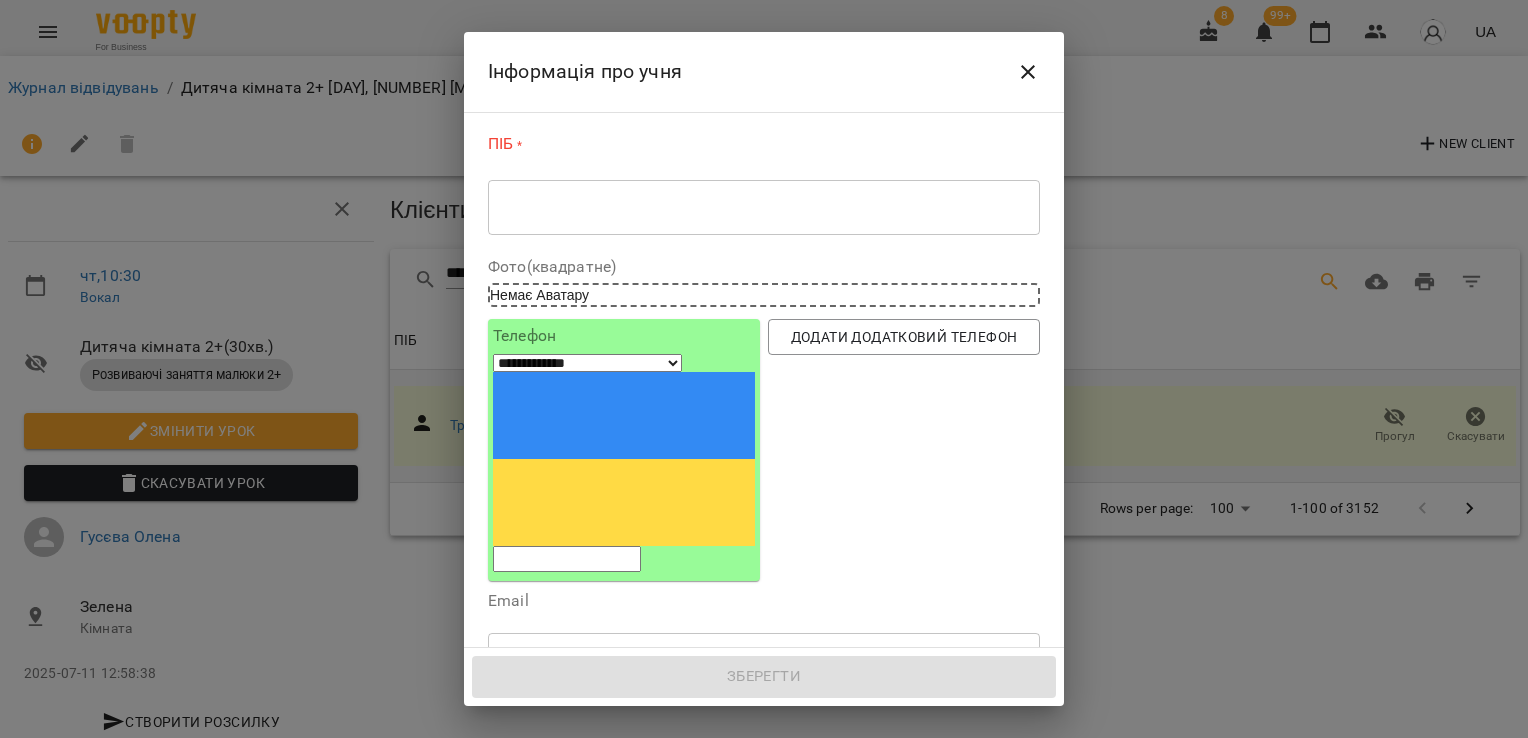 click on "* ​" at bounding box center [764, 207] 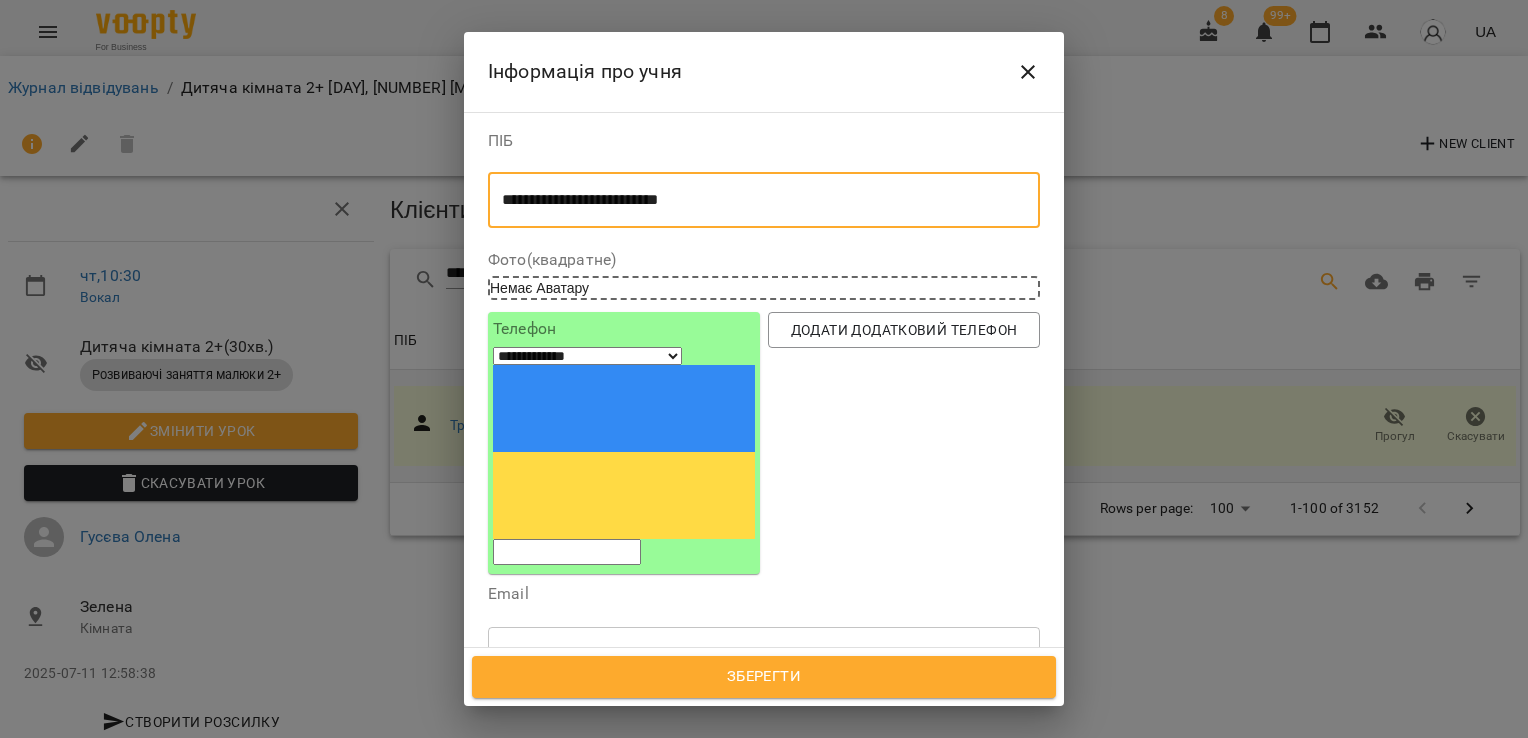 type on "**********" 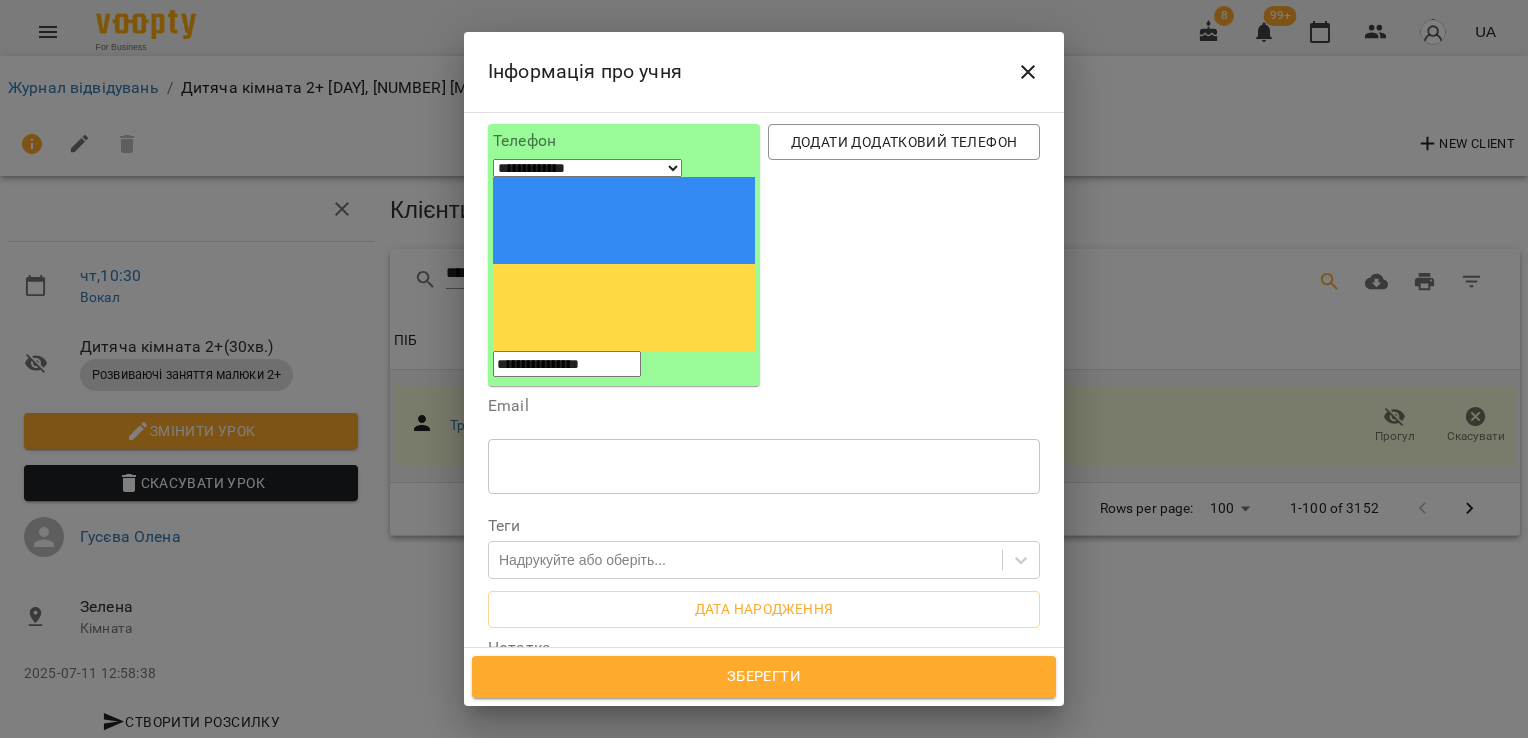 scroll, scrollTop: 200, scrollLeft: 0, axis: vertical 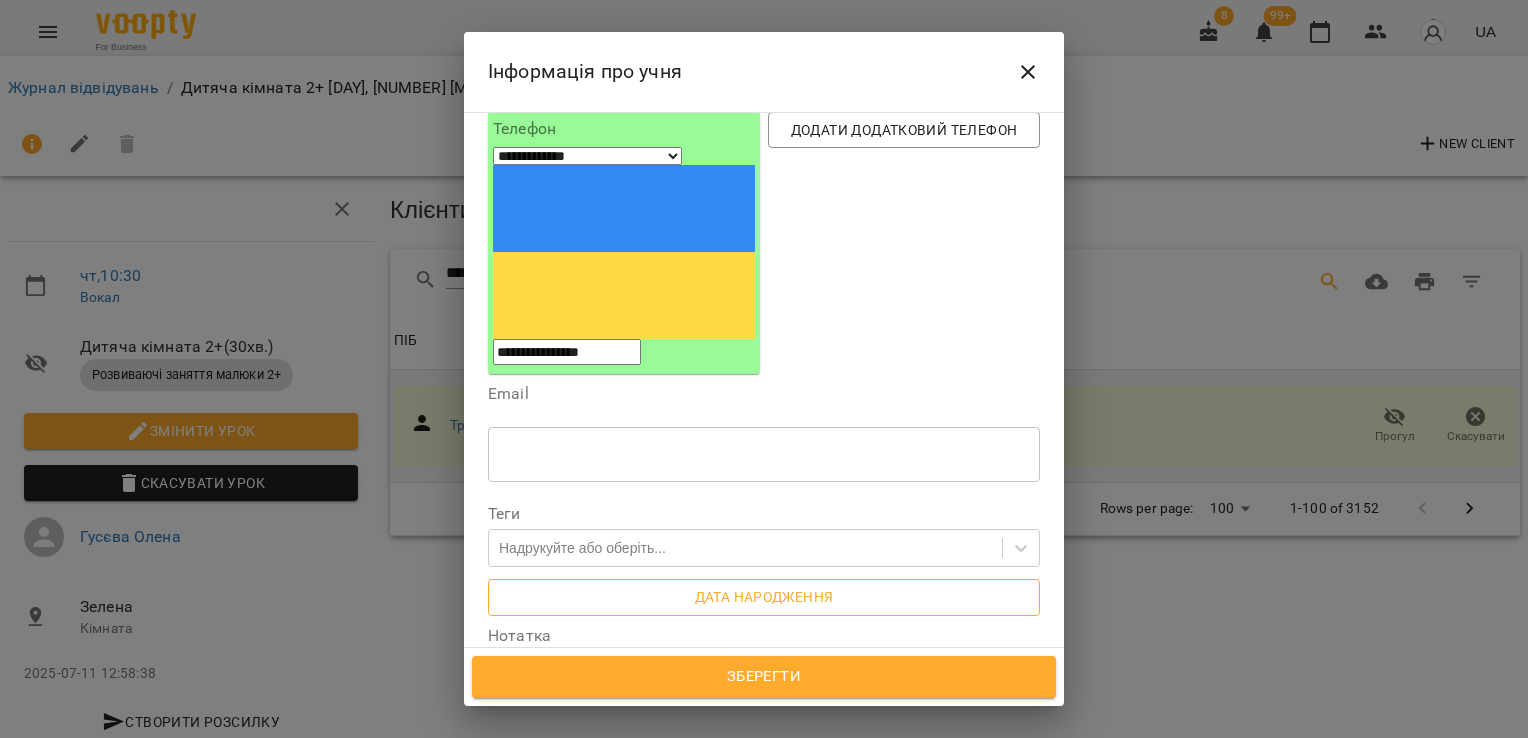 type on "**********" 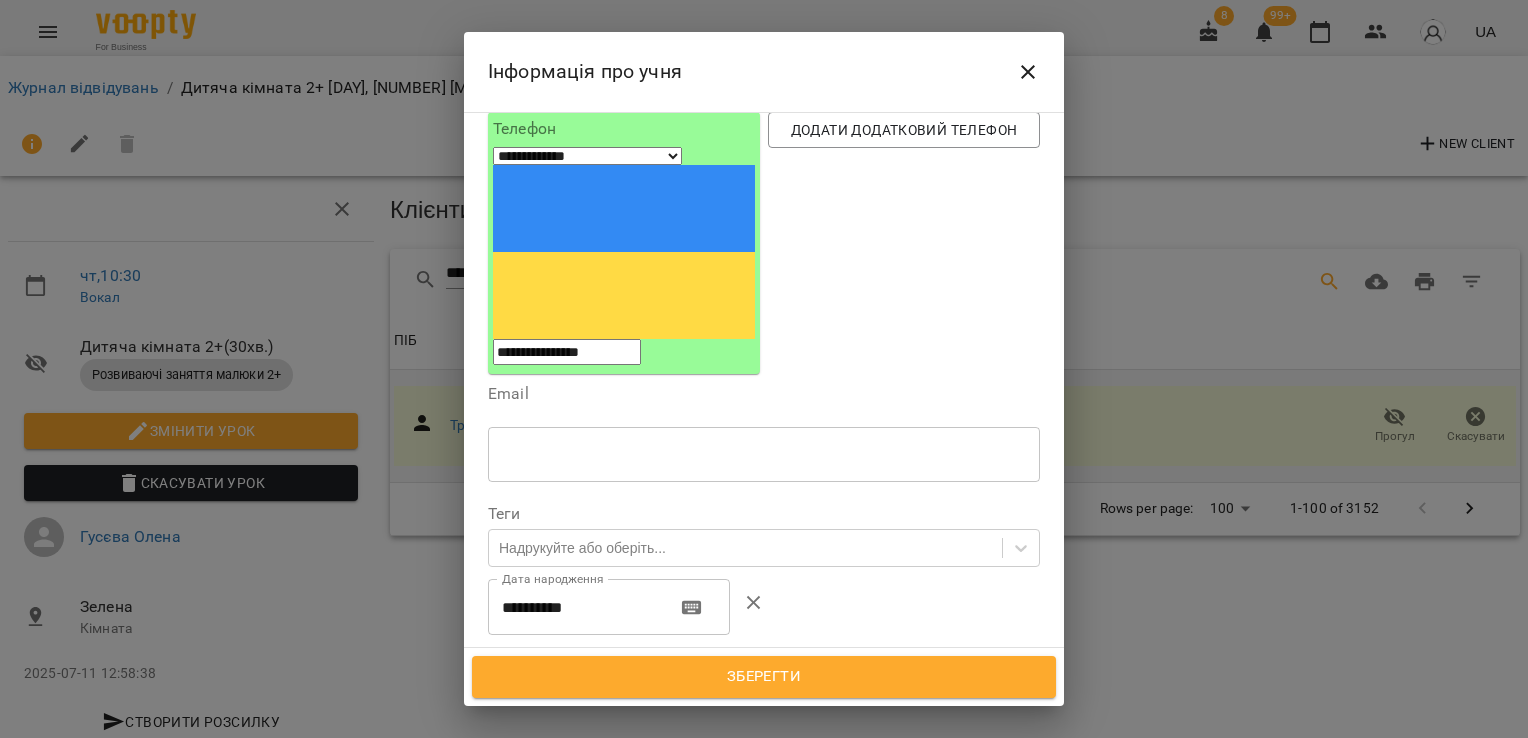 drag, startPoint x: 628, startPoint y: 449, endPoint x: 406, endPoint y: 445, distance: 222.03603 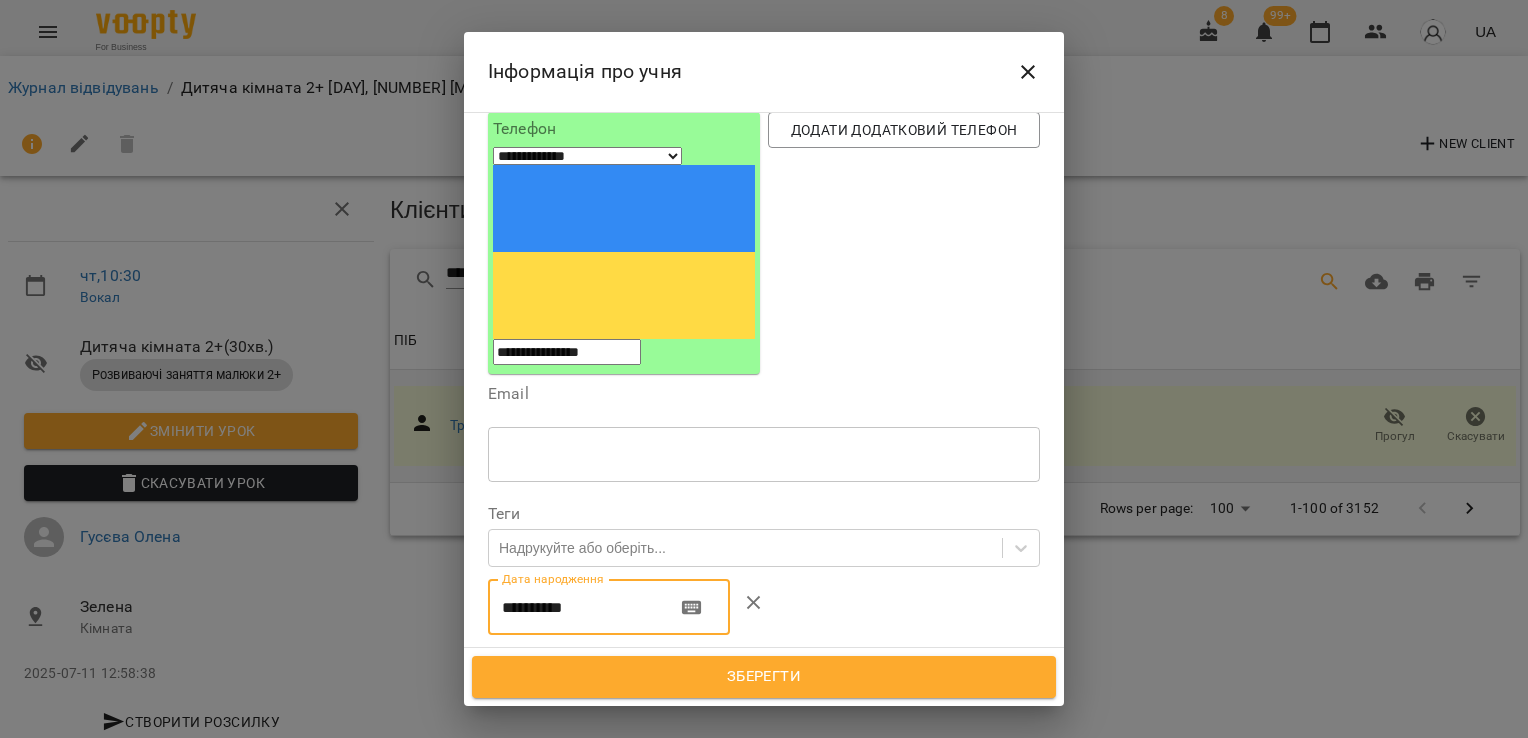 type on "**********" 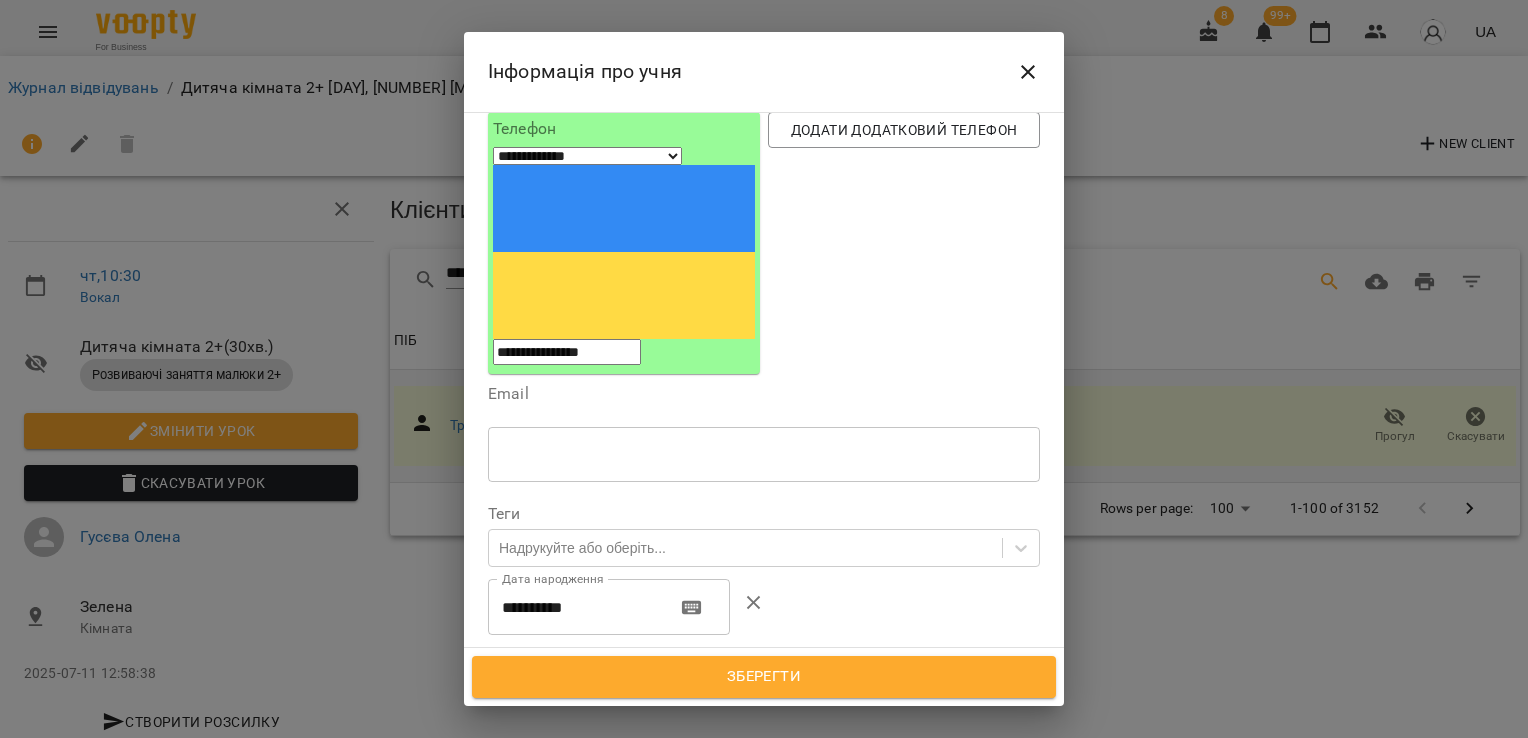 scroll, scrollTop: 400, scrollLeft: 0, axis: vertical 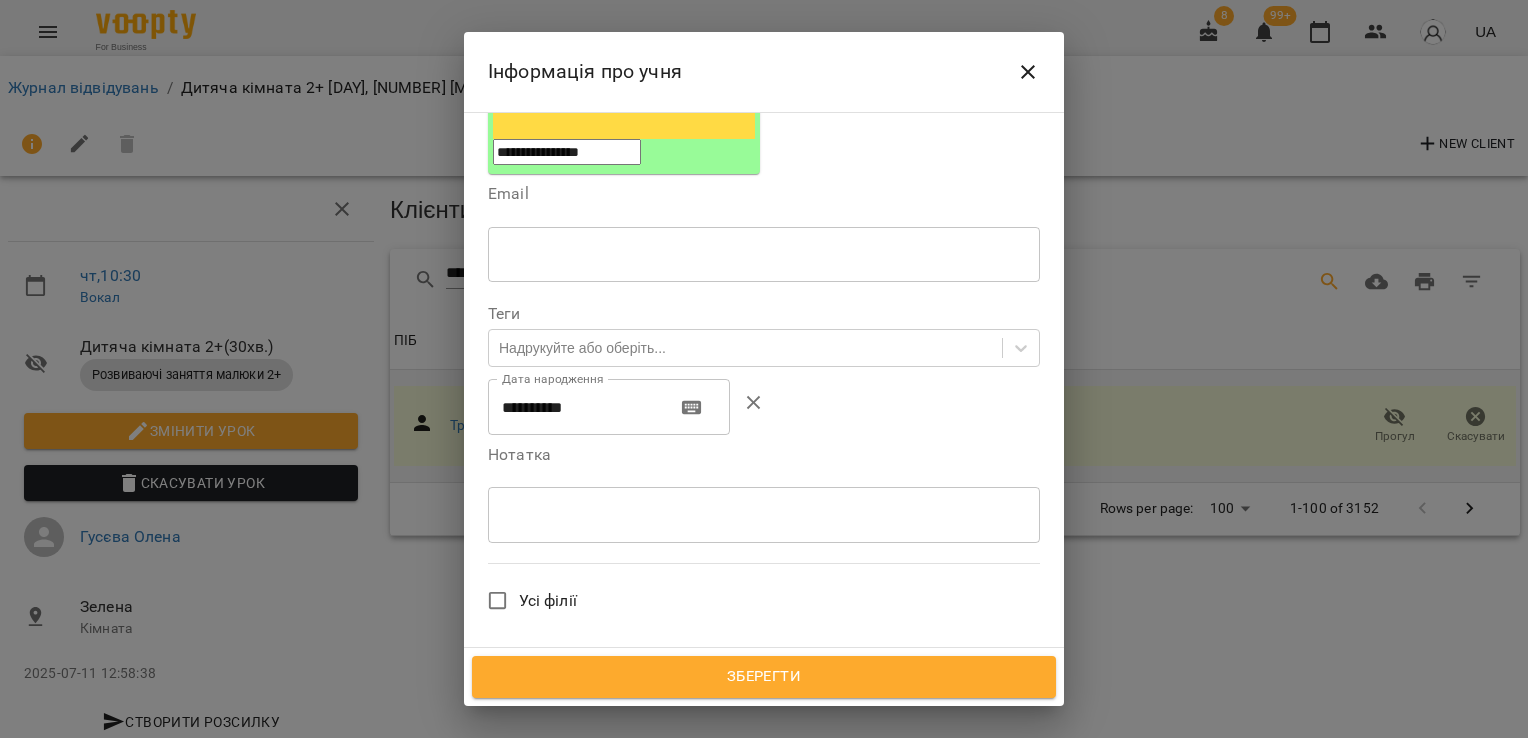 click at bounding box center [764, 514] 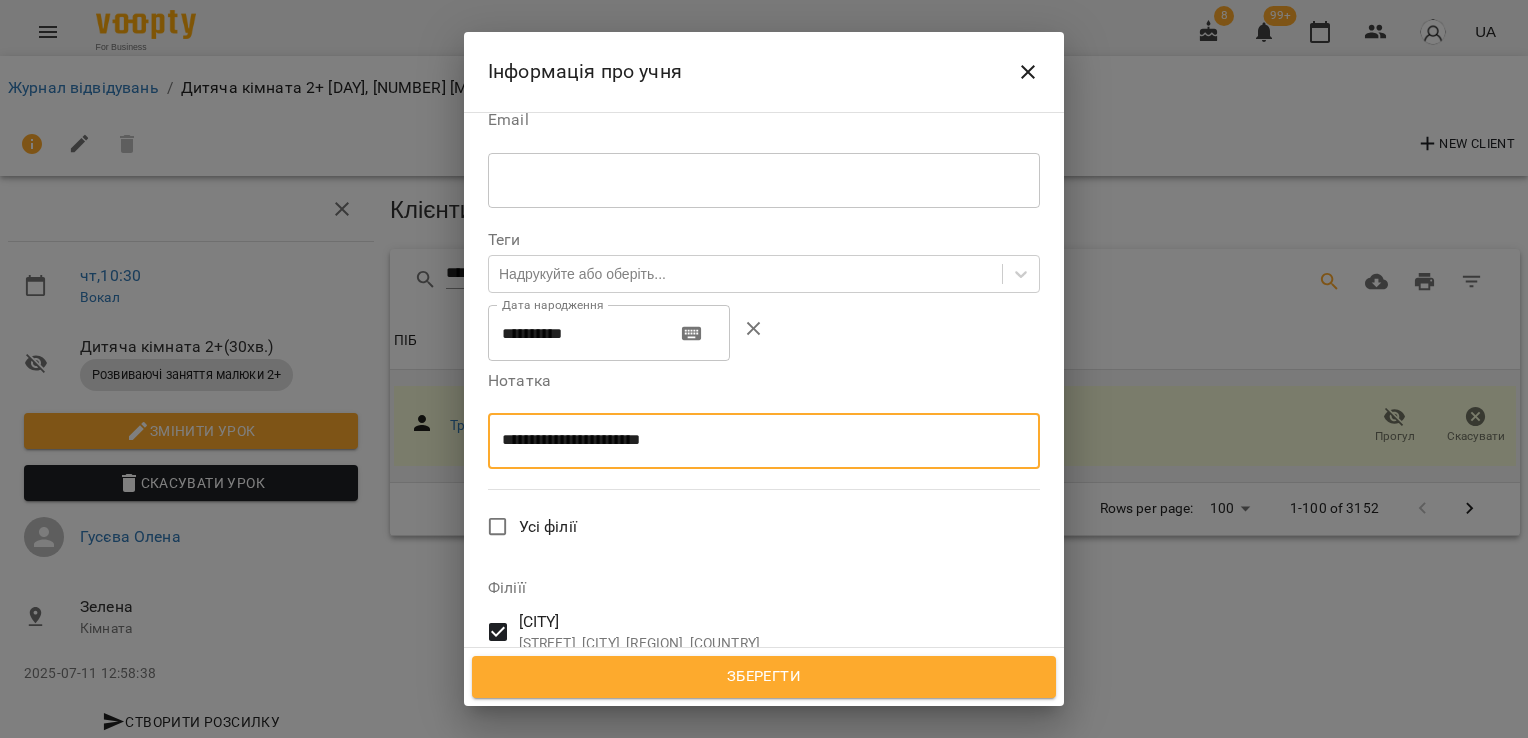 scroll, scrollTop: 592, scrollLeft: 0, axis: vertical 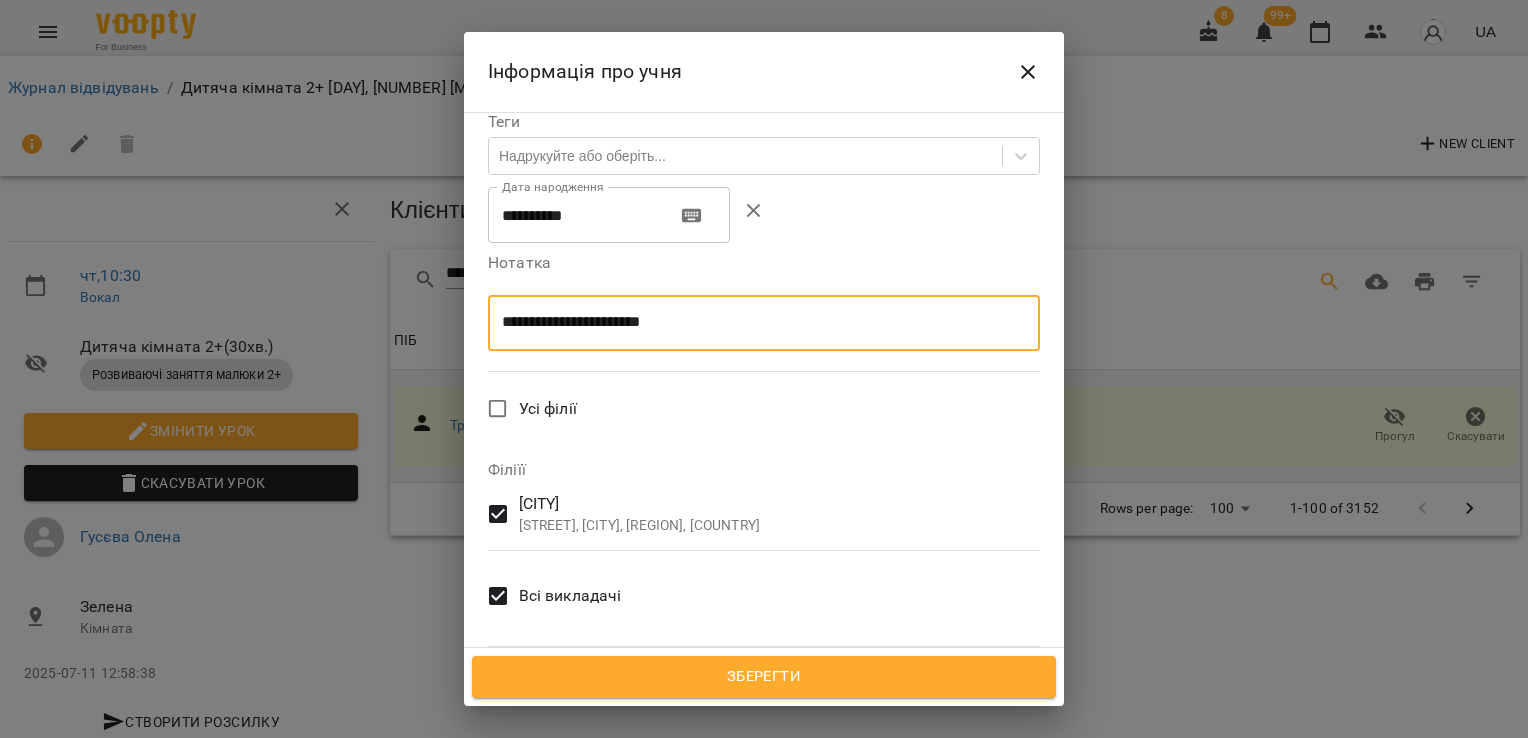 type on "**********" 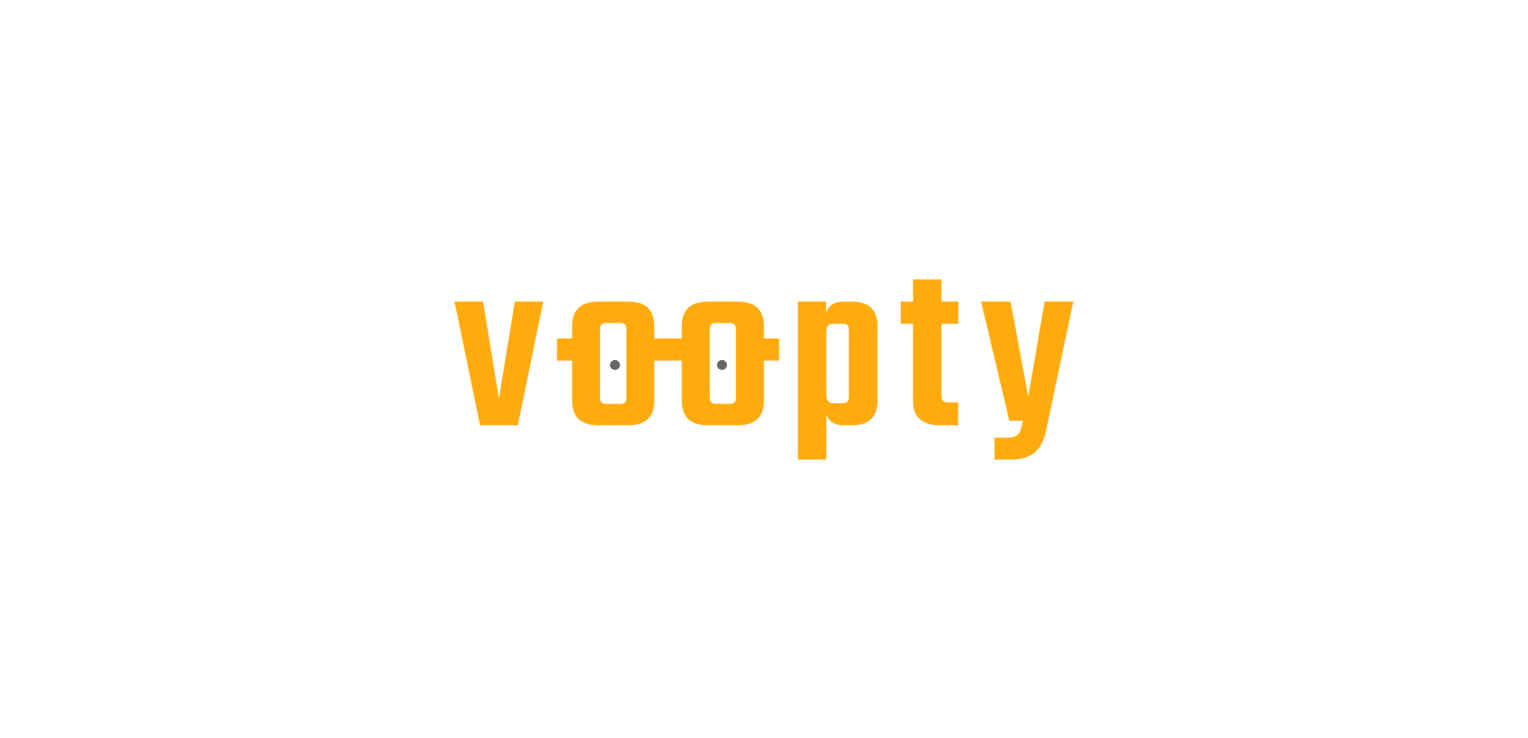 scroll, scrollTop: 0, scrollLeft: 0, axis: both 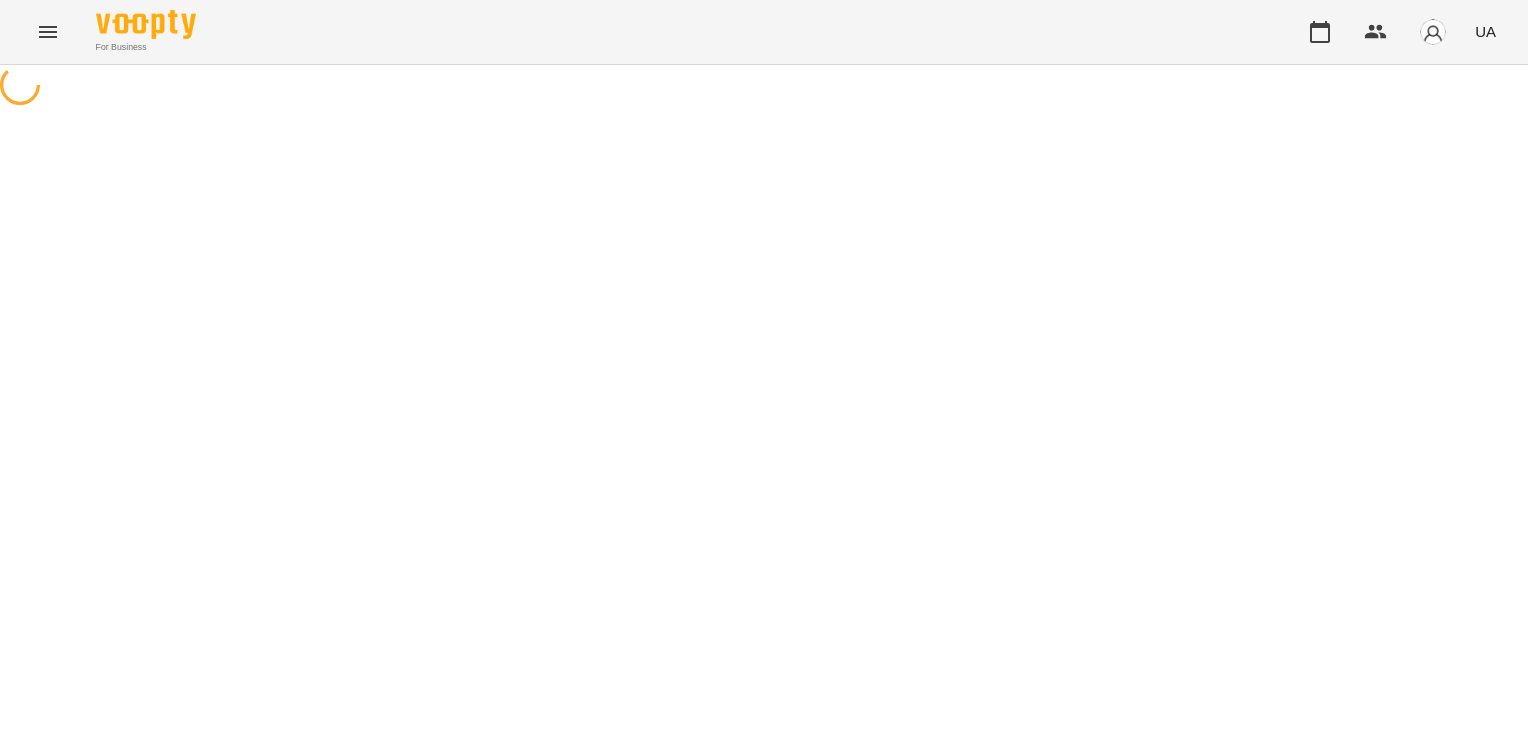 select on "**********" 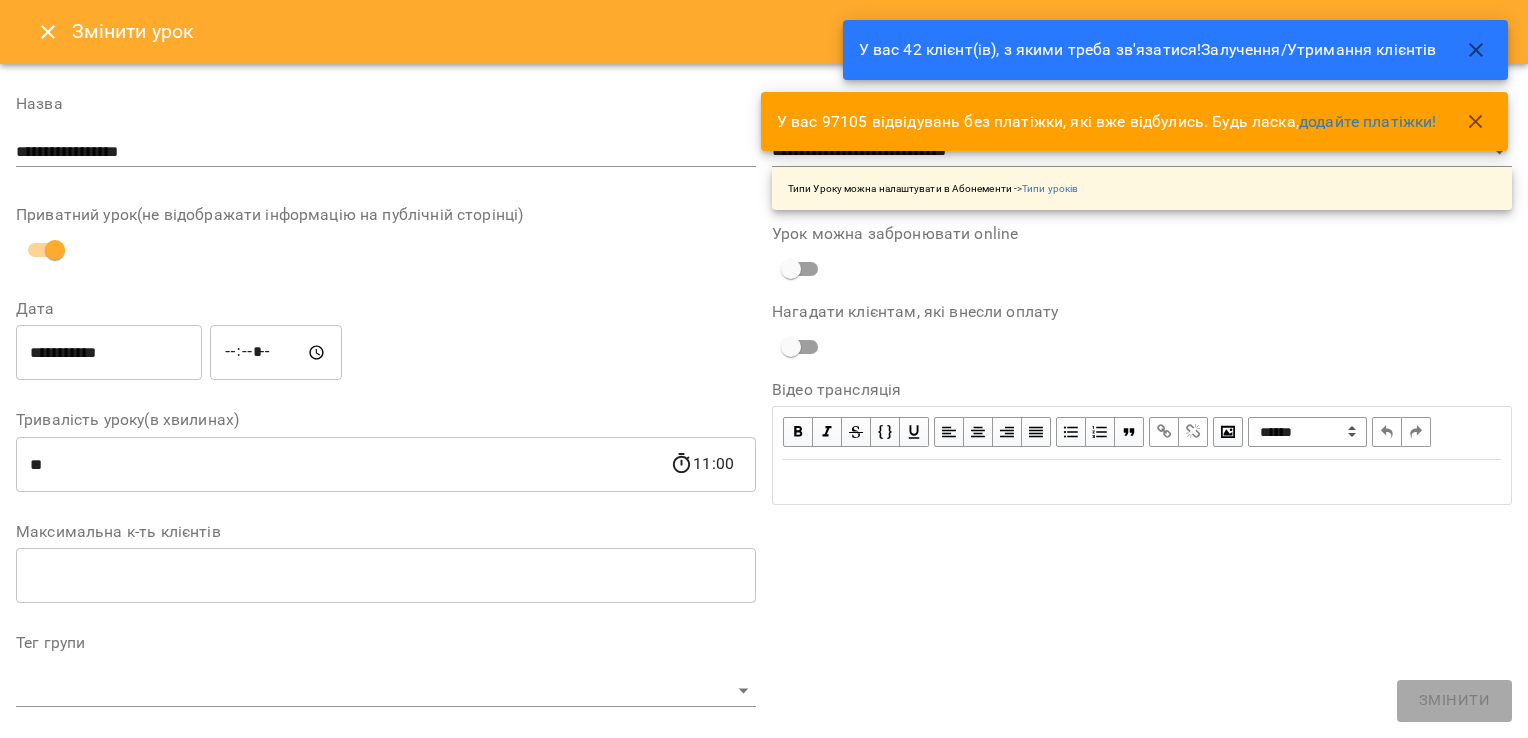 click on "**********" at bounding box center [1142, 666] 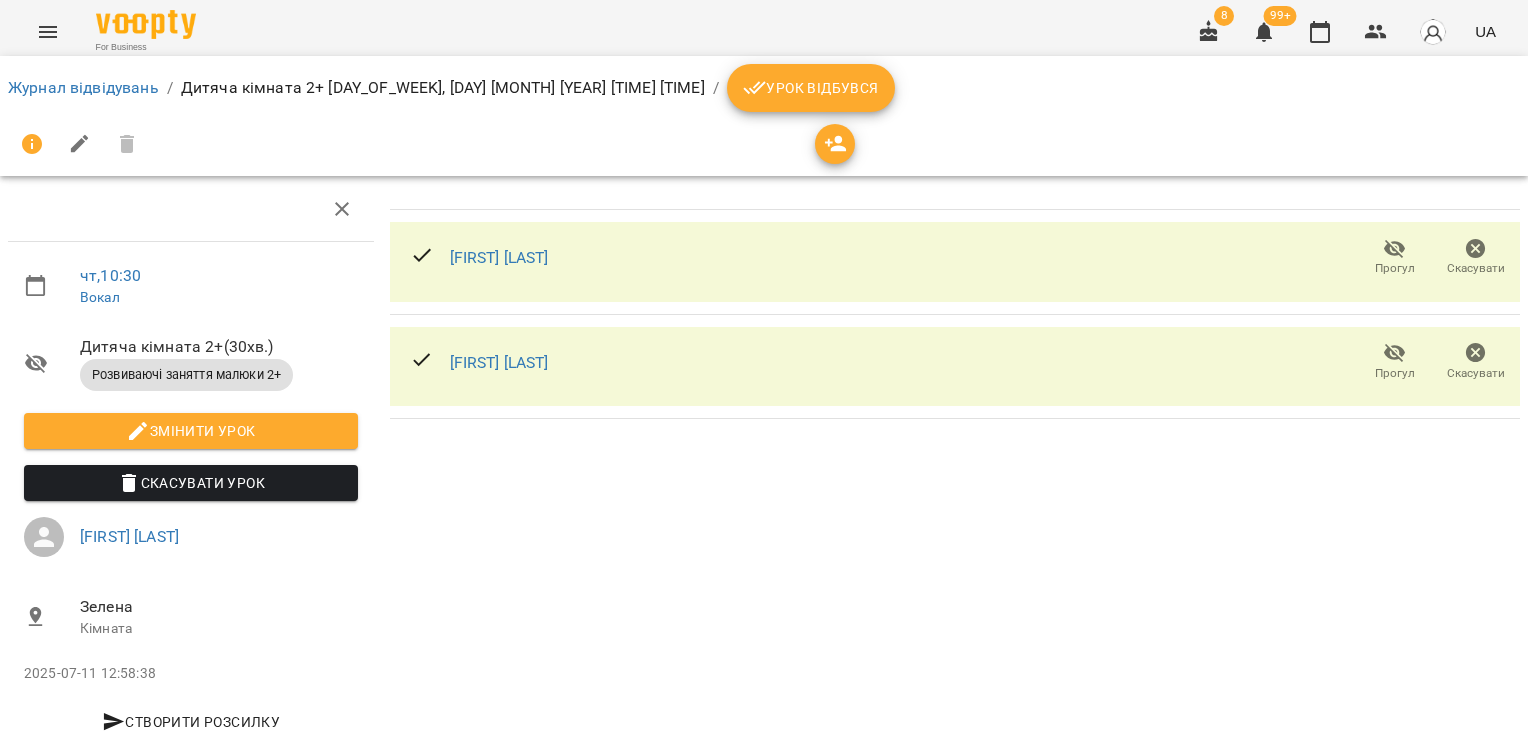 click 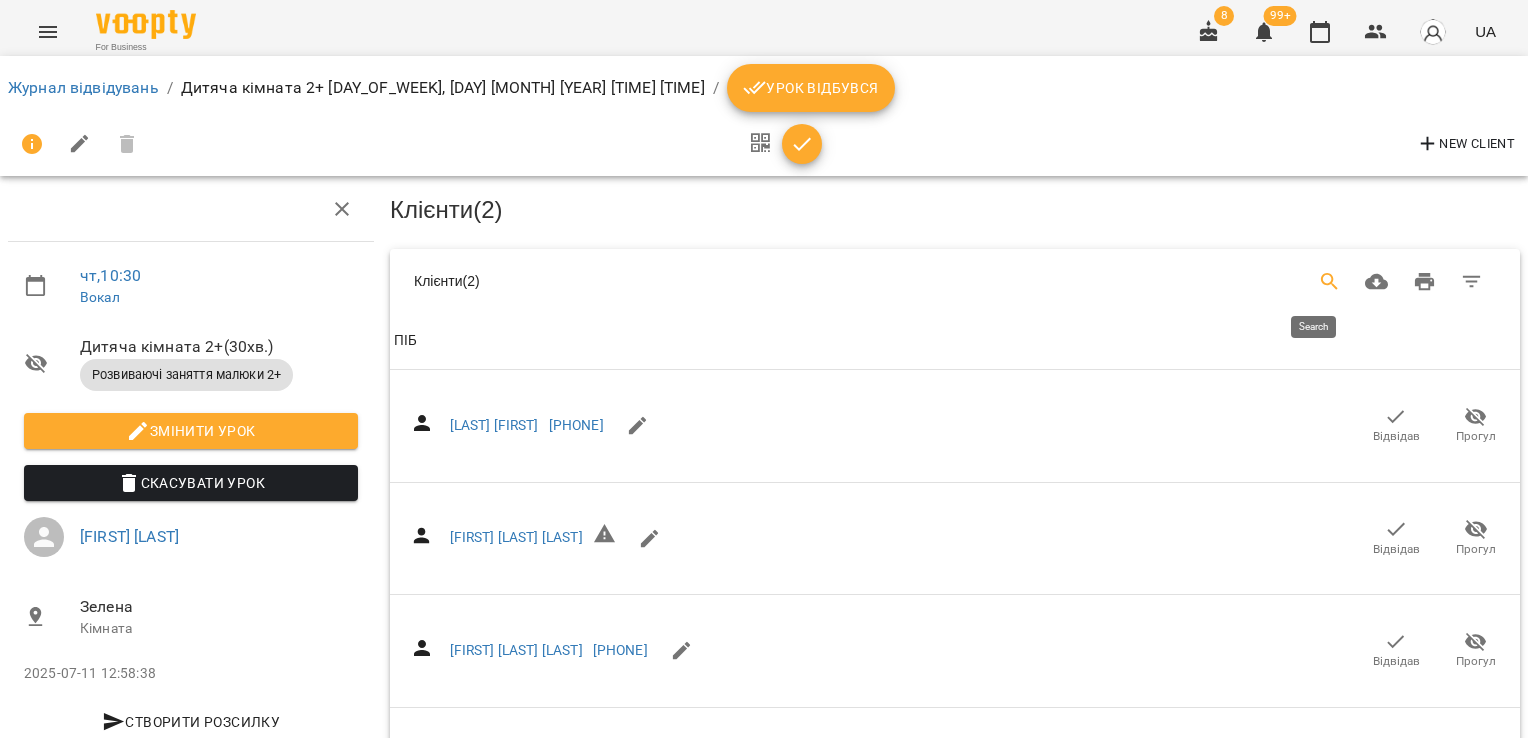 click 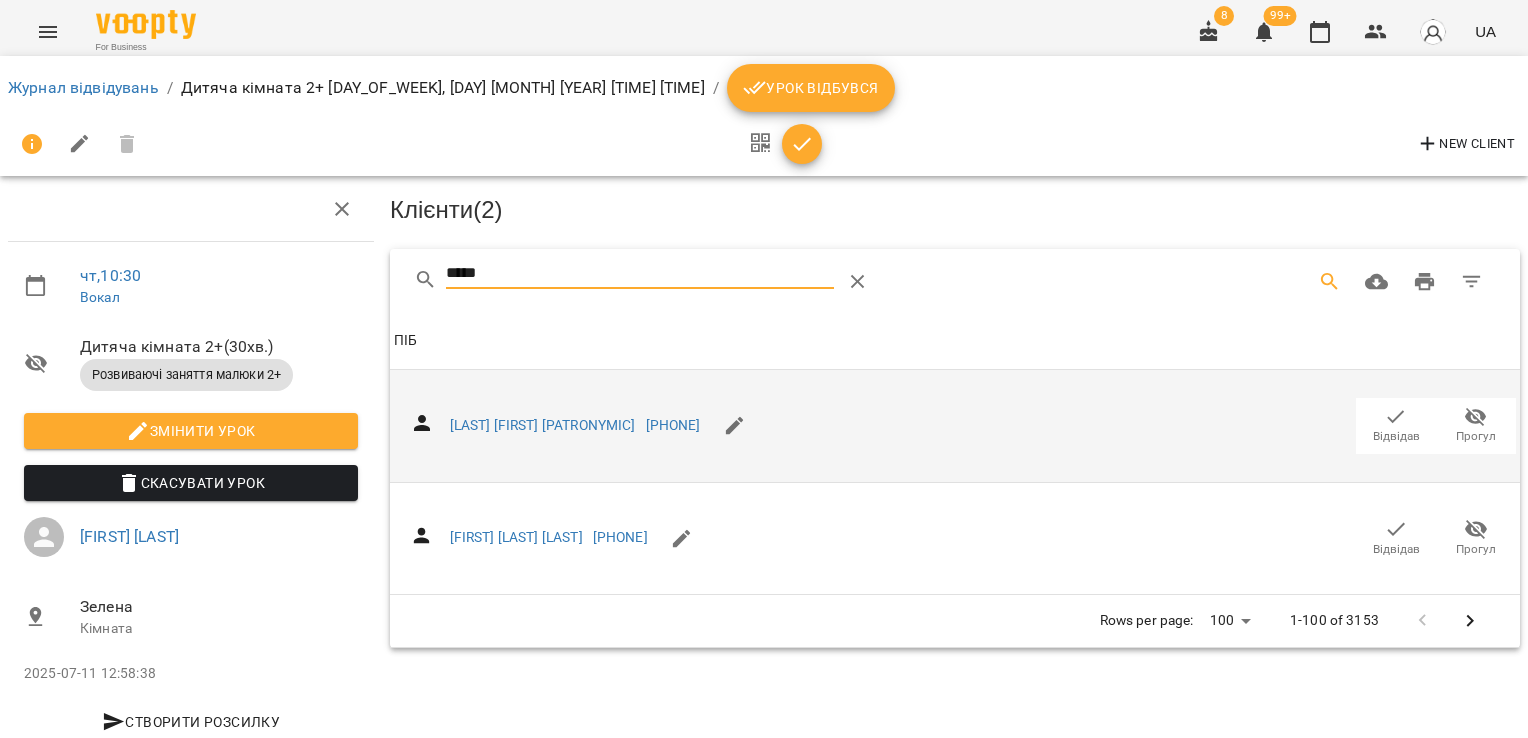 type on "*****" 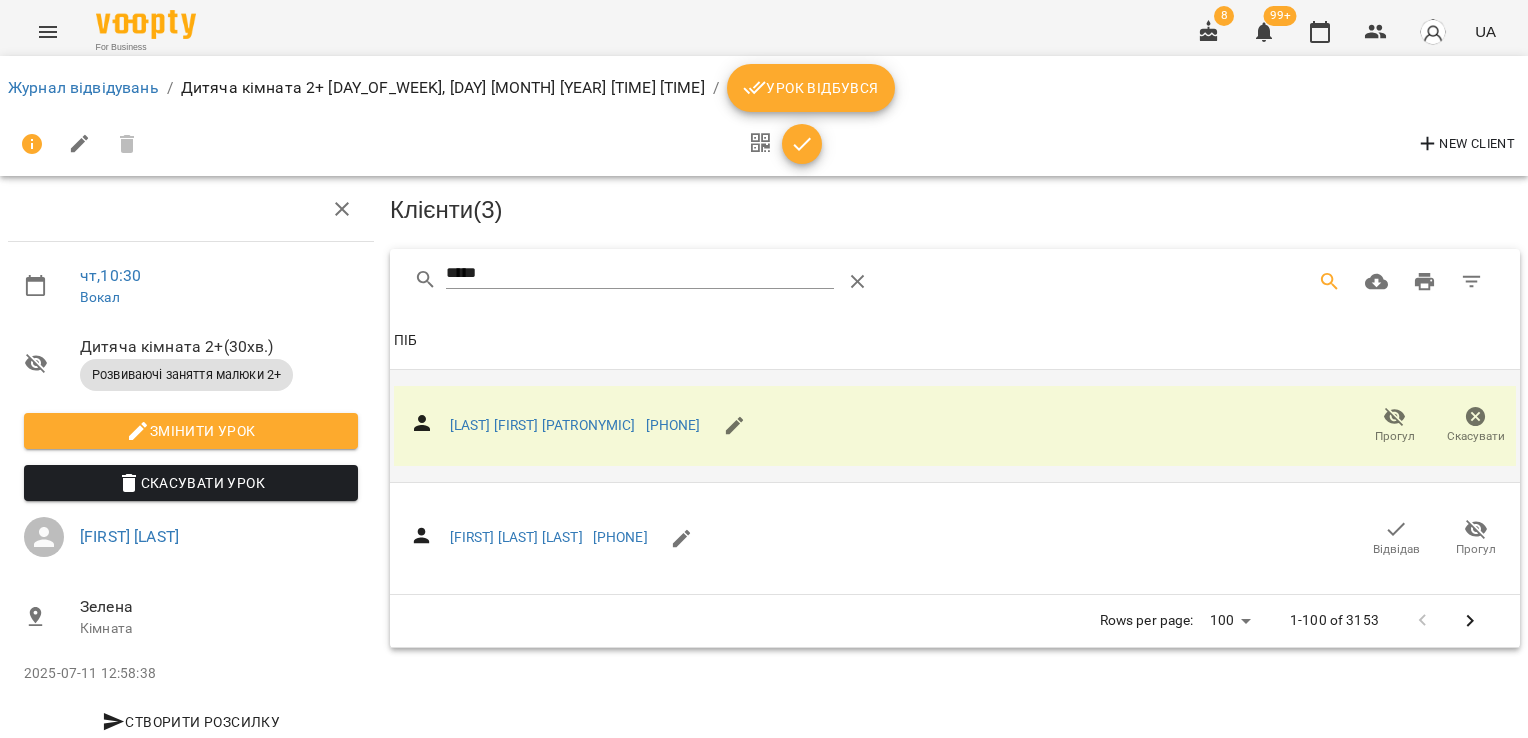 click on "New Client" at bounding box center [1465, 144] 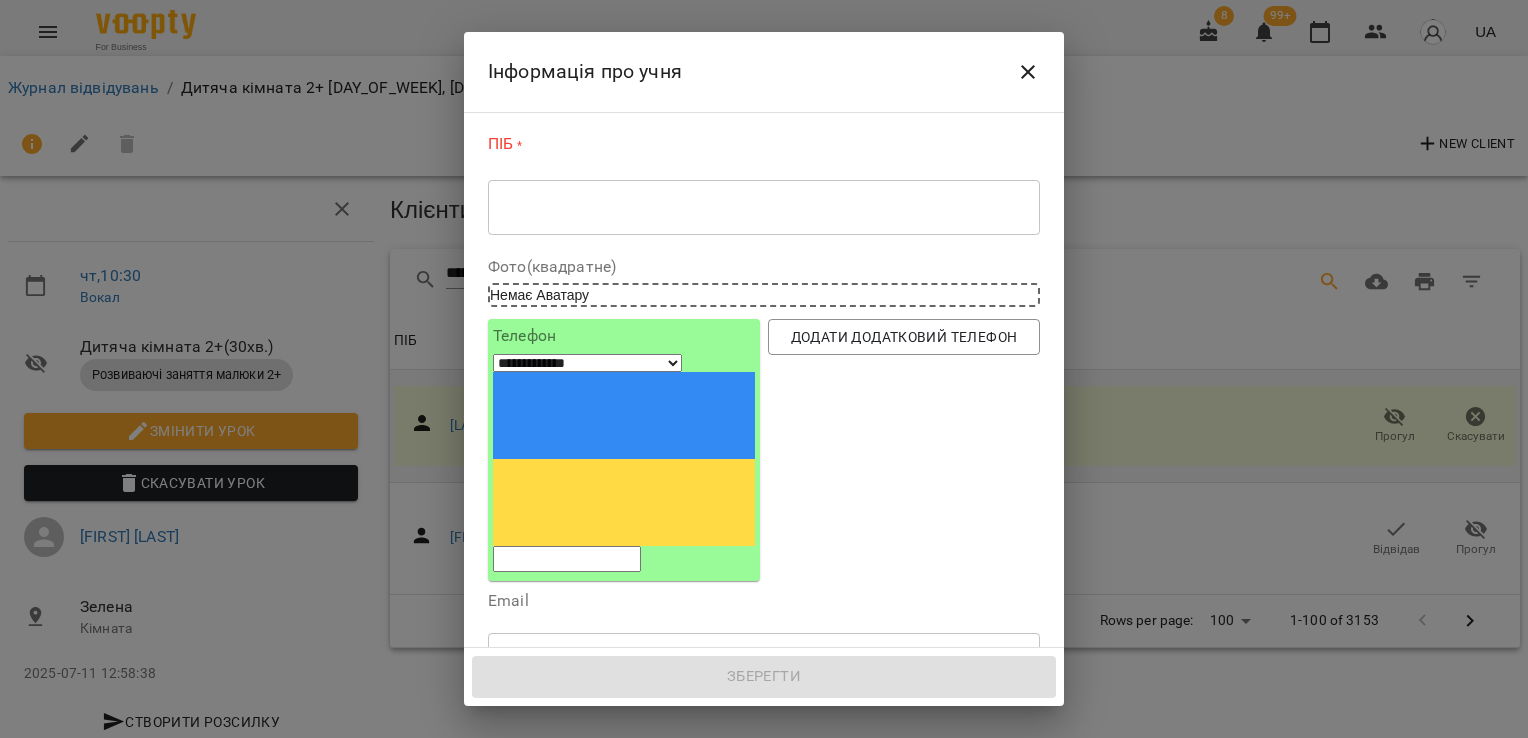 click at bounding box center [764, 207] 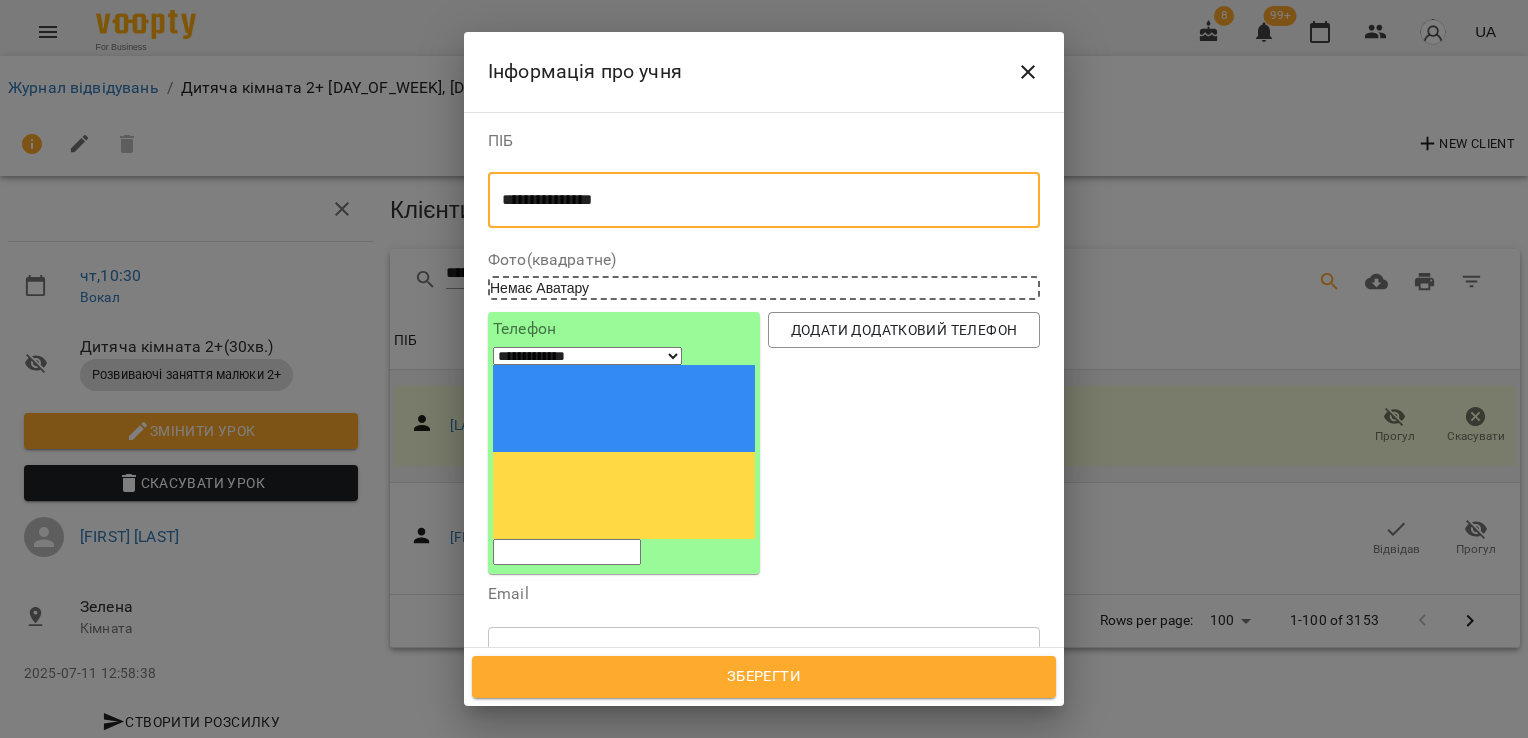 type on "**********" 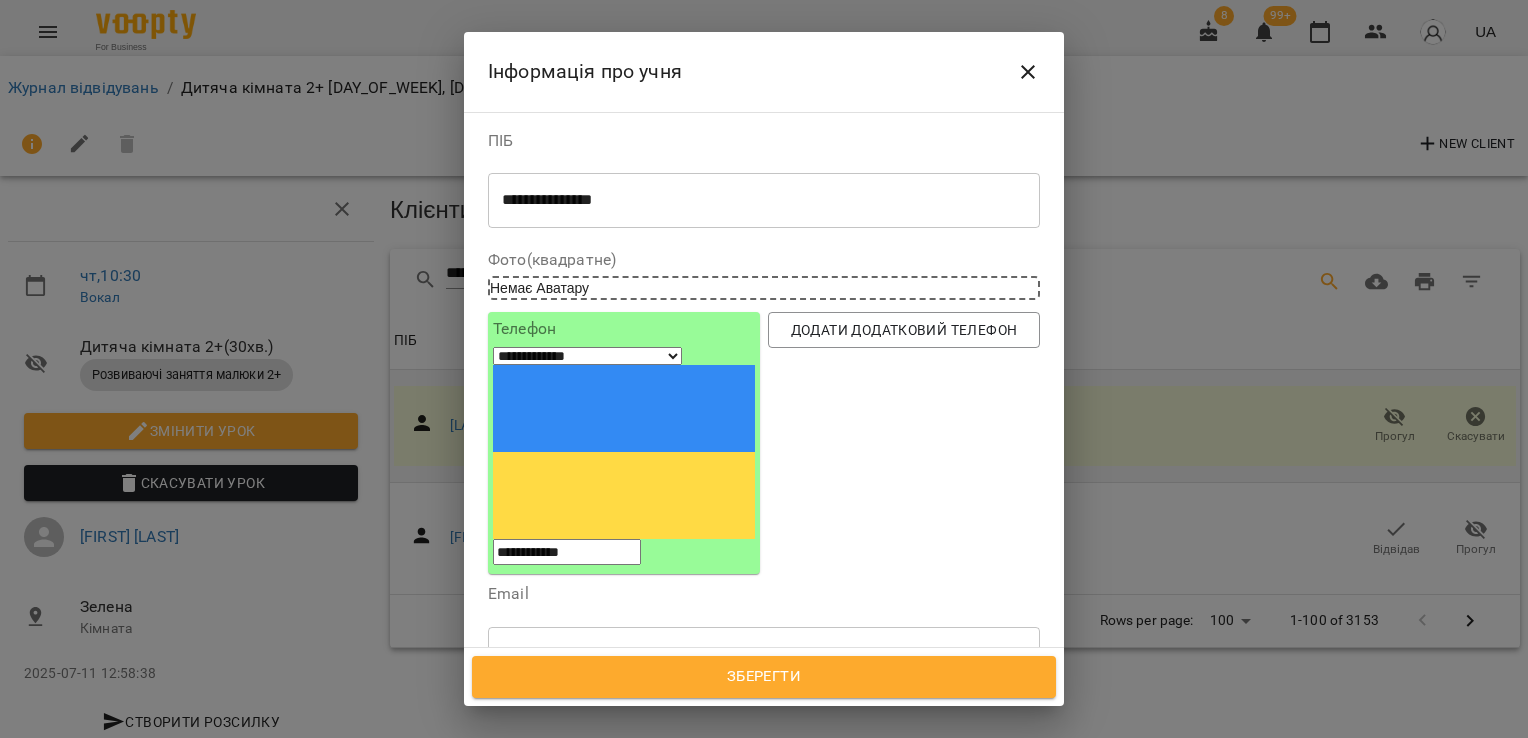 scroll, scrollTop: 100, scrollLeft: 0, axis: vertical 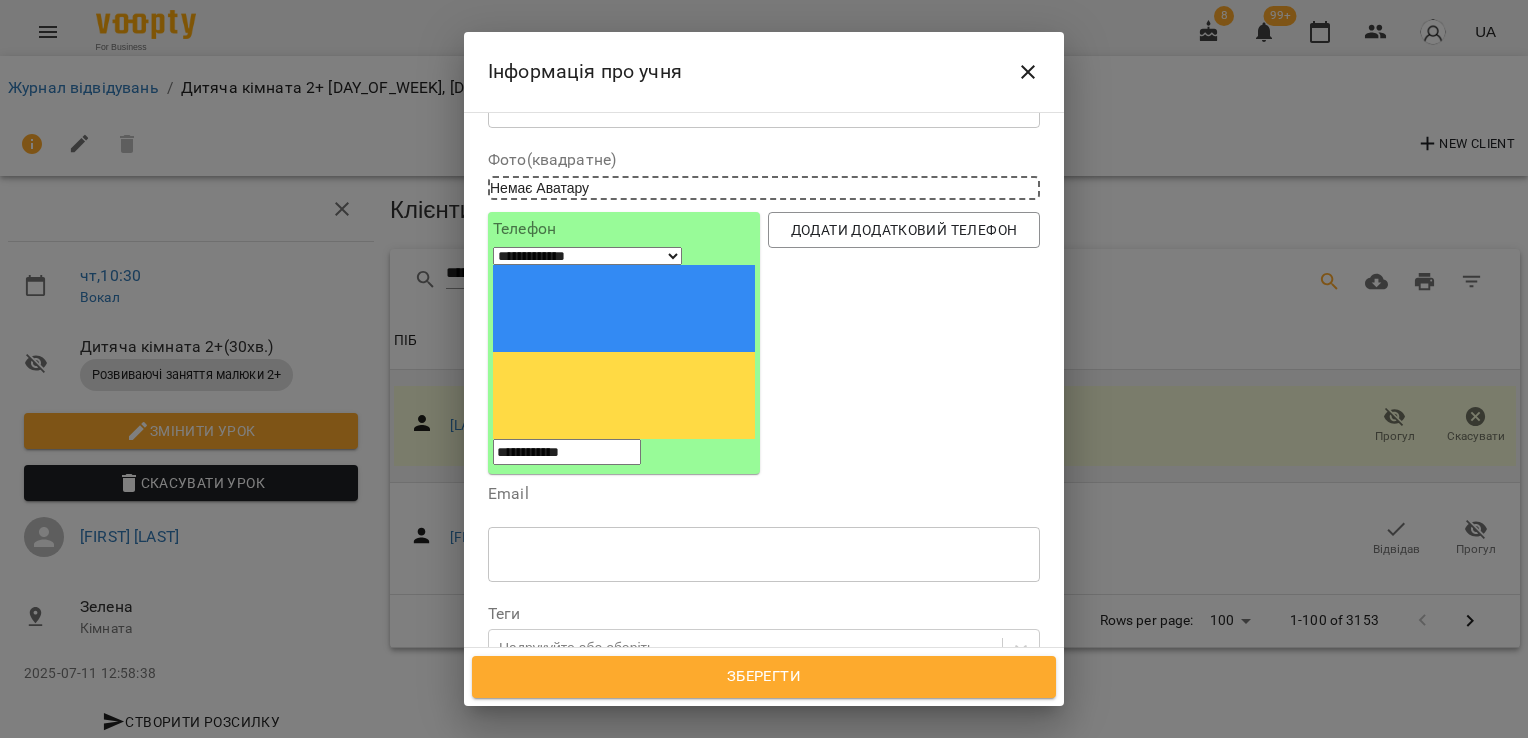 type on "**********" 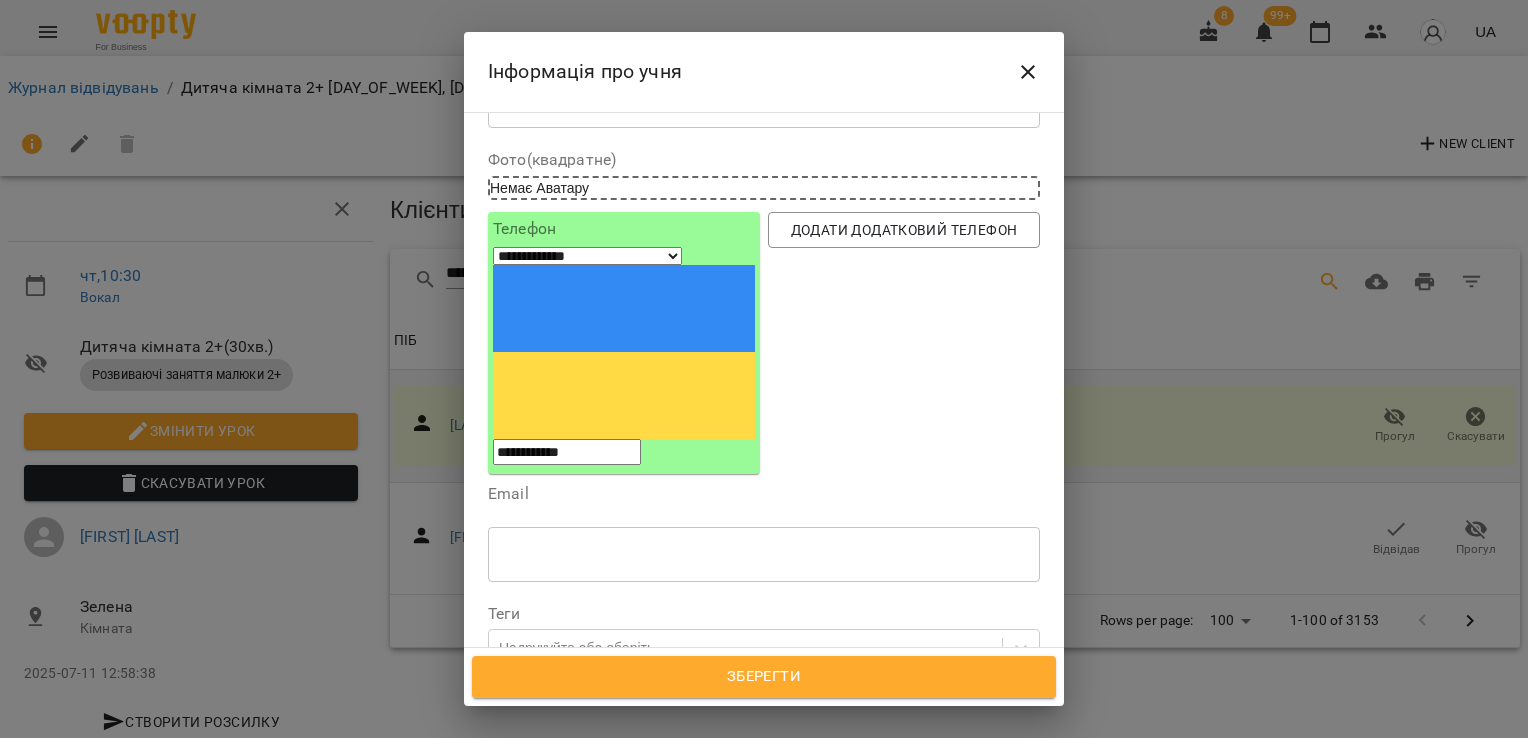 drag, startPoint x: 599, startPoint y: 534, endPoint x: 320, endPoint y: 524, distance: 279.17917 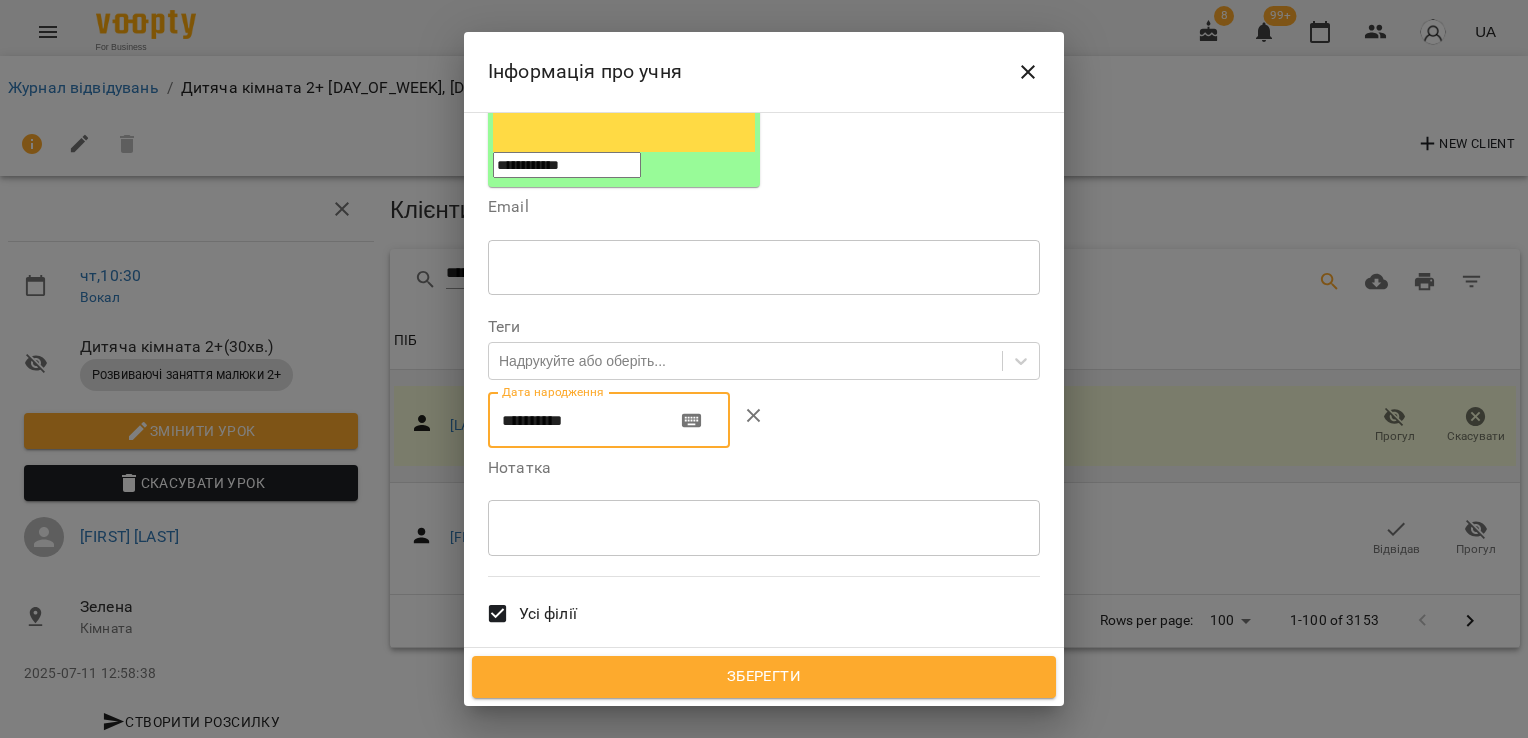 scroll, scrollTop: 492, scrollLeft: 0, axis: vertical 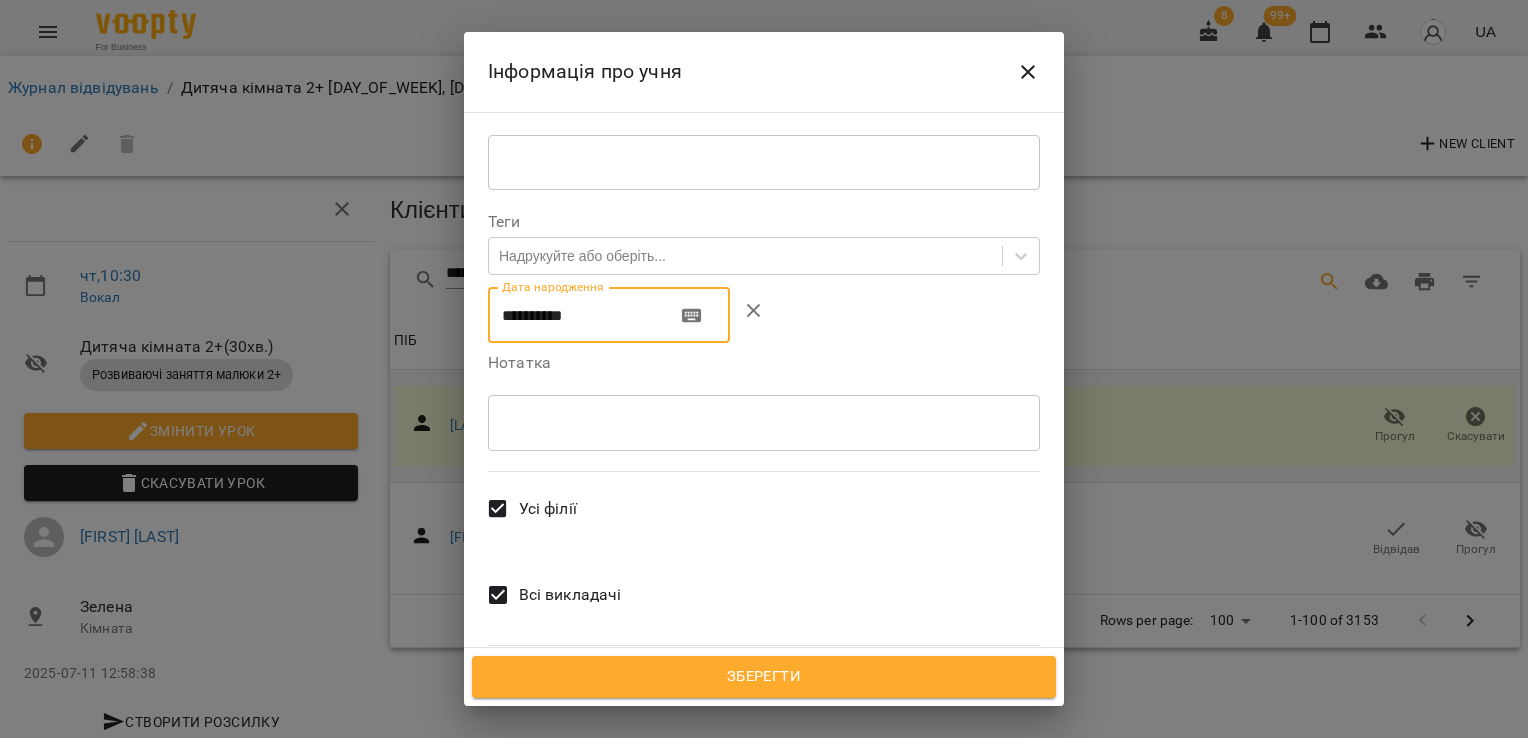type on "**********" 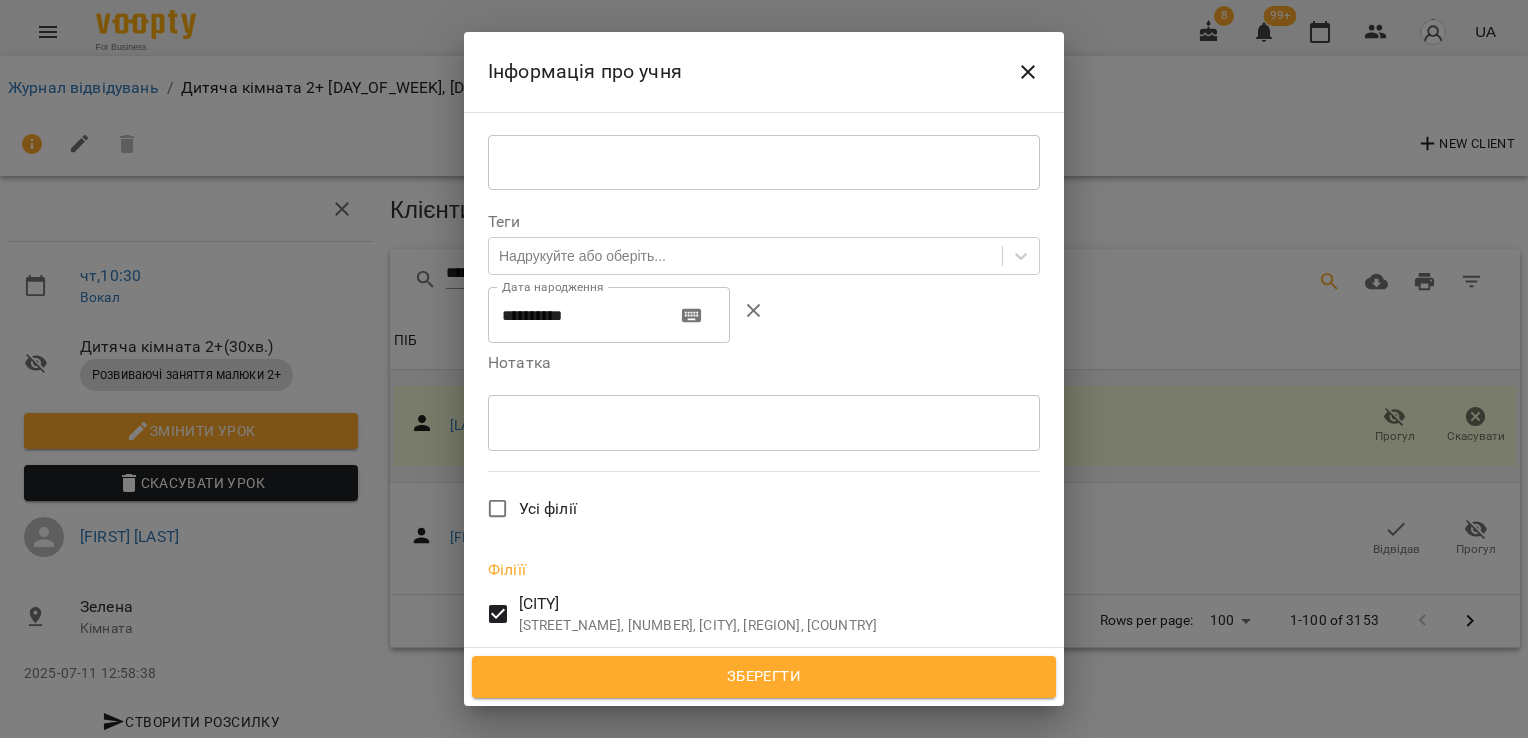 click at bounding box center (764, 422) 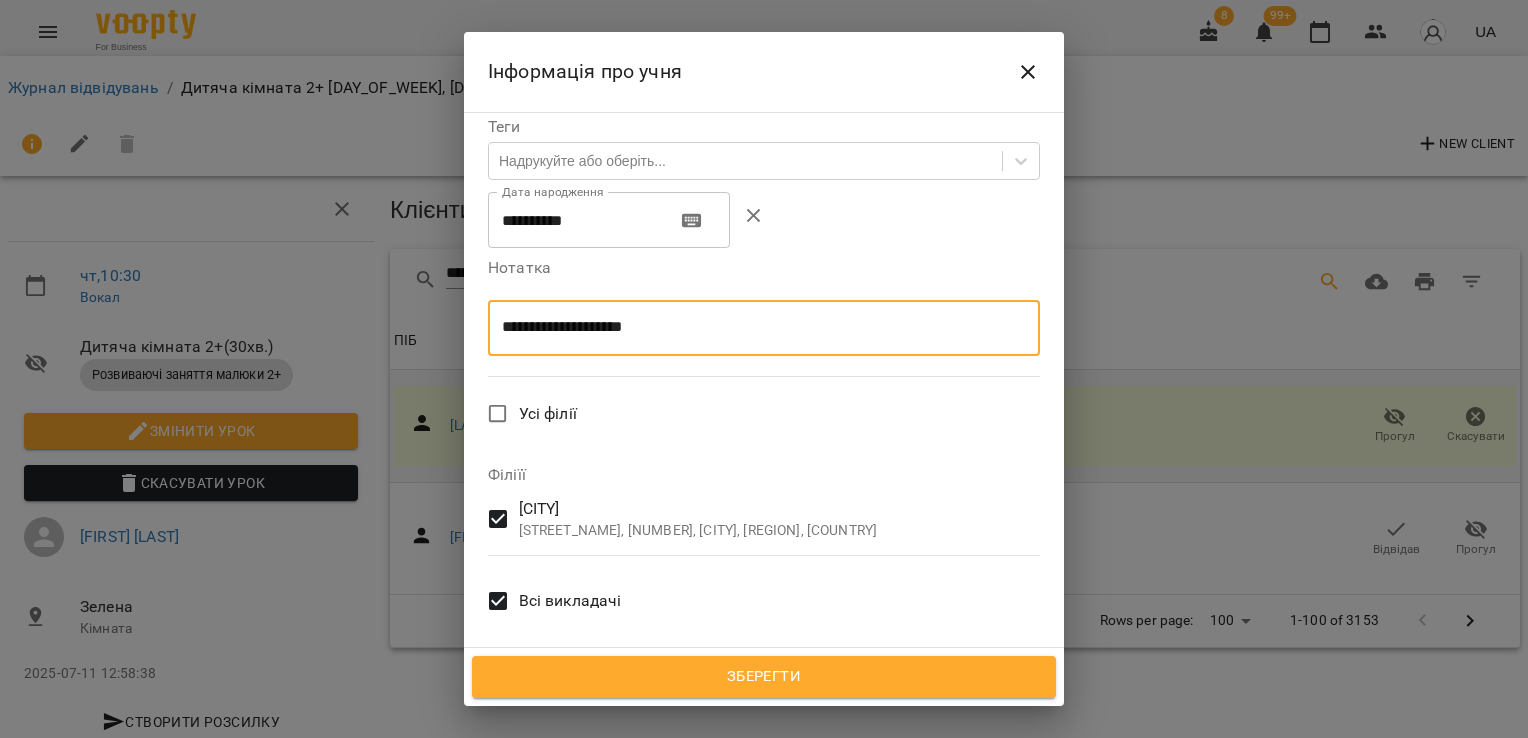 scroll, scrollTop: 592, scrollLeft: 0, axis: vertical 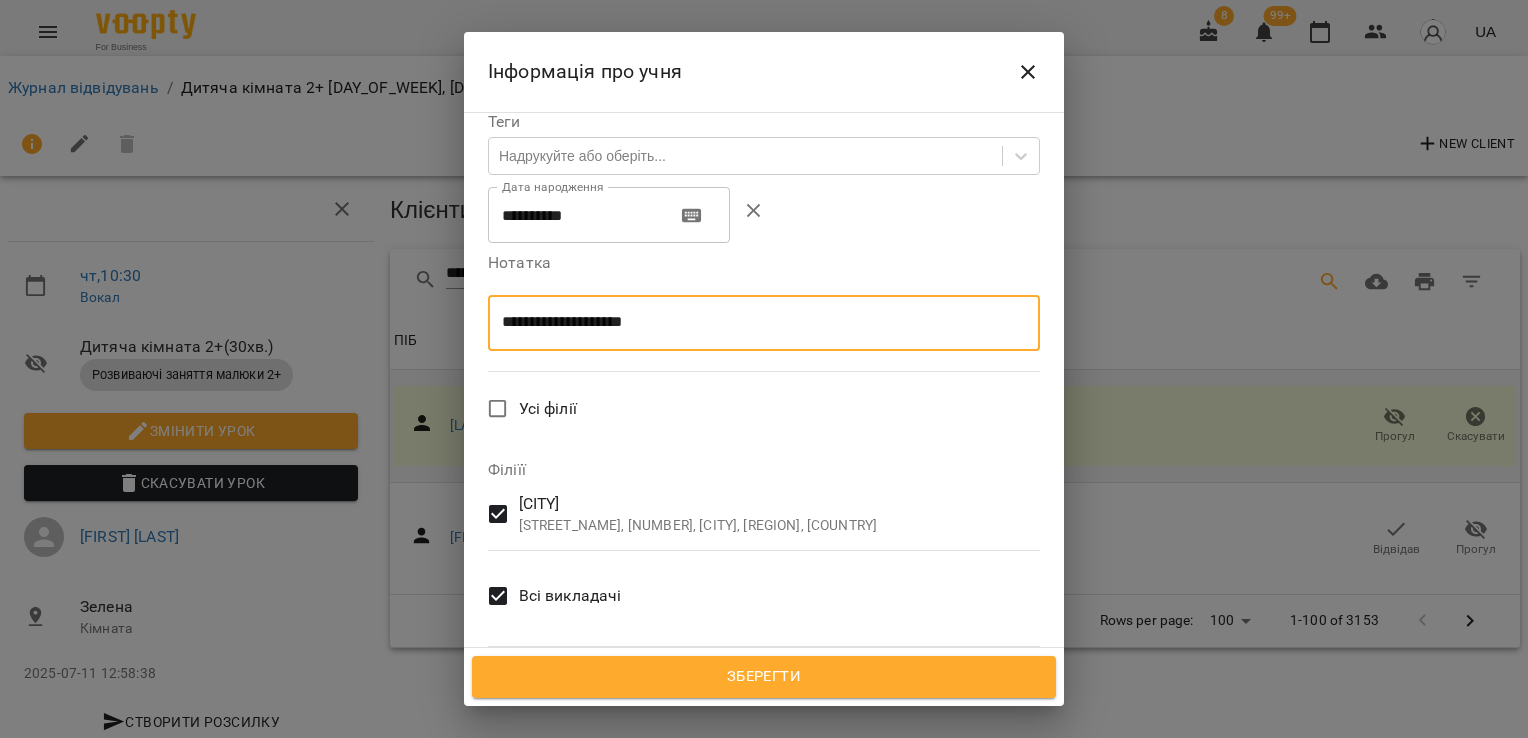type on "**********" 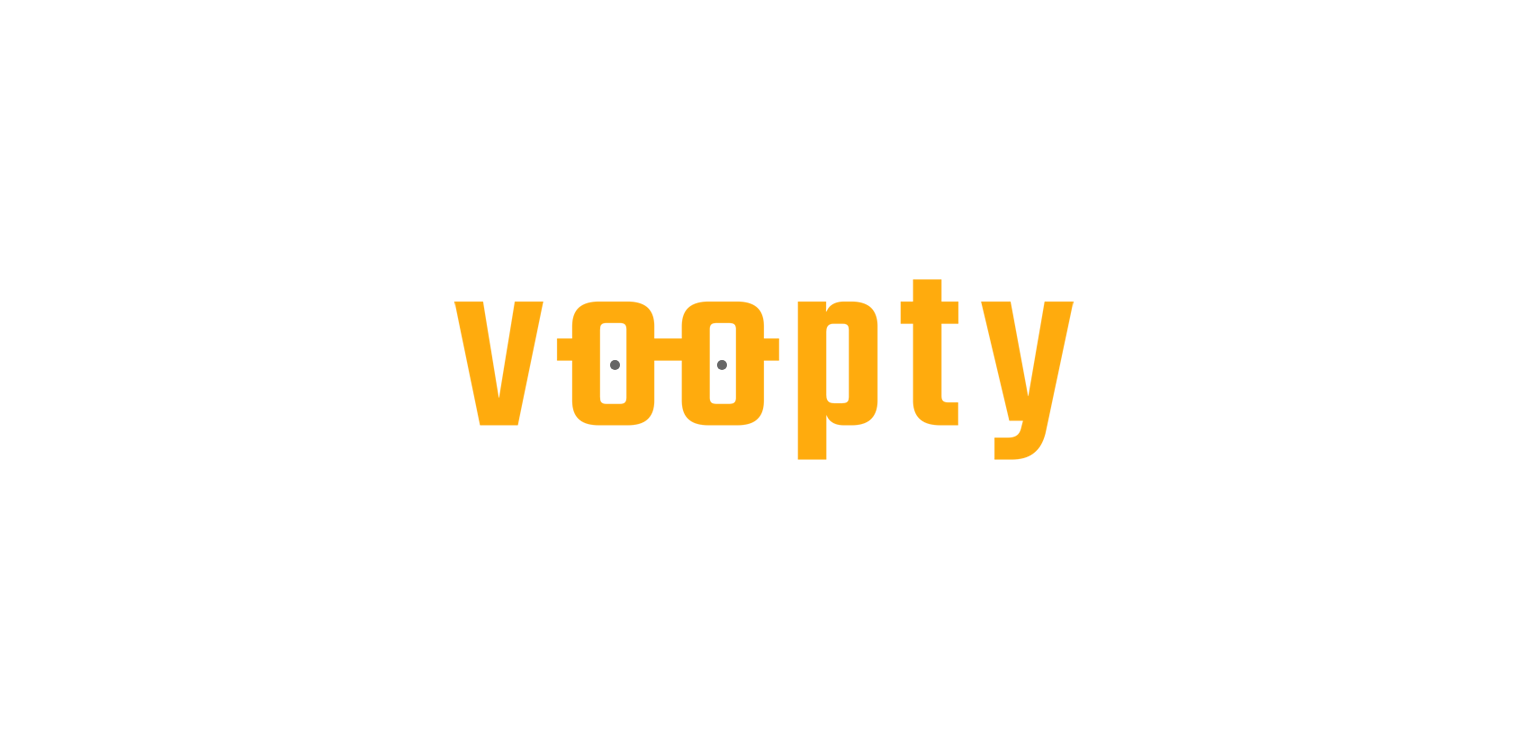 scroll, scrollTop: 0, scrollLeft: 0, axis: both 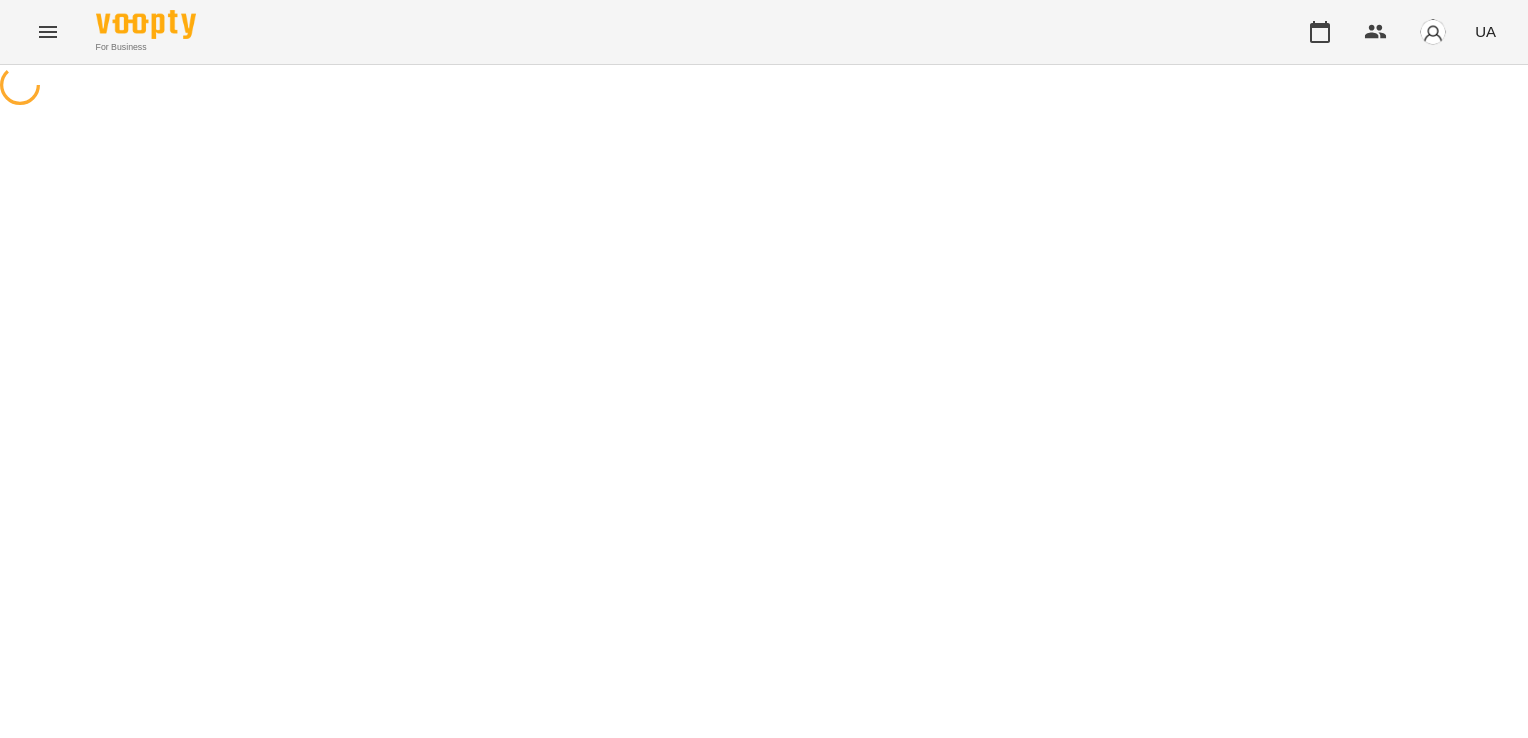 select on "**********" 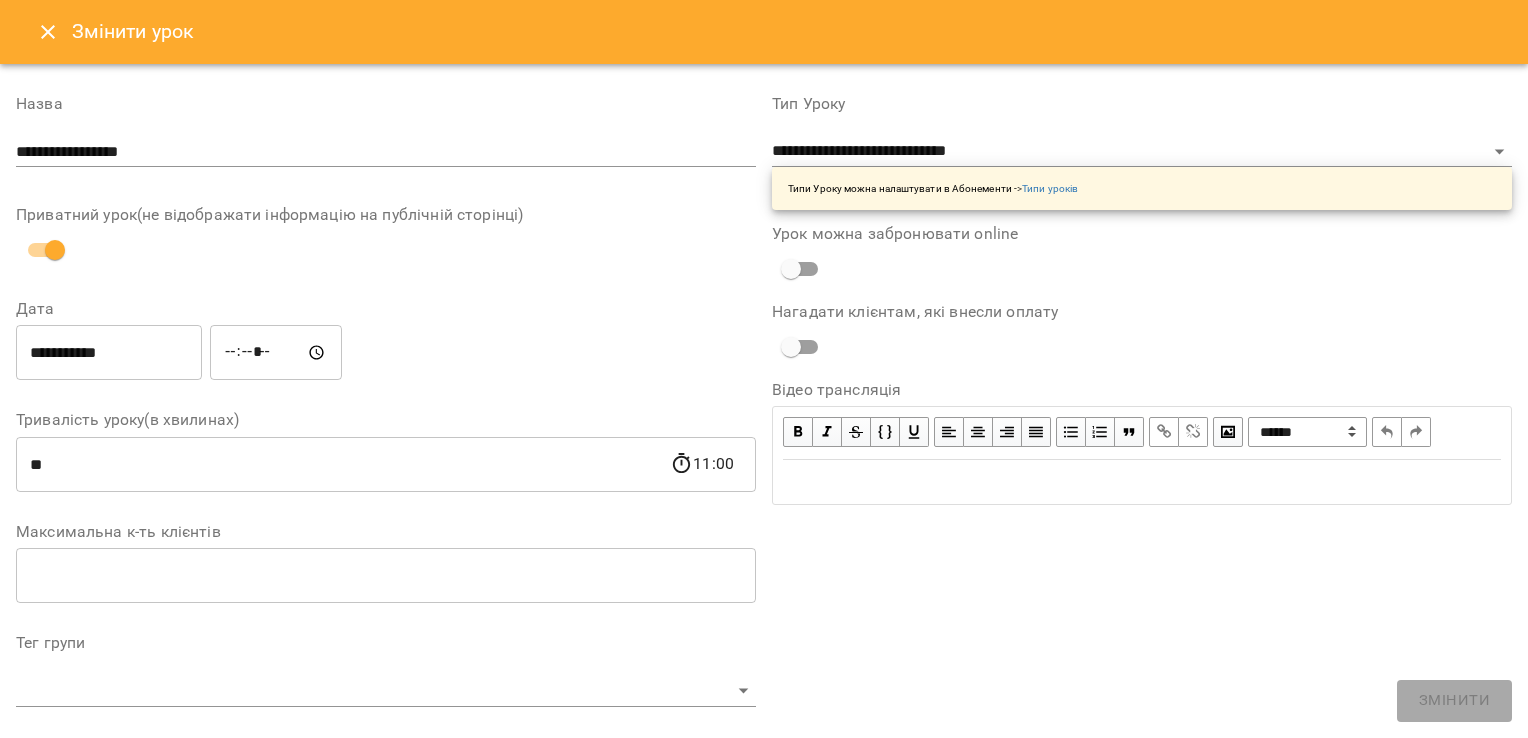 click at bounding box center [48, 32] 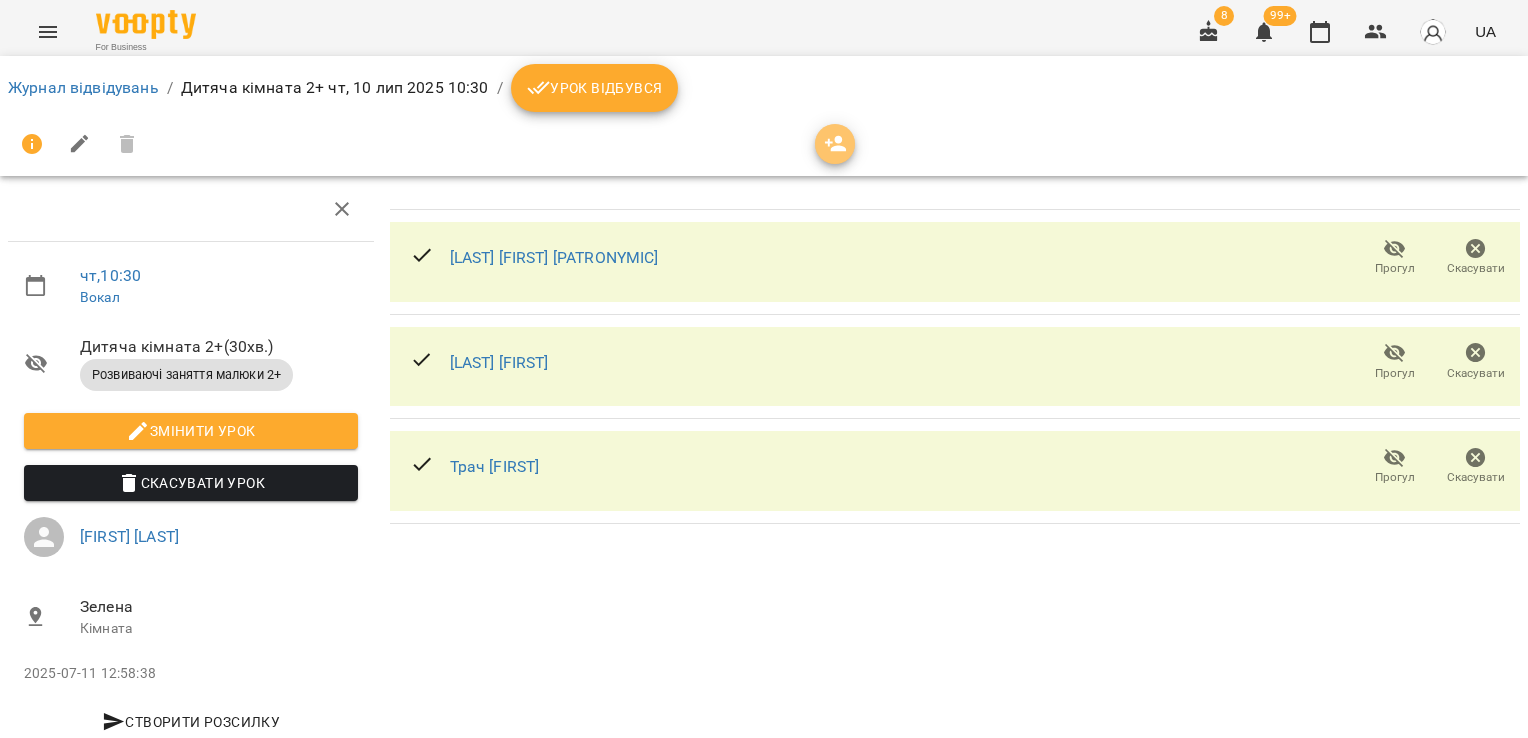 click 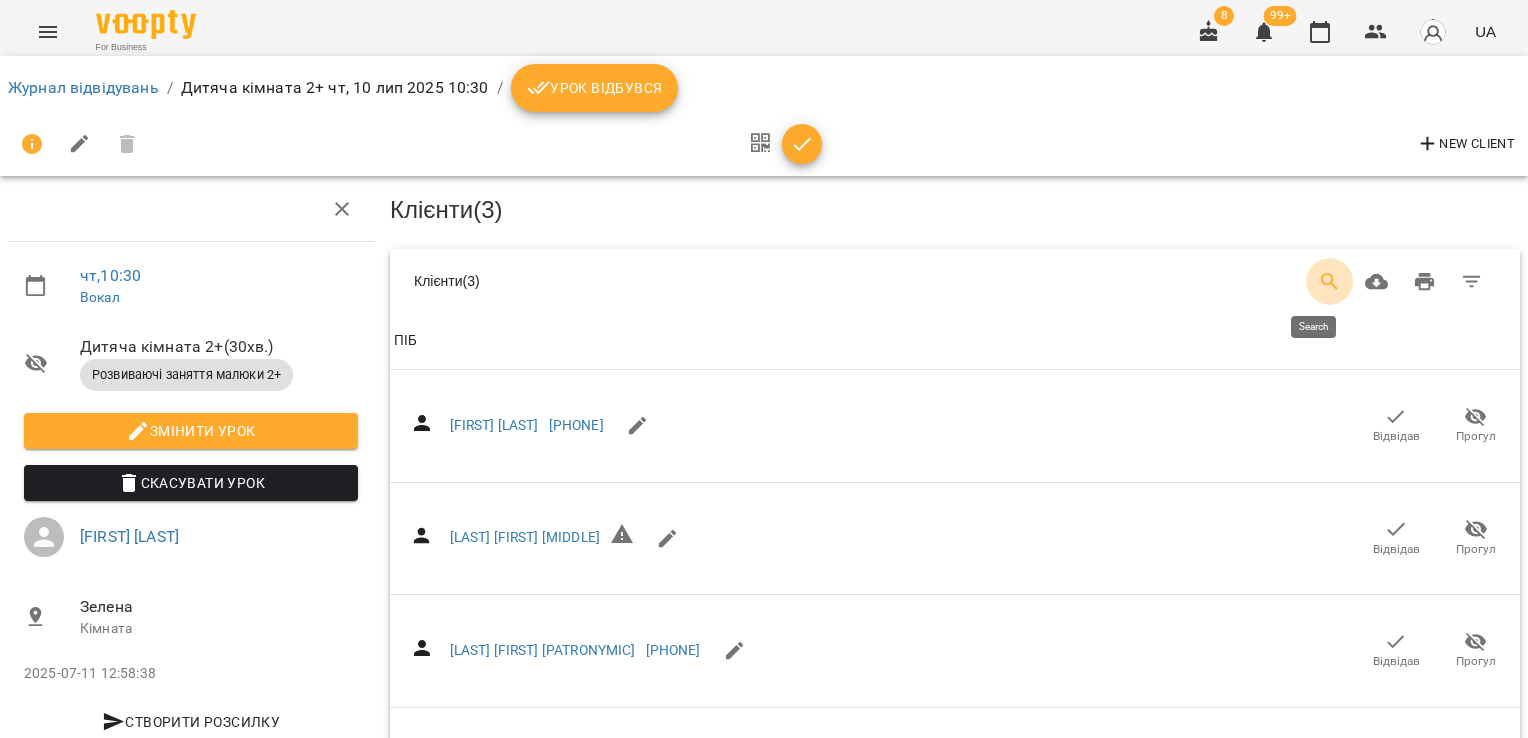 click 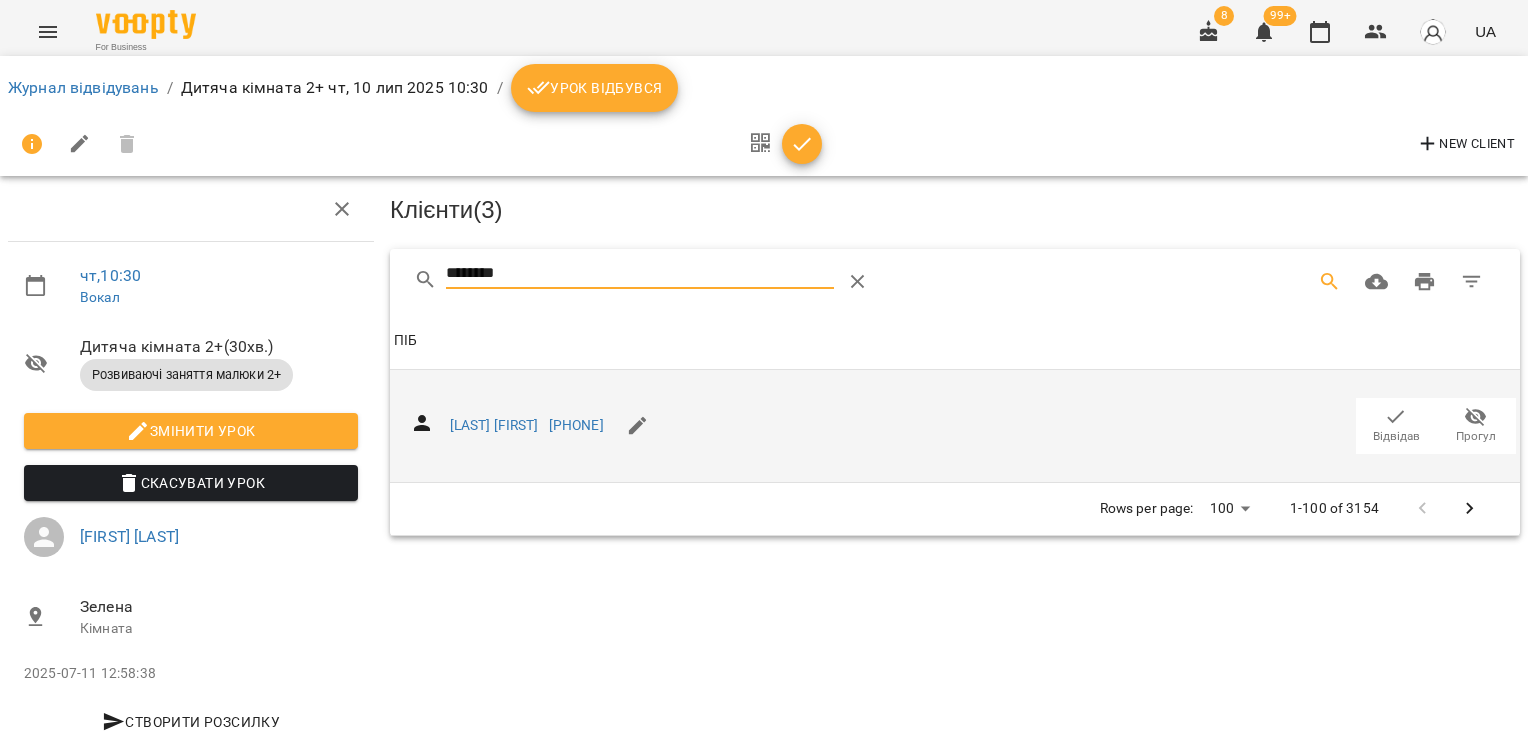 type on "********" 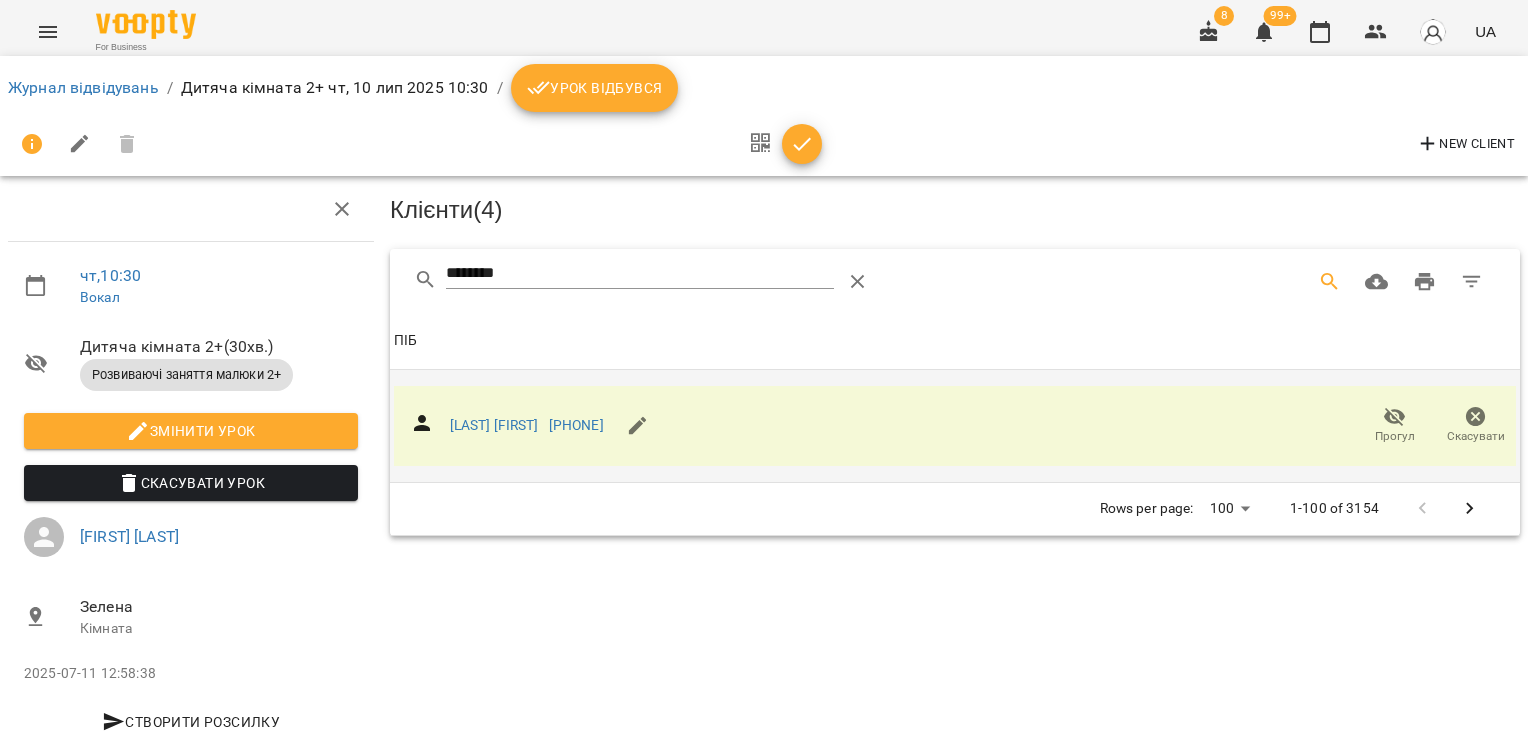 click at bounding box center (760, 144) 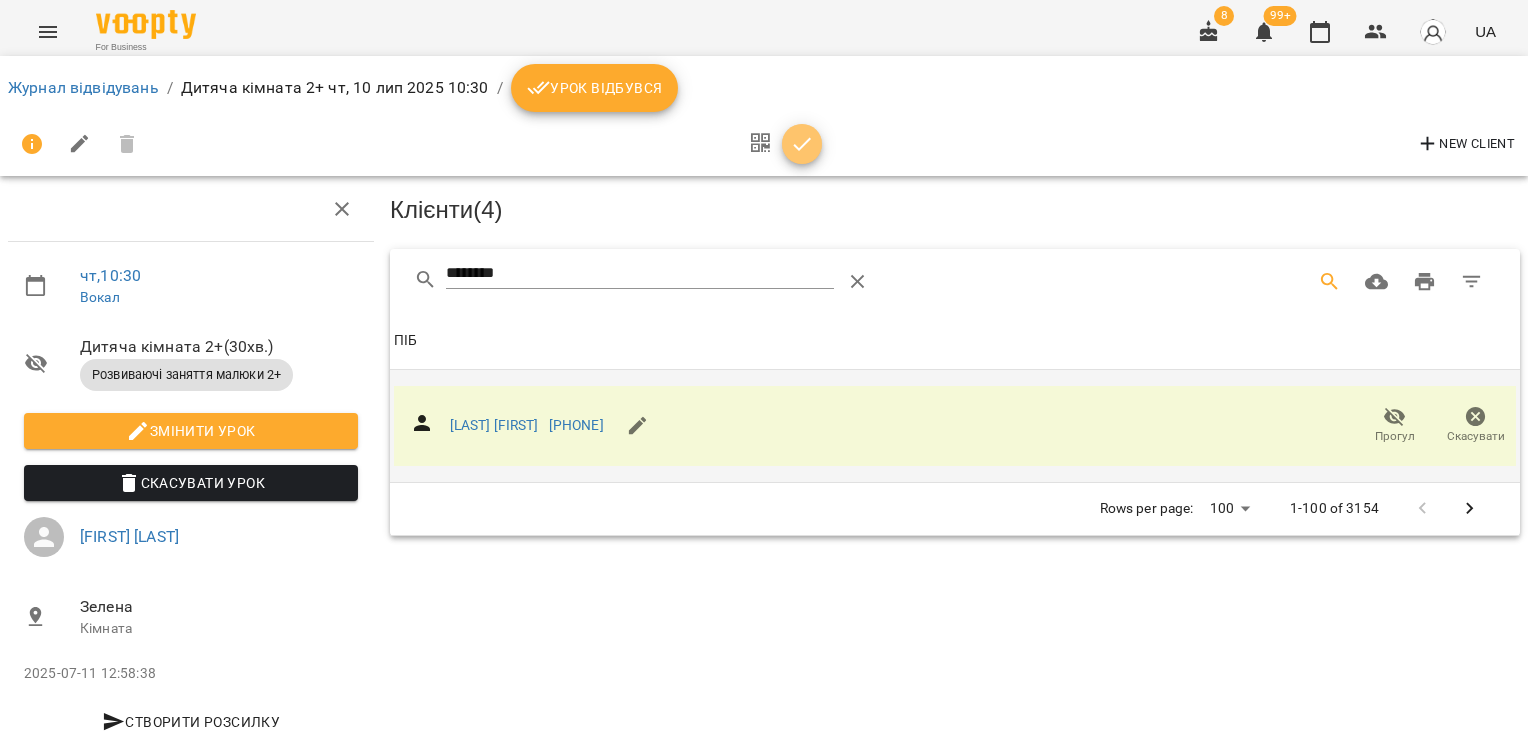click at bounding box center (802, 144) 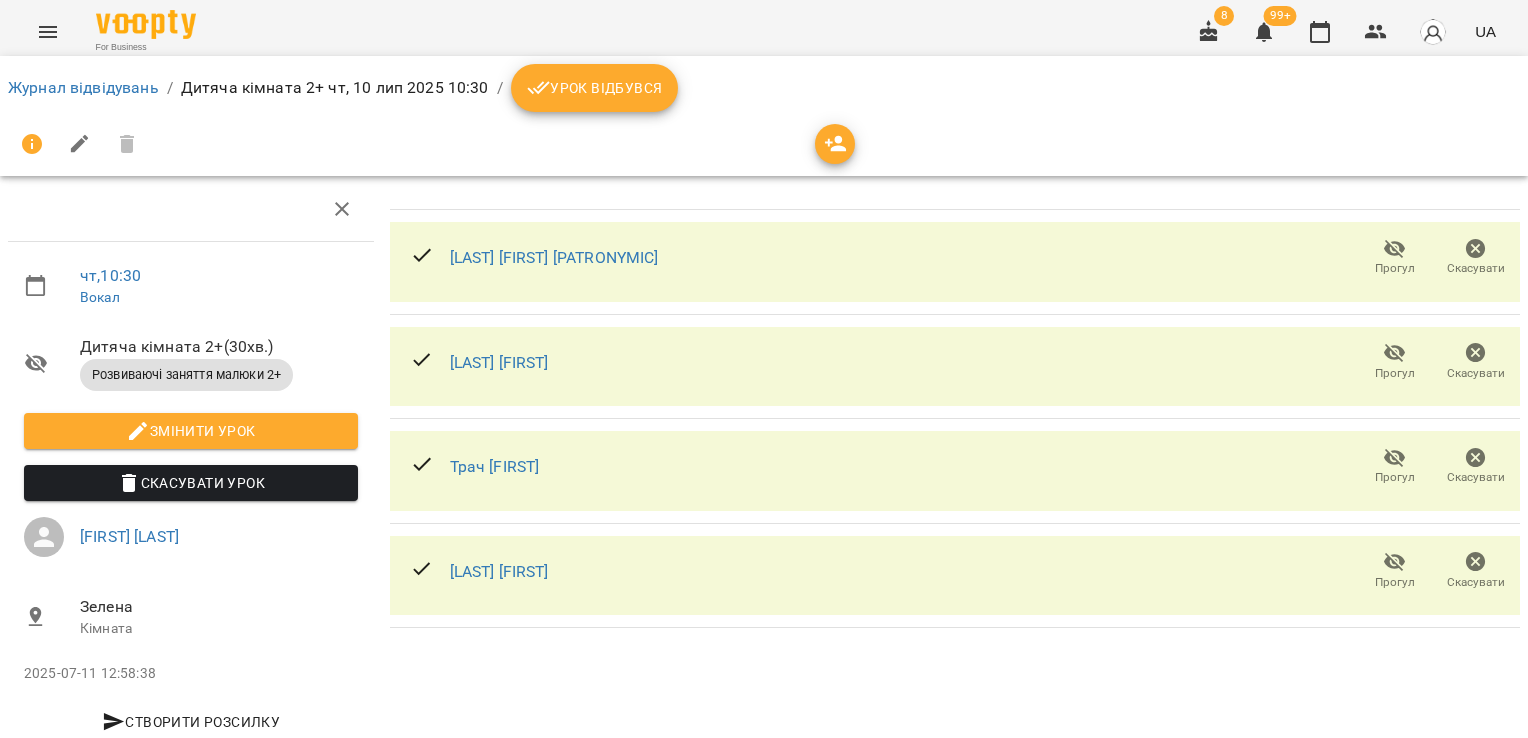 click on "Урок відбувся" at bounding box center [595, 88] 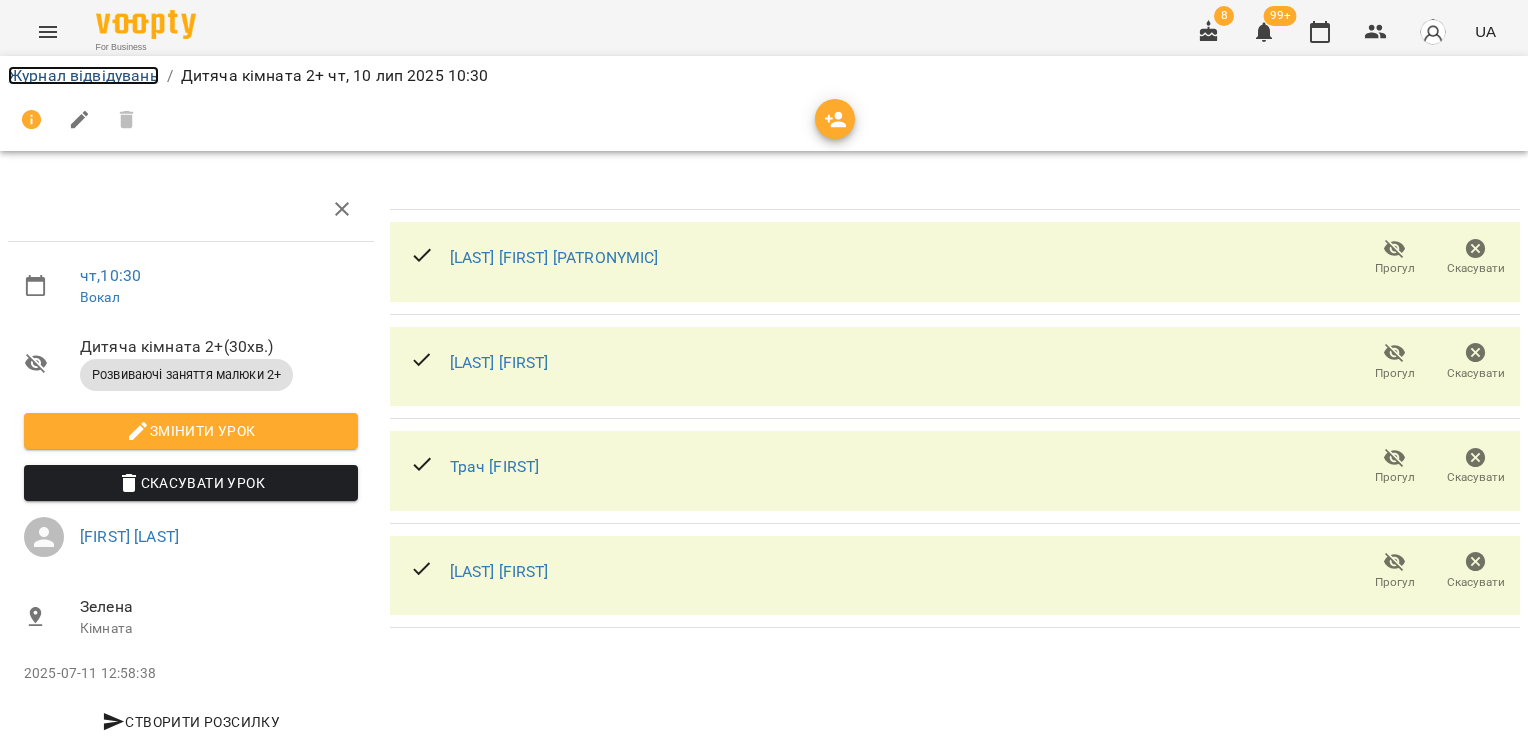 click on "Журнал відвідувань" at bounding box center [83, 75] 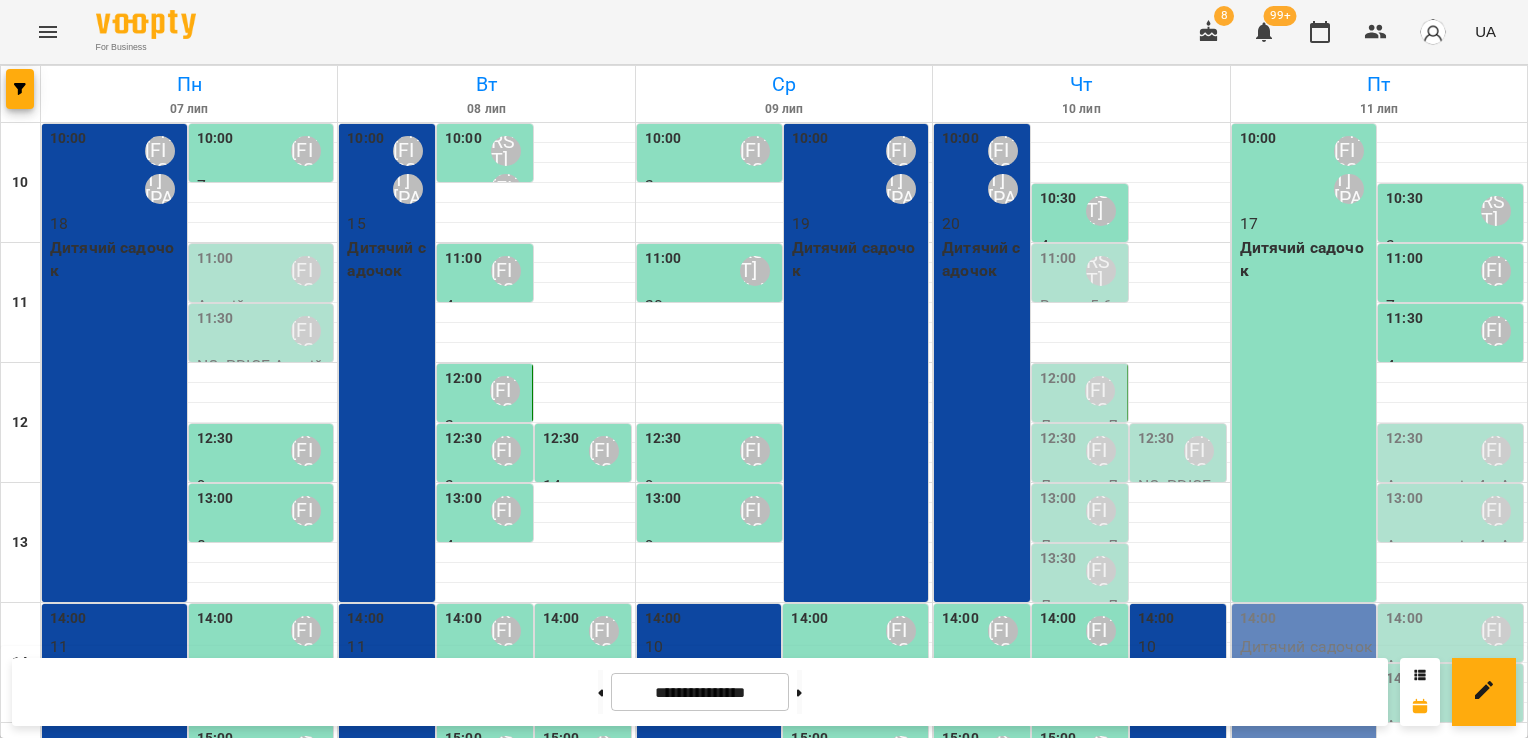 click on "10:30" at bounding box center (1058, 211) 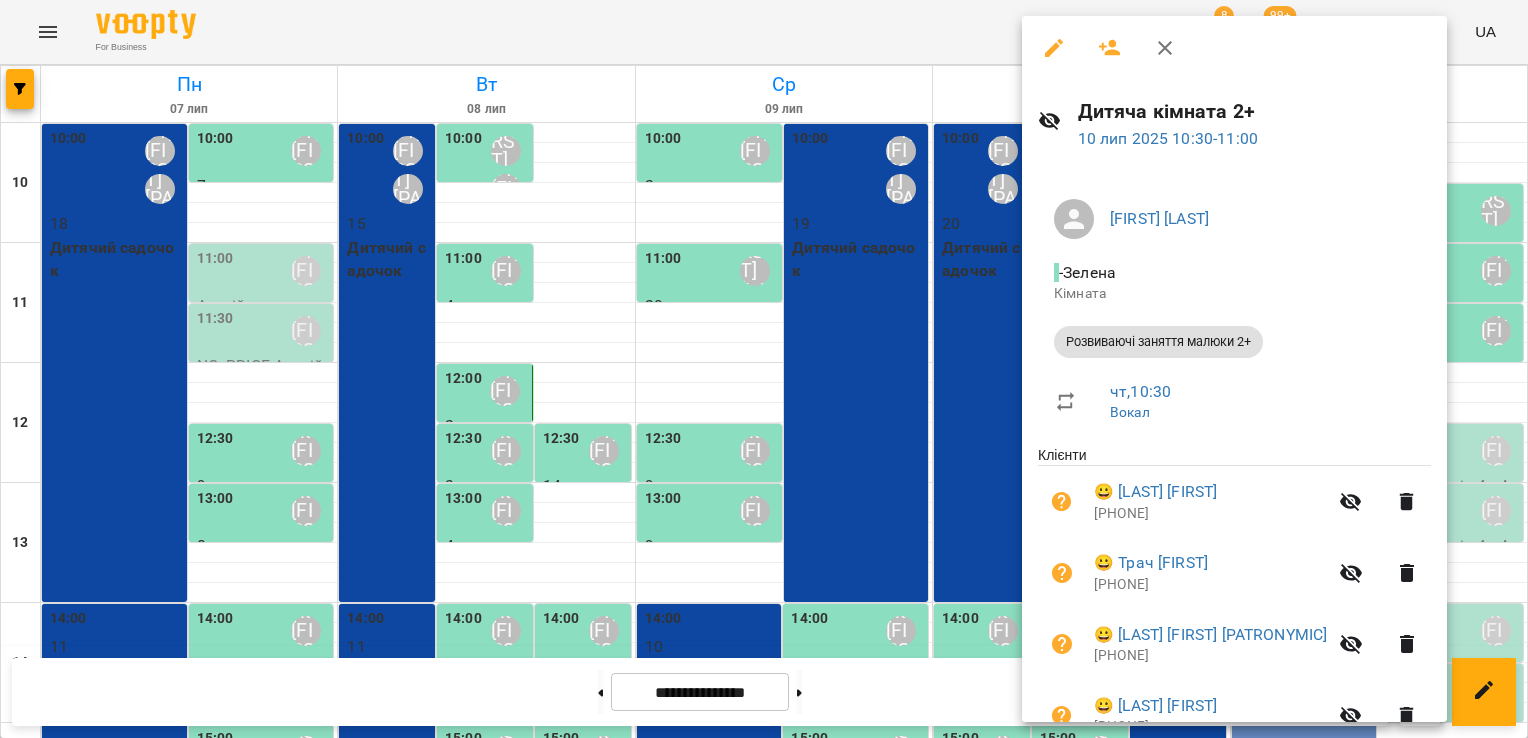 click 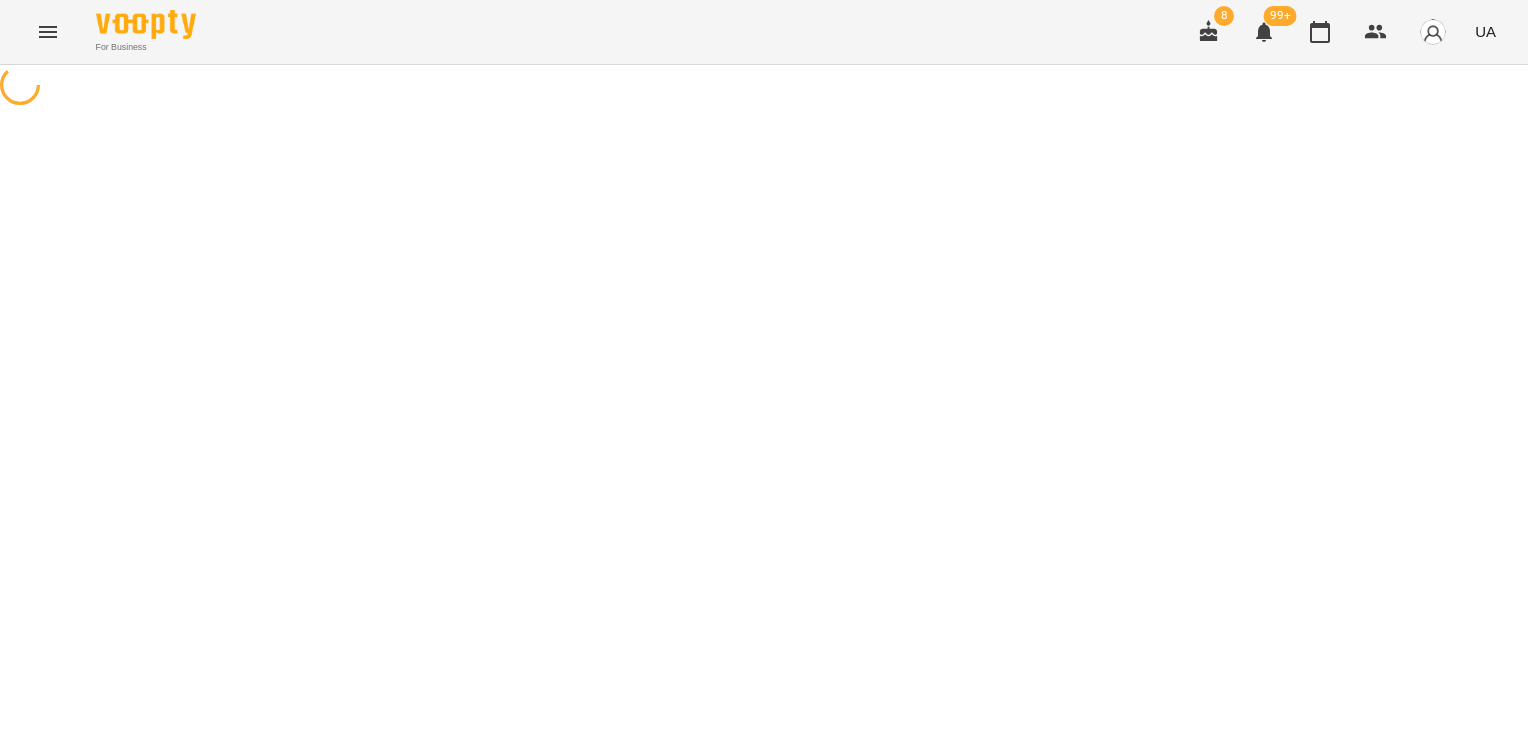 select on "**********" 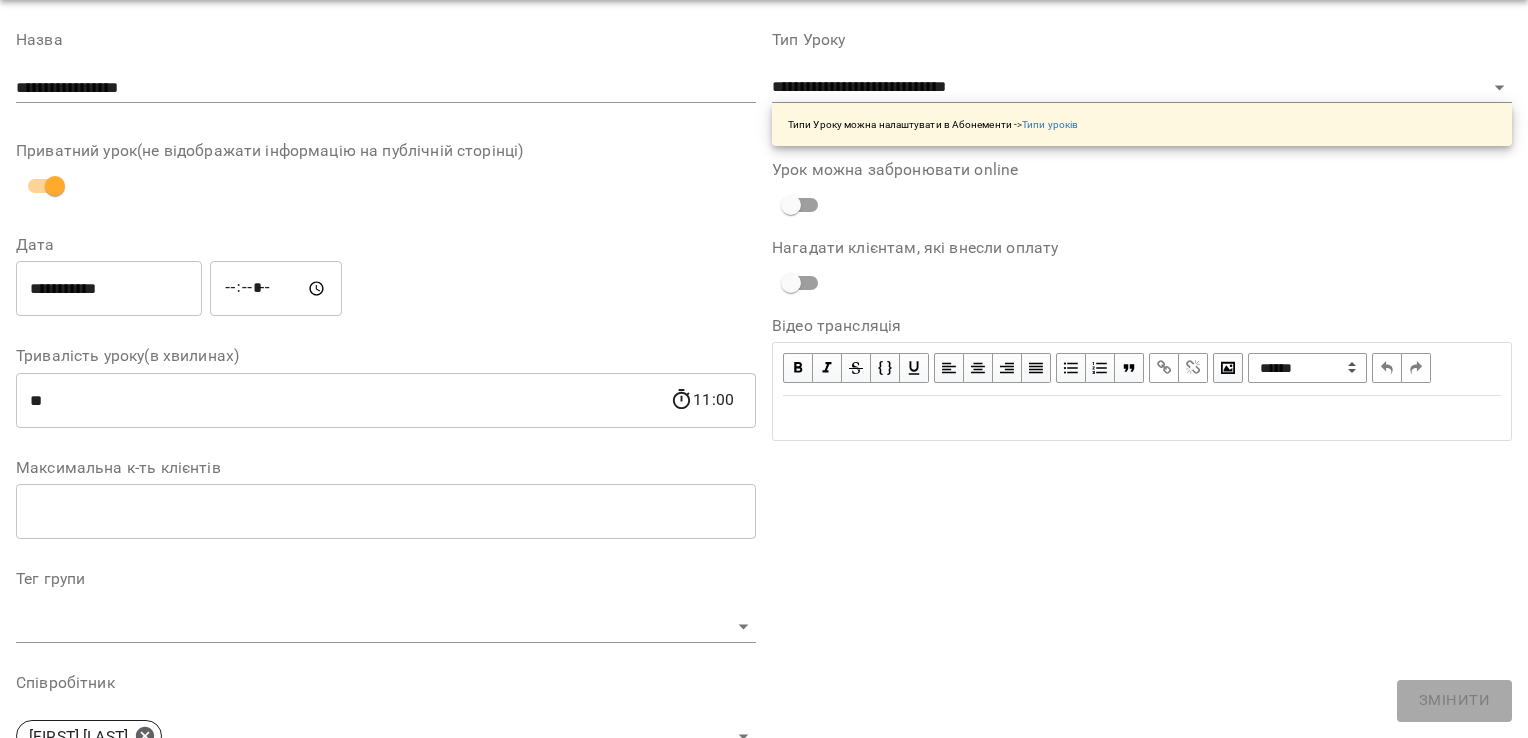 scroll, scrollTop: 100, scrollLeft: 0, axis: vertical 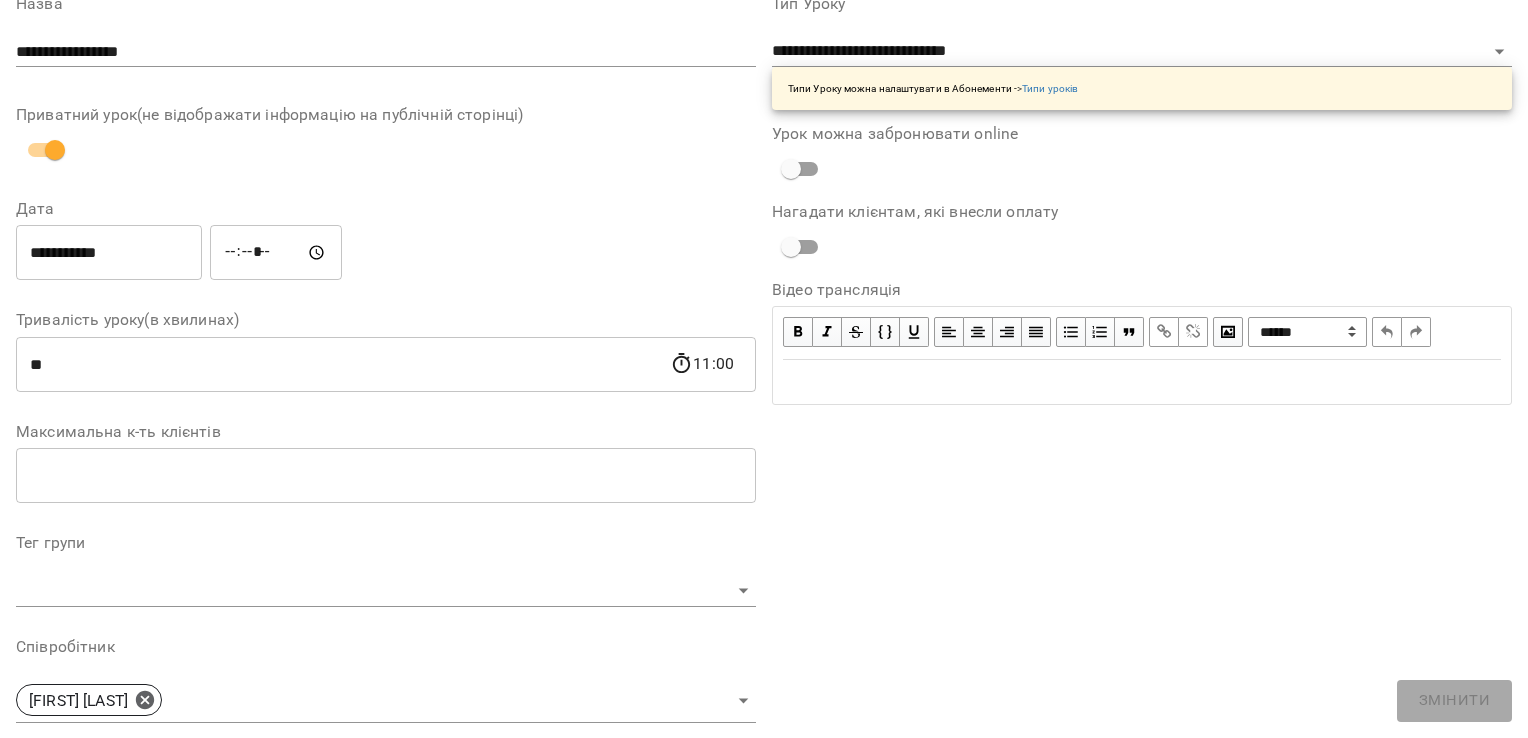 click on "*****" at bounding box center [276, 253] 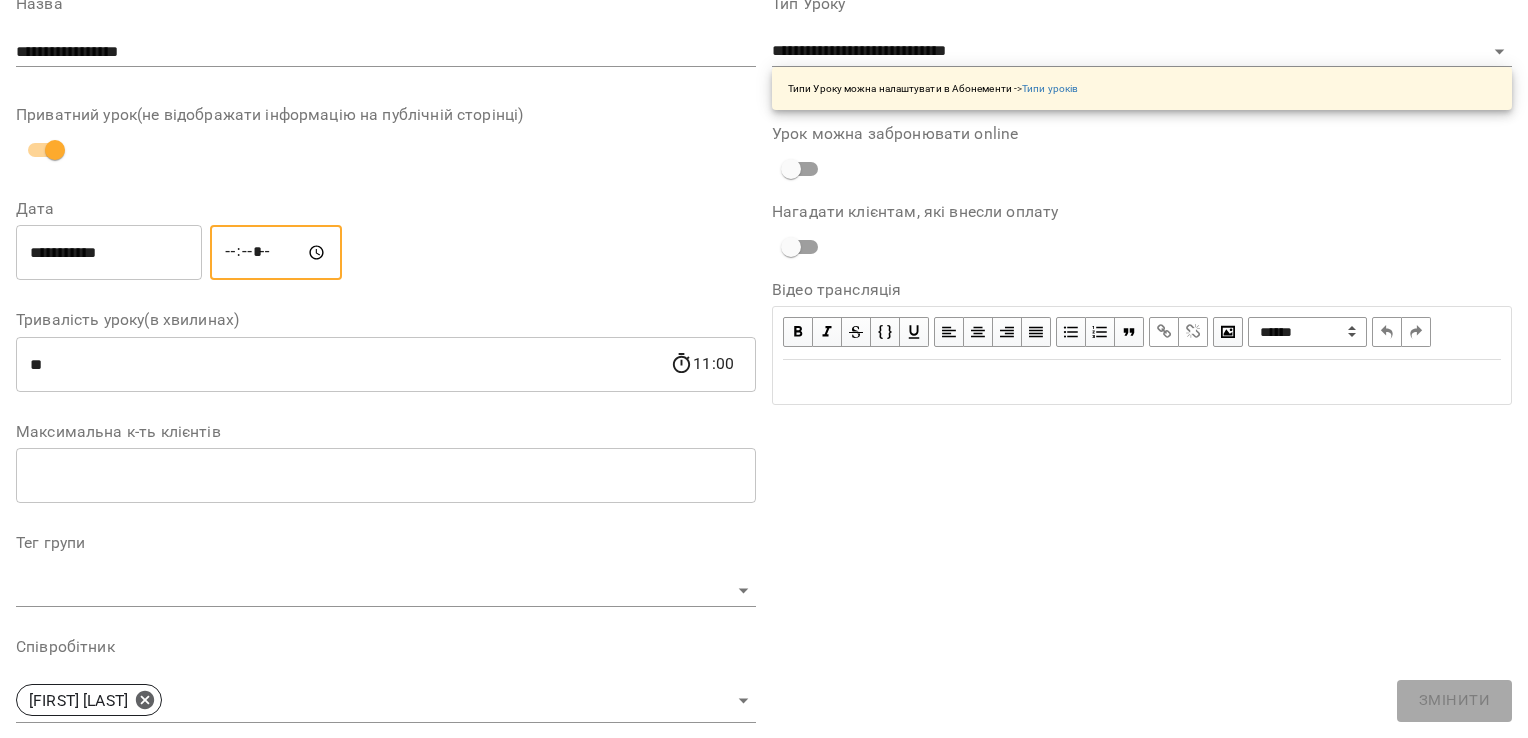 type on "*****" 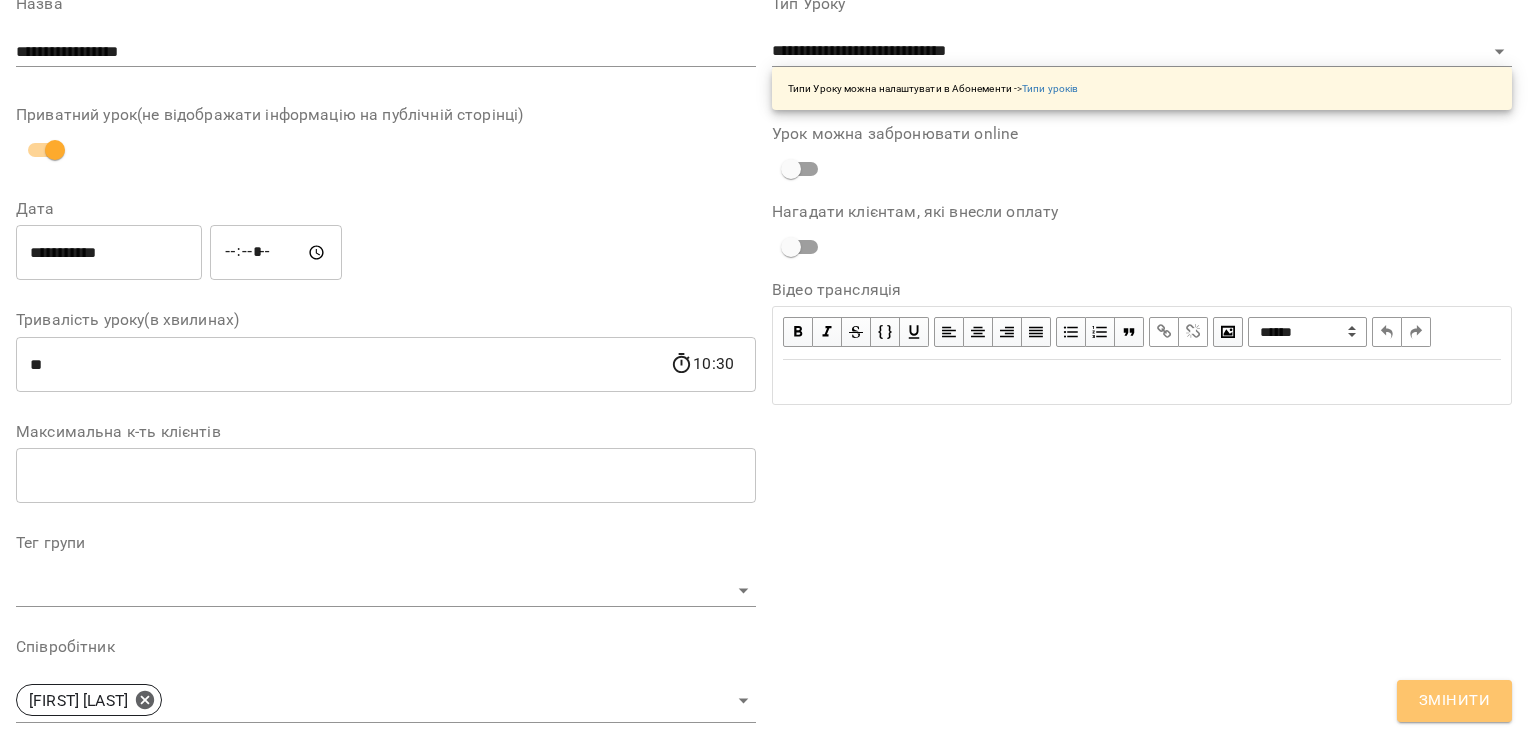 click on "Змінити" at bounding box center (1454, 701) 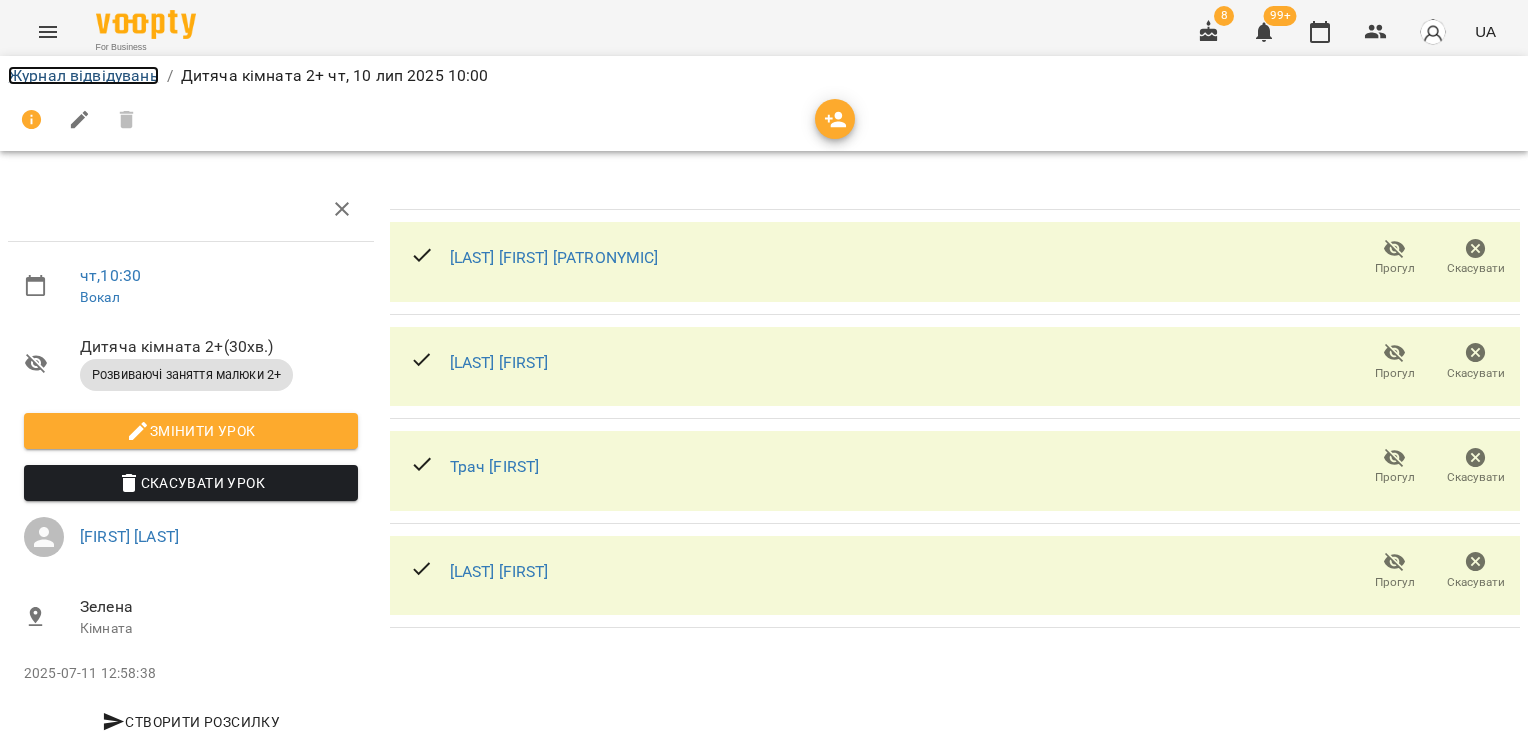 click on "Журнал відвідувань" at bounding box center (83, 75) 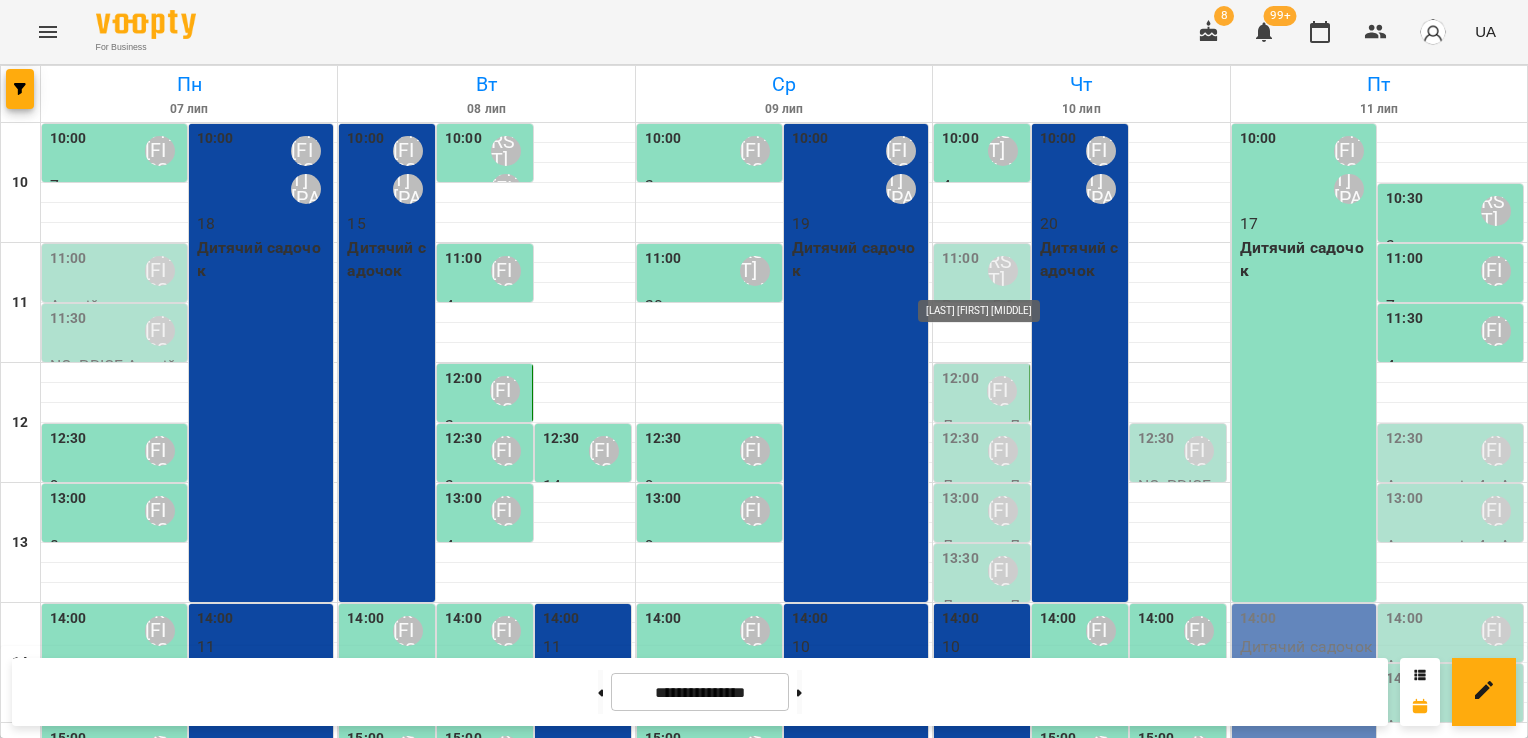 click on "[LAST] [FIRST] [MIDDLE]" at bounding box center (1003, 271) 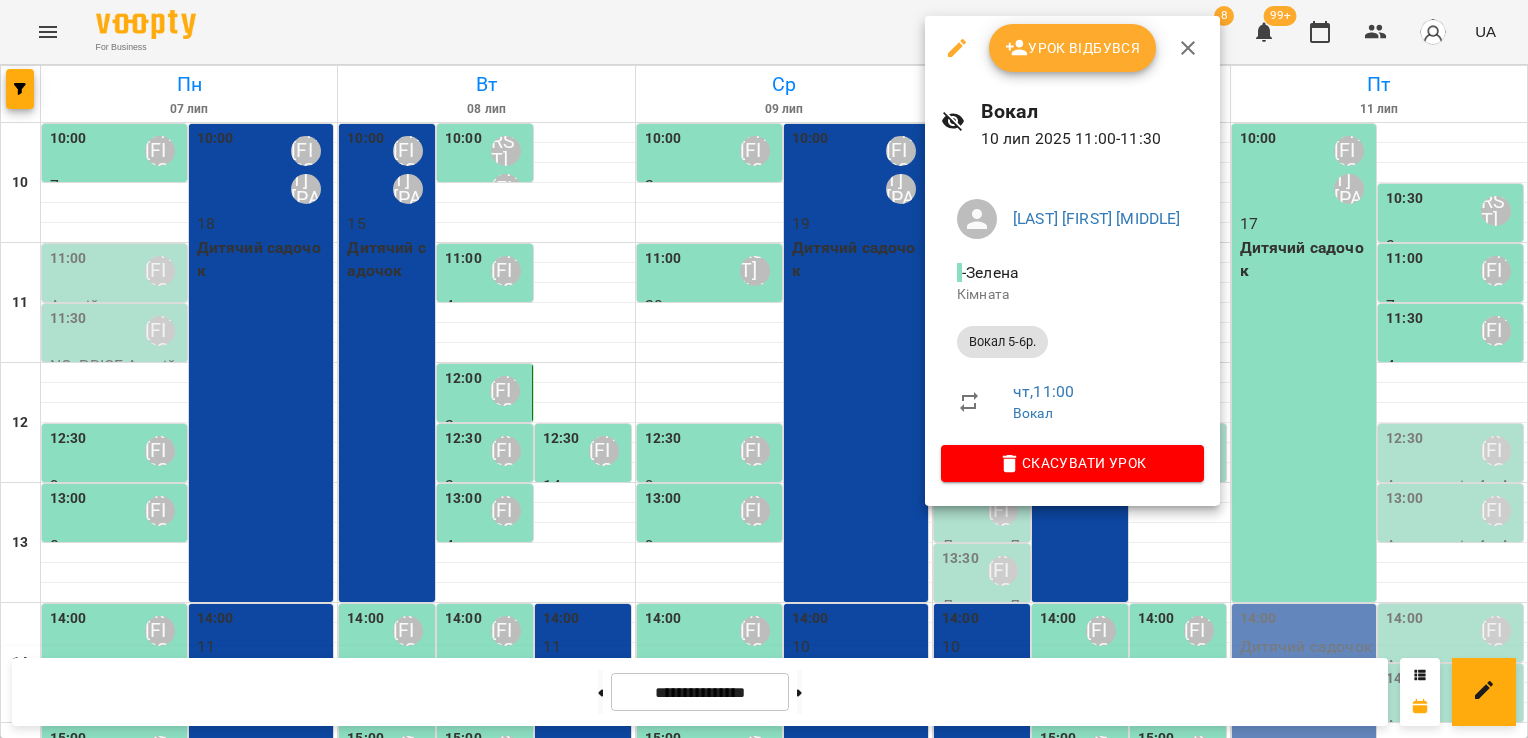 click at bounding box center [764, 369] 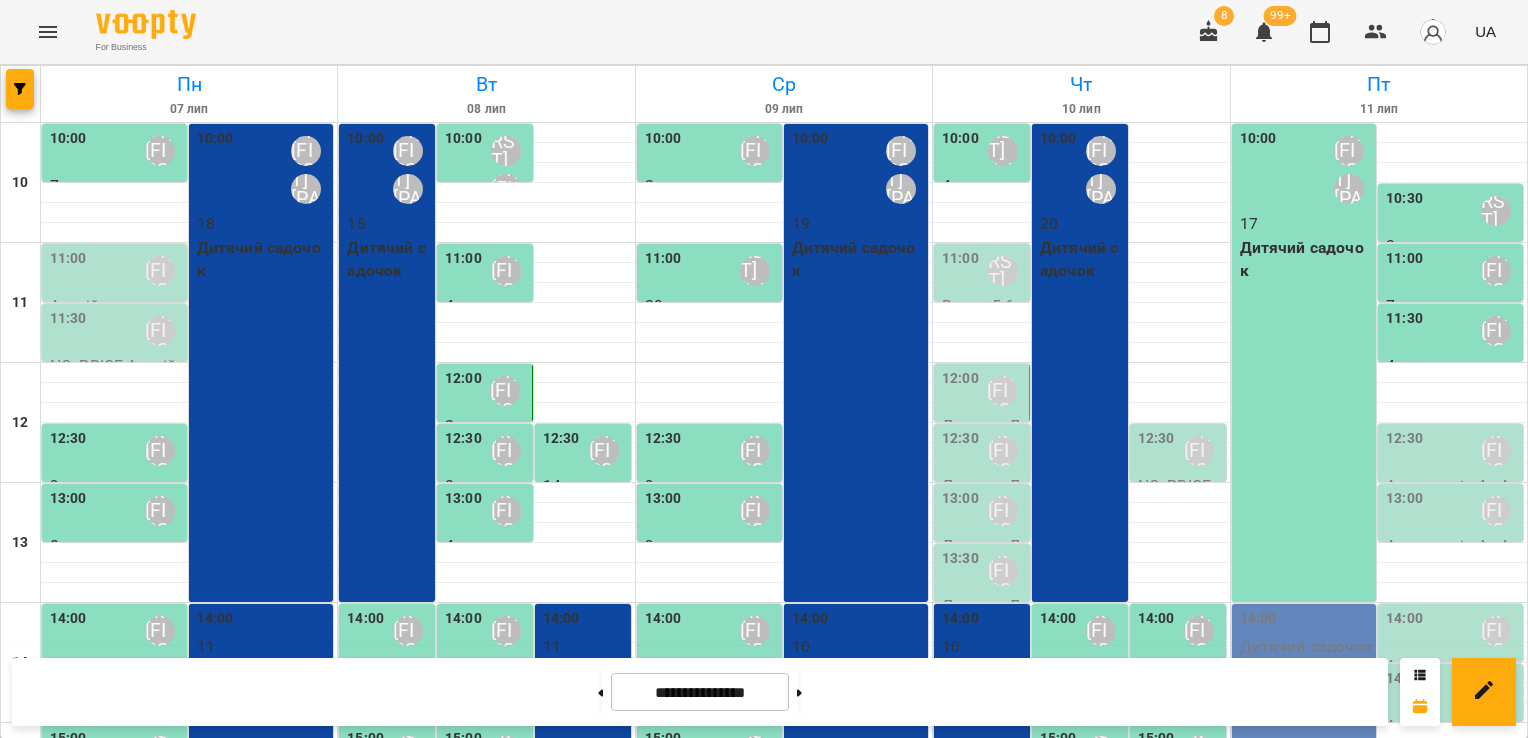 click on "11:00" at bounding box center [960, 271] 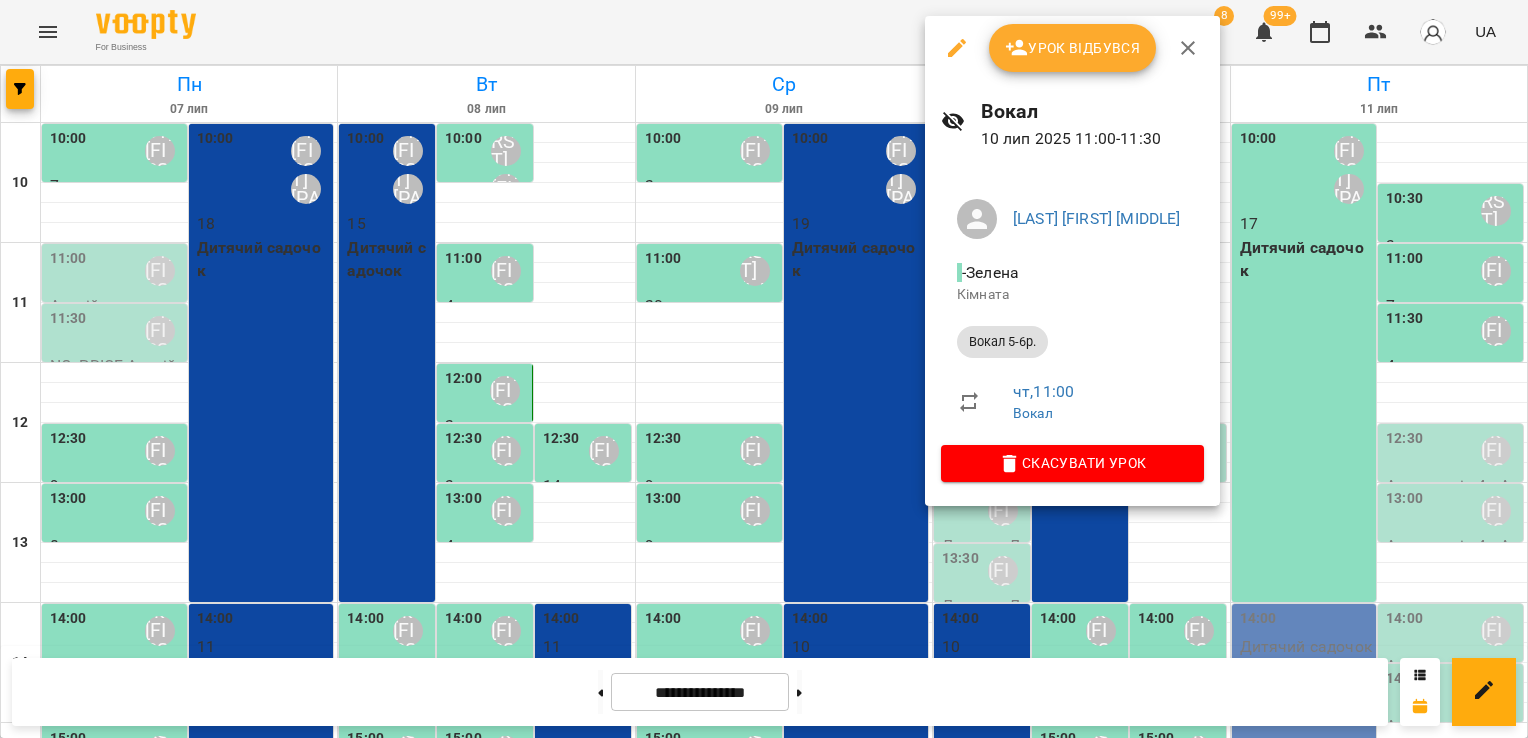 click 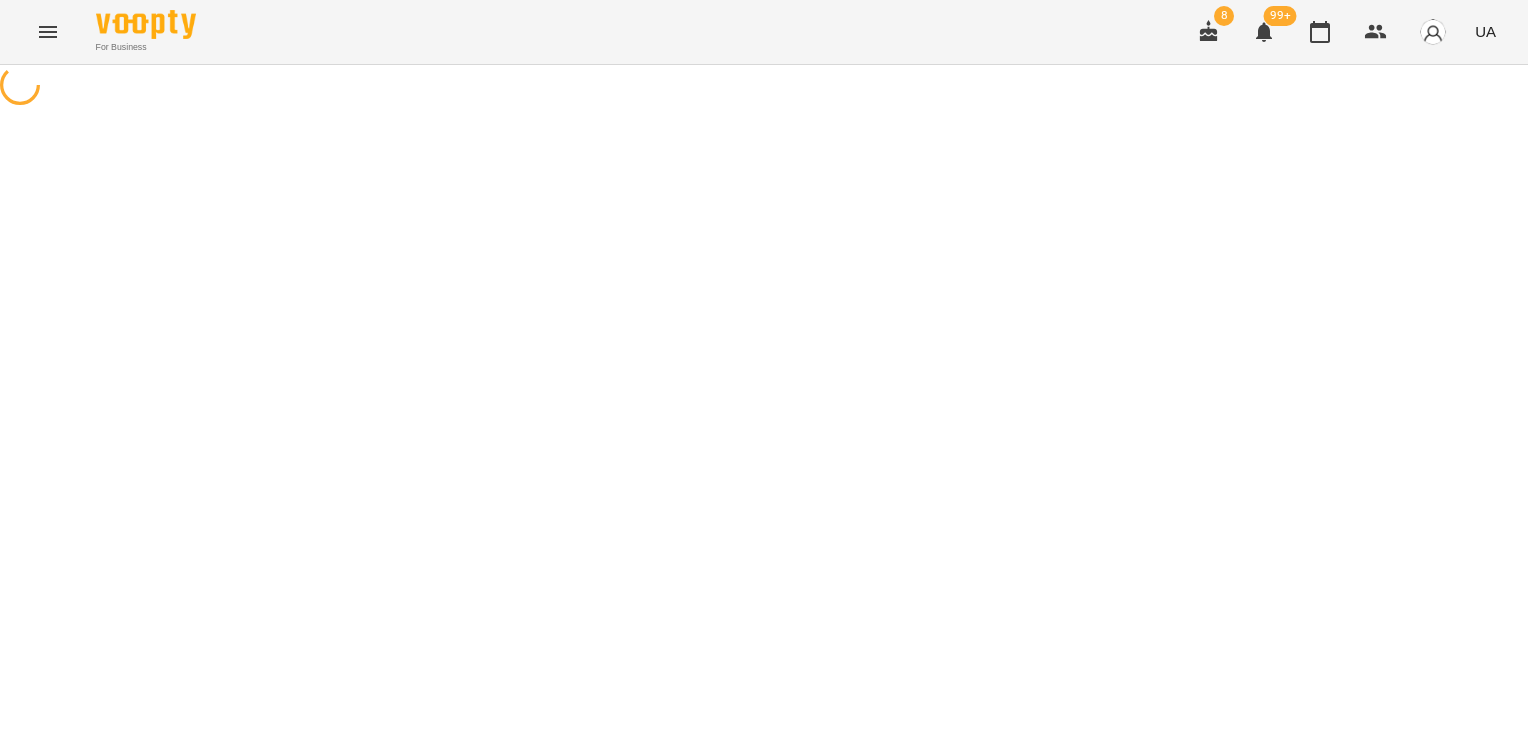 select on "**********" 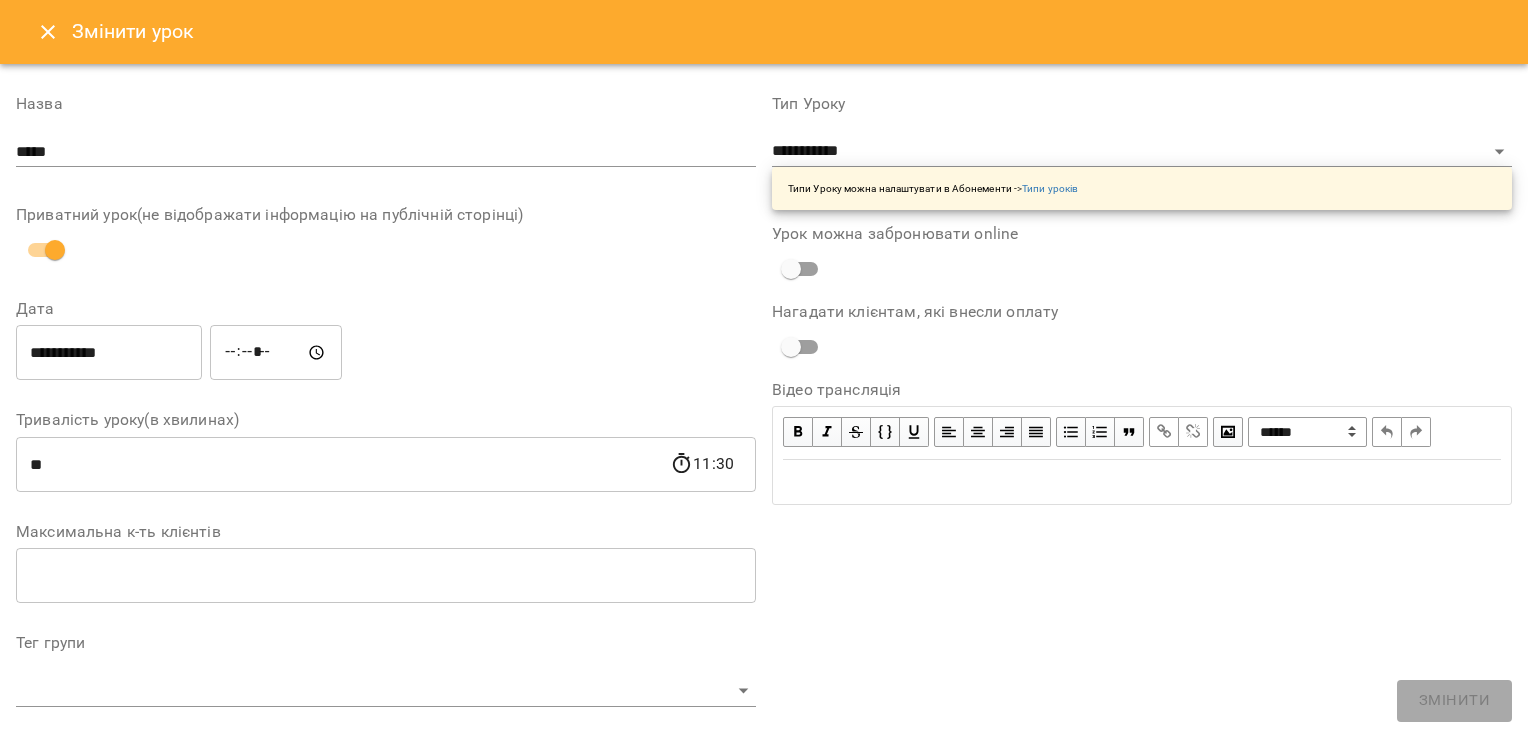 click on "*****" at bounding box center (386, 152) 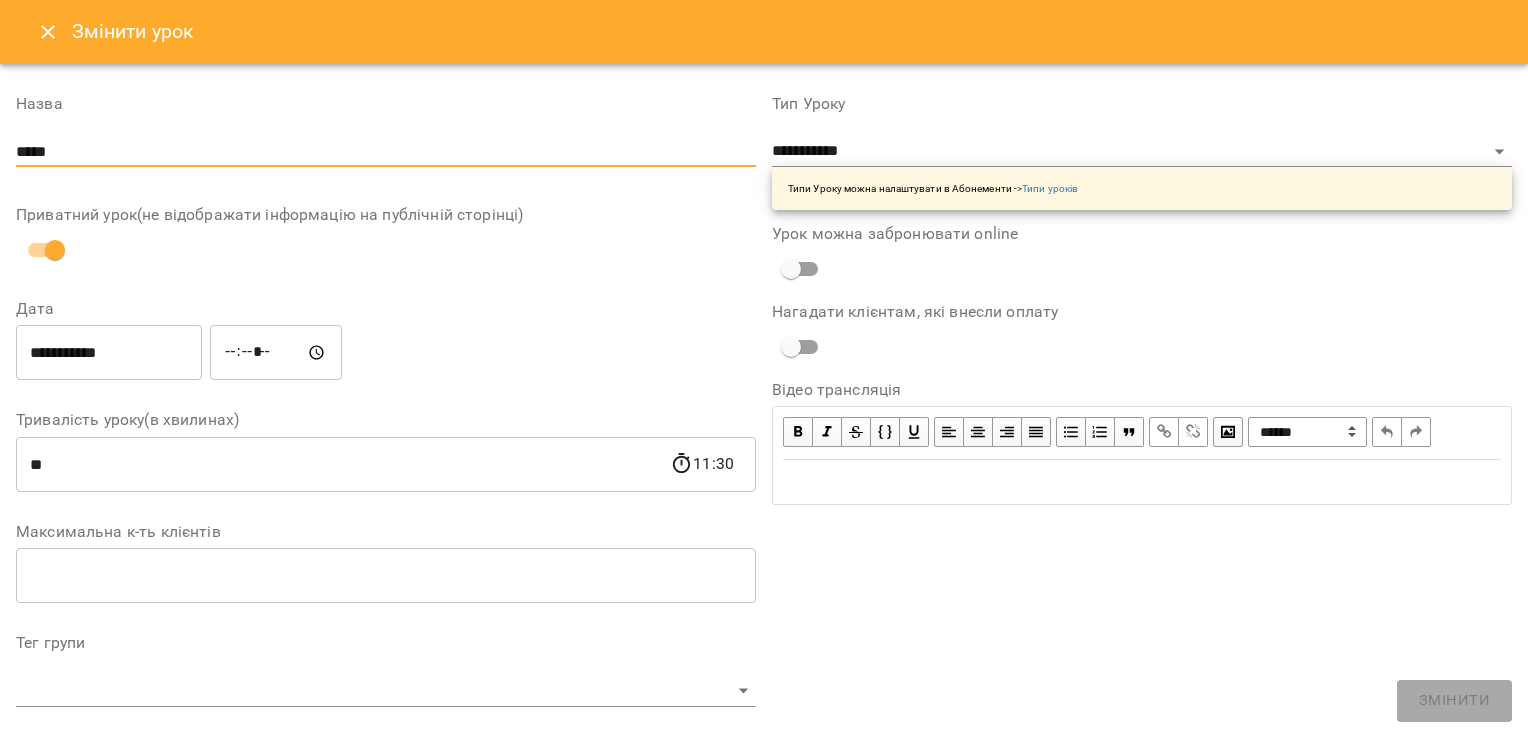 drag, startPoint x: 130, startPoint y: 149, endPoint x: -4, endPoint y: 160, distance: 134.45073 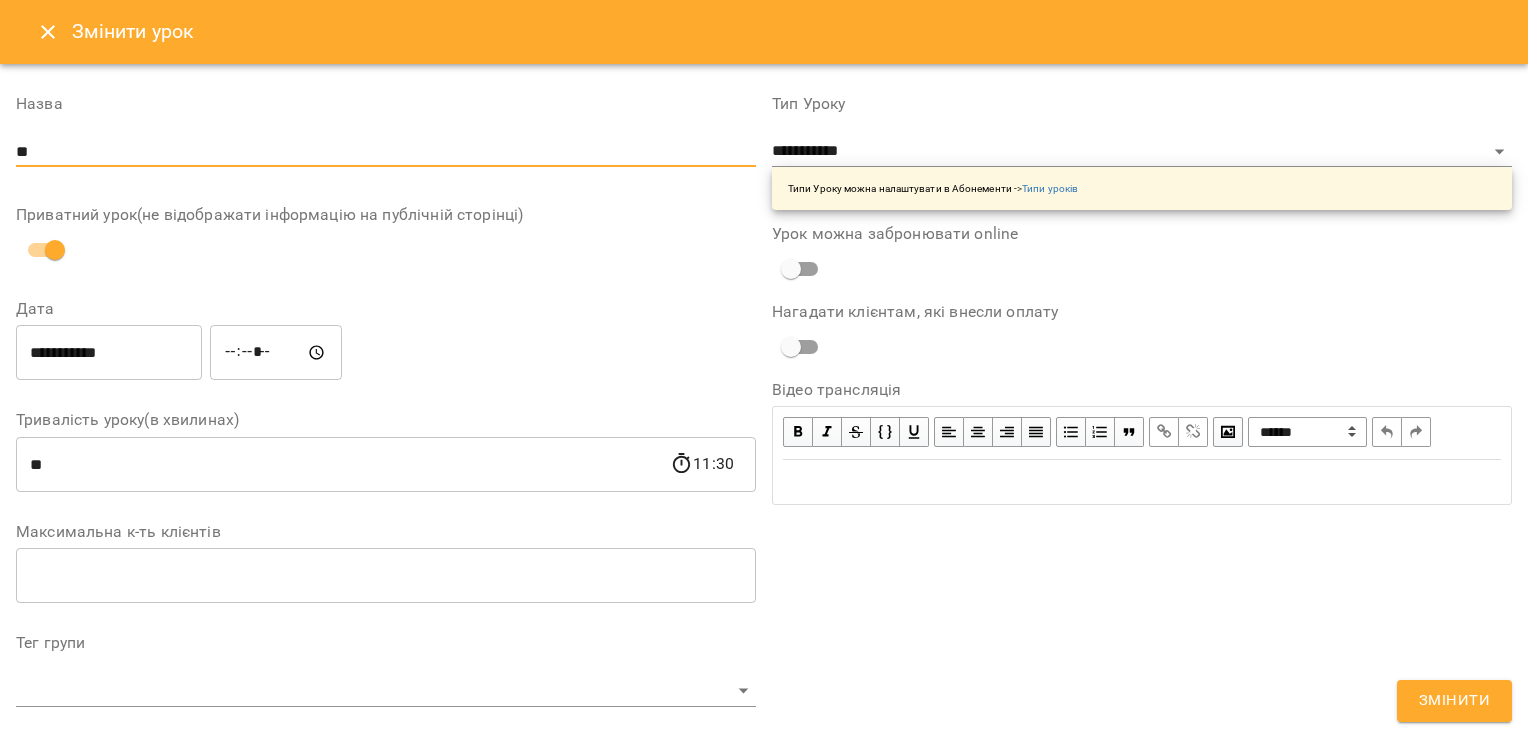 type on "**********" 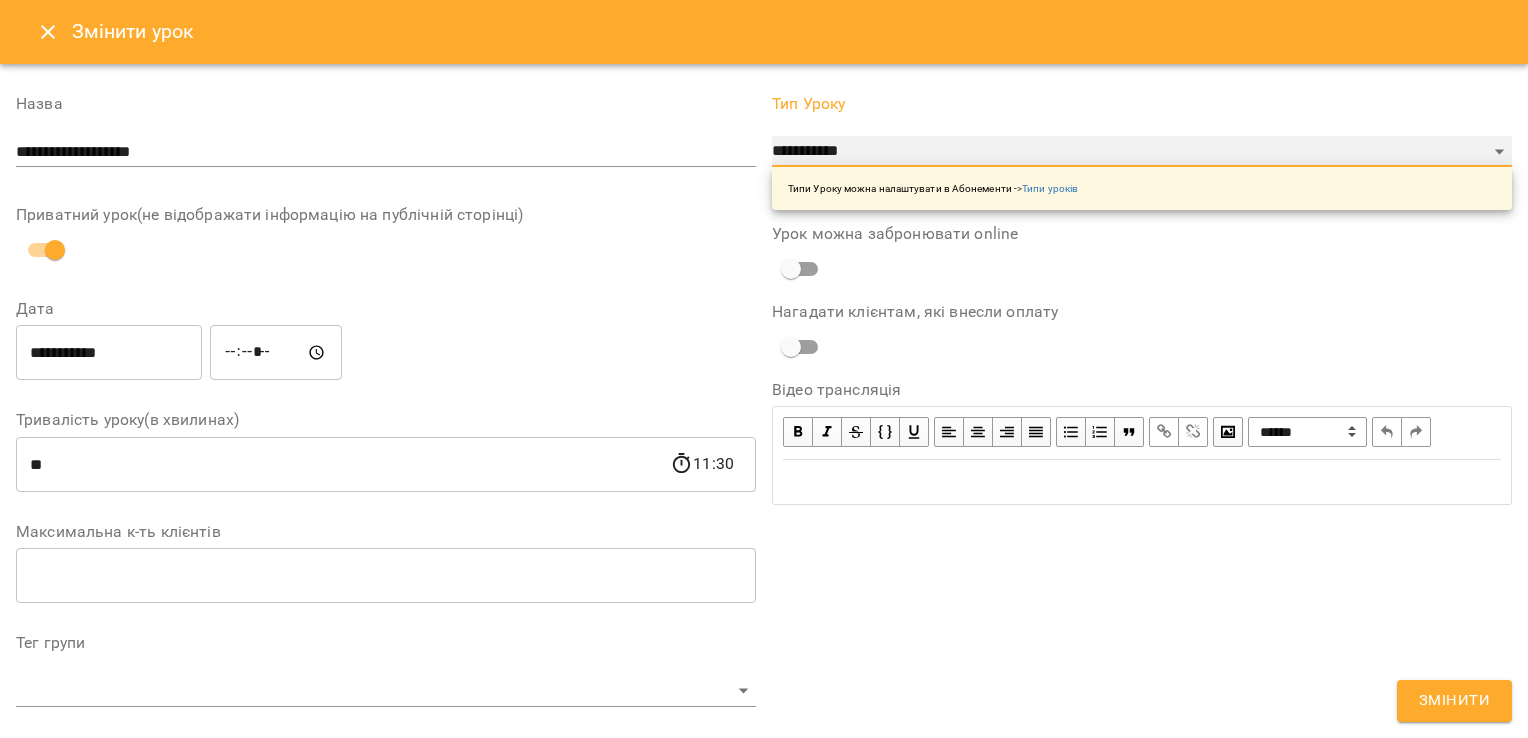 click on "**********" at bounding box center [1142, 152] 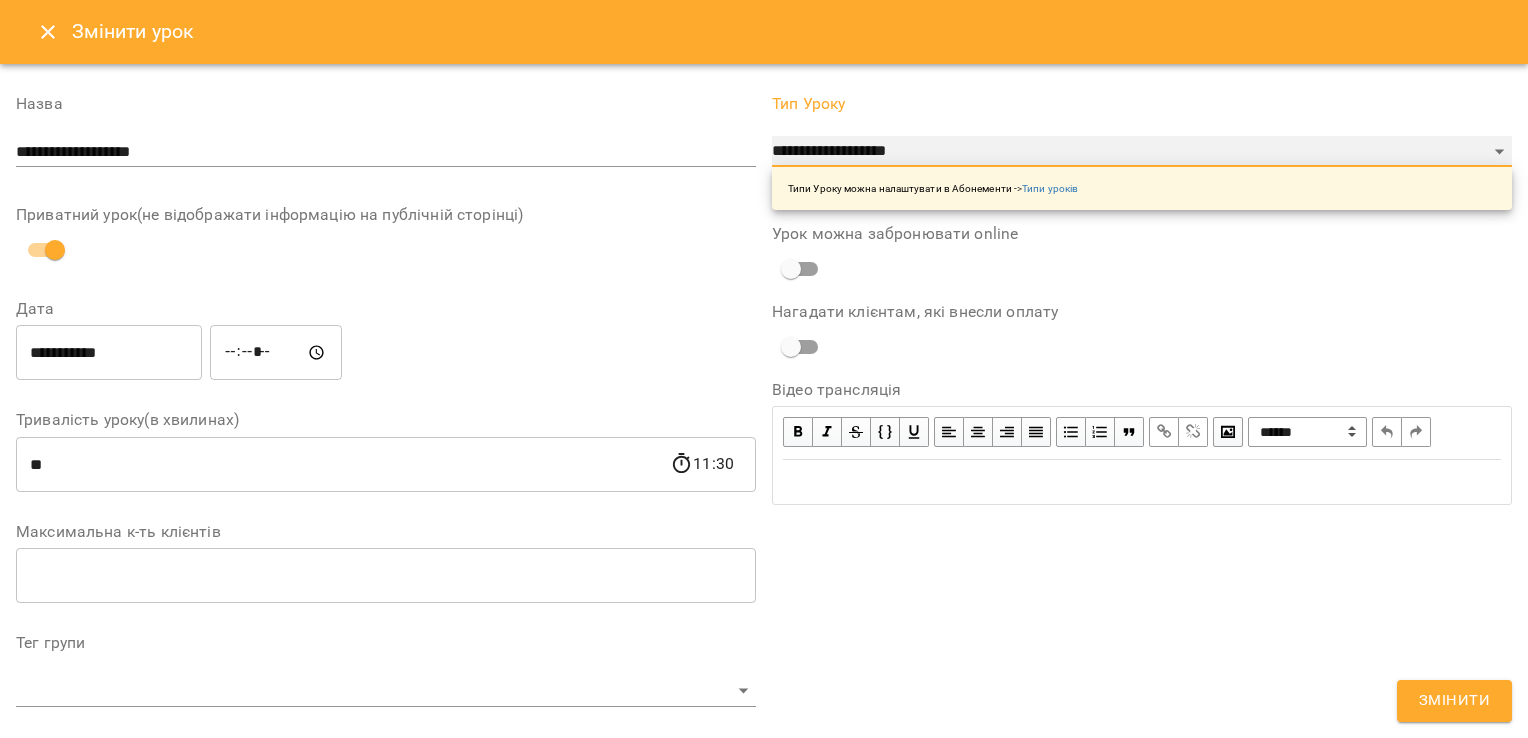 click on "**********" at bounding box center [1142, 152] 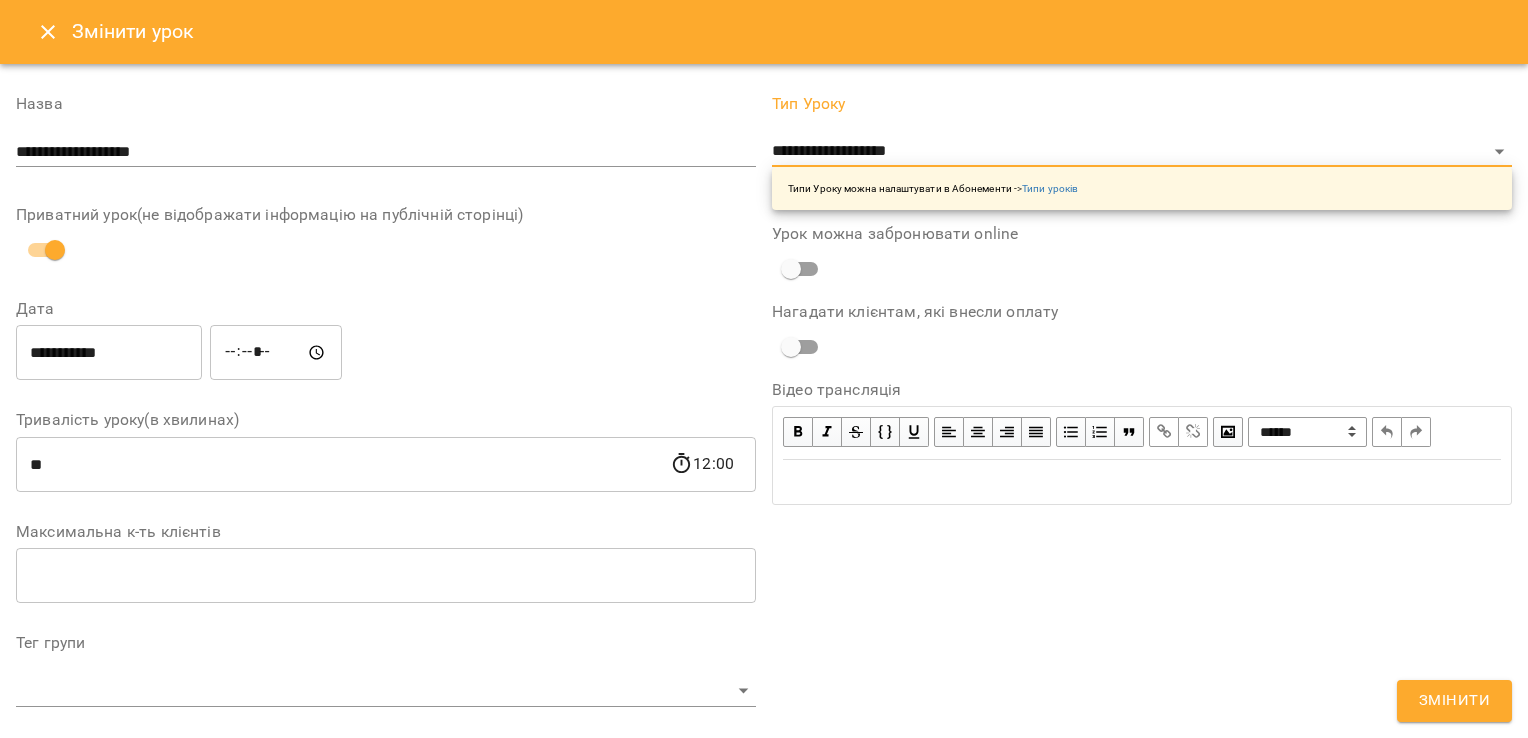 click on "For Business 8 99+ UA Журнал відвідувань / Вокал   чт, 10 лип 2025 11:00 / Урок відбувся New Client чт ,  11:00 Вокал   Вокал ( 30 хв. ) Вокал 5-6р. Змінити урок Скасувати Урок [LAST] [FIRST] [PATRONYMIC]  Зелена Кімната 2025-07-11 13:05:30 Клієнти ( 0 ) Клієнти ( 0 ) Клієнти ( 0 ) ПІБ ПІБ
[LAST] [FIRST] +[PHONE] Відвідав Прогул ПІБ   [LAST] [FIRST] [PATRONYMIC] Відвідав Прогул ПІБ  [LAST] [FIRST] [PATRONYMIC] +[PHONE] Відвідав Прогул ПІБ  [LAST] [FIRST] [PATRONYMIC] +[PHONE] Відвідав Прогул ПІБ  [LAST] [FIRST] [PATRONYMIC] +[PHONE] ПІБ" at bounding box center (764, 5843) 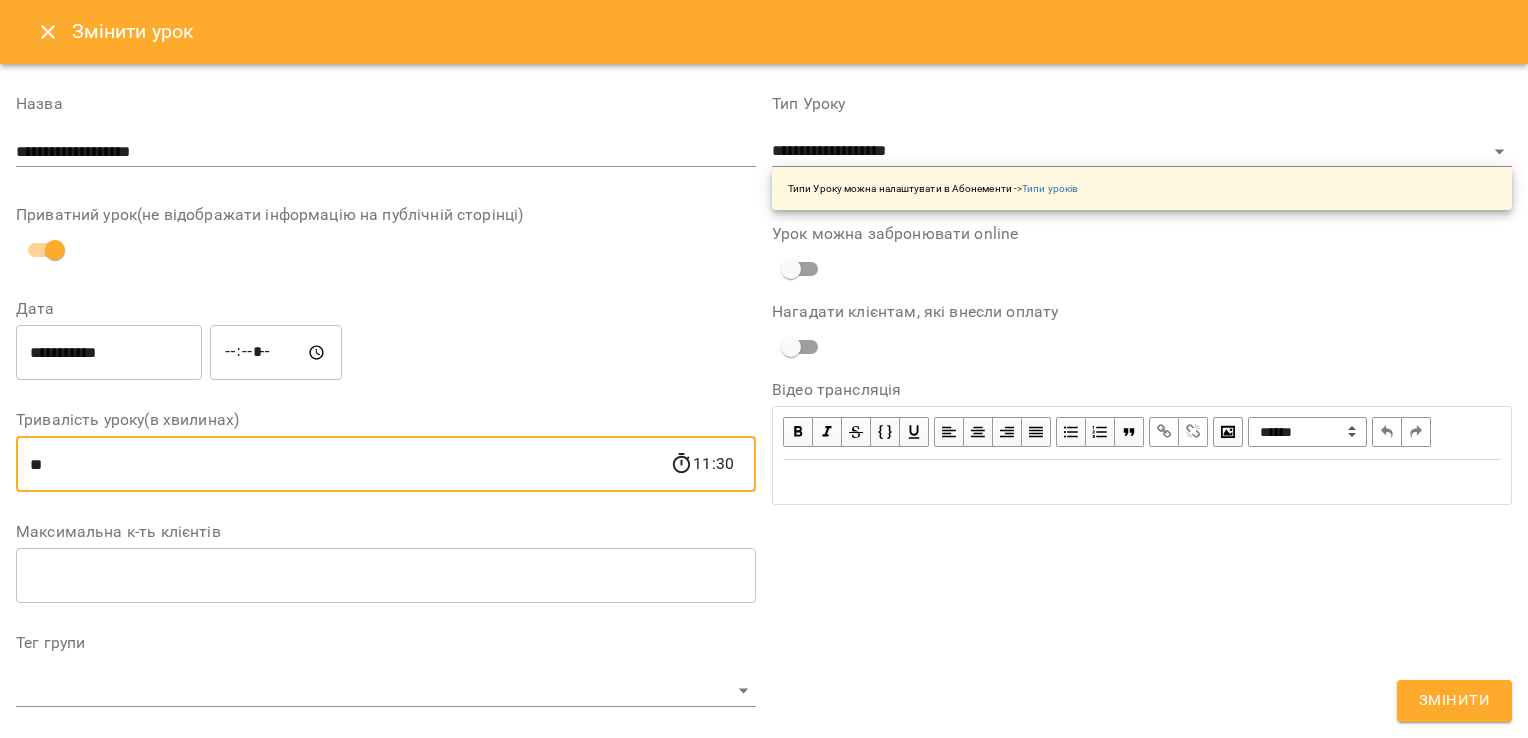 type on "**" 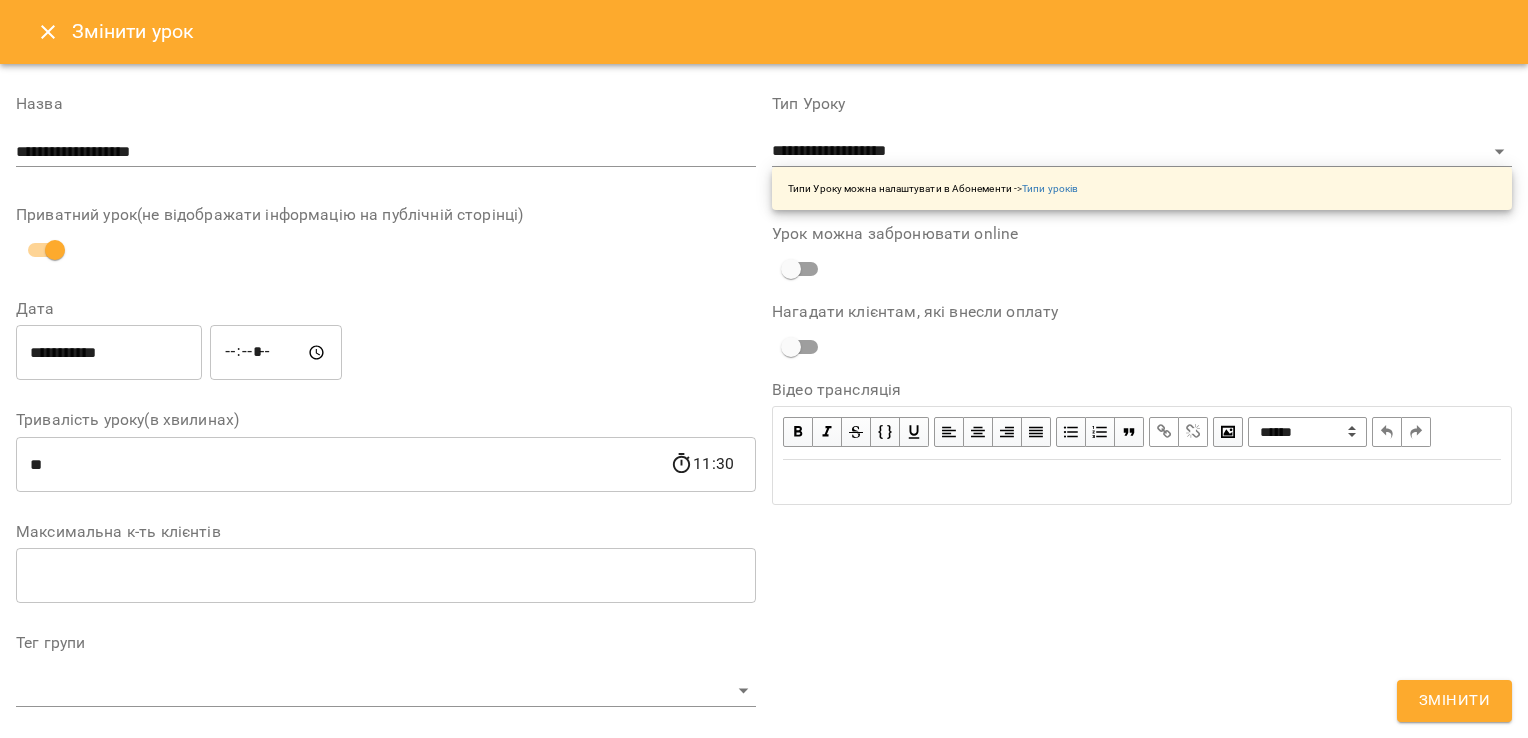 click on "**********" at bounding box center (1142, 666) 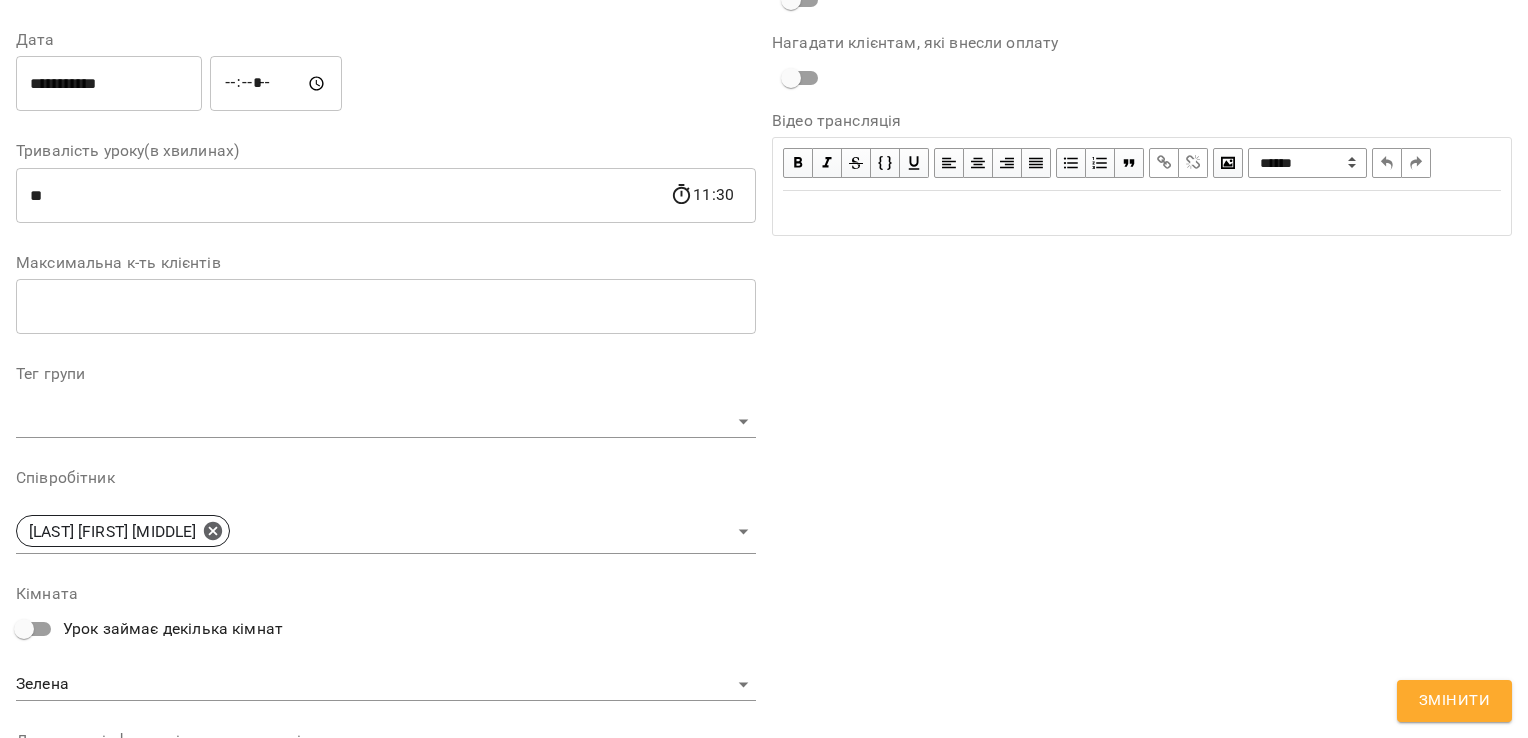 scroll, scrollTop: 400, scrollLeft: 0, axis: vertical 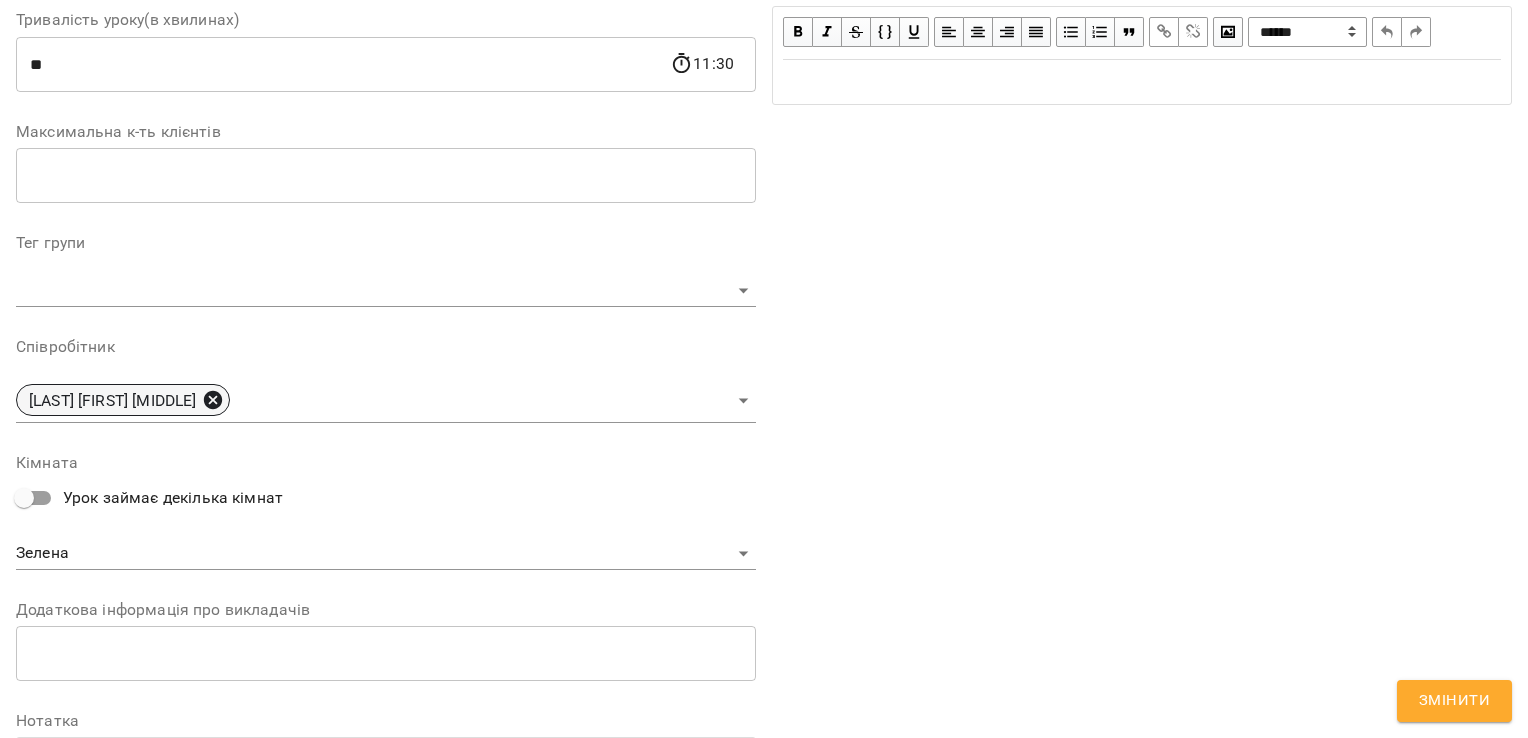 click 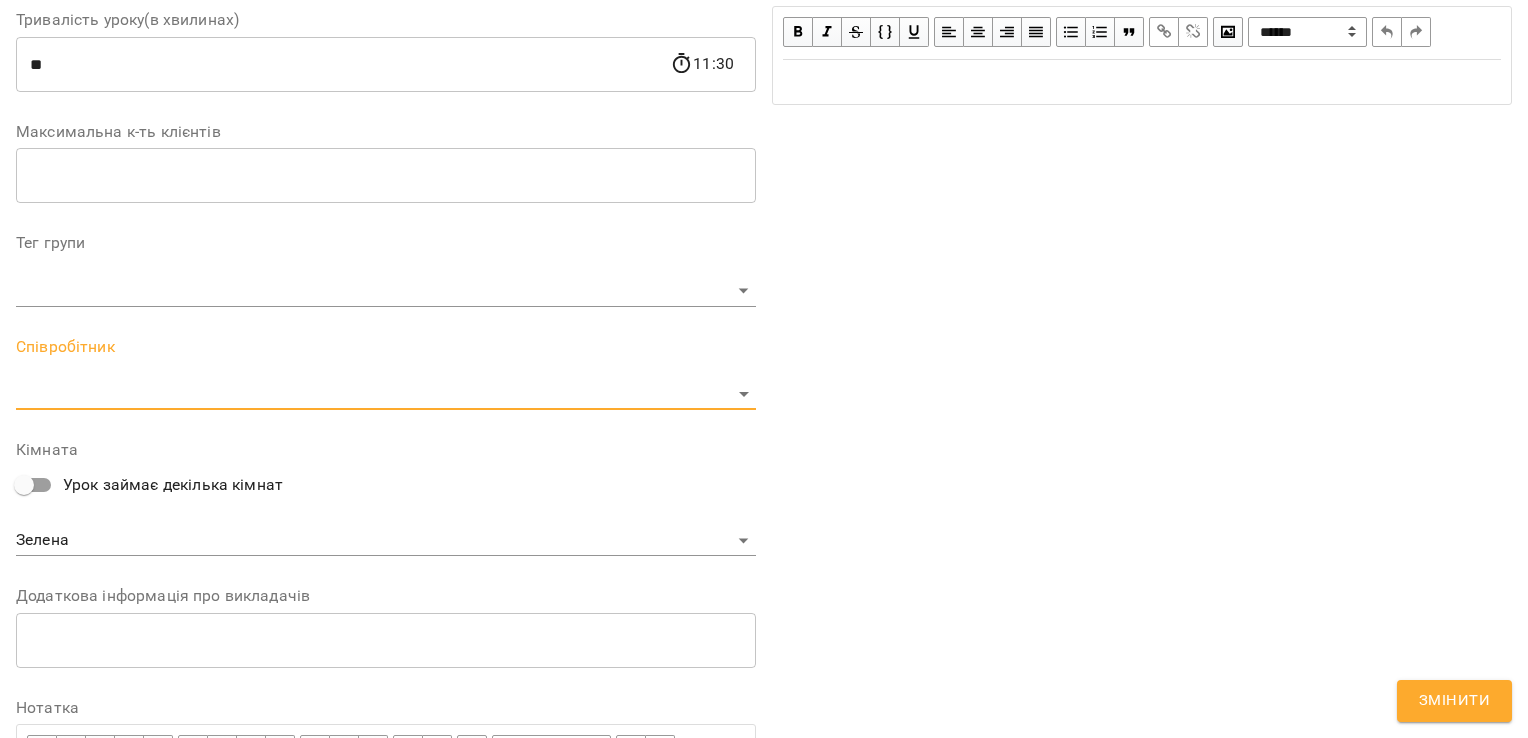 click on "For Business 8 99+ UA Журнал відвідувань / Вокал   чт, 10 лип 2025 11:00 / Урок відбувся New Client чт ,  11:00 Вокал   Вокал ( 30 хв. ) Вокал 5-6р. Змінити урок Скасувати Урок [LAST] [FIRST] [PATRONYMIC]  Зелена Кімната 2025-07-11 13:05:30 Клієнти ( 0 ) Клієнти ( 0 ) Клієнти ( 0 ) ПІБ ПІБ
[LAST] [FIRST] +[PHONE] Відвідав Прогул ПІБ   [LAST] [FIRST] [PATRONYMIC] Відвідав Прогул ПІБ  [LAST] [FIRST] [PATRONYMIC] +[PHONE] Відвідав Прогул ПІБ  [LAST] [FIRST] [PATRONYMIC] +[PHONE] Відвідав Прогул ПІБ  [LAST] [FIRST] [PATRONYMIC] +[PHONE] *" at bounding box center (764, 5843) 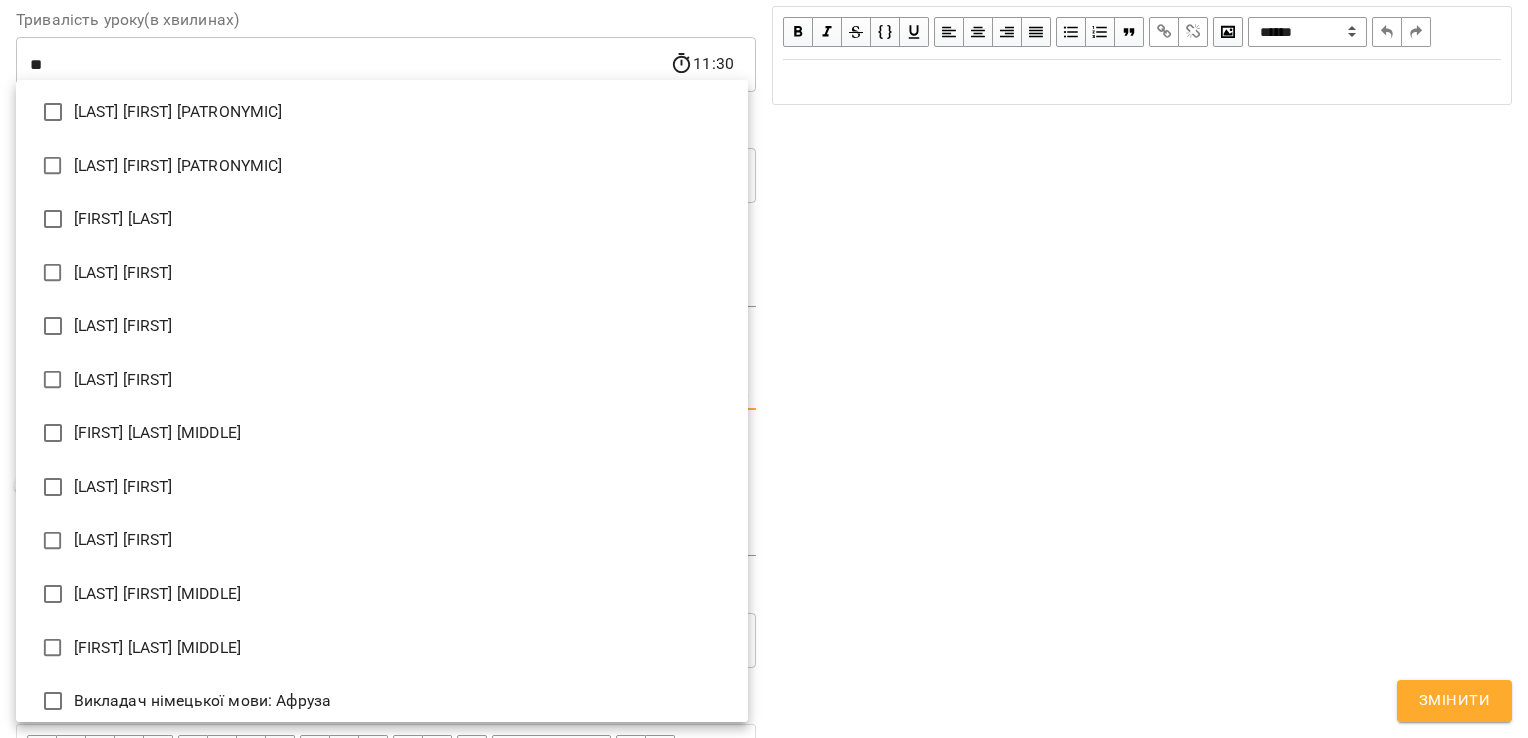 scroll, scrollTop: 0, scrollLeft: 0, axis: both 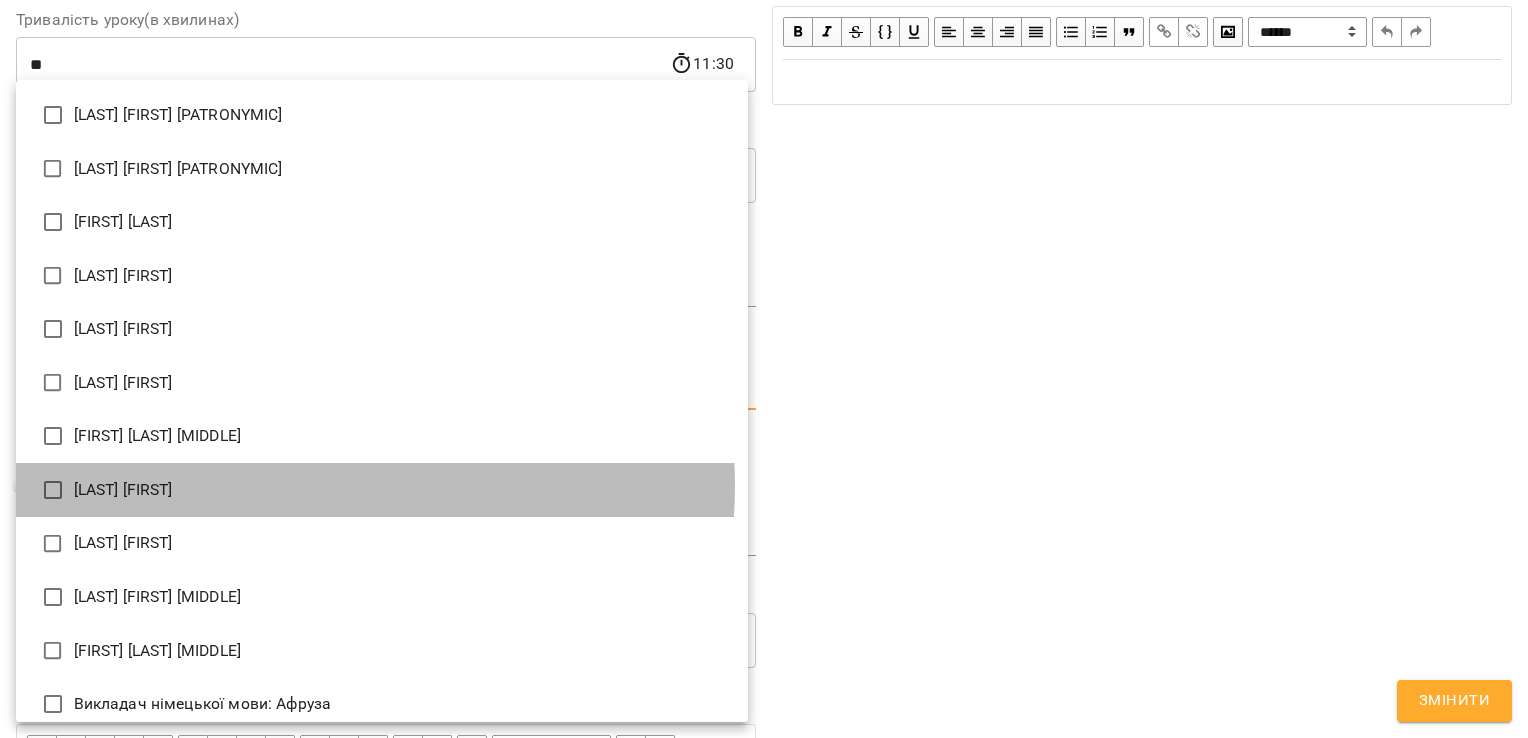 click on "[LAST] [FIRST]" at bounding box center (382, 490) 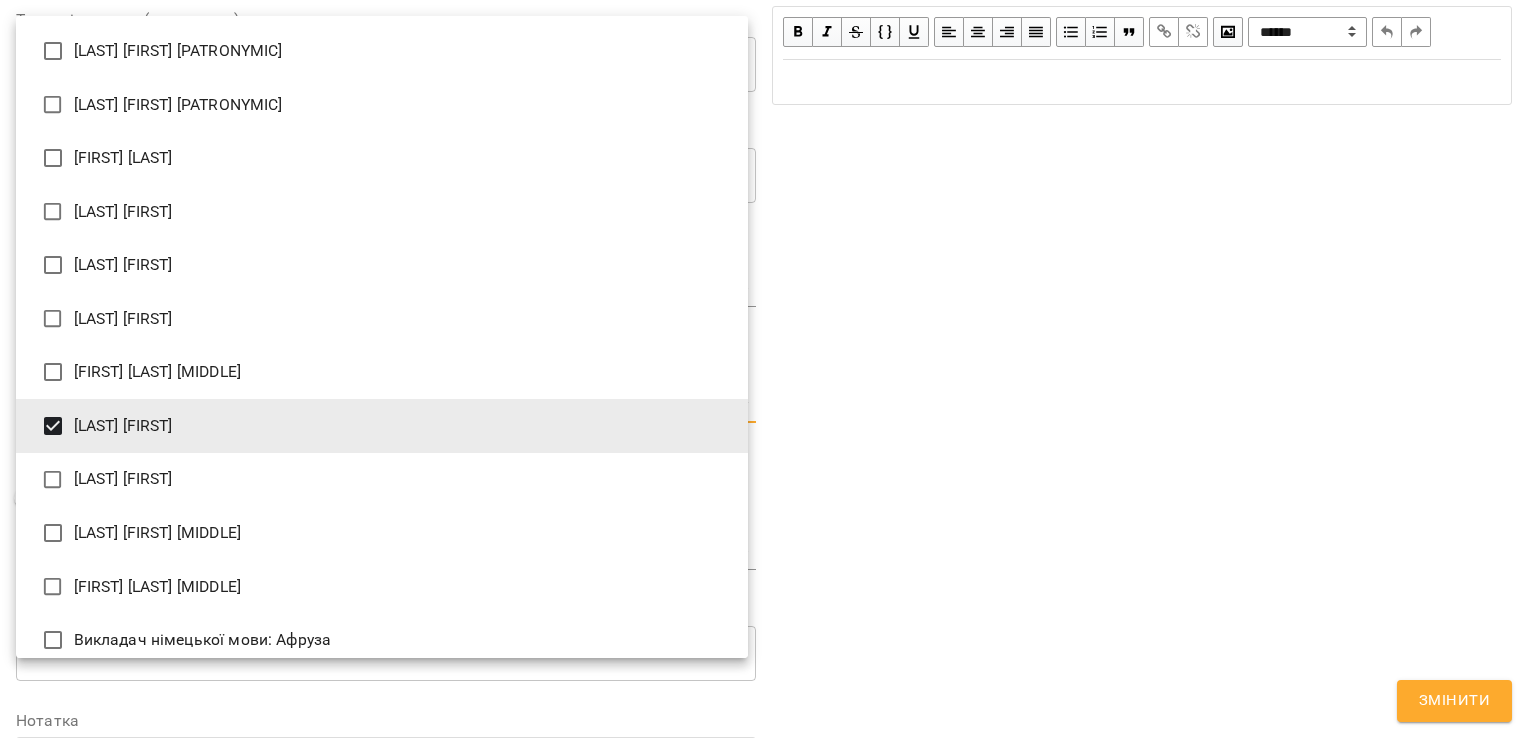 click at bounding box center (764, 369) 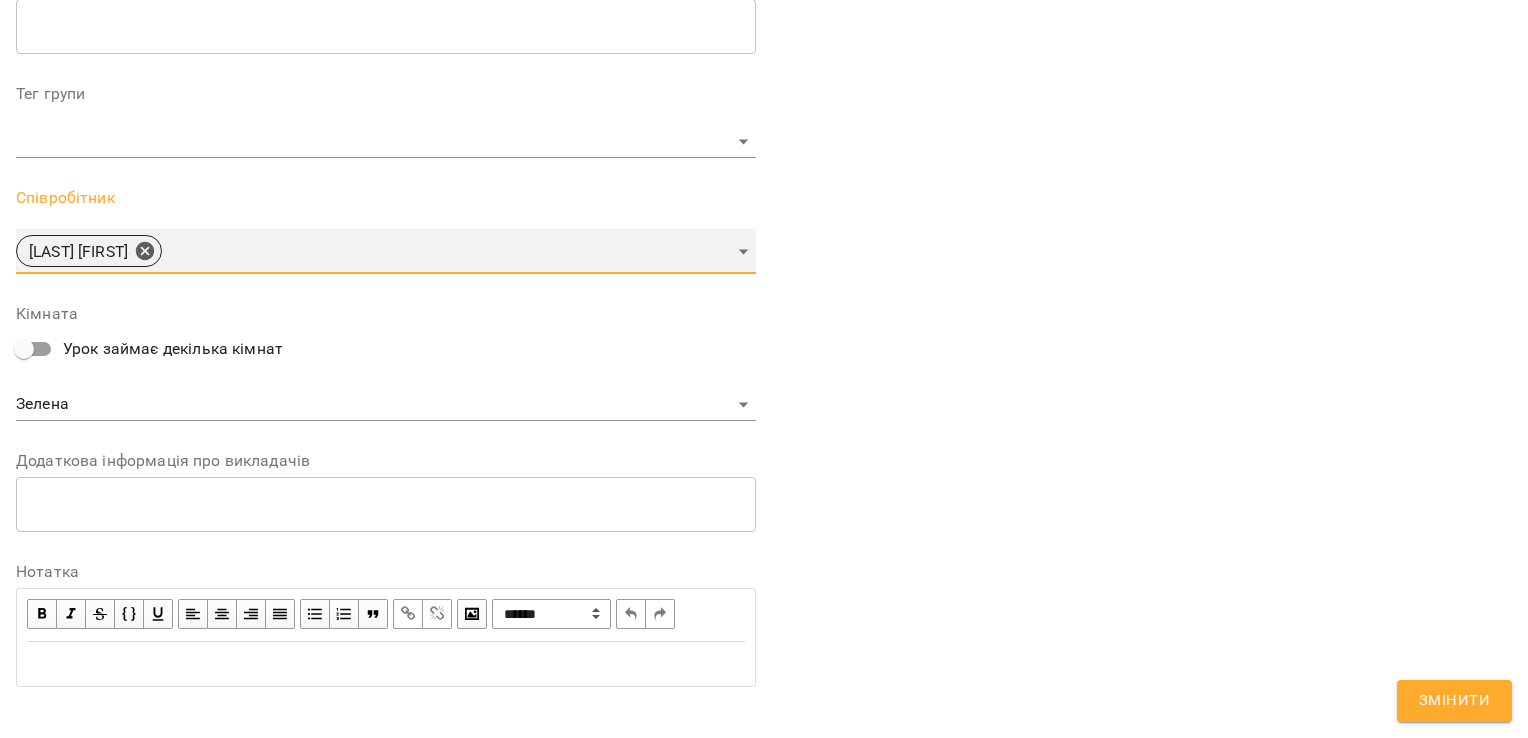 scroll, scrollTop: 568, scrollLeft: 0, axis: vertical 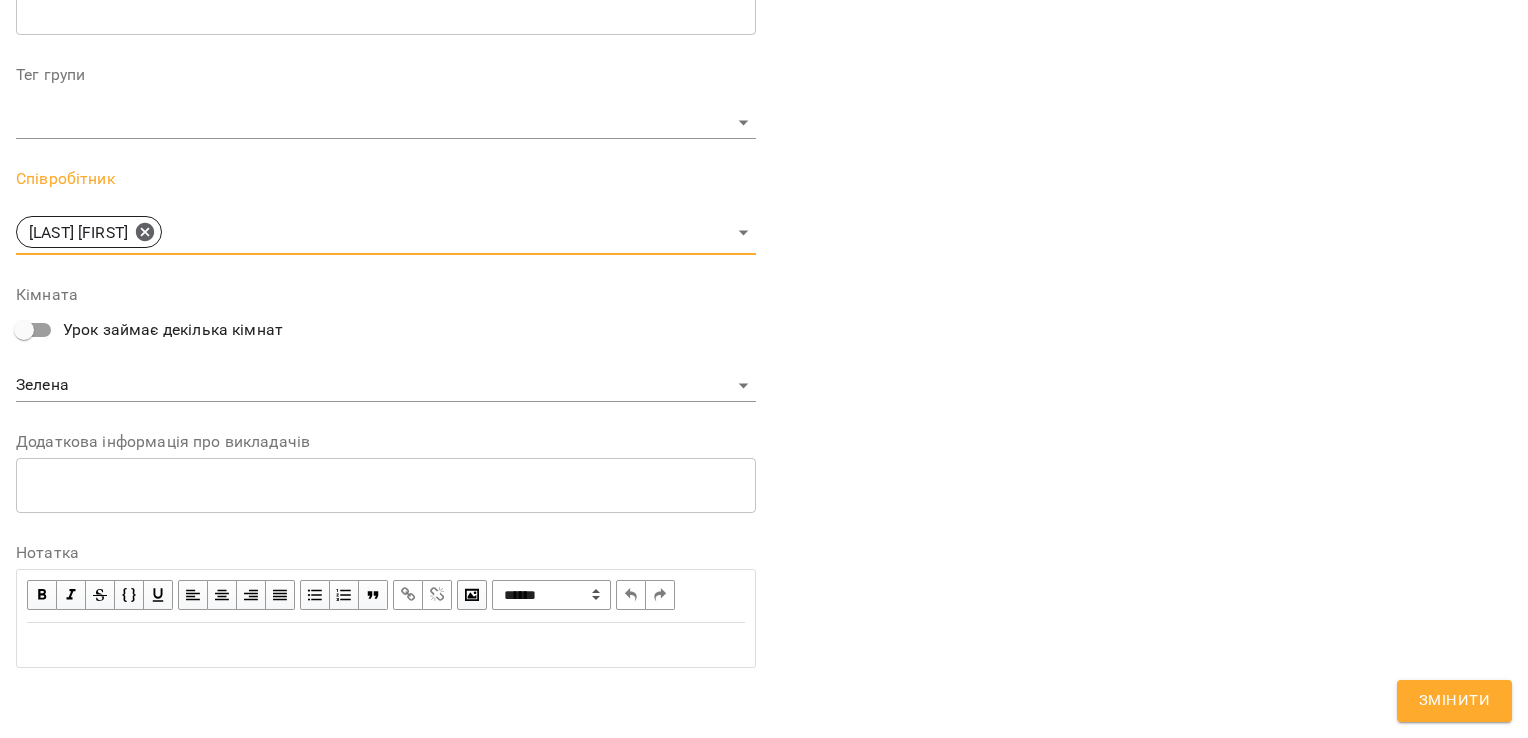 click on "Змінити" at bounding box center (1454, 701) 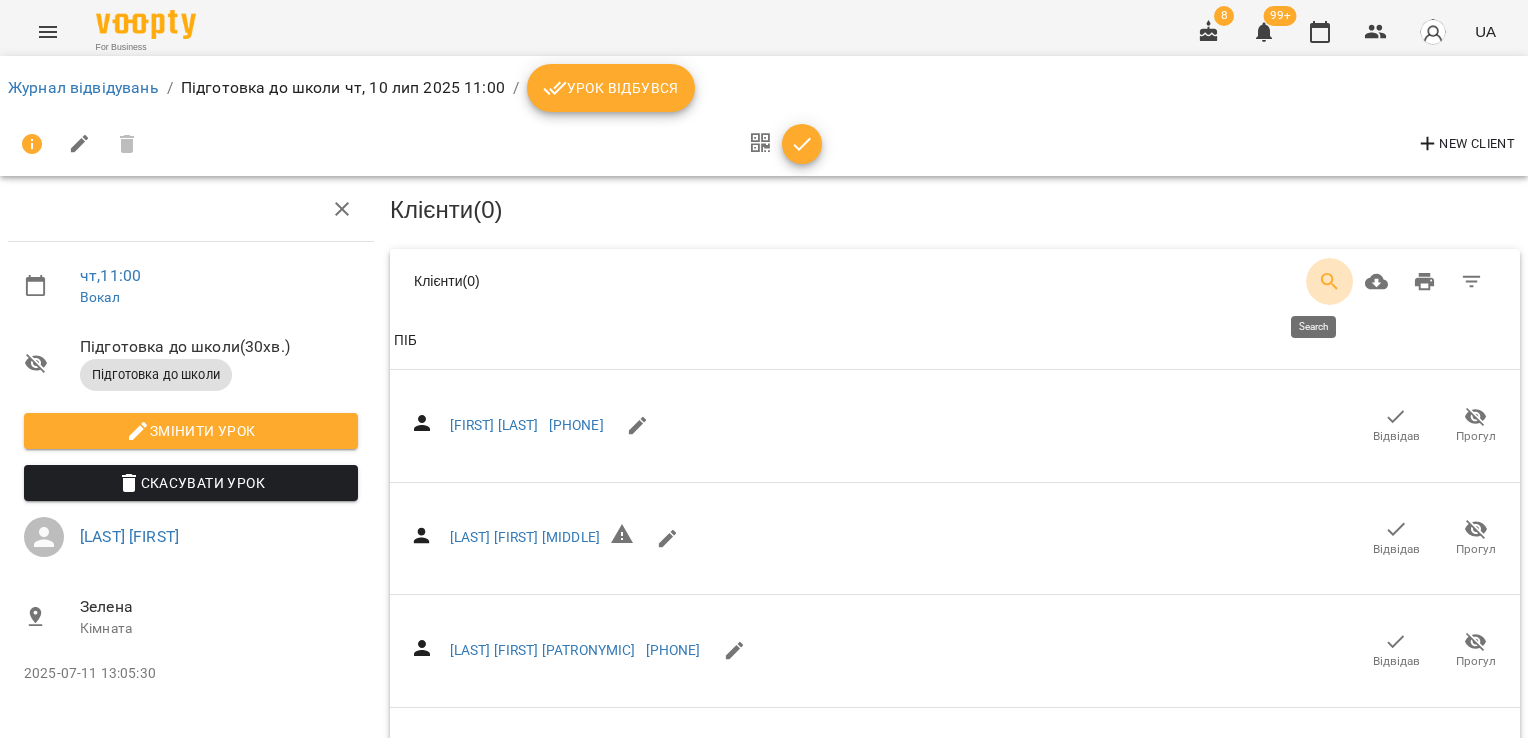 click 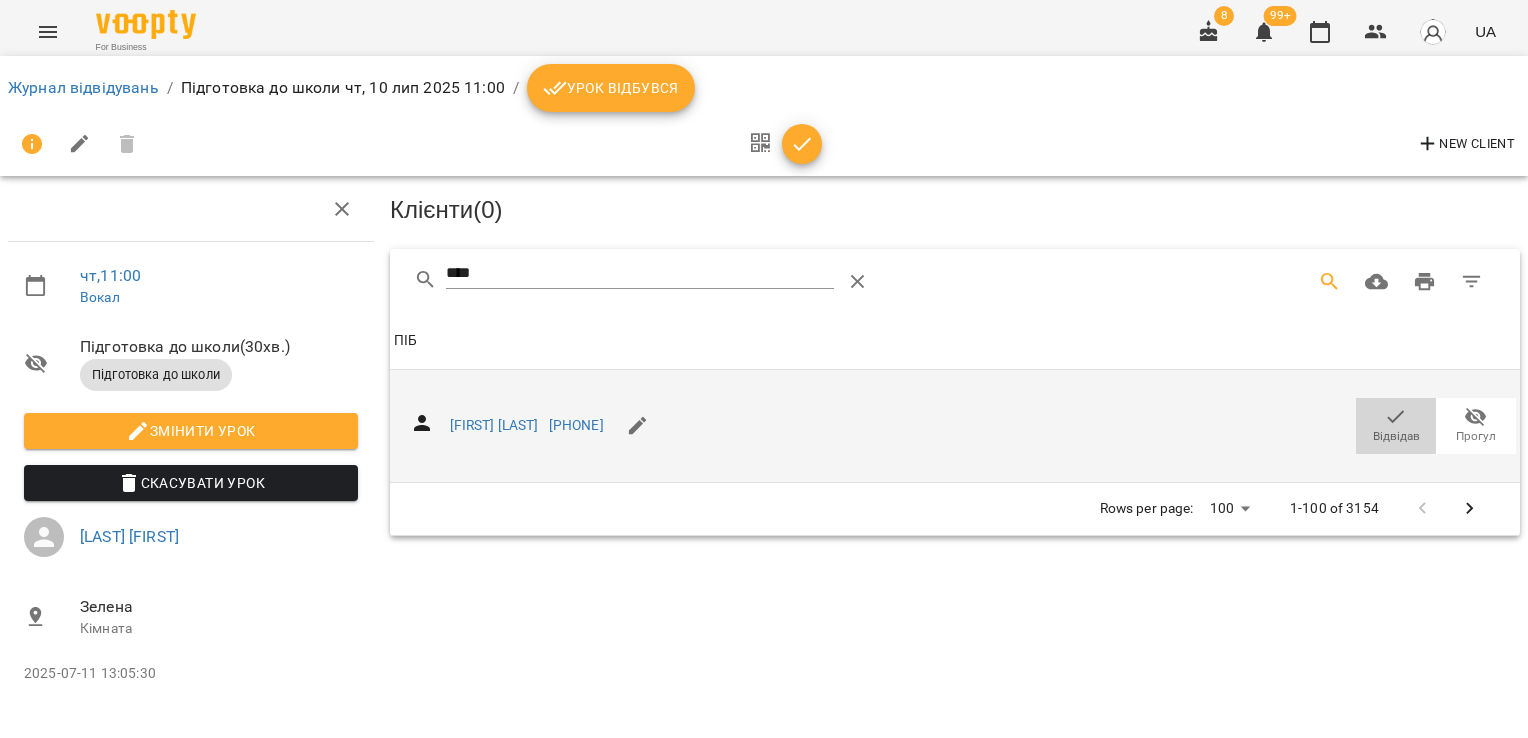 click on "Відвідав" at bounding box center (1396, 425) 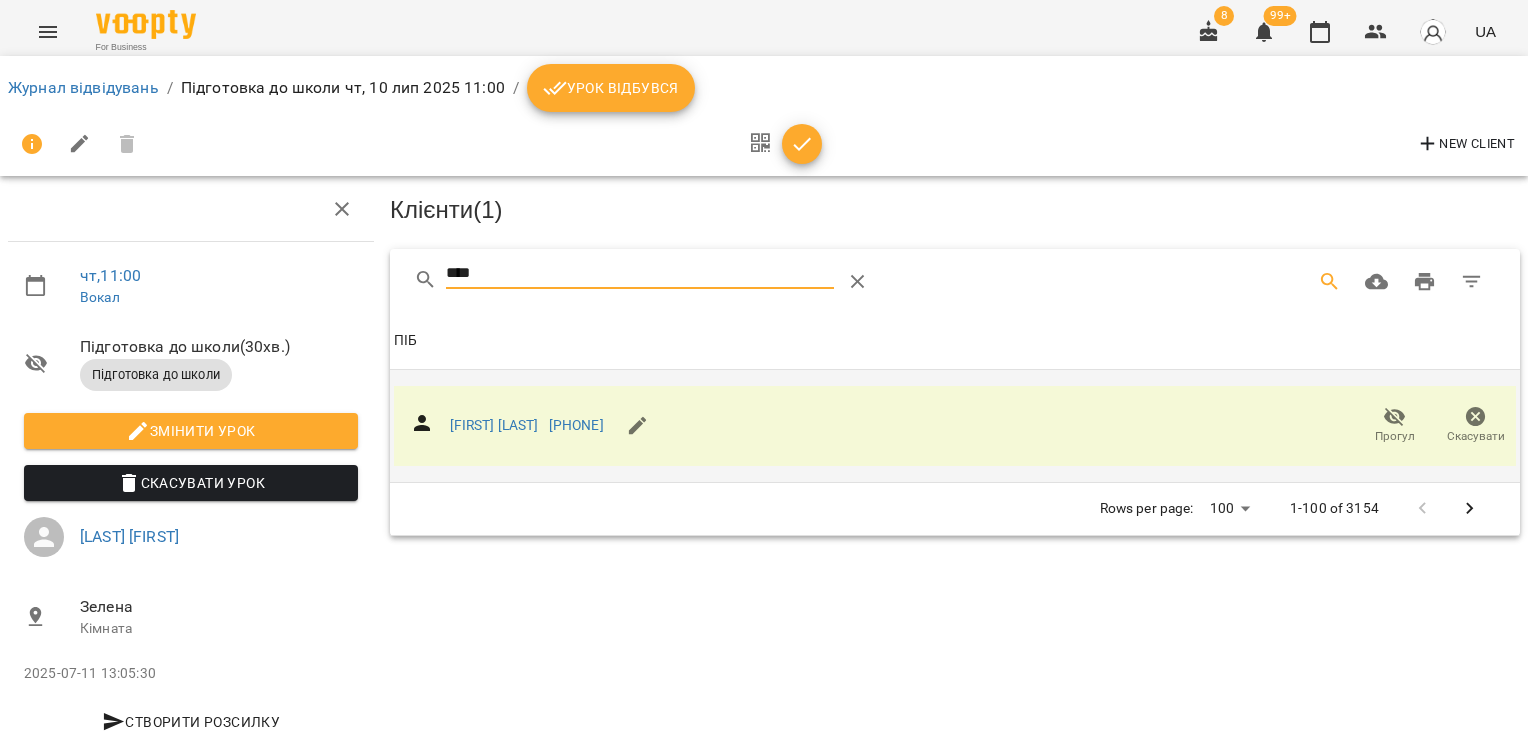 drag, startPoint x: 509, startPoint y: 269, endPoint x: 388, endPoint y: 267, distance: 121.016525 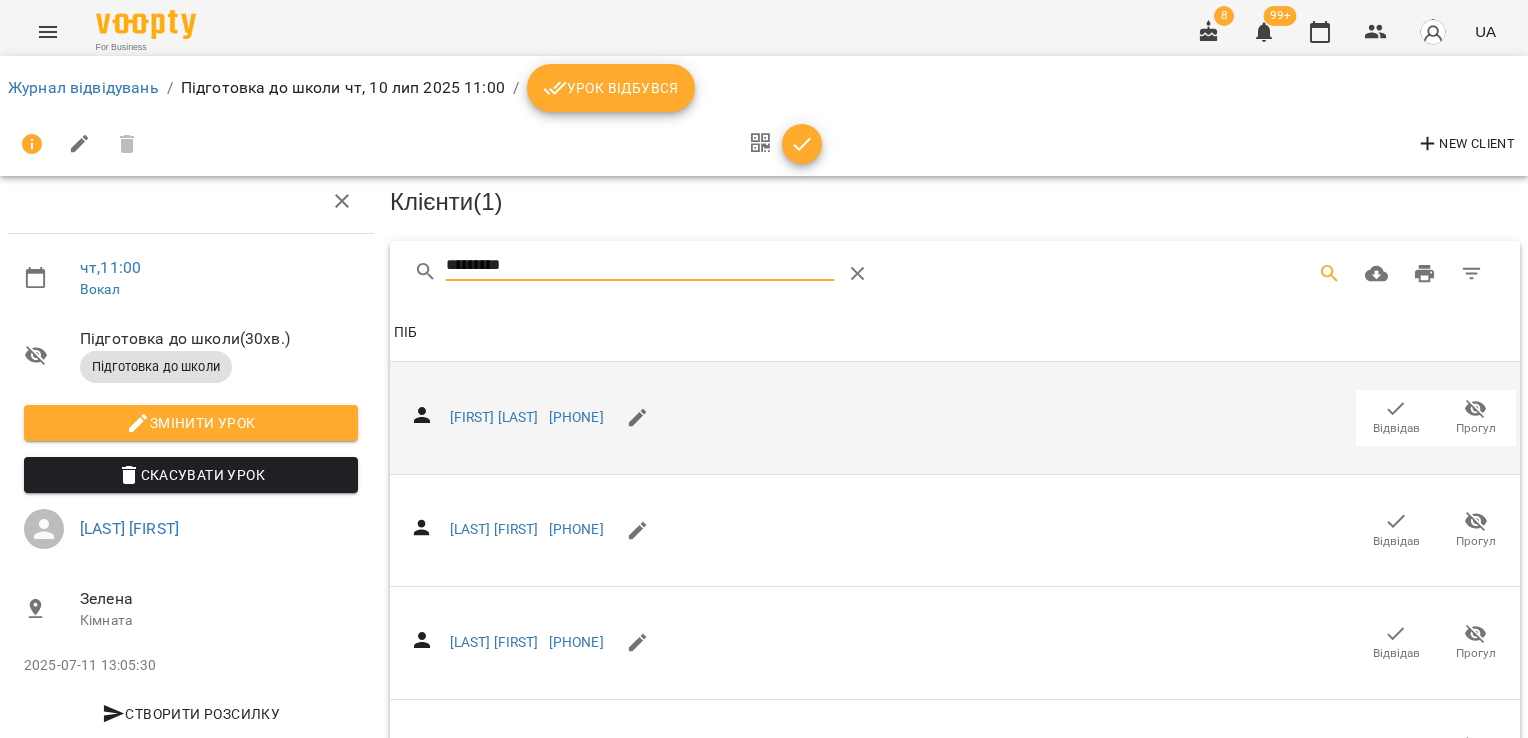 scroll, scrollTop: 800, scrollLeft: 0, axis: vertical 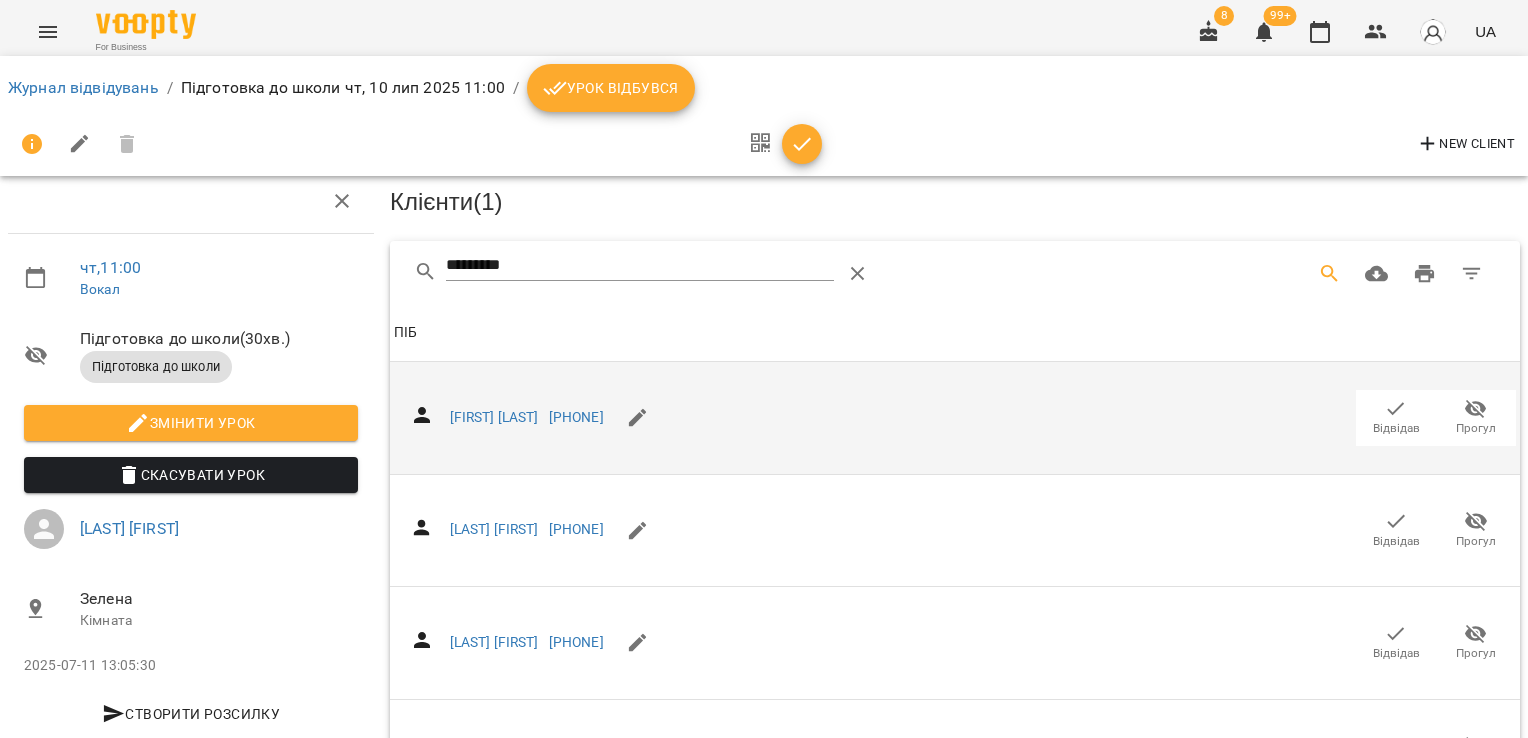 click 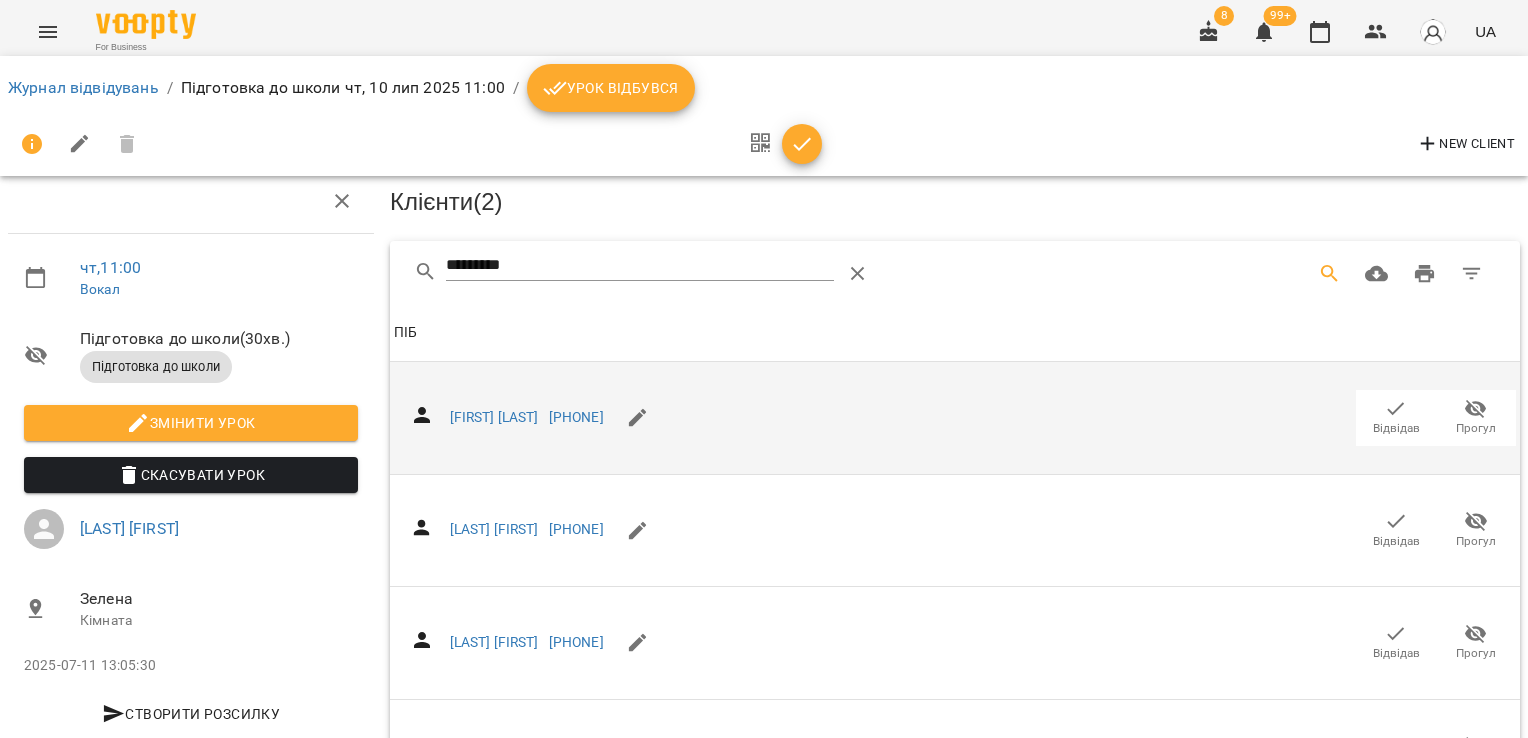 scroll, scrollTop: 0, scrollLeft: 0, axis: both 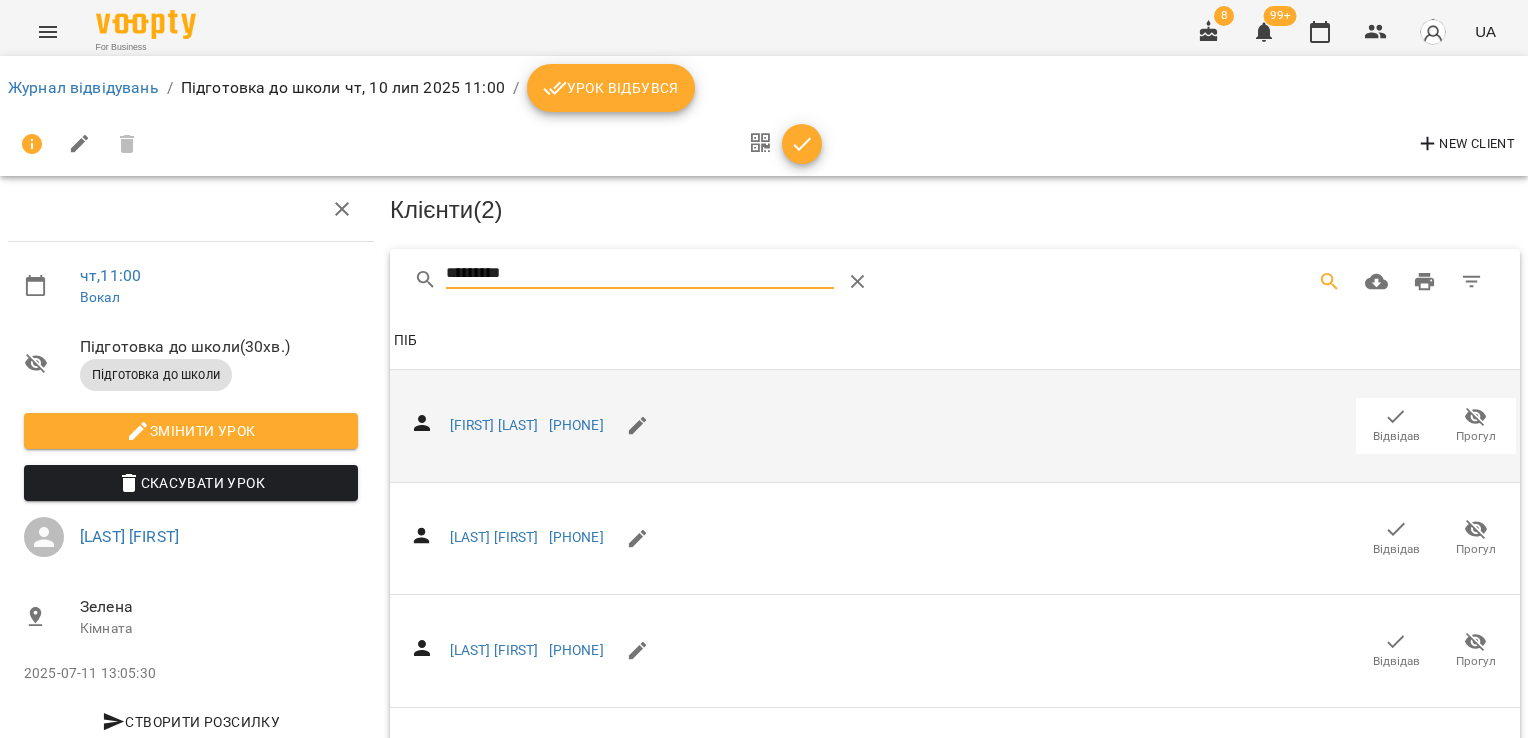 drag, startPoint x: 596, startPoint y: 280, endPoint x: 281, endPoint y: 280, distance: 315 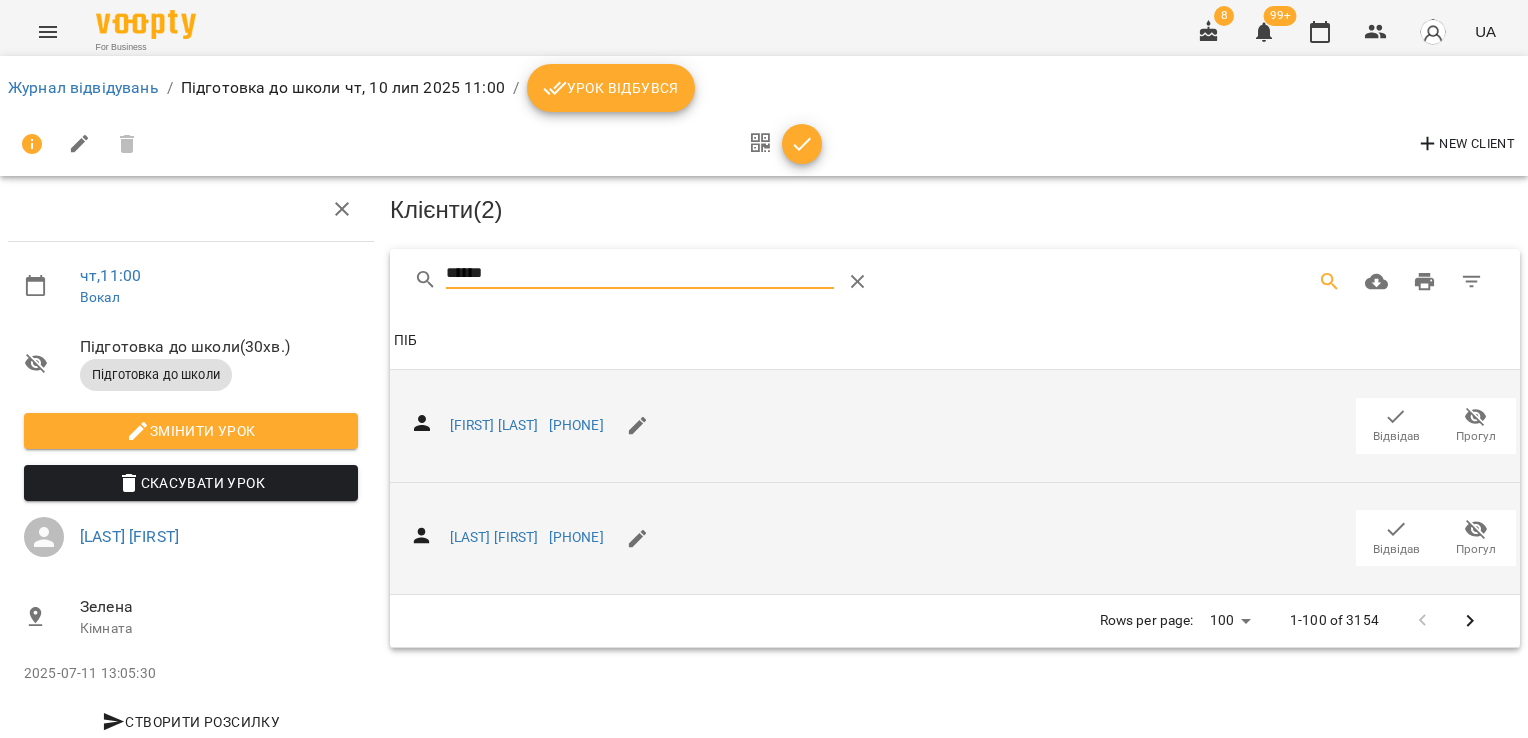 click 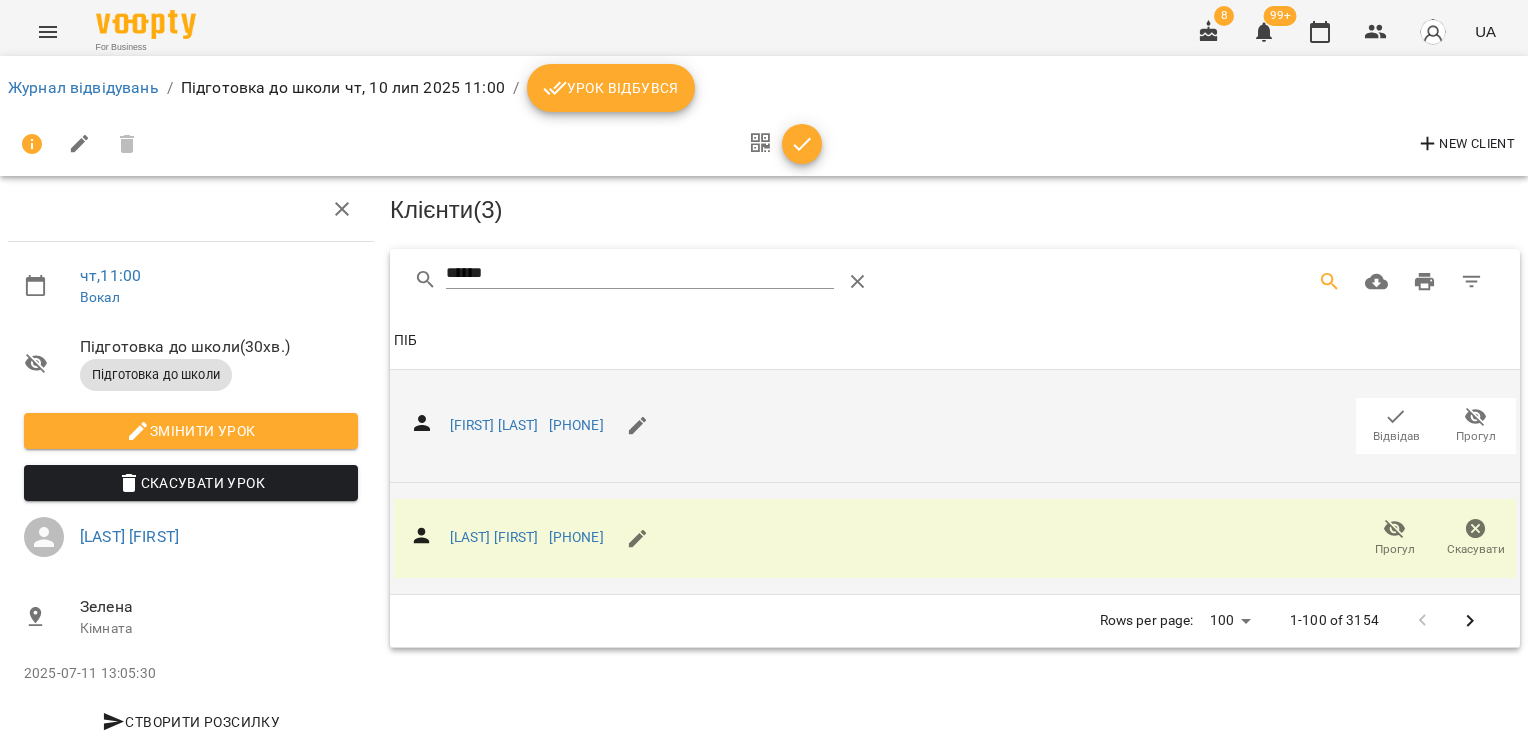 drag, startPoint x: 525, startPoint y: 278, endPoint x: 268, endPoint y: 303, distance: 258.2131 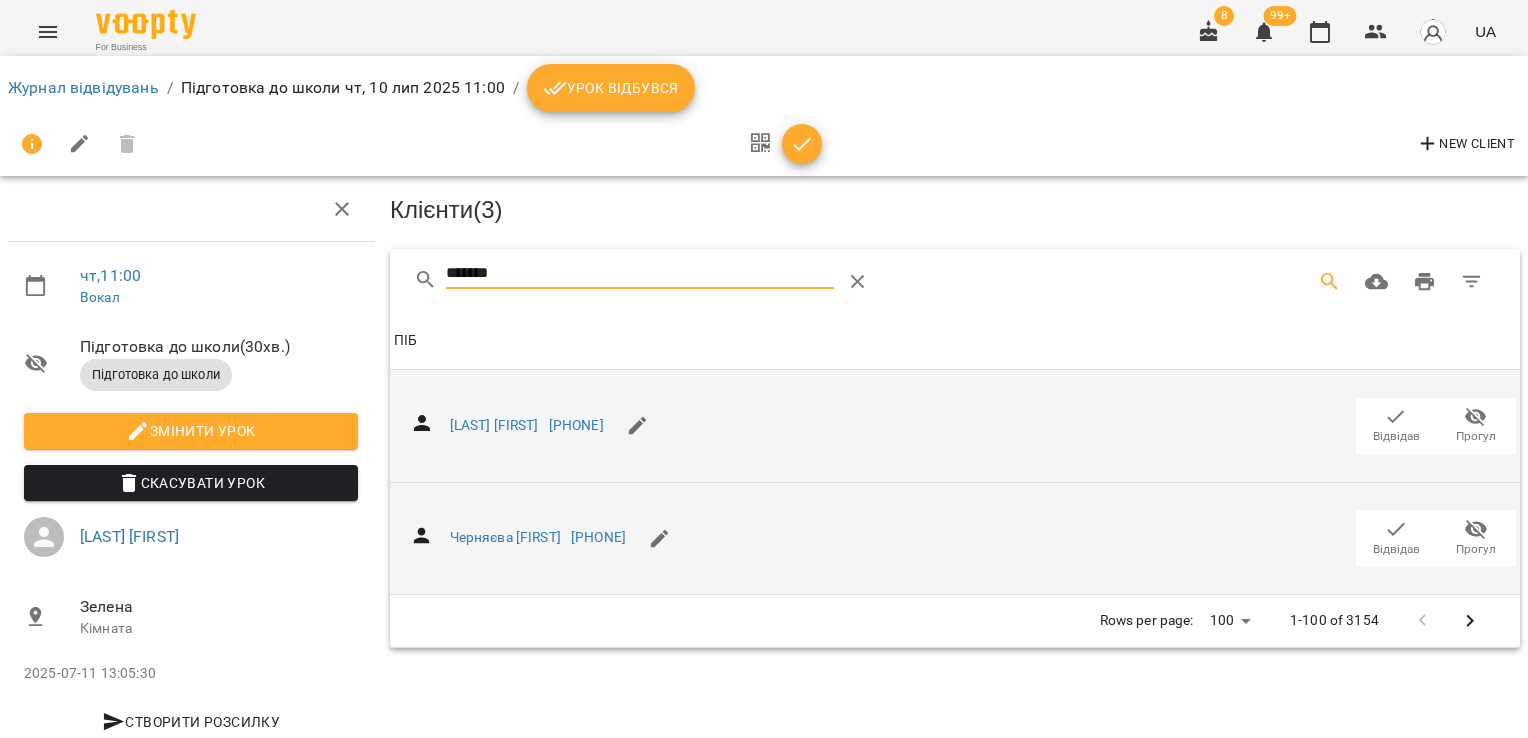 click on "Відвідав" at bounding box center [1396, 425] 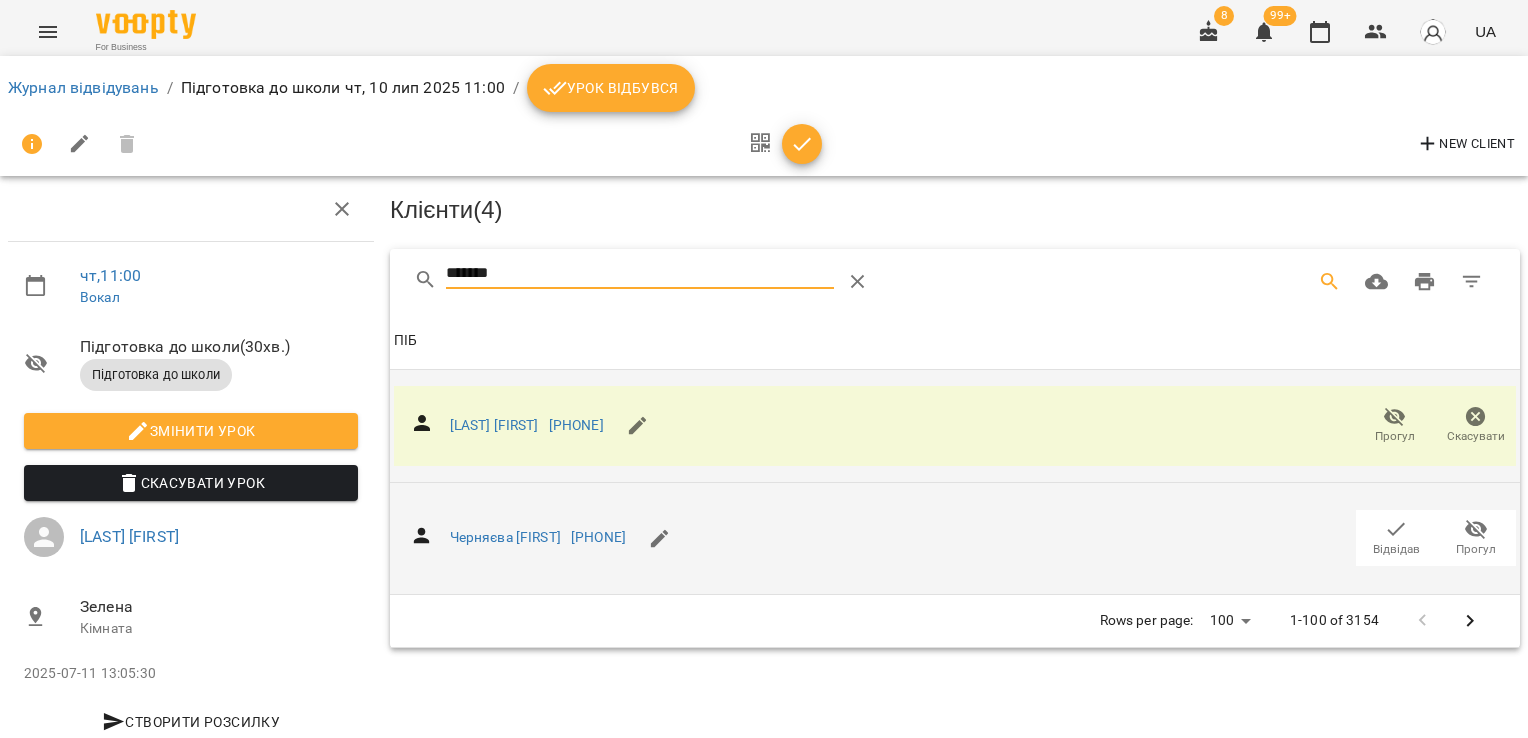 drag, startPoint x: 540, startPoint y: 274, endPoint x: 136, endPoint y: 312, distance: 405.7832 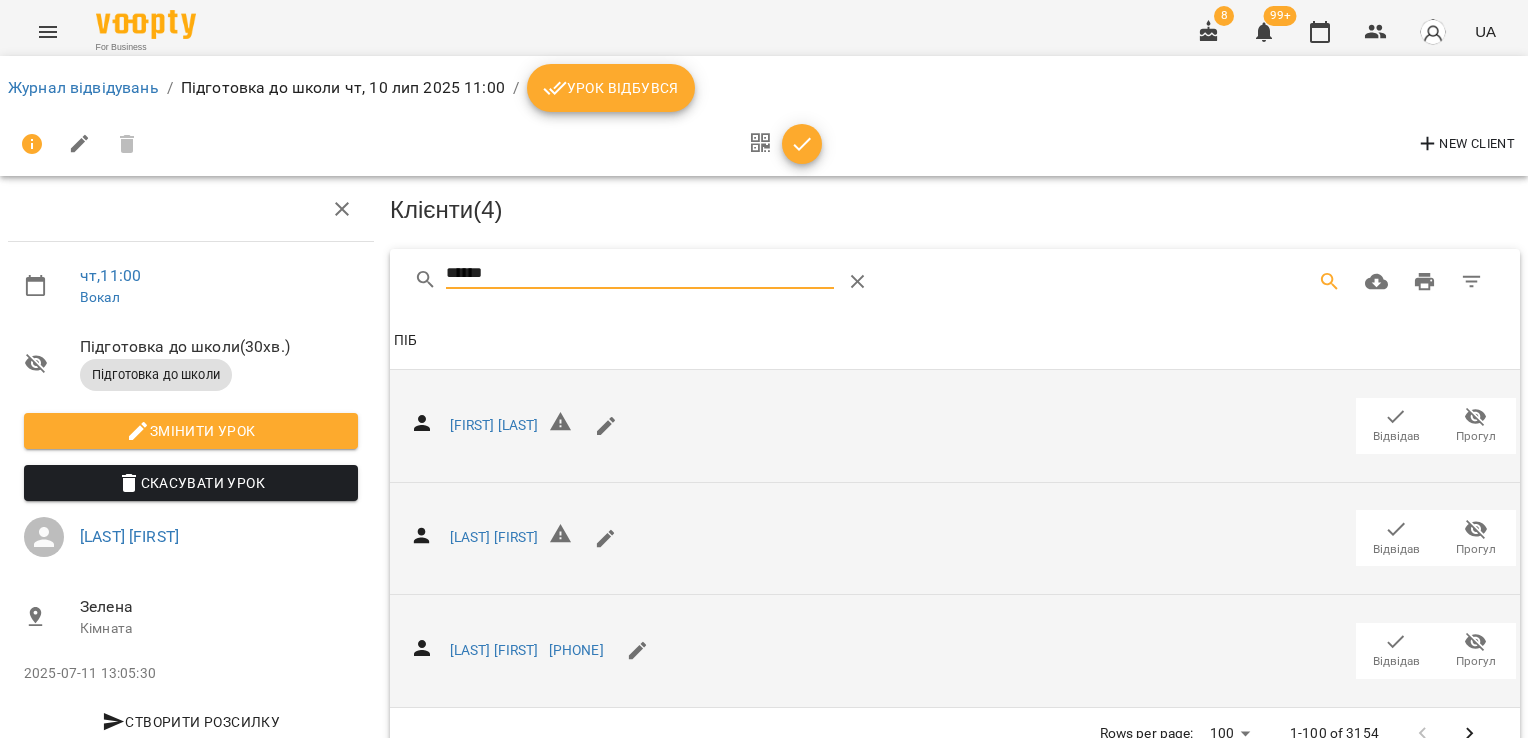 click 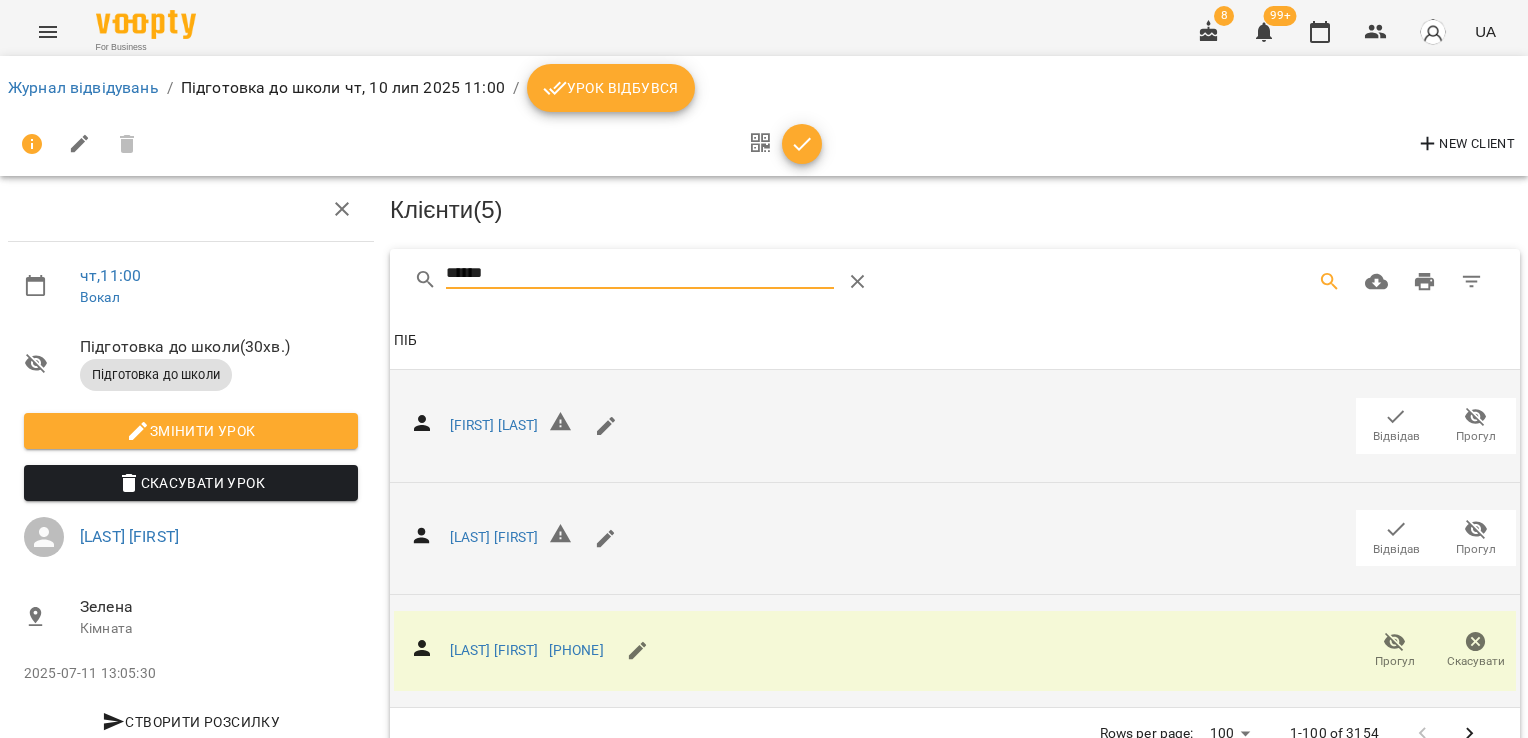 drag, startPoint x: 575, startPoint y: 266, endPoint x: 307, endPoint y: 268, distance: 268.00748 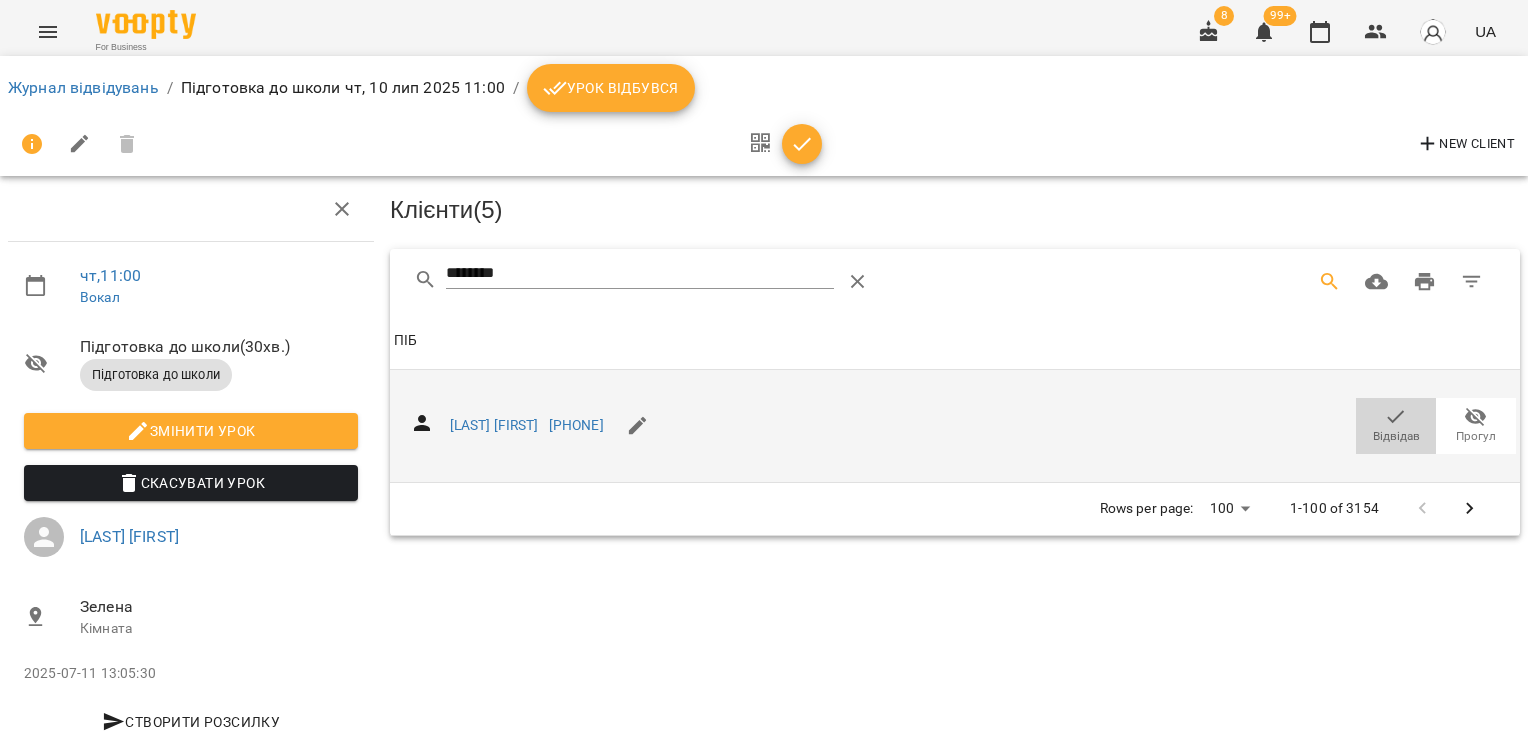 click on "Відвідав" at bounding box center [1396, 436] 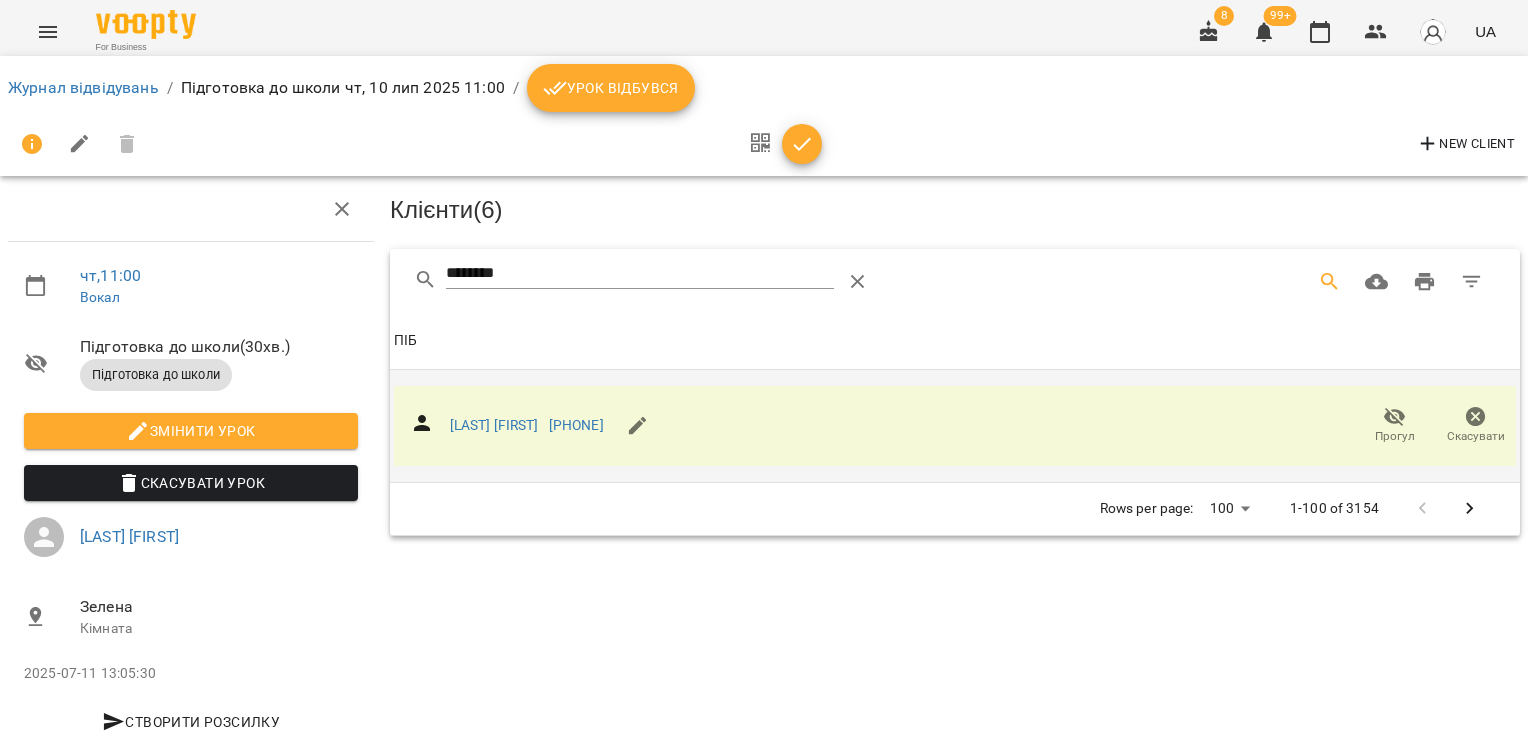 drag, startPoint x: 356, startPoint y: 269, endPoint x: 267, endPoint y: 271, distance: 89.02247 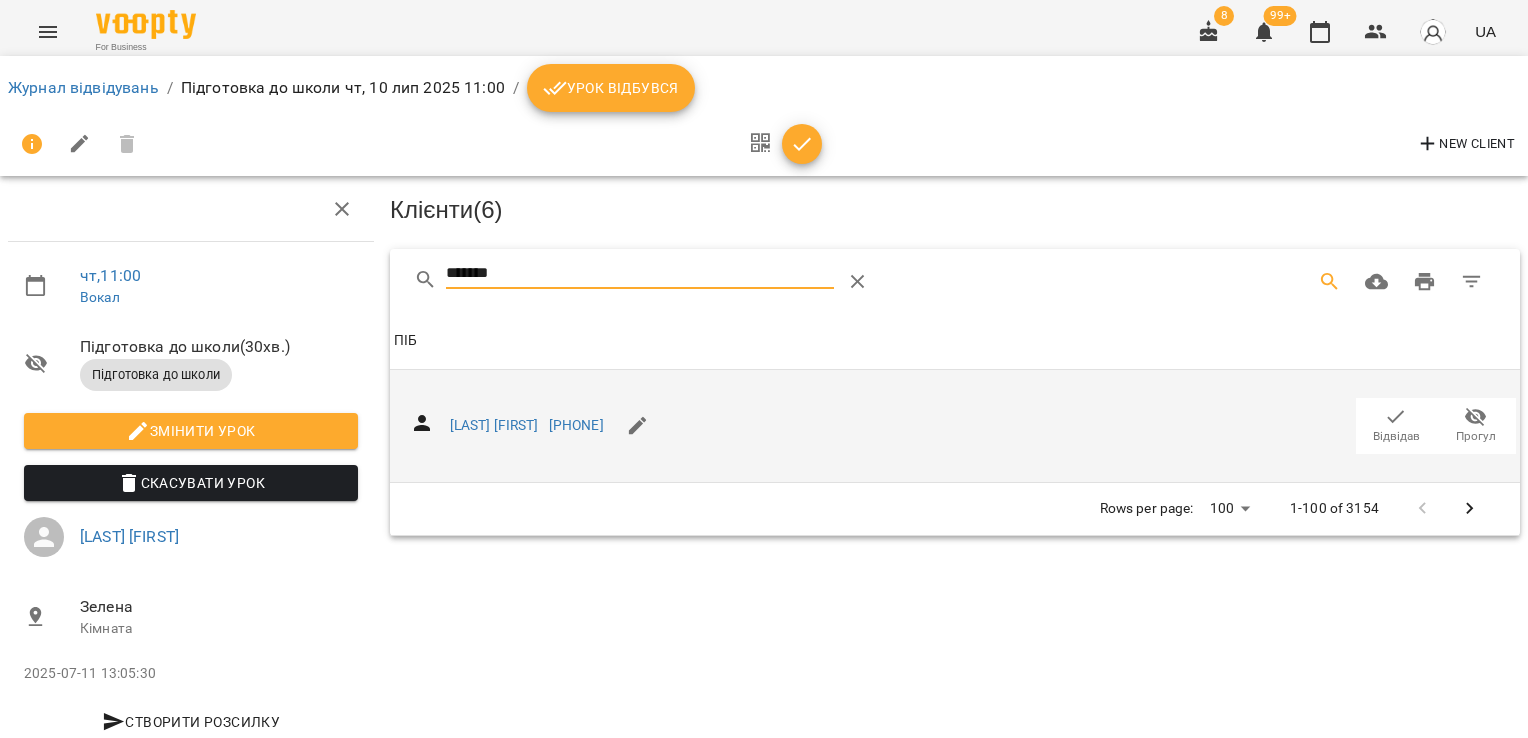 click 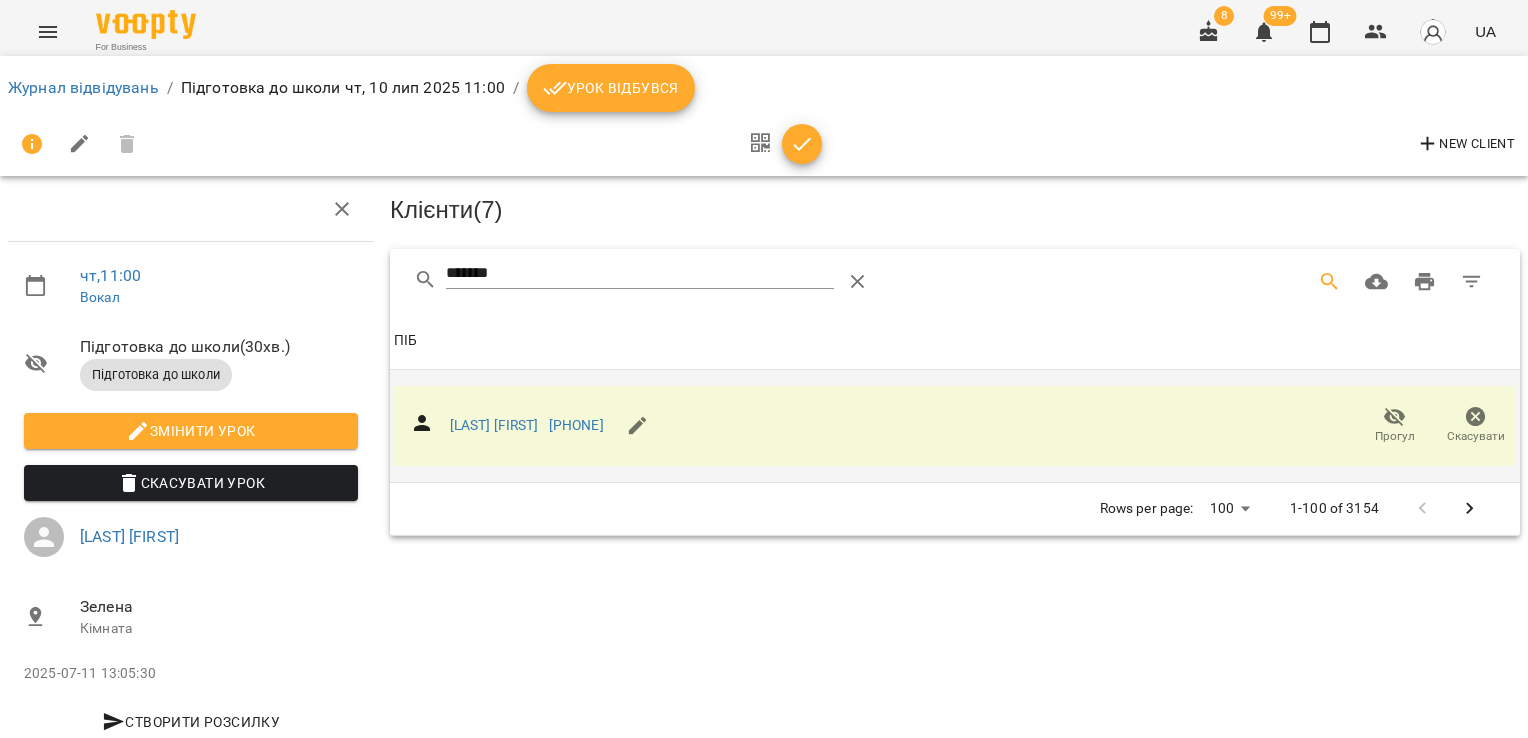 drag, startPoint x: 538, startPoint y: 266, endPoint x: 178, endPoint y: 285, distance: 360.50104 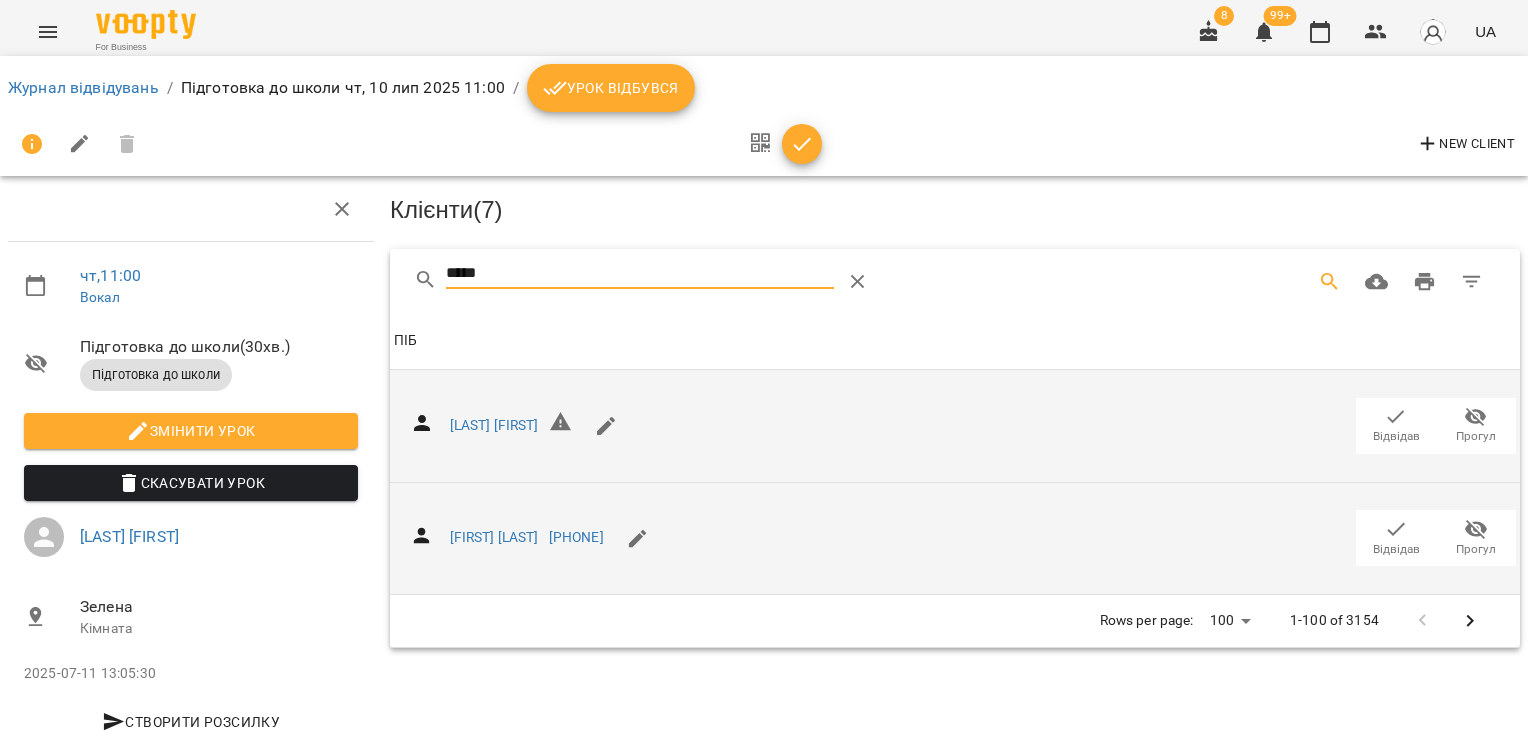 type on "*****" 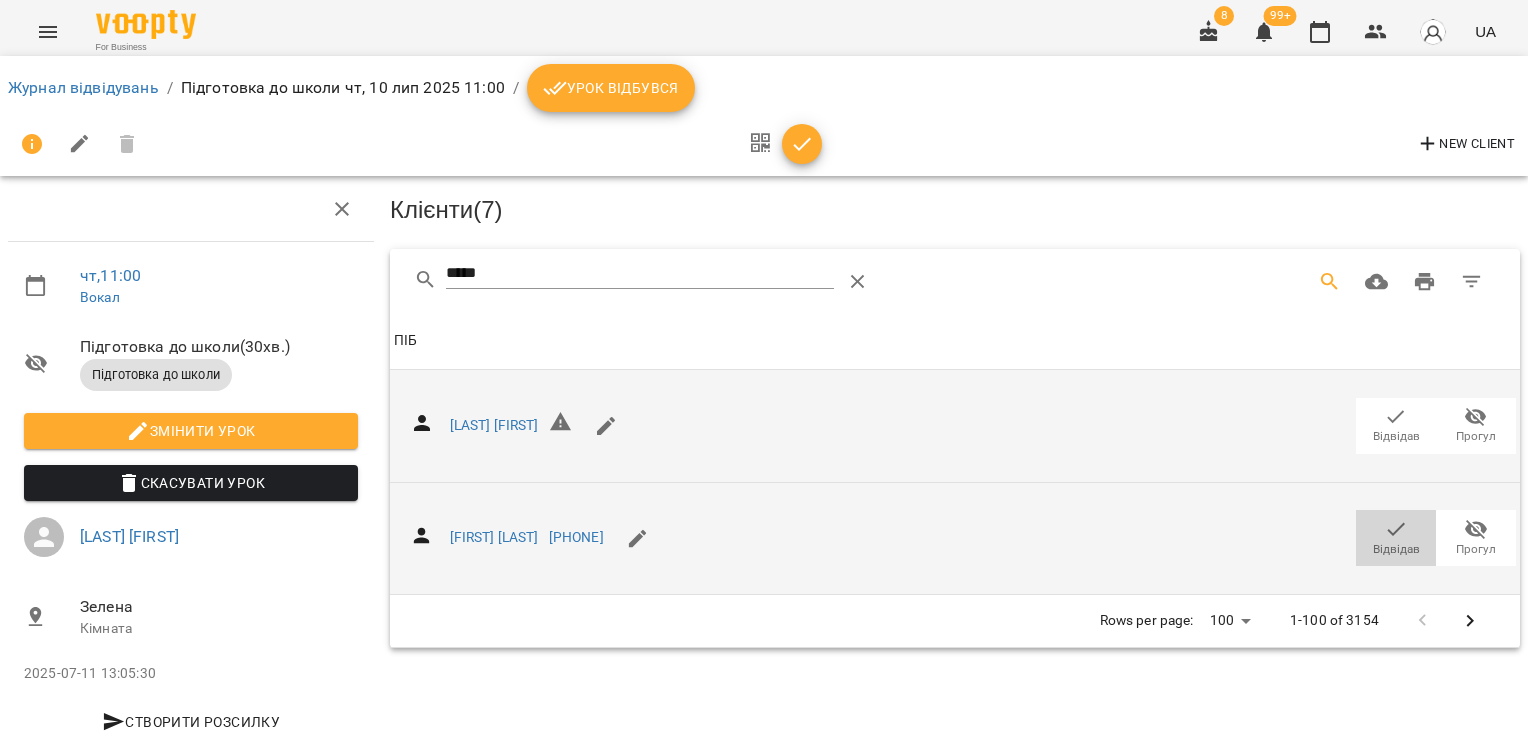 click 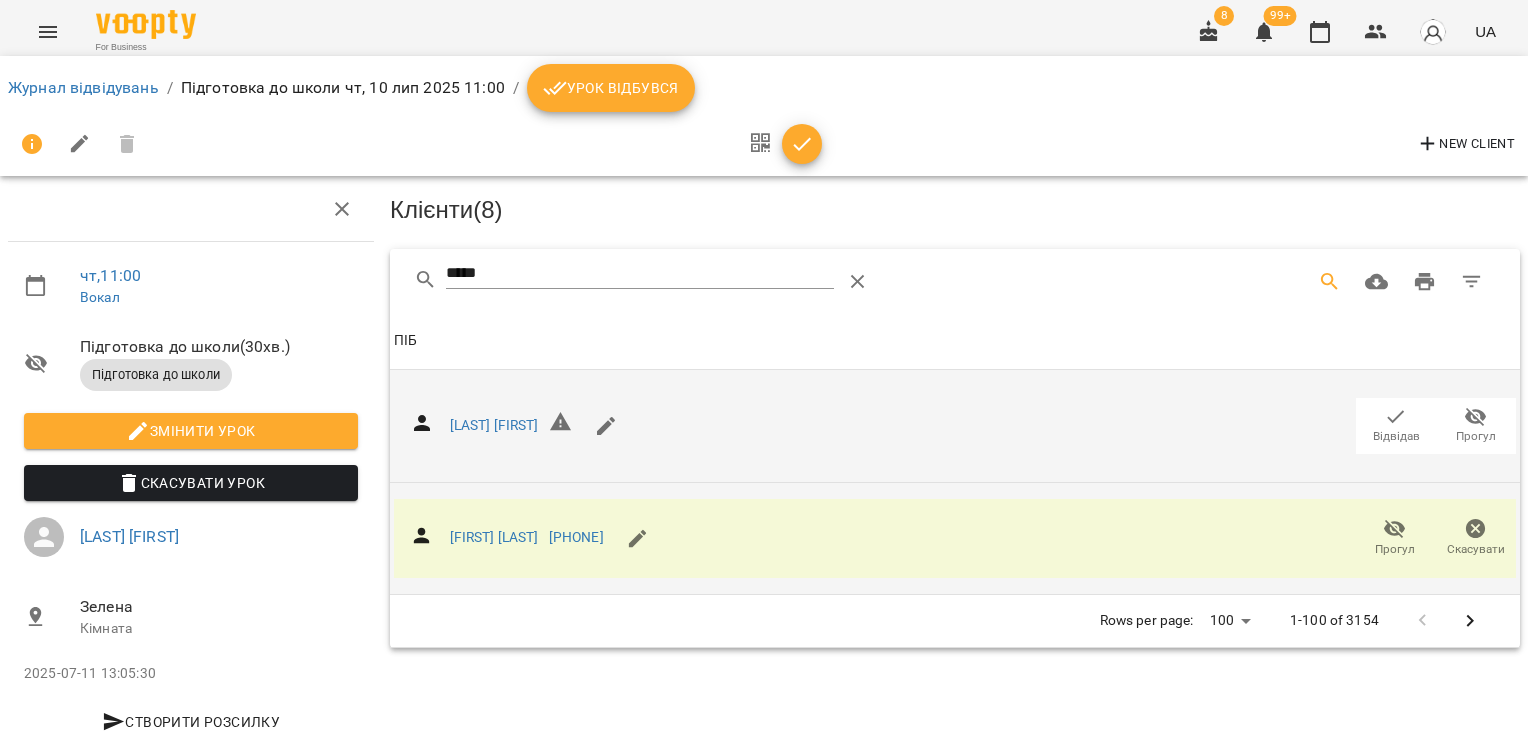 click 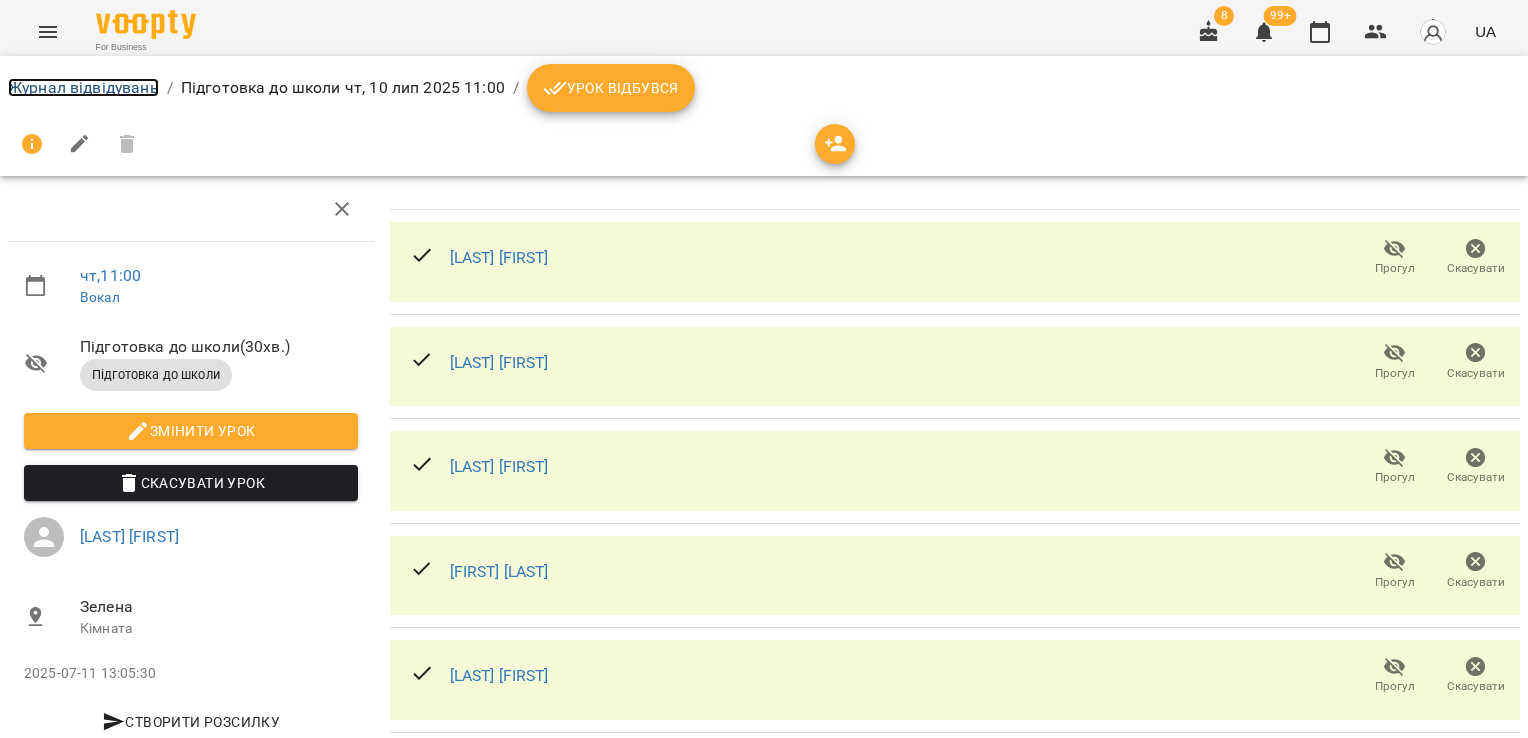 click on "Журнал відвідувань" at bounding box center [83, 87] 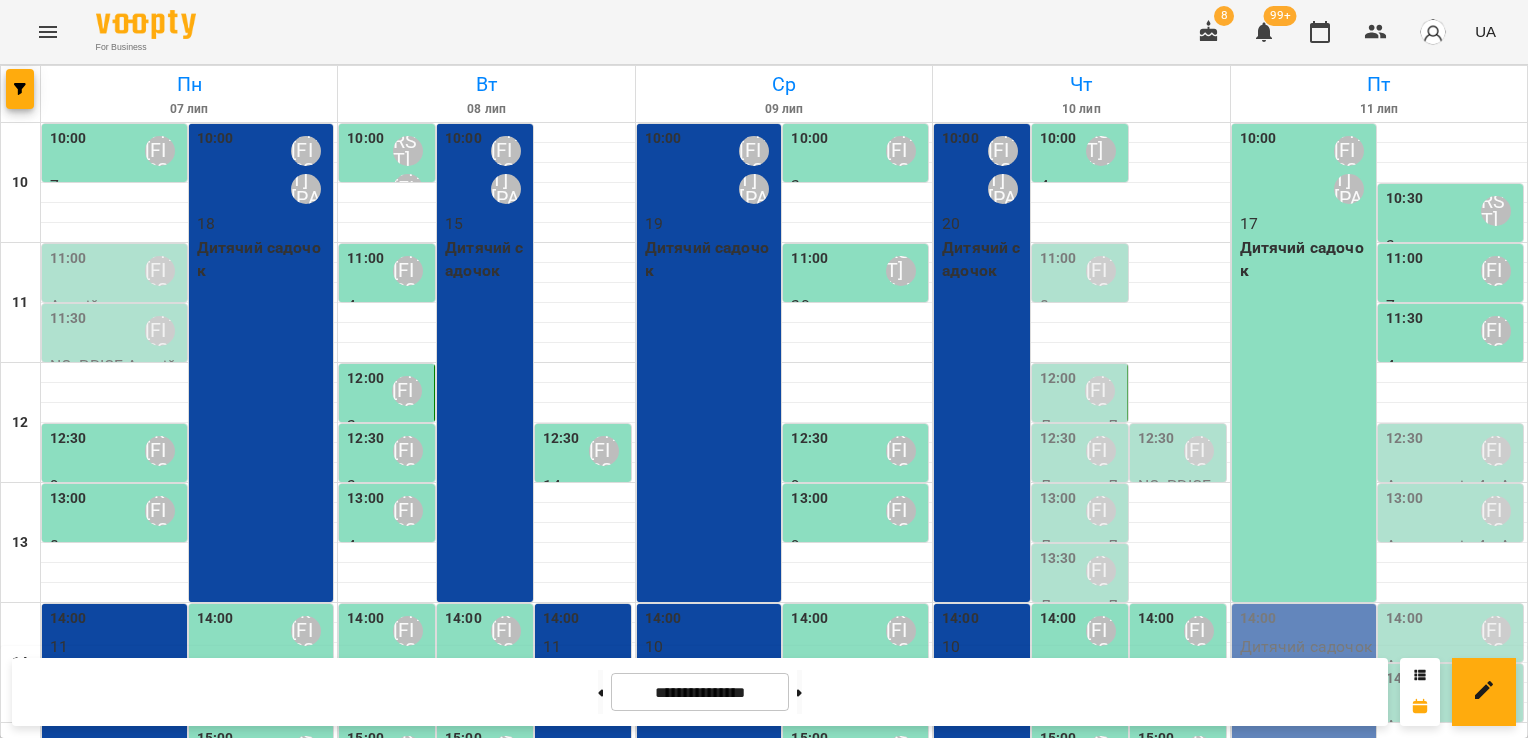 click on "11:00" at bounding box center (1058, 271) 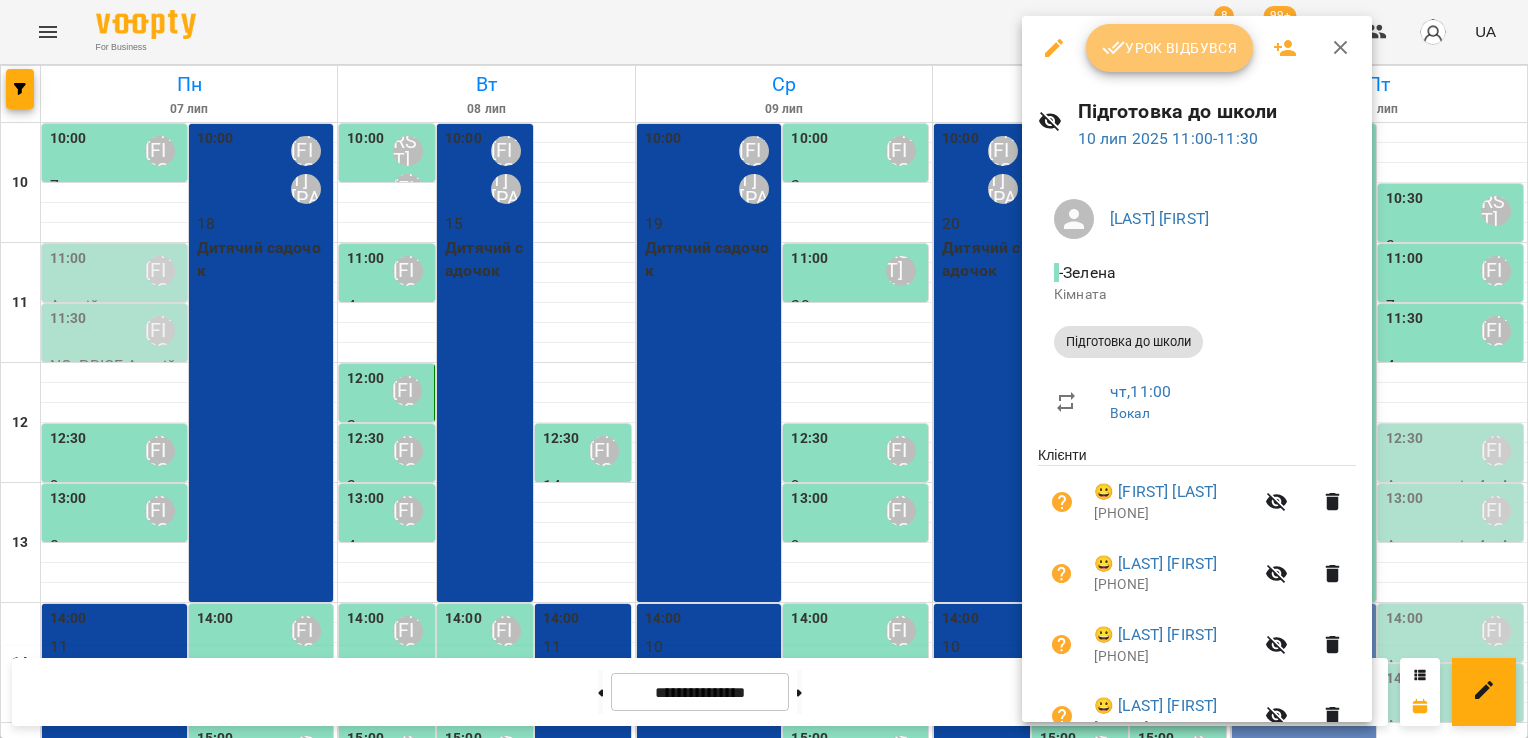 click on "Урок відбувся" at bounding box center (1170, 48) 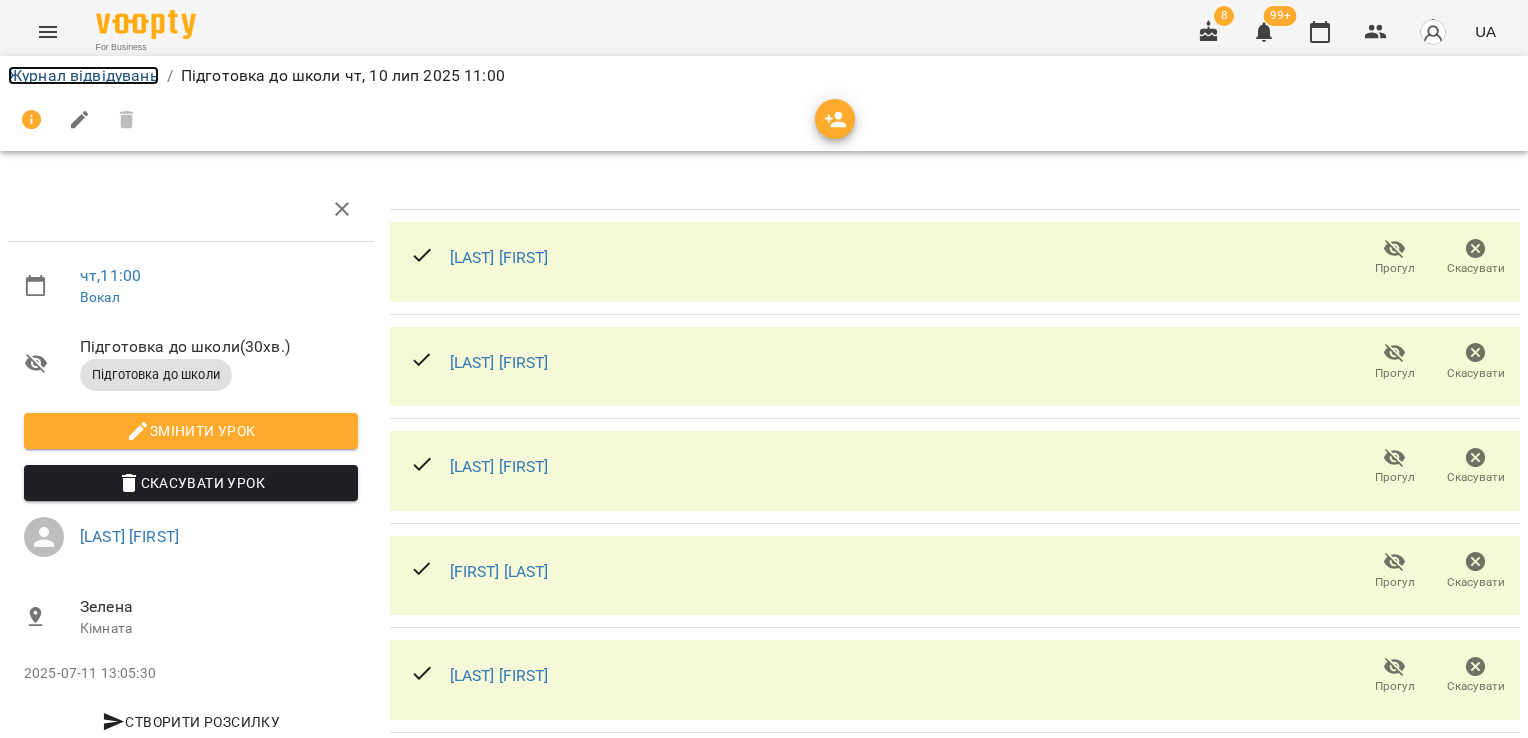 click on "Журнал відвідувань" at bounding box center (83, 75) 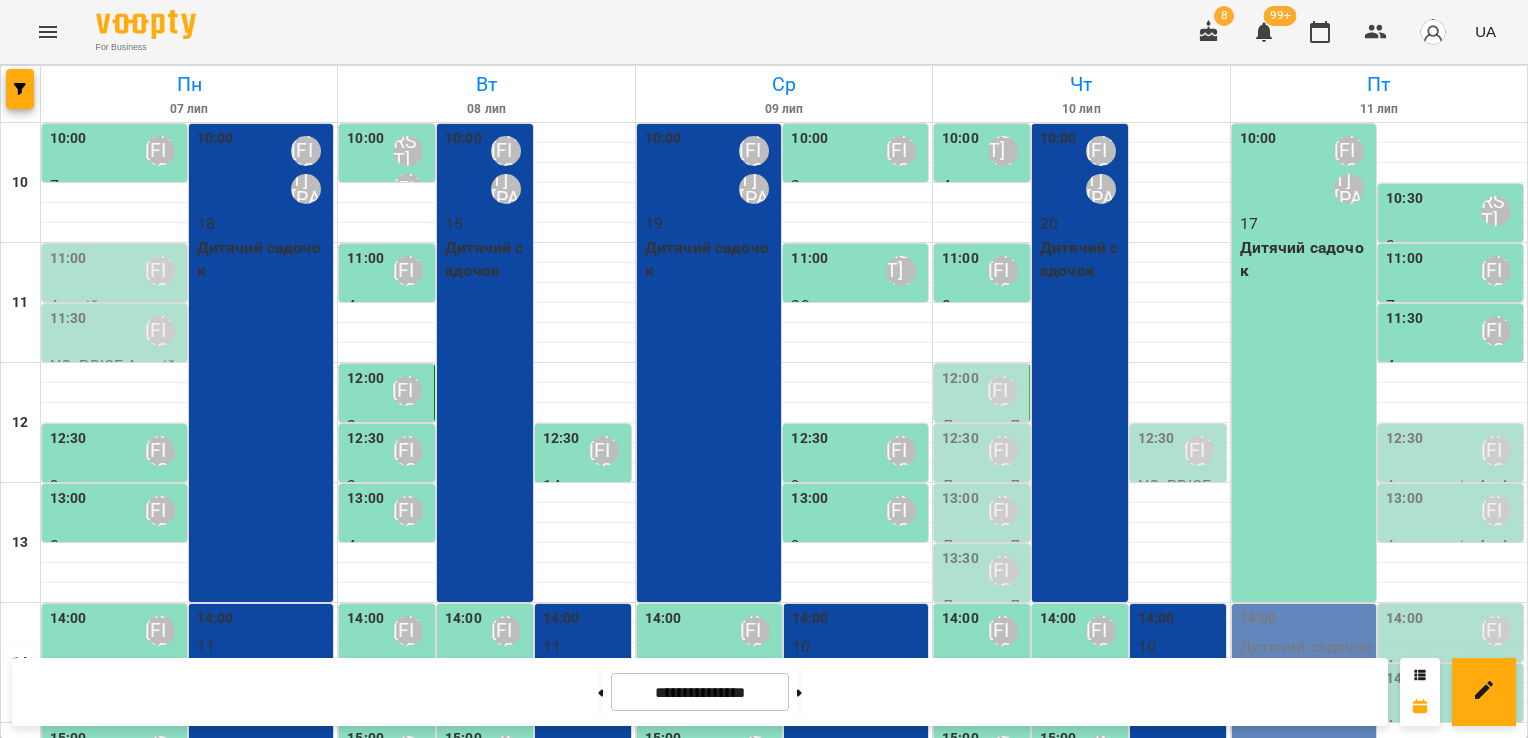 click on "12:30" at bounding box center [1156, 451] 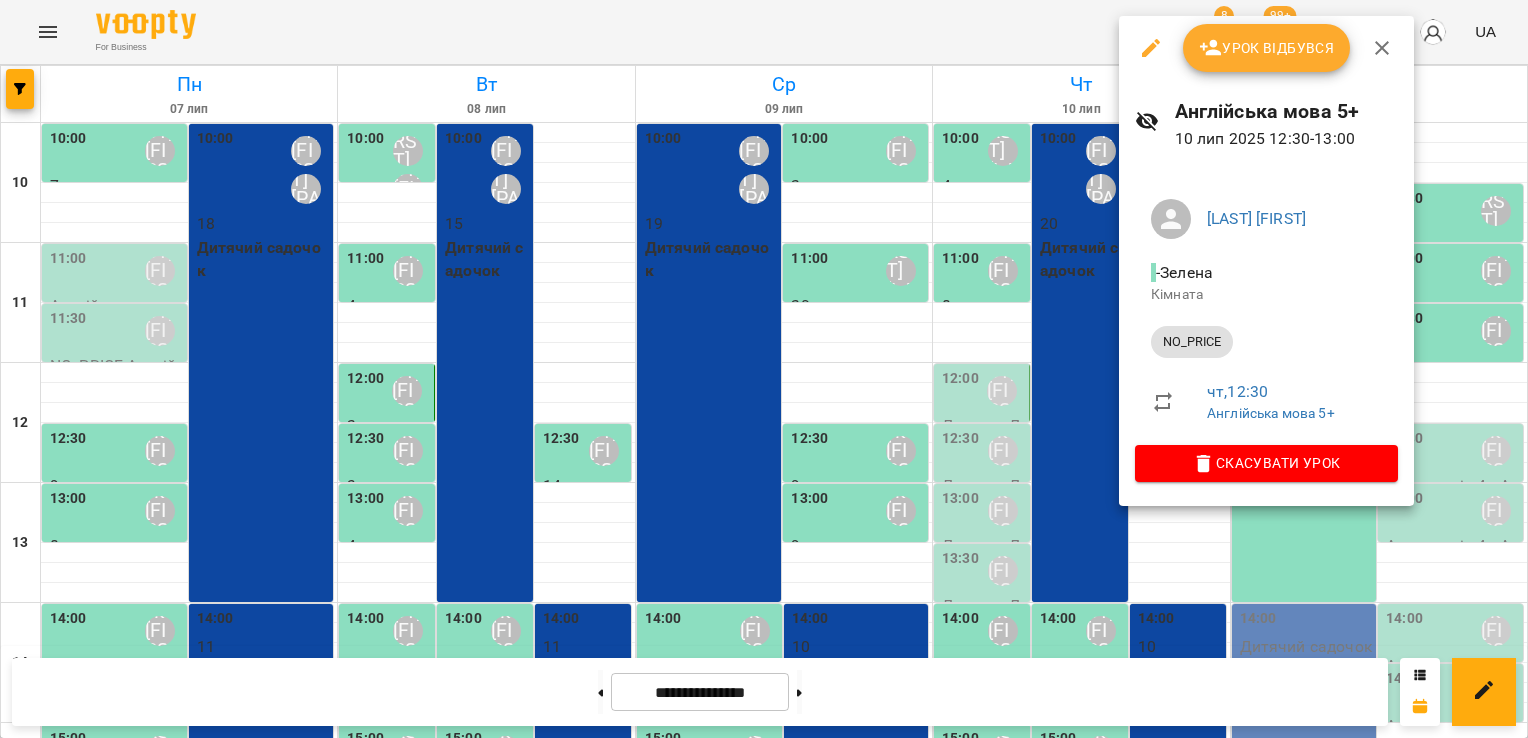 click on "Урок відбувся" at bounding box center (1267, 48) 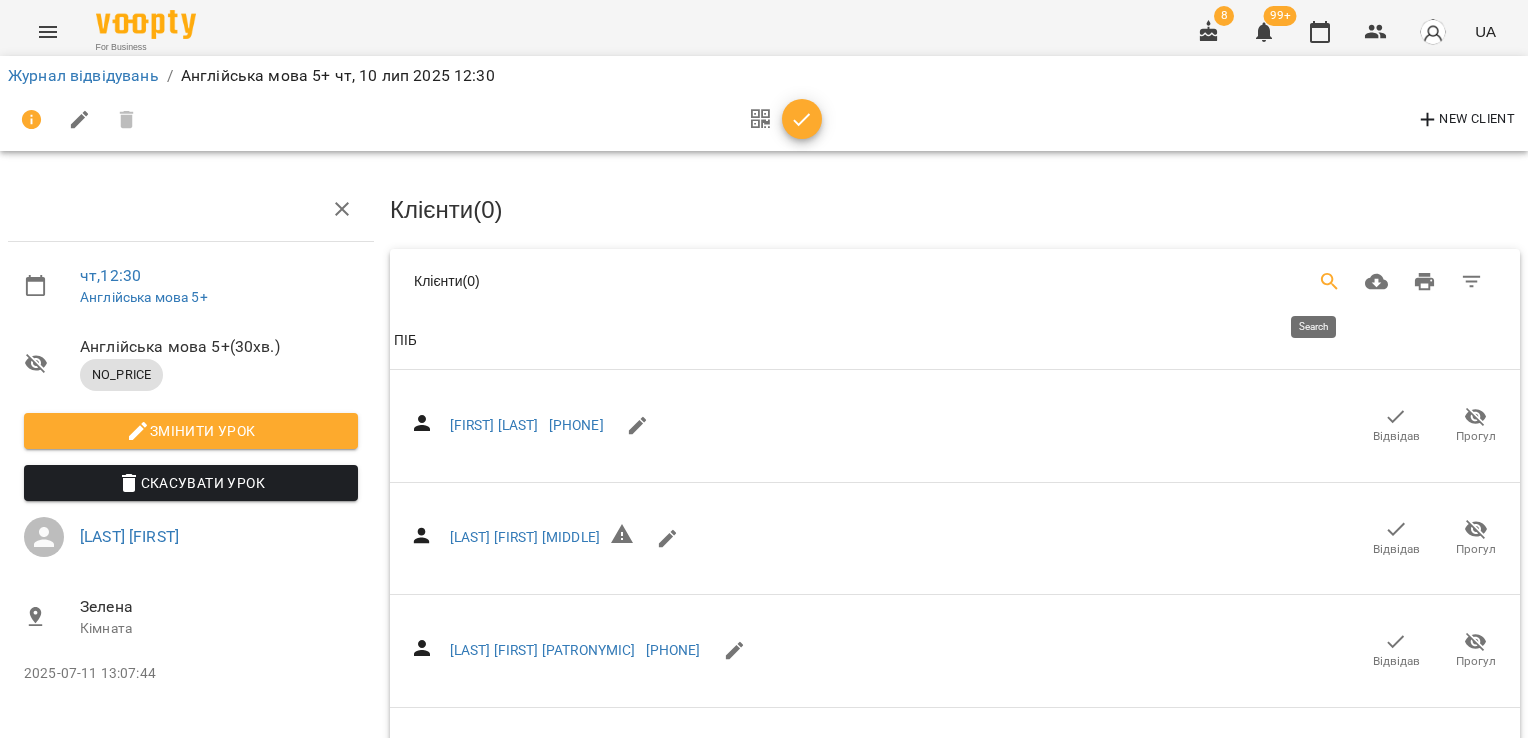 click 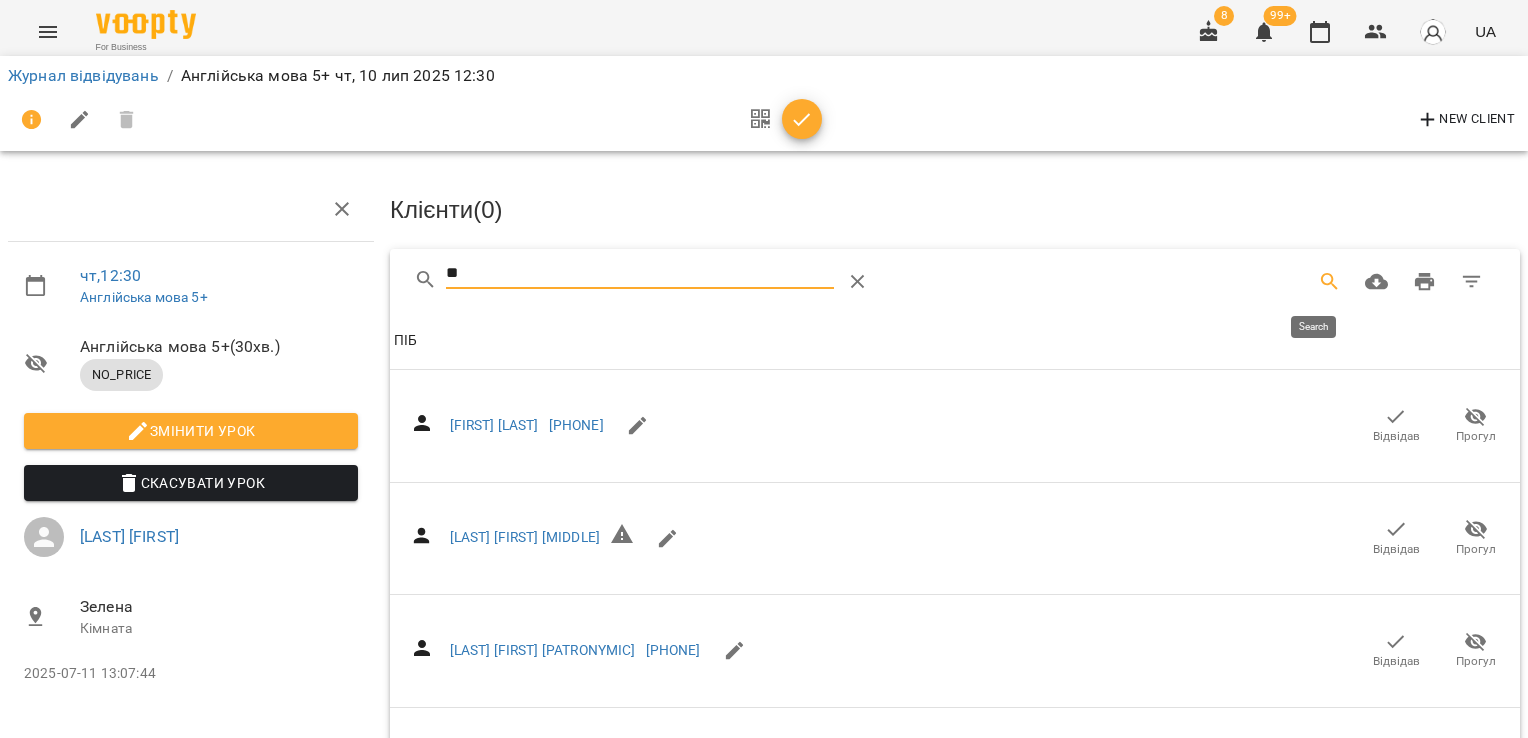 type on "***" 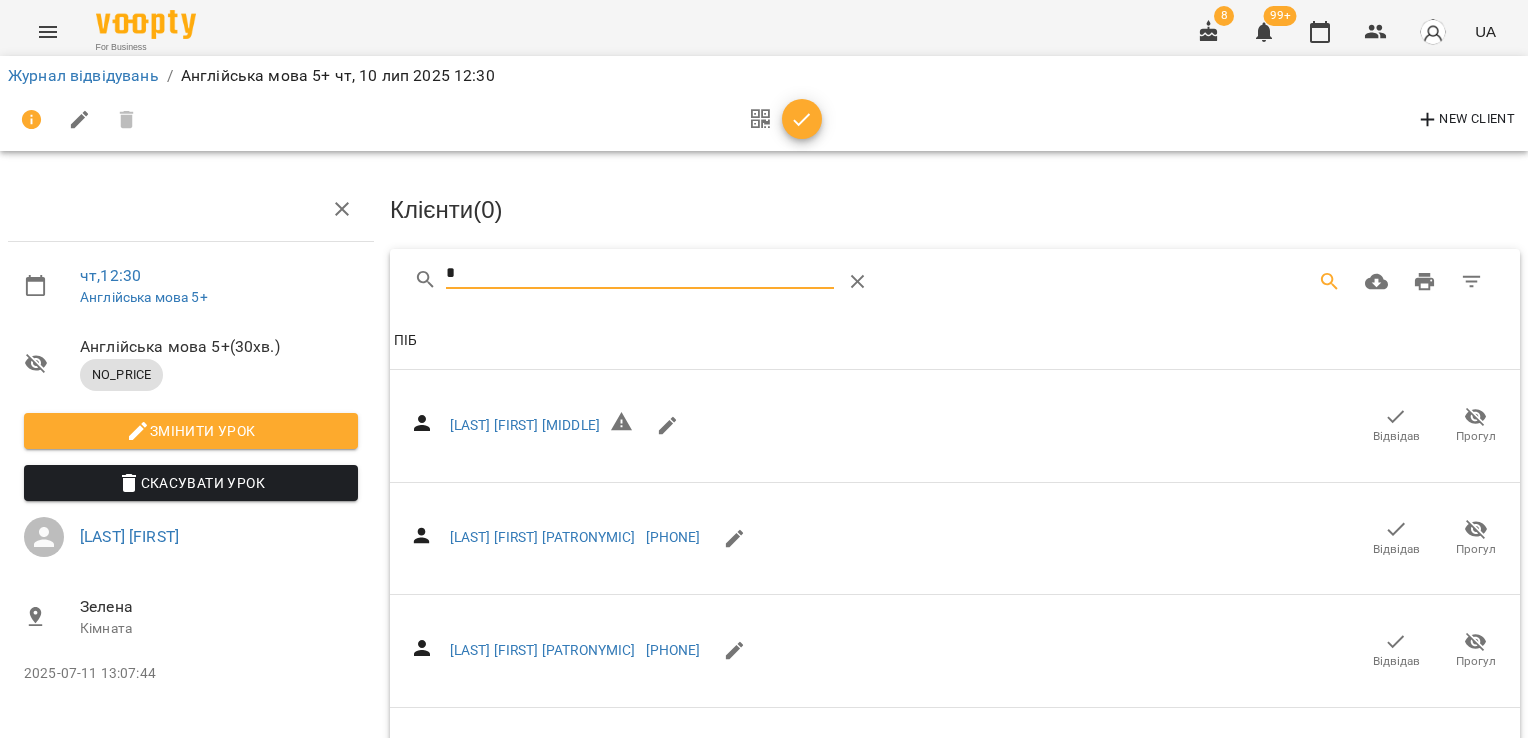 drag, startPoint x: 381, startPoint y: 270, endPoint x: 341, endPoint y: 270, distance: 40 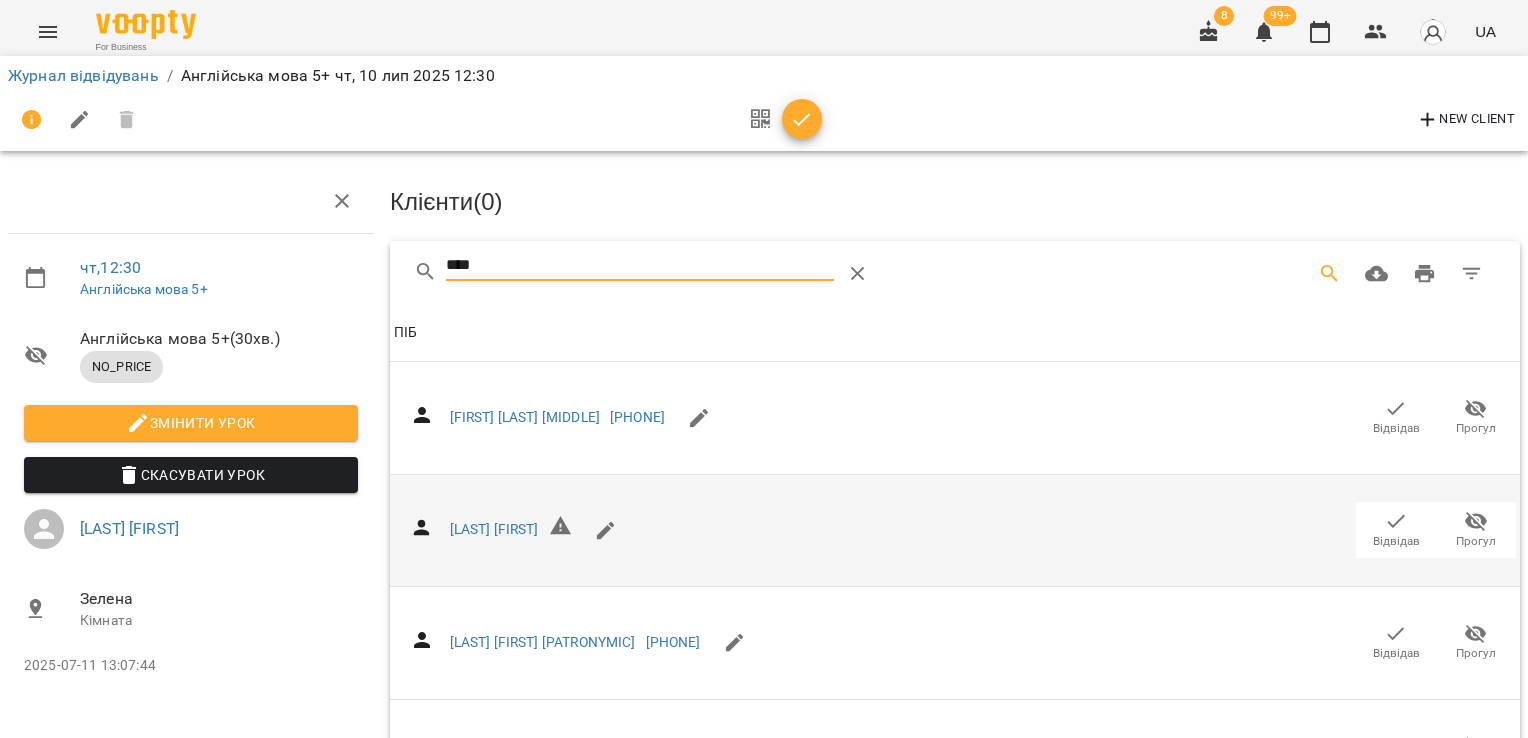 scroll, scrollTop: 1300, scrollLeft: 0, axis: vertical 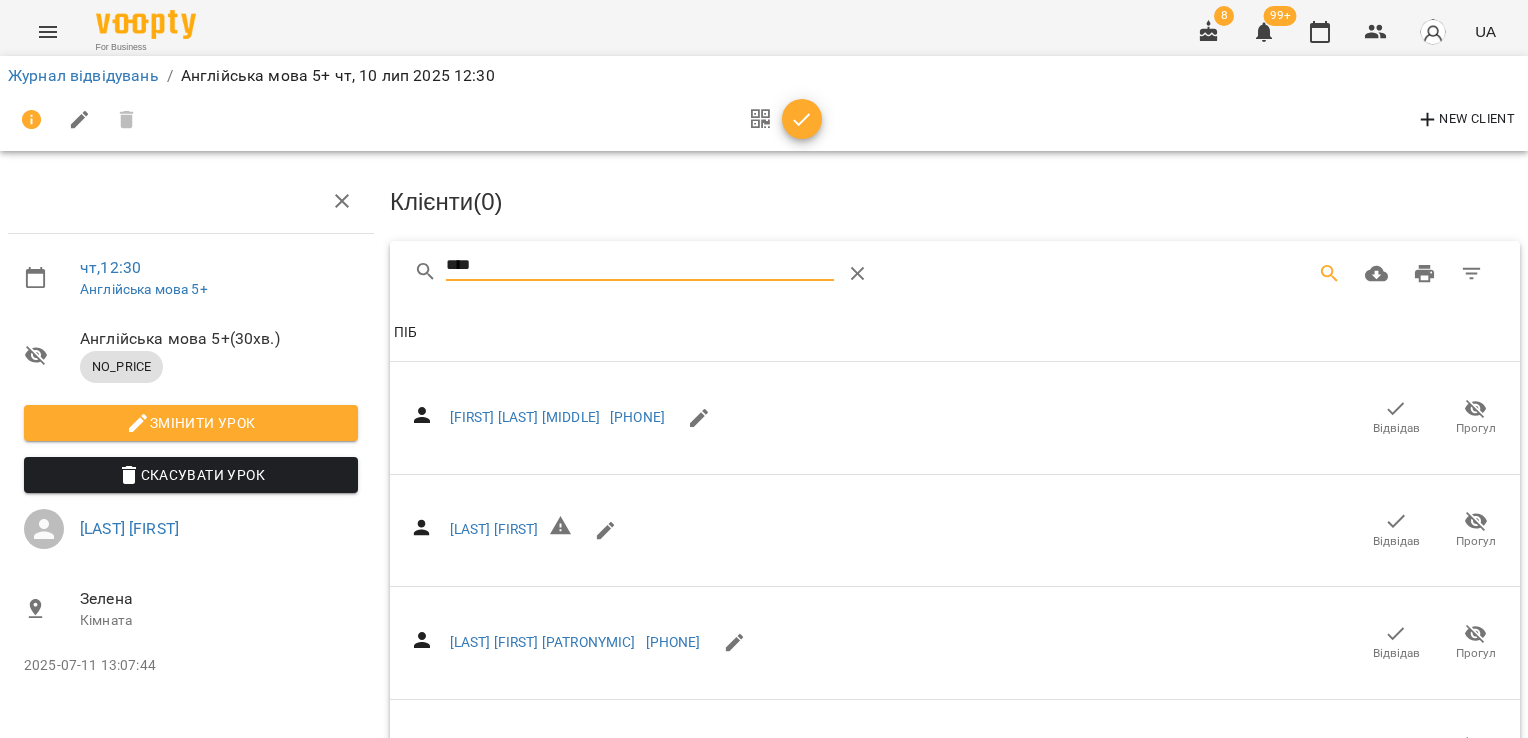 click 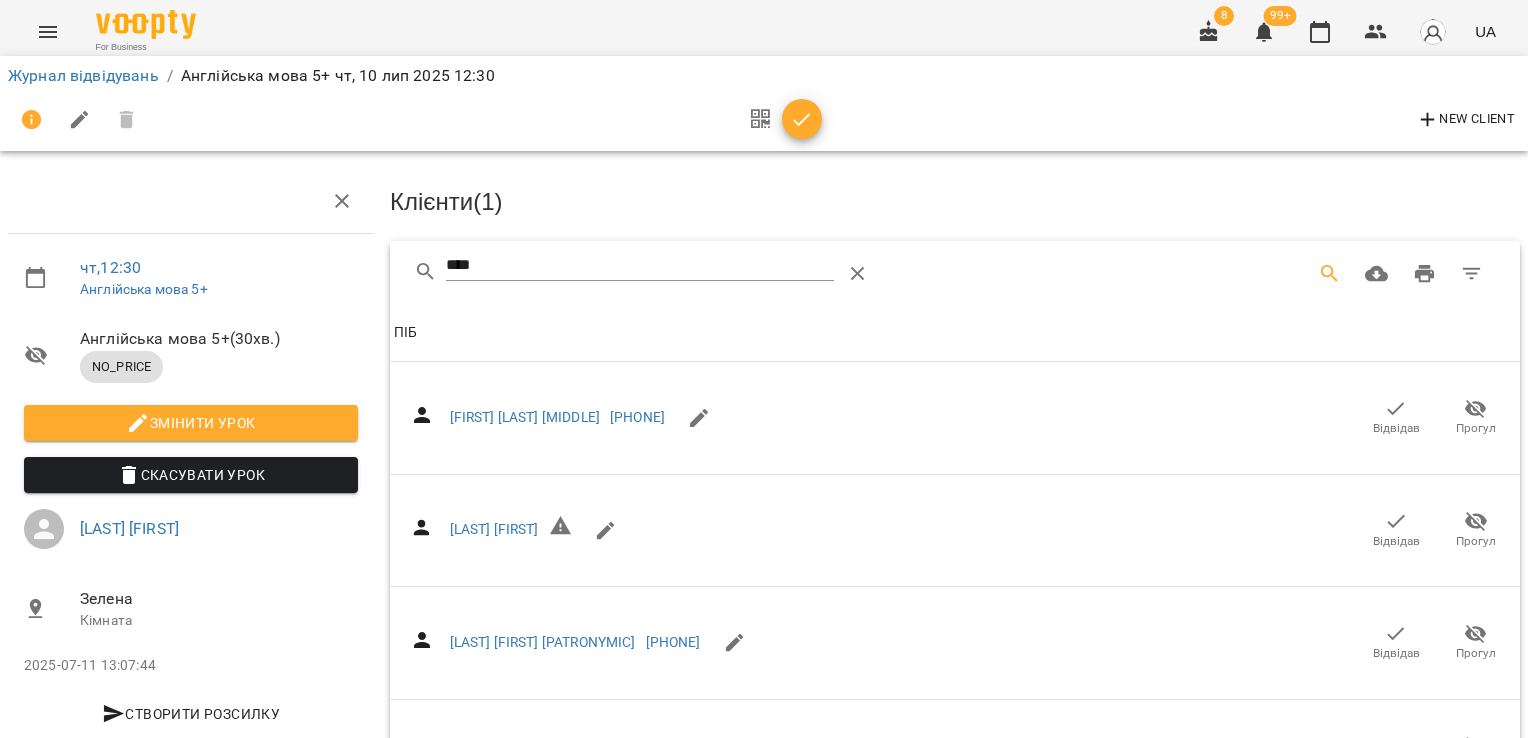 scroll, scrollTop: 0, scrollLeft: 0, axis: both 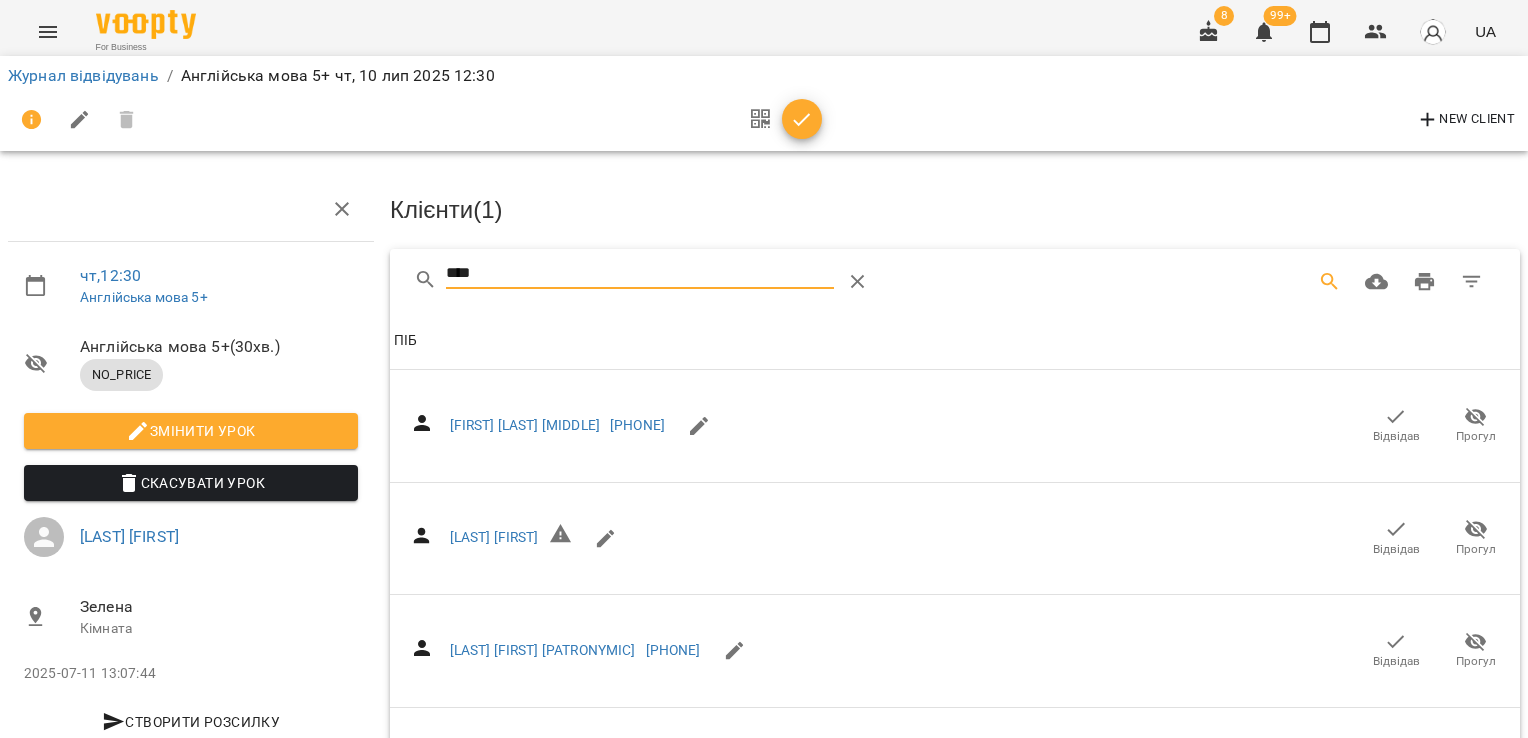 drag, startPoint x: 489, startPoint y: 274, endPoint x: 284, endPoint y: 267, distance: 205.11948 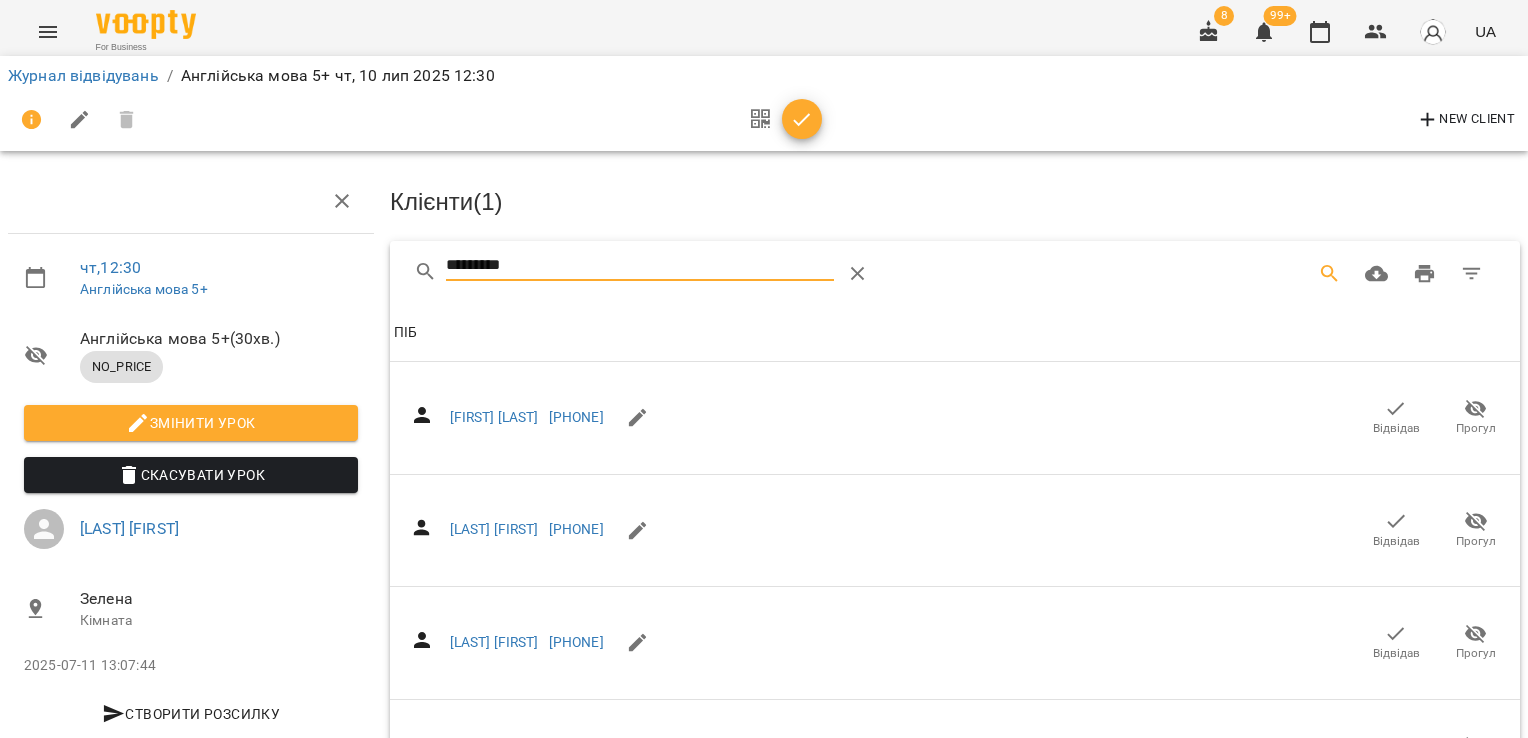 scroll, scrollTop: 836, scrollLeft: 0, axis: vertical 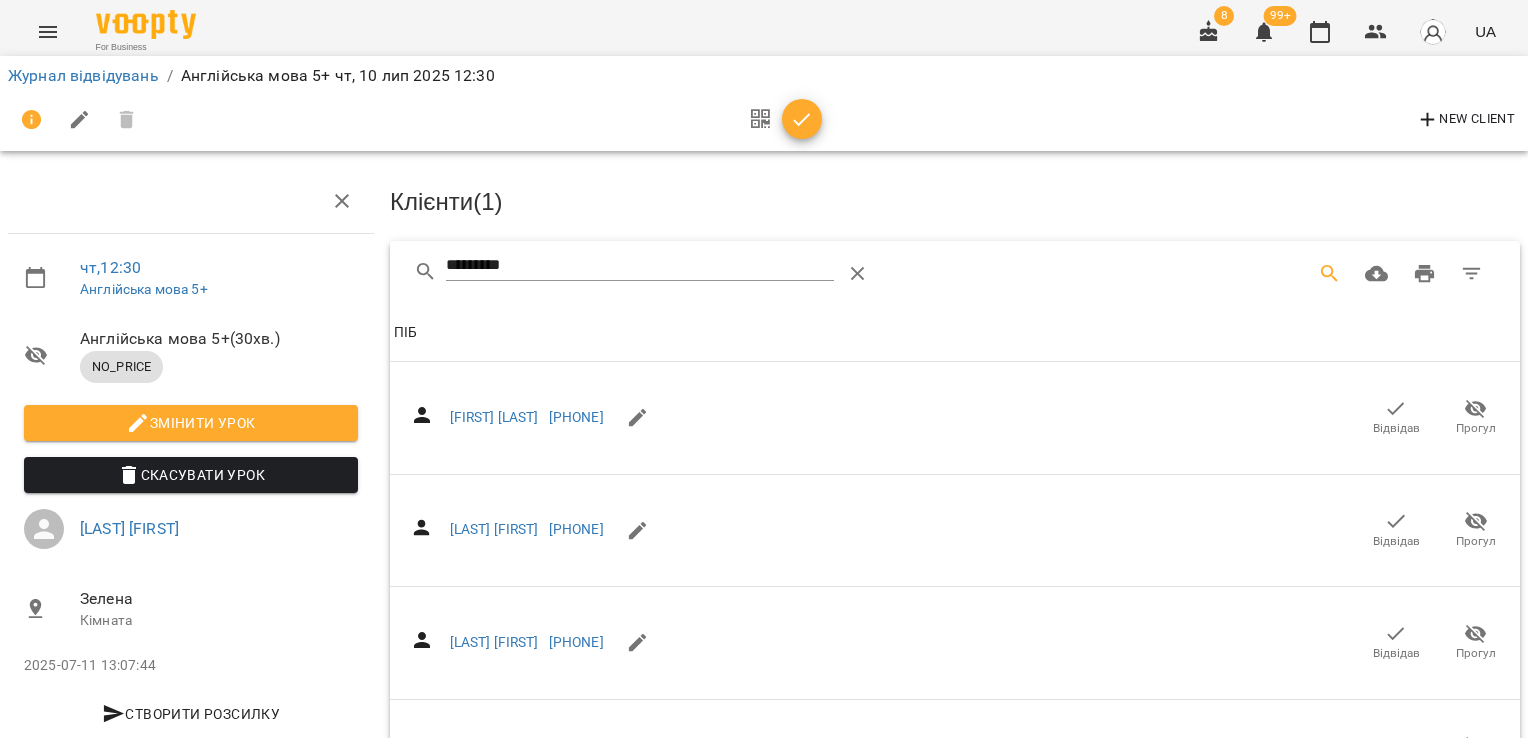 click 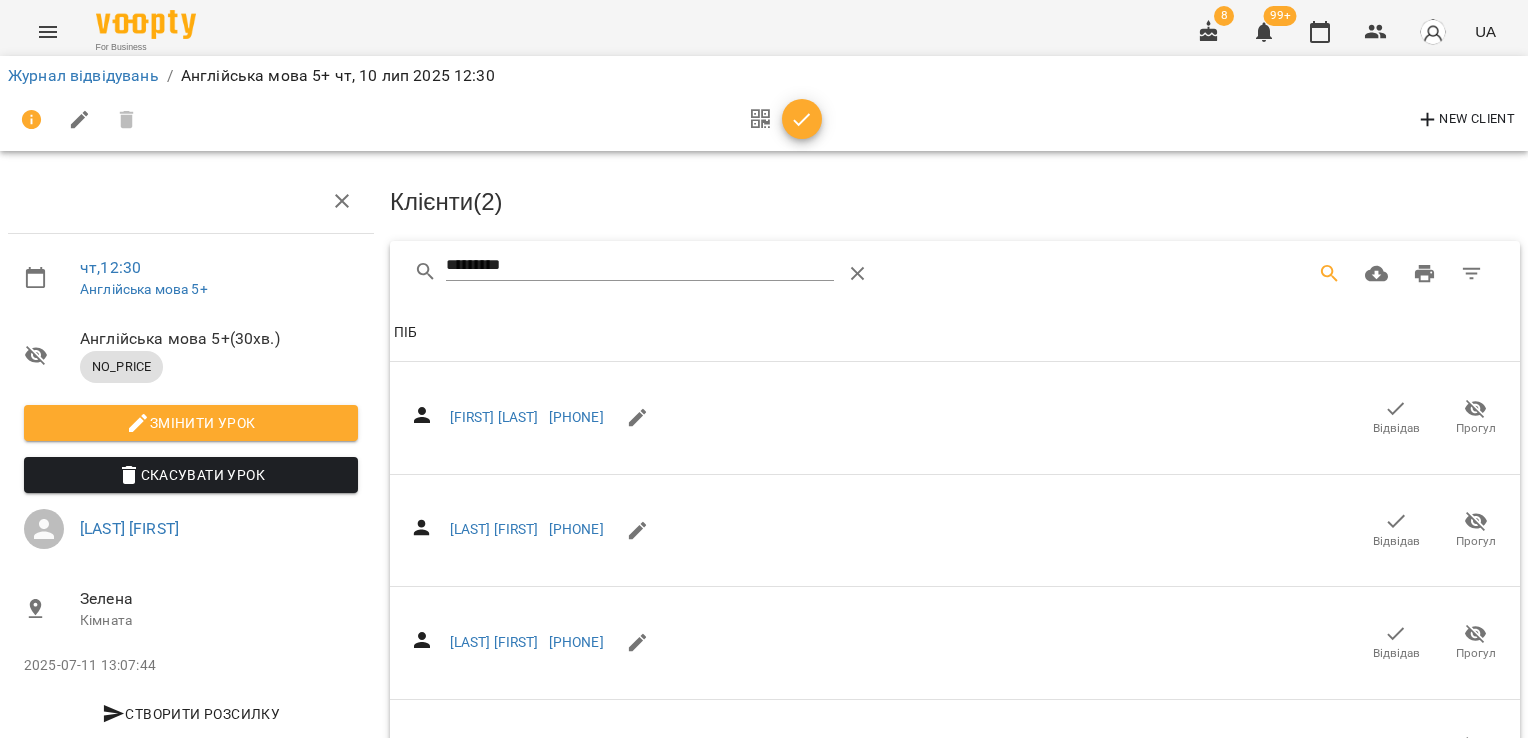scroll, scrollTop: 0, scrollLeft: 0, axis: both 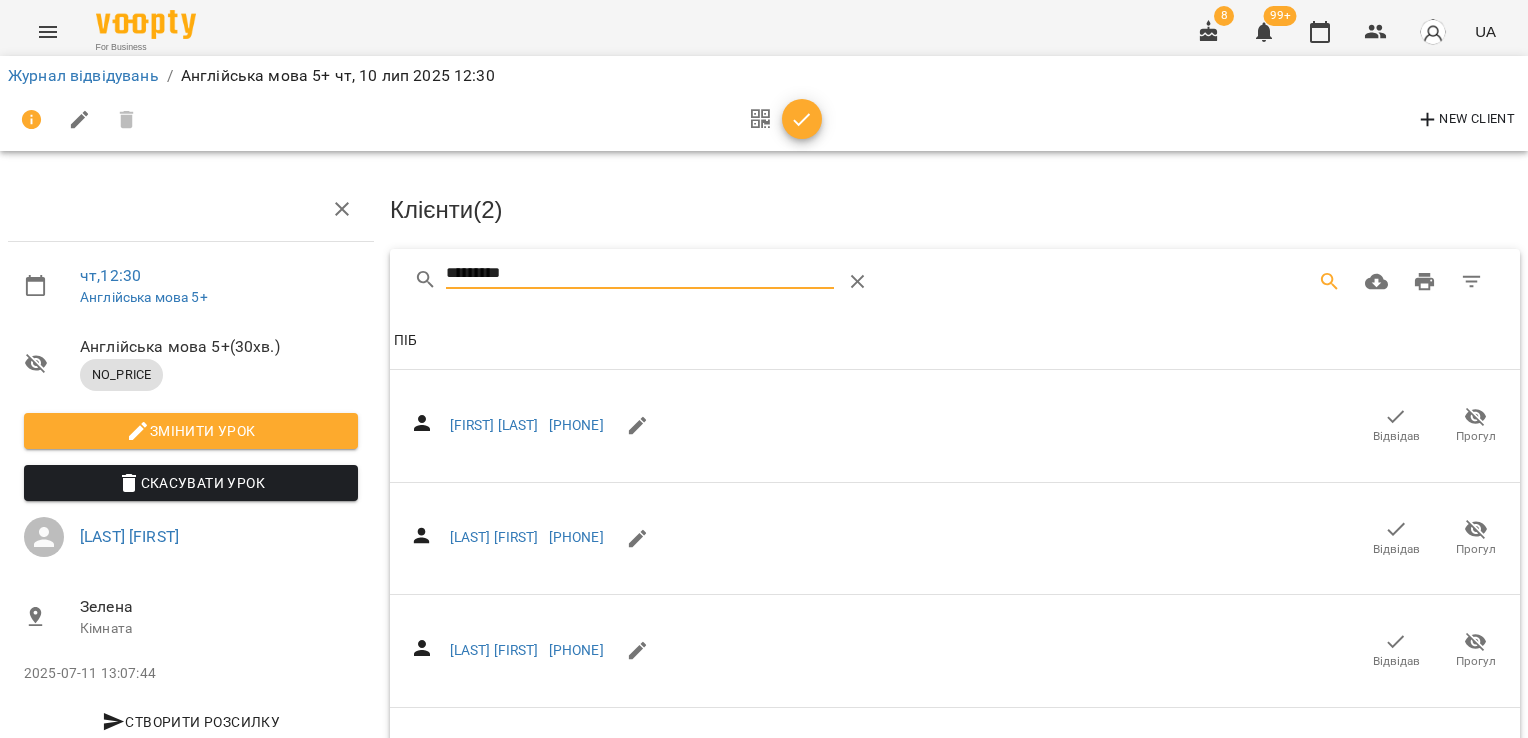 drag, startPoint x: 540, startPoint y: 266, endPoint x: 272, endPoint y: 276, distance: 268.1865 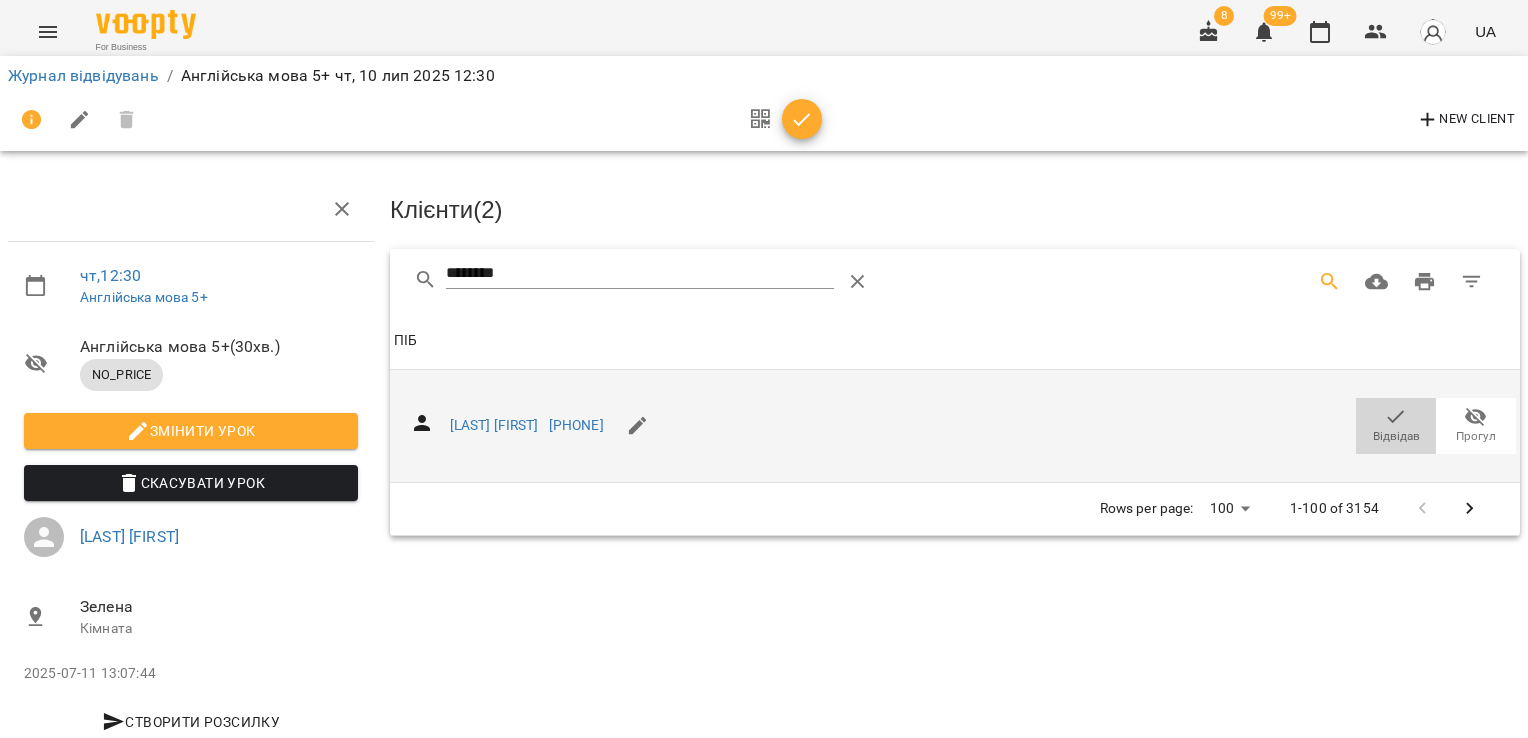 click 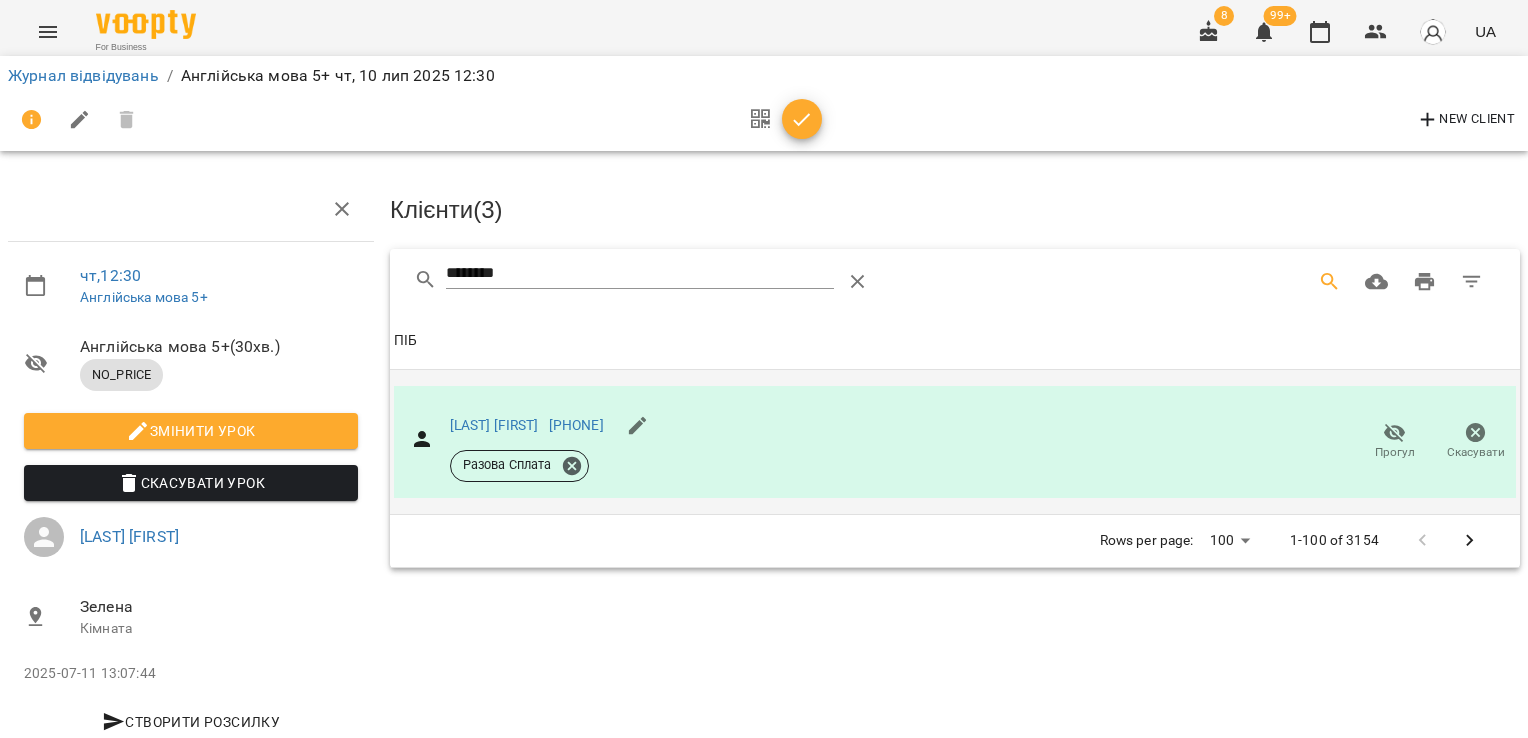 click on "чт ,  12:30 Англійська мова 5+   Англійська мова 5+ ( 30 хв. ) NO_PRICE Змінити урок Скасувати Урок [LAST] [FIRST] Зелена Кімната 2025-07-11 13:07:44 Створити розсилку Клієнти ( 3 ) ******** Клієнти ( 3 ) ПІБ ПІБ [LAST] [FIRST] +[PHONE] Разова Сплата   Прогул Скасувати Rows per page: 100 *** 1-100 of 3154" at bounding box center (764, 426) 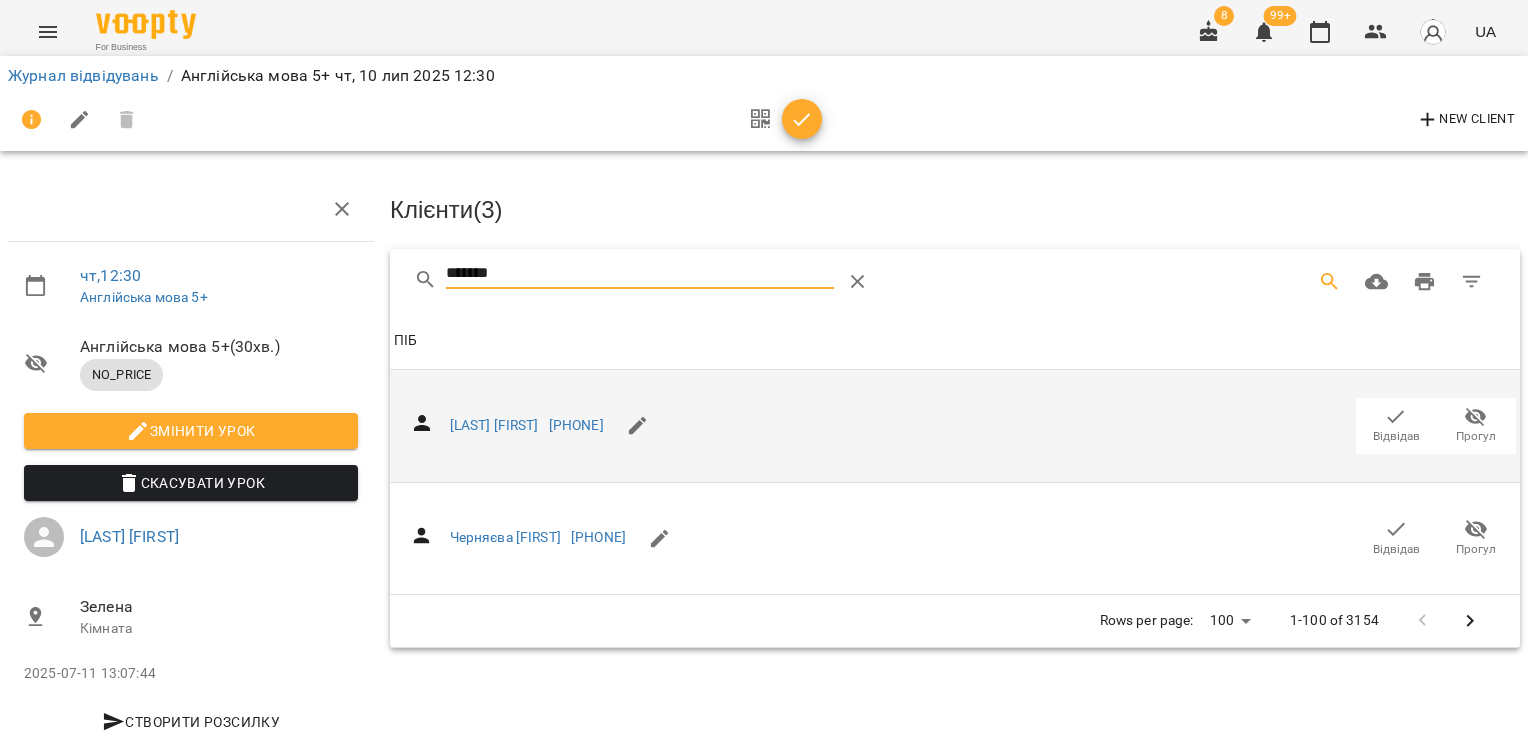 click 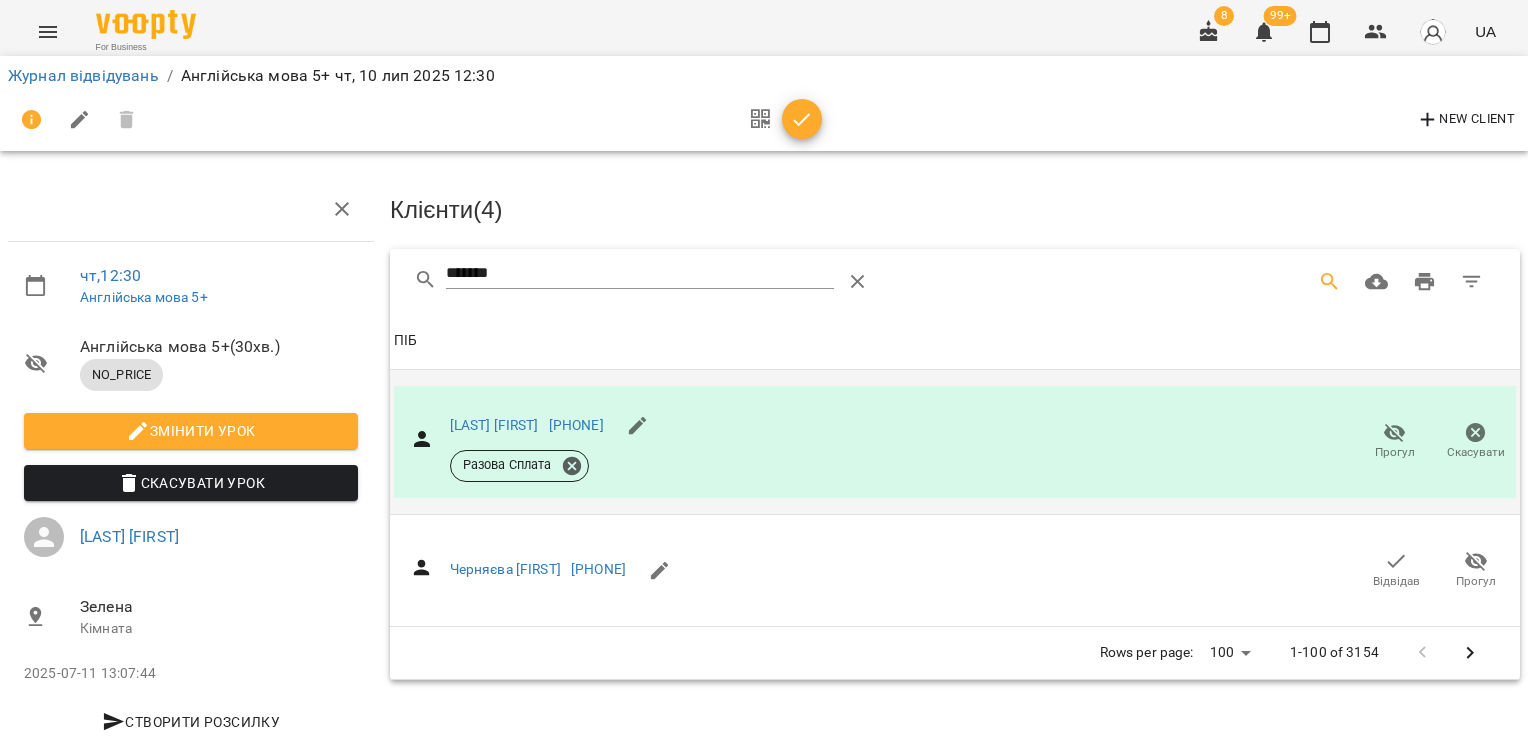 drag, startPoint x: 556, startPoint y: 282, endPoint x: 295, endPoint y: 286, distance: 261.03064 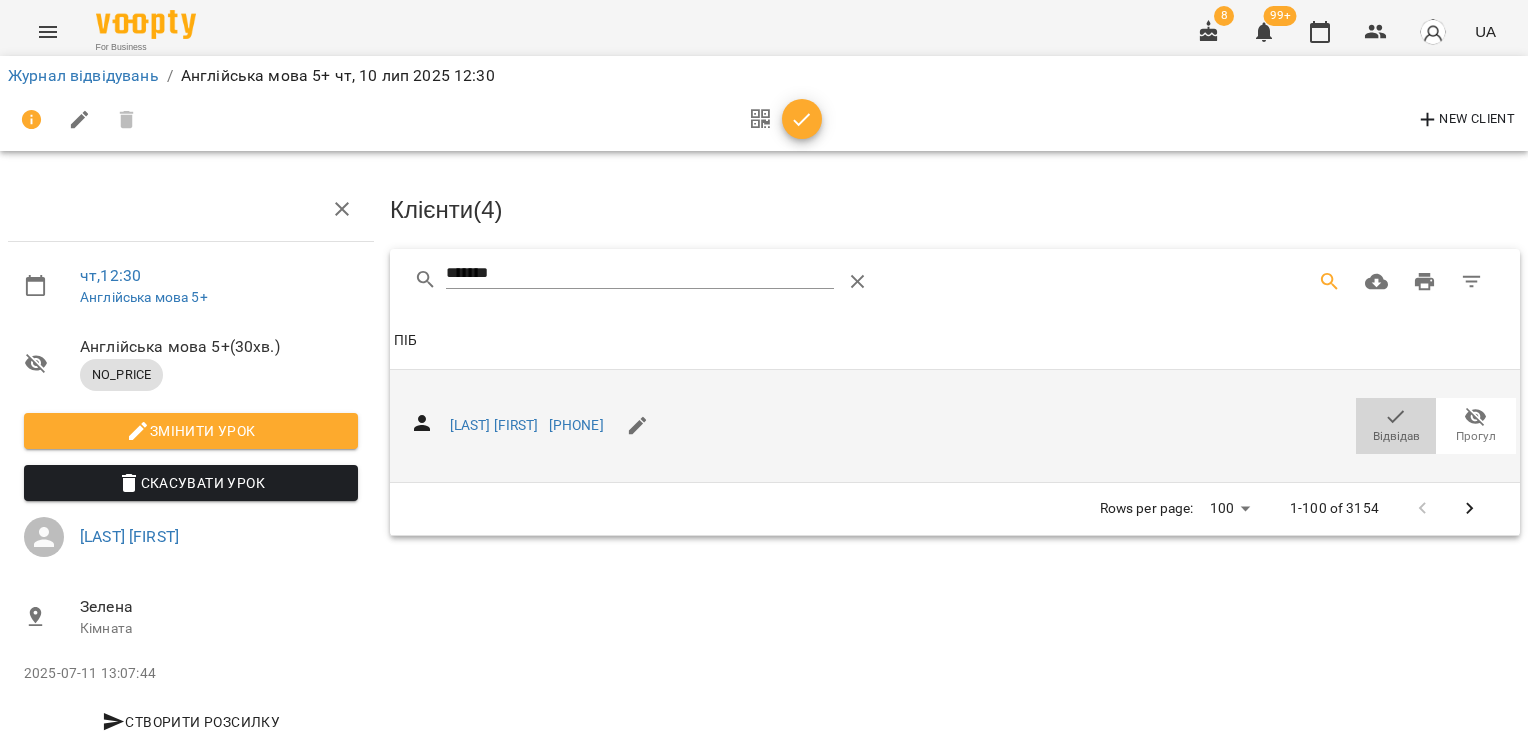 click 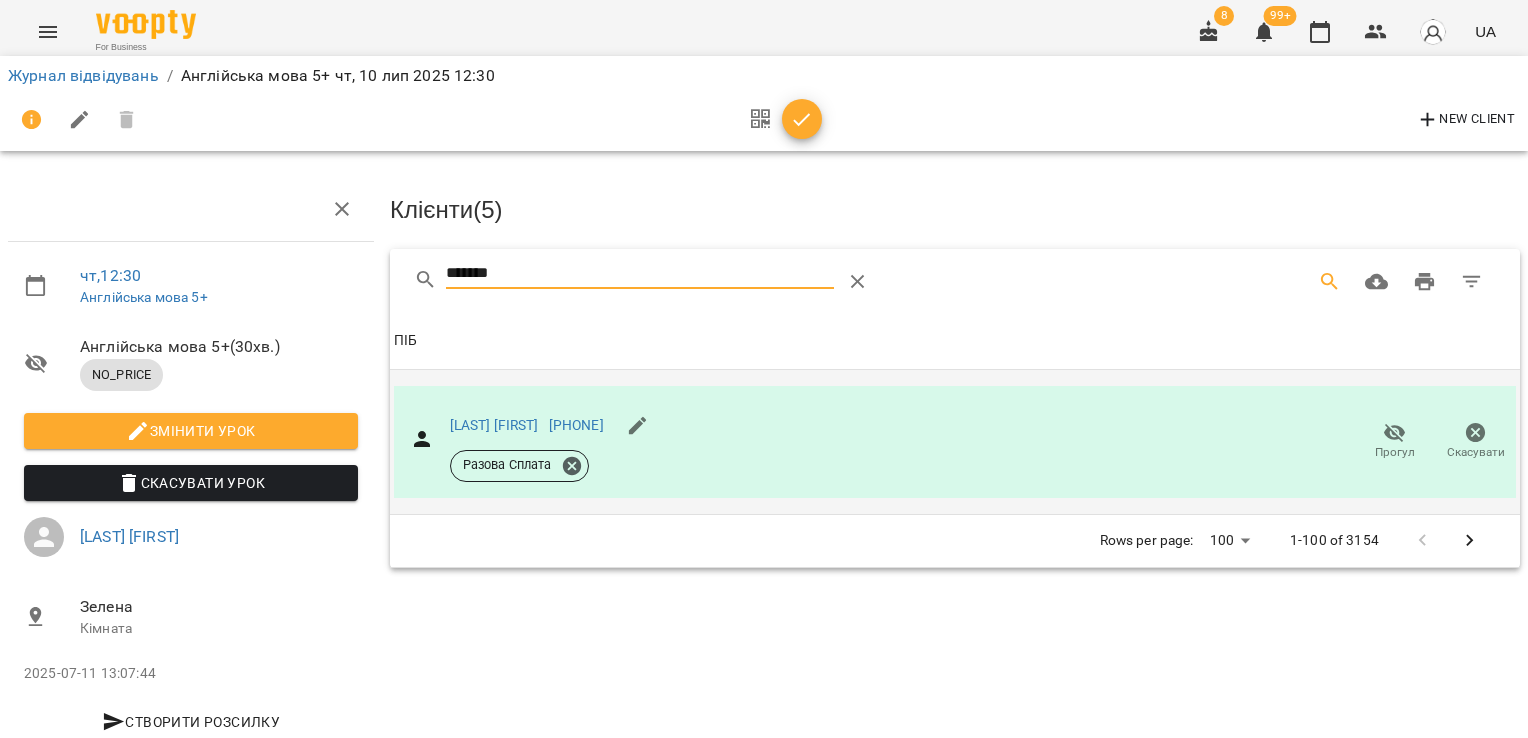 drag, startPoint x: 516, startPoint y: 278, endPoint x: 273, endPoint y: 275, distance: 243.01852 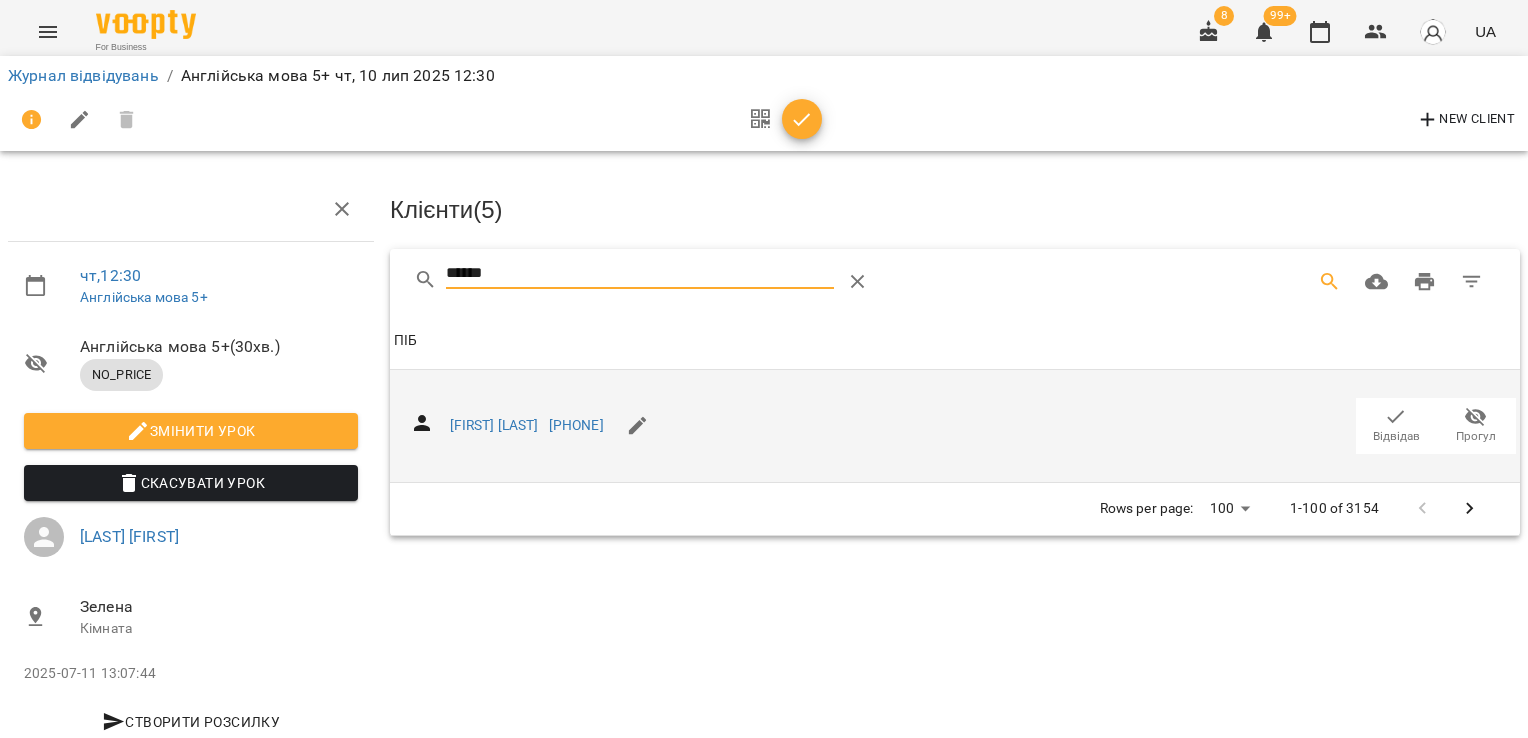 click on "Відвідав" at bounding box center [1396, 436] 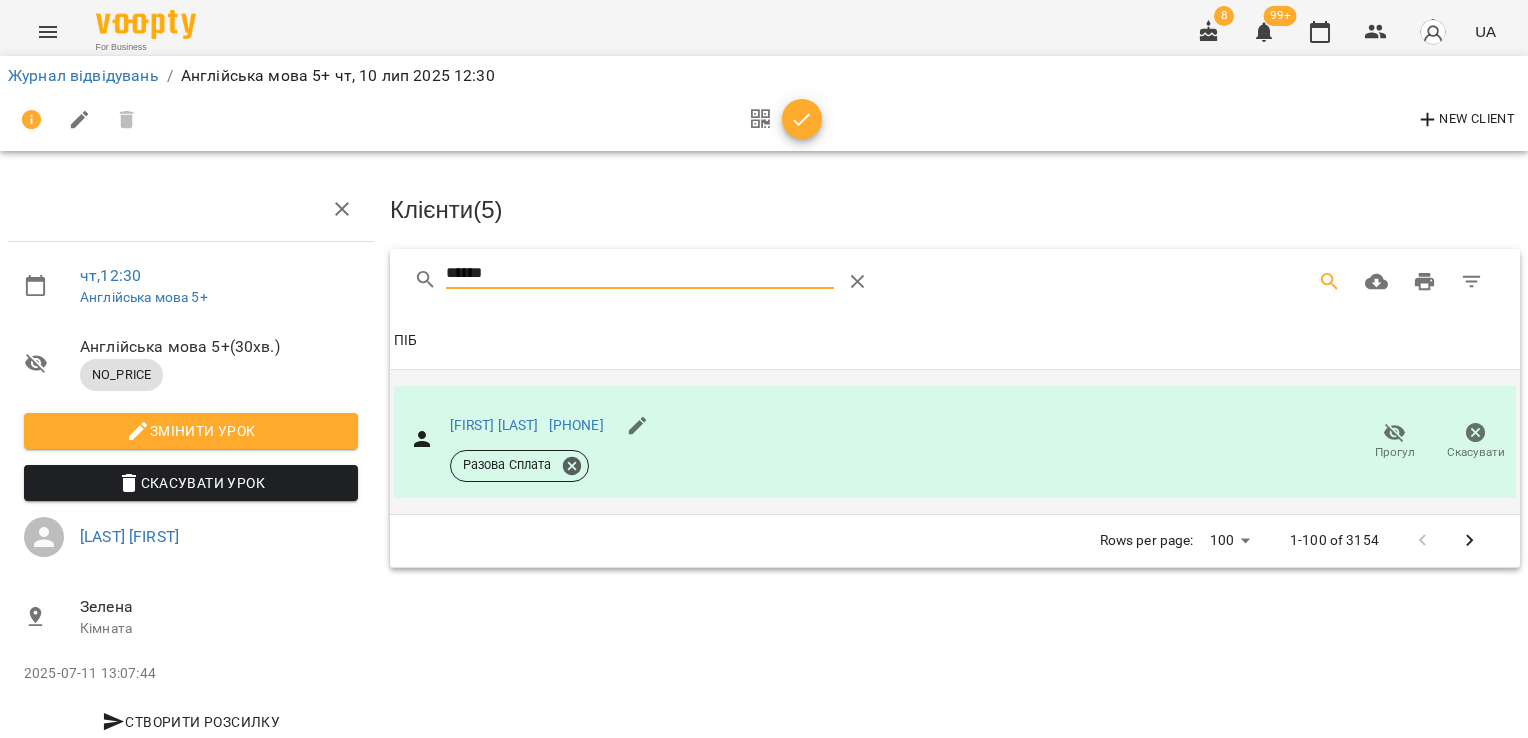 drag, startPoint x: 504, startPoint y: 270, endPoint x: 227, endPoint y: 284, distance: 277.35358 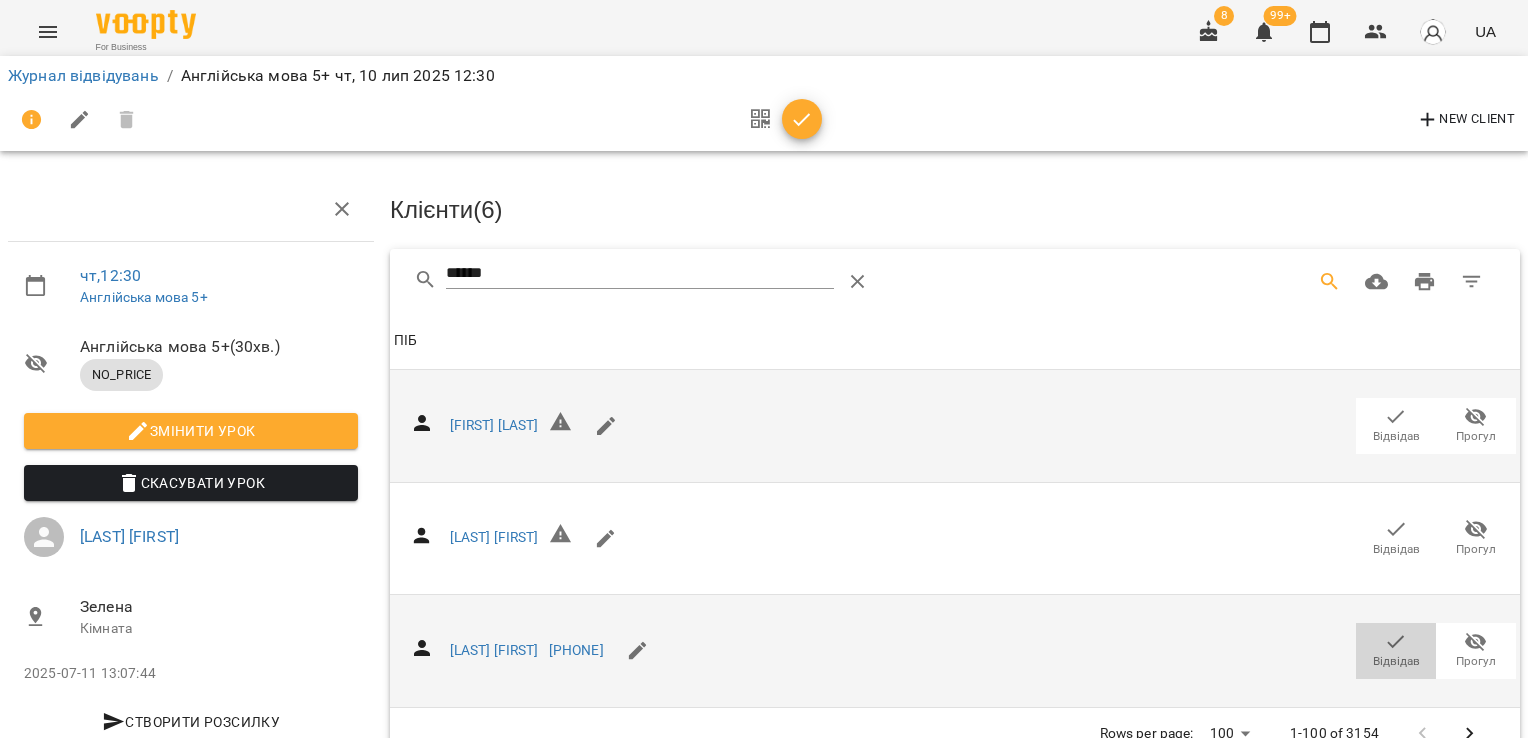 click on "Відвідав" at bounding box center (1396, 661) 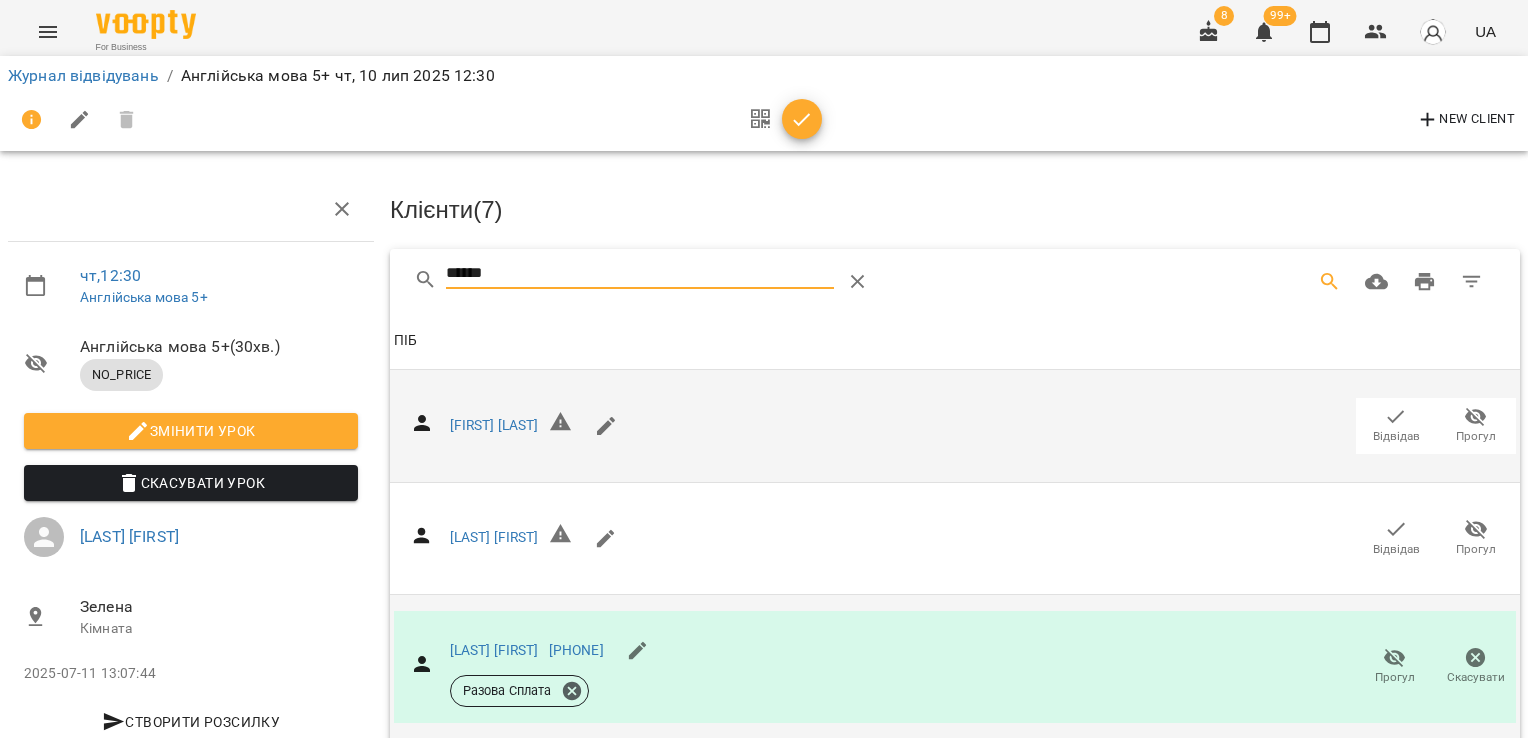 drag, startPoint x: 524, startPoint y: 276, endPoint x: 240, endPoint y: 282, distance: 284.0634 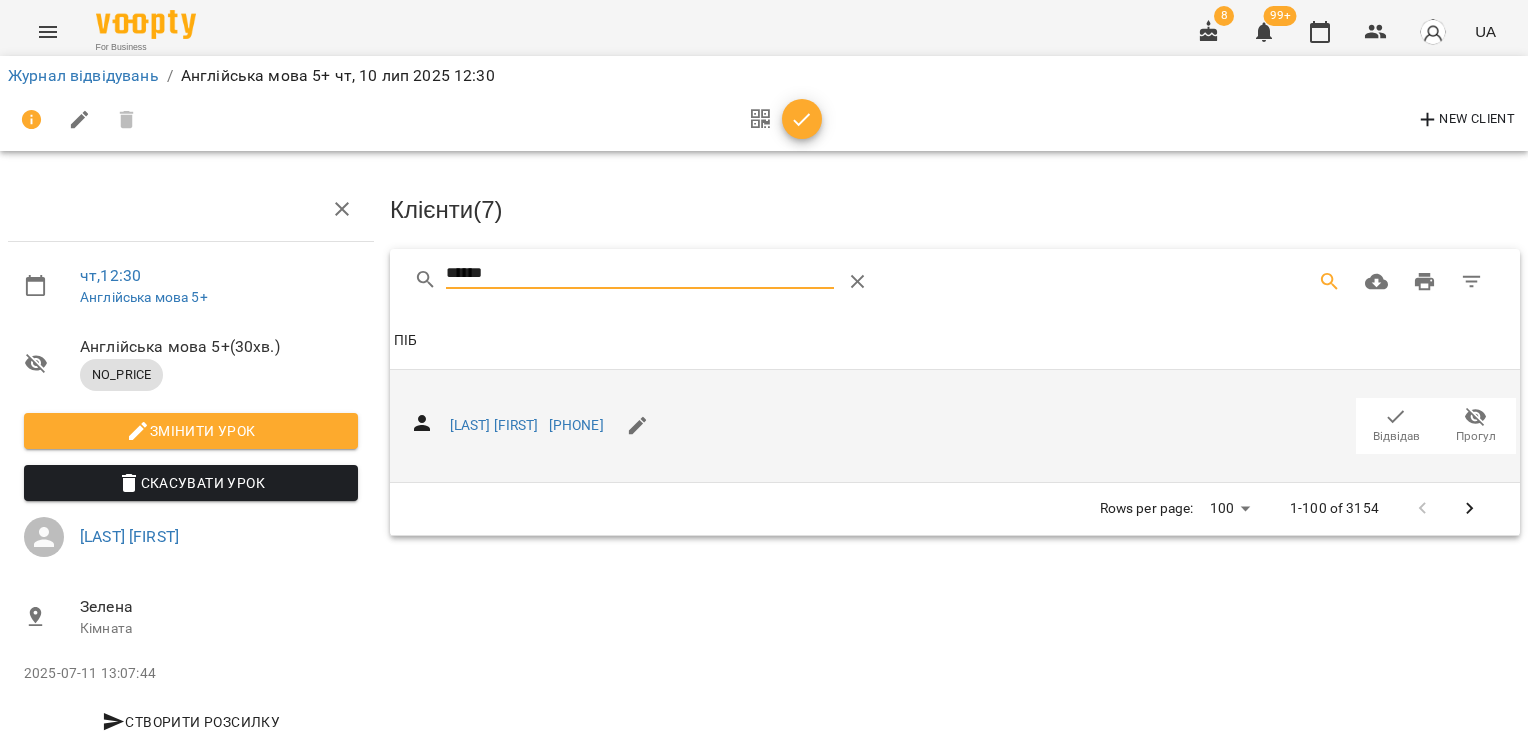 type on "******" 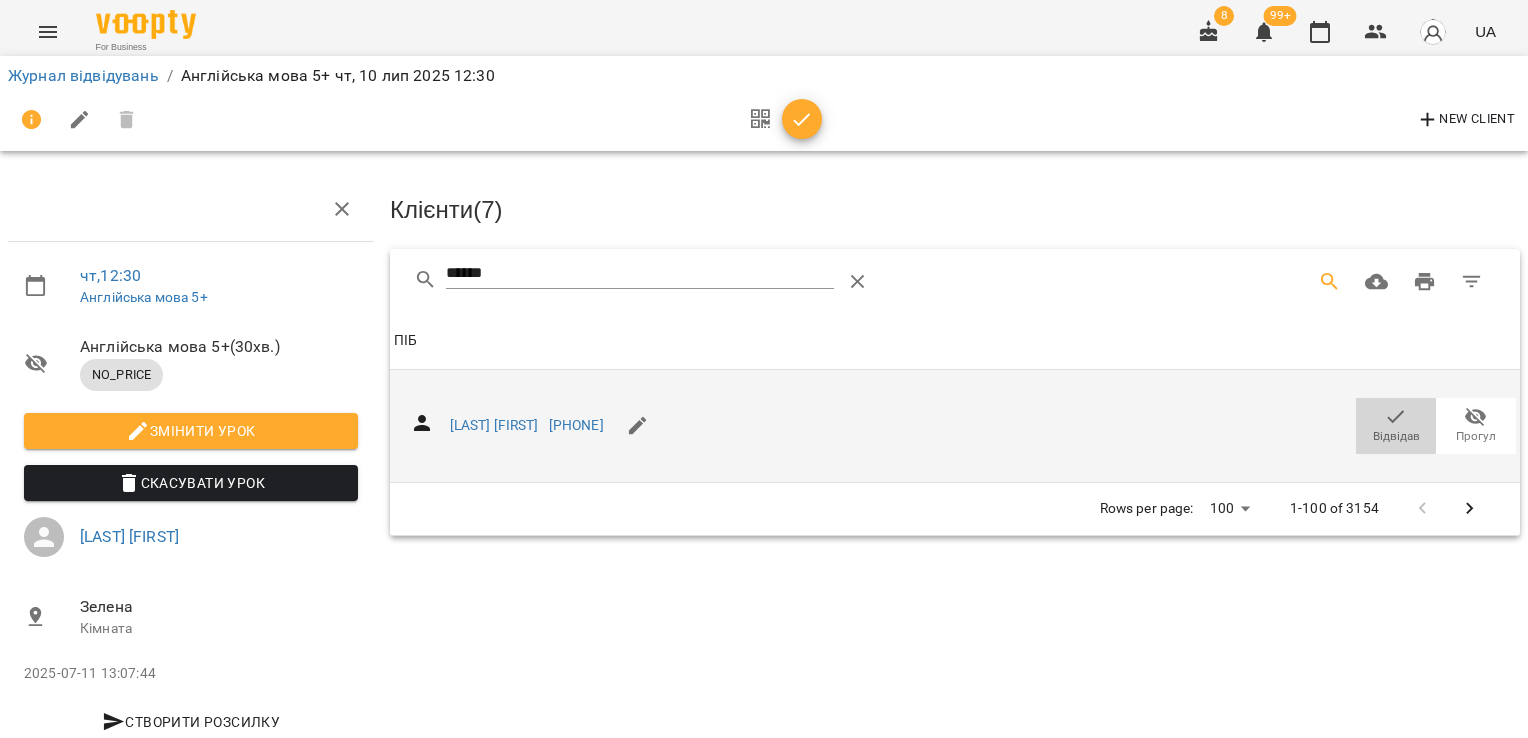click 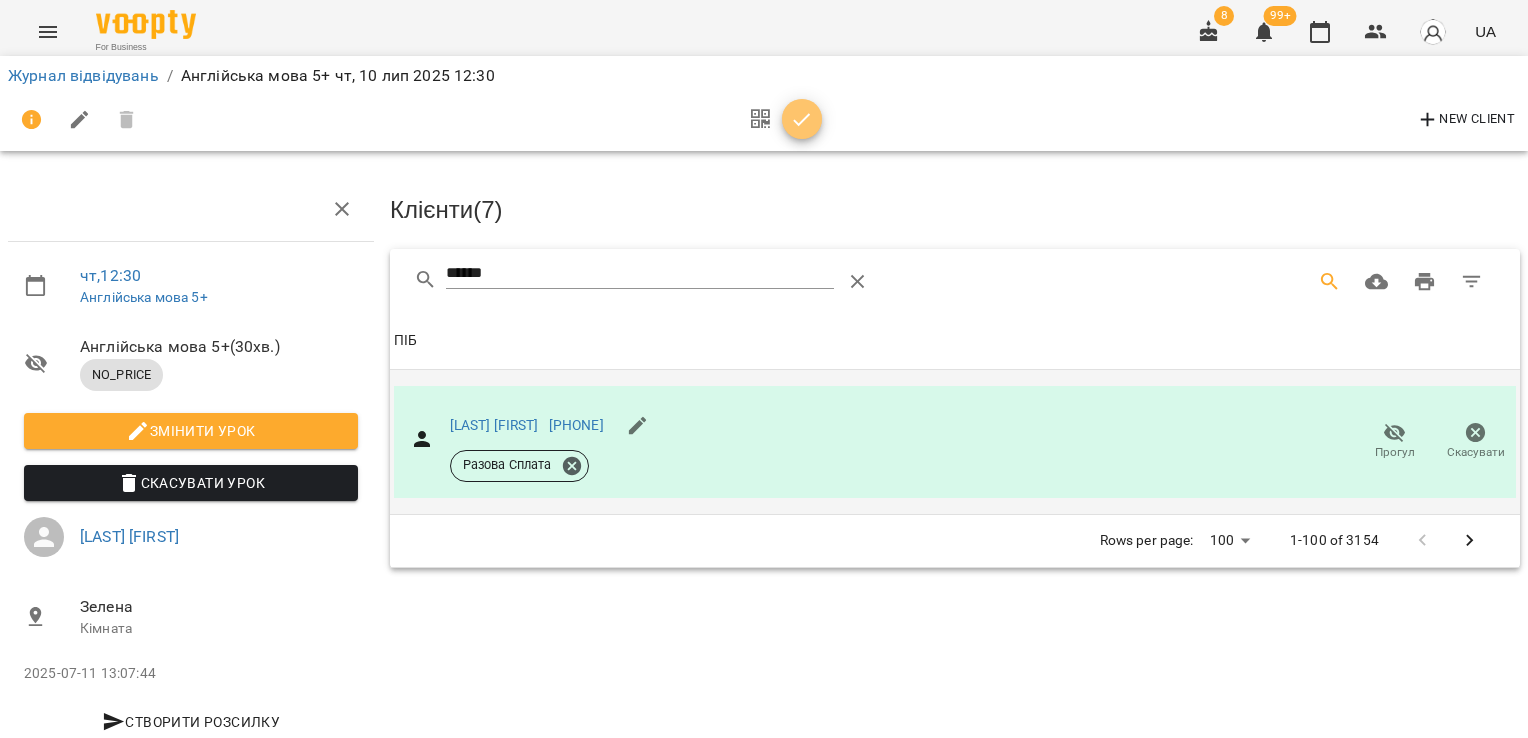click 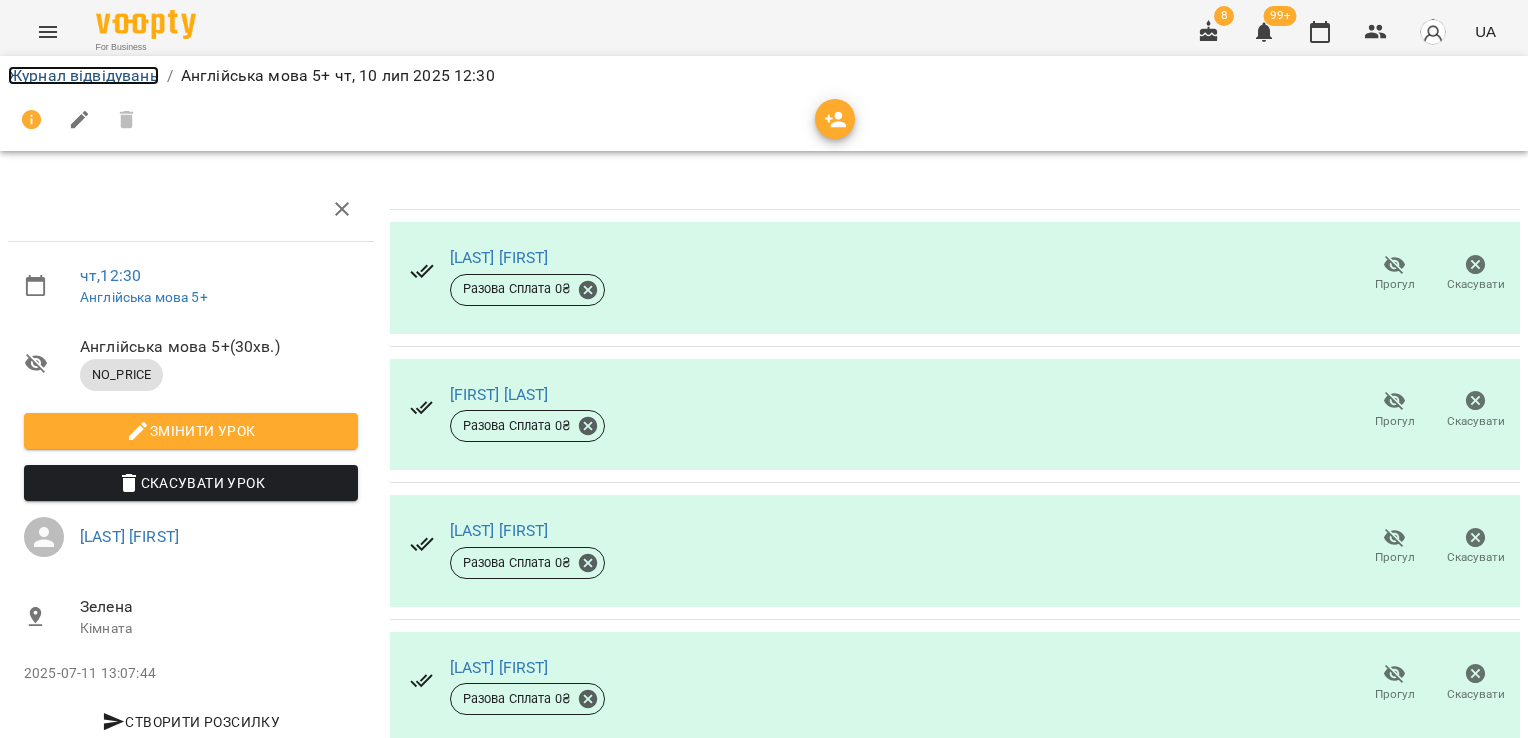 click on "Журнал відвідувань" at bounding box center (83, 75) 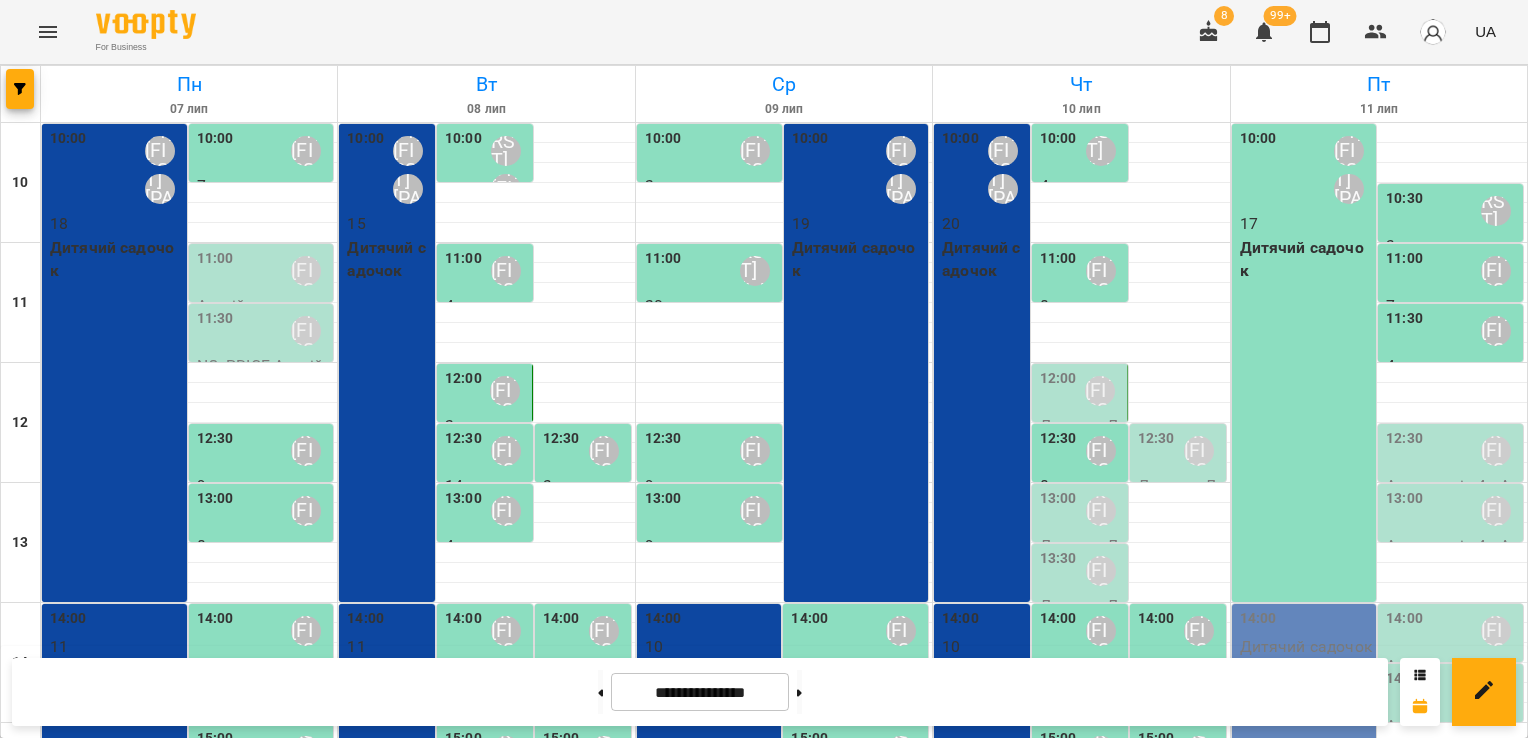 click on "12:00" at bounding box center [1058, 379] 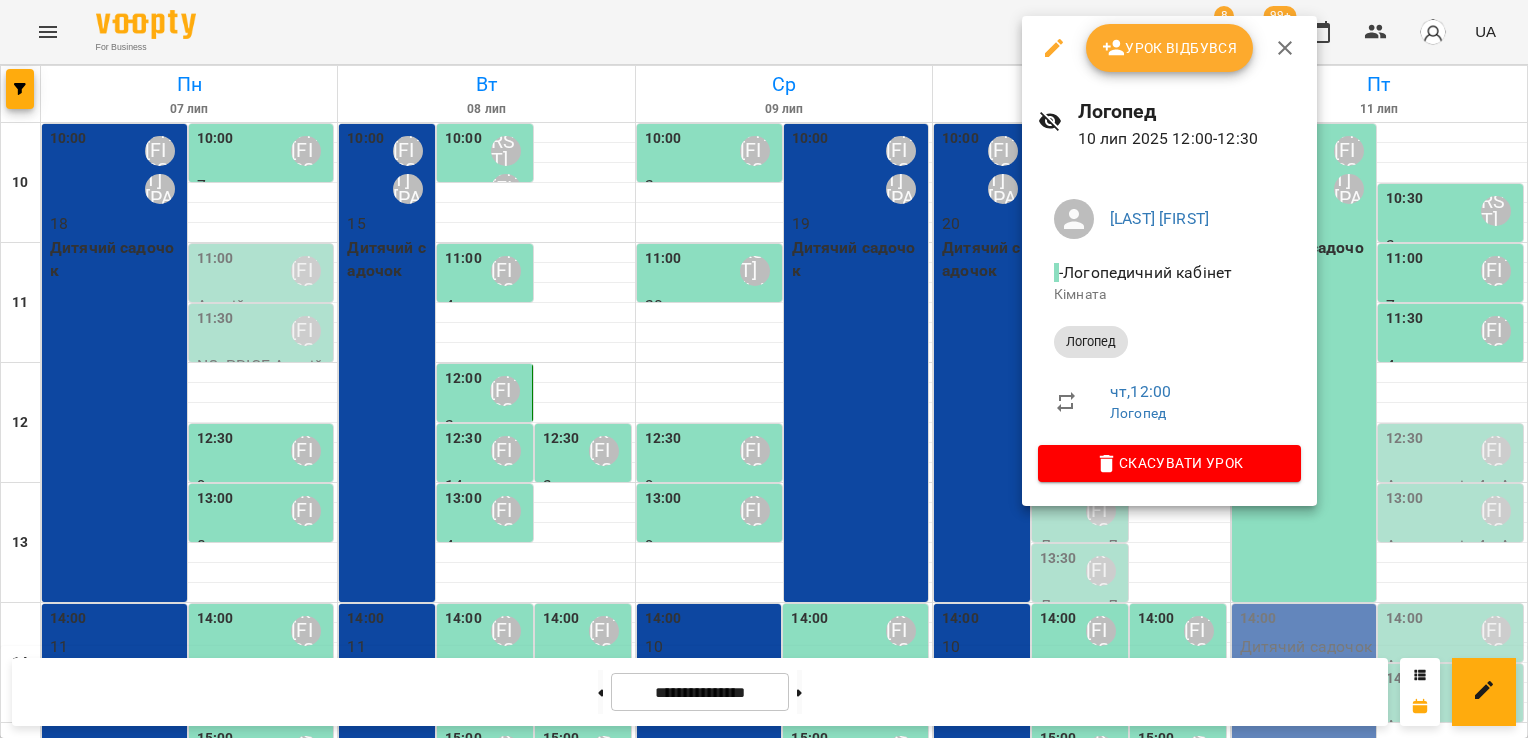 click on "Урок відбувся" at bounding box center [1170, 48] 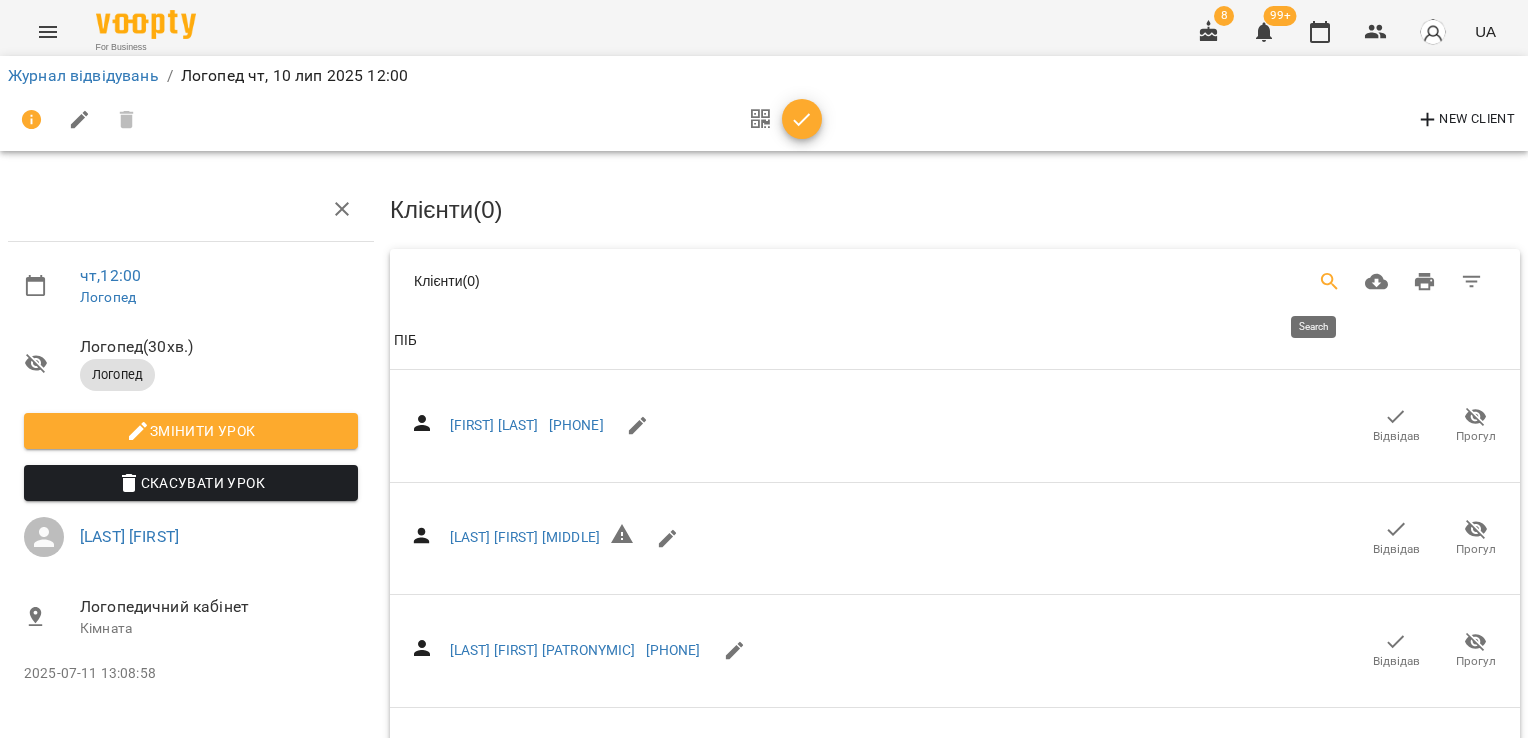 click 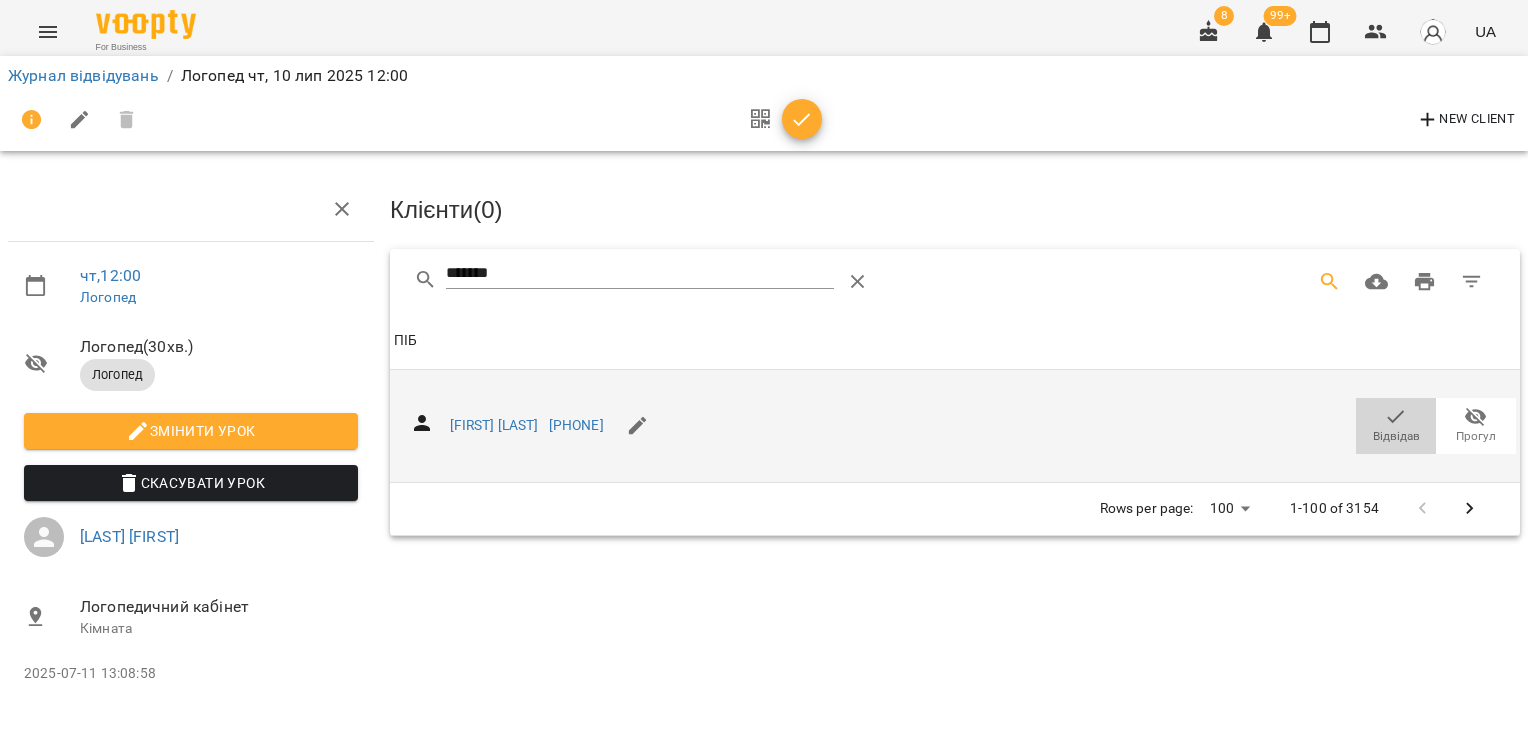 click on "Відвідав" at bounding box center (1396, 436) 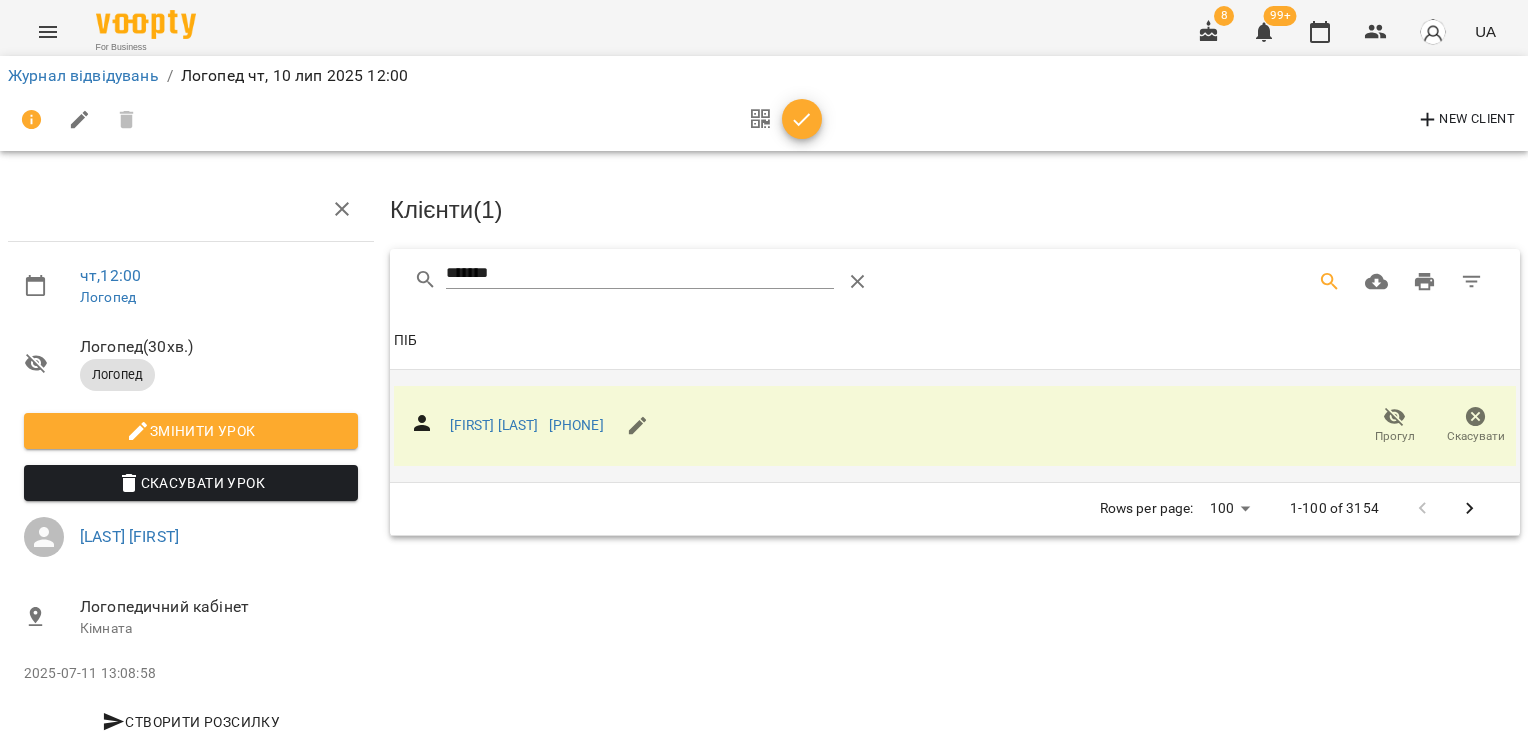 click on "чт ,  12:00 Логопед   Логопед ( 30 хв. ) Логопед Змінити урок Скасувати Урок [LAST] [FIRST]  Логопедичний кабінет Кімната 2025-07-11 13:08:58 Створити розсилку Клієнти ( 1 ) ******* Клієнти ( 1 ) ПІБ ПІБ [LAST] [FIRST] +[PHONE] Прогул Скасувати Rows per page: 100 *** 1-100 of 3154" at bounding box center [764, 426] 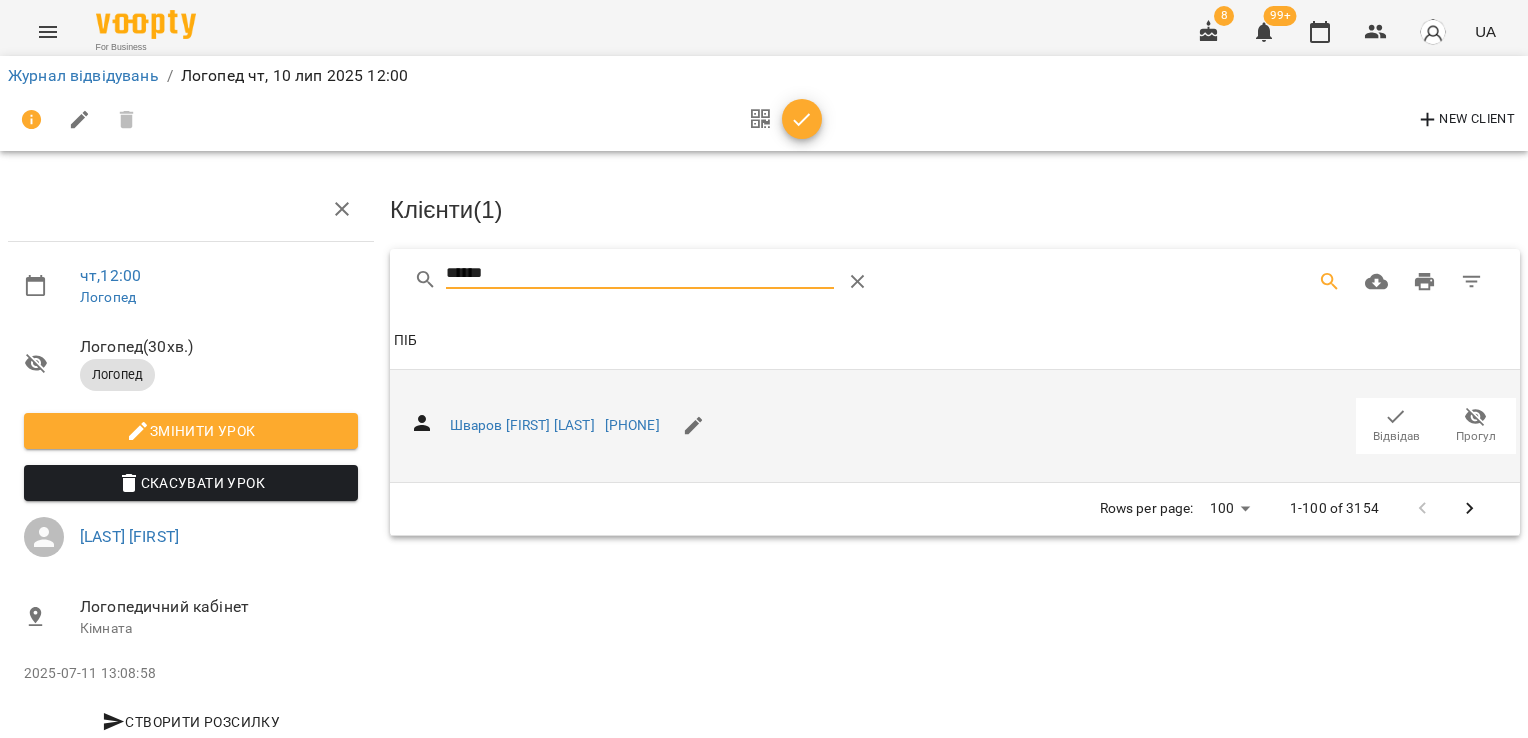 click 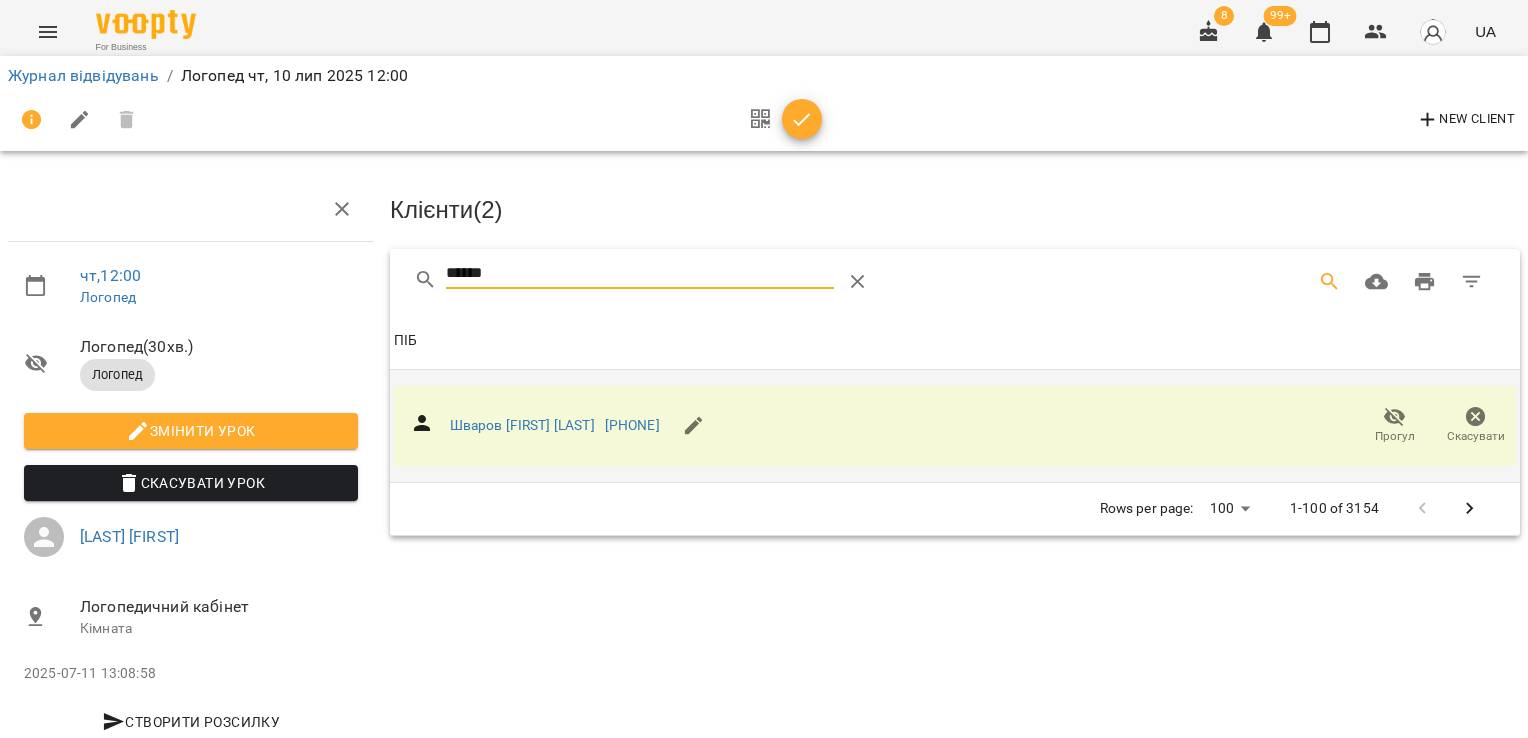 drag, startPoint x: 232, startPoint y: 295, endPoint x: 123, endPoint y: 310, distance: 110.02727 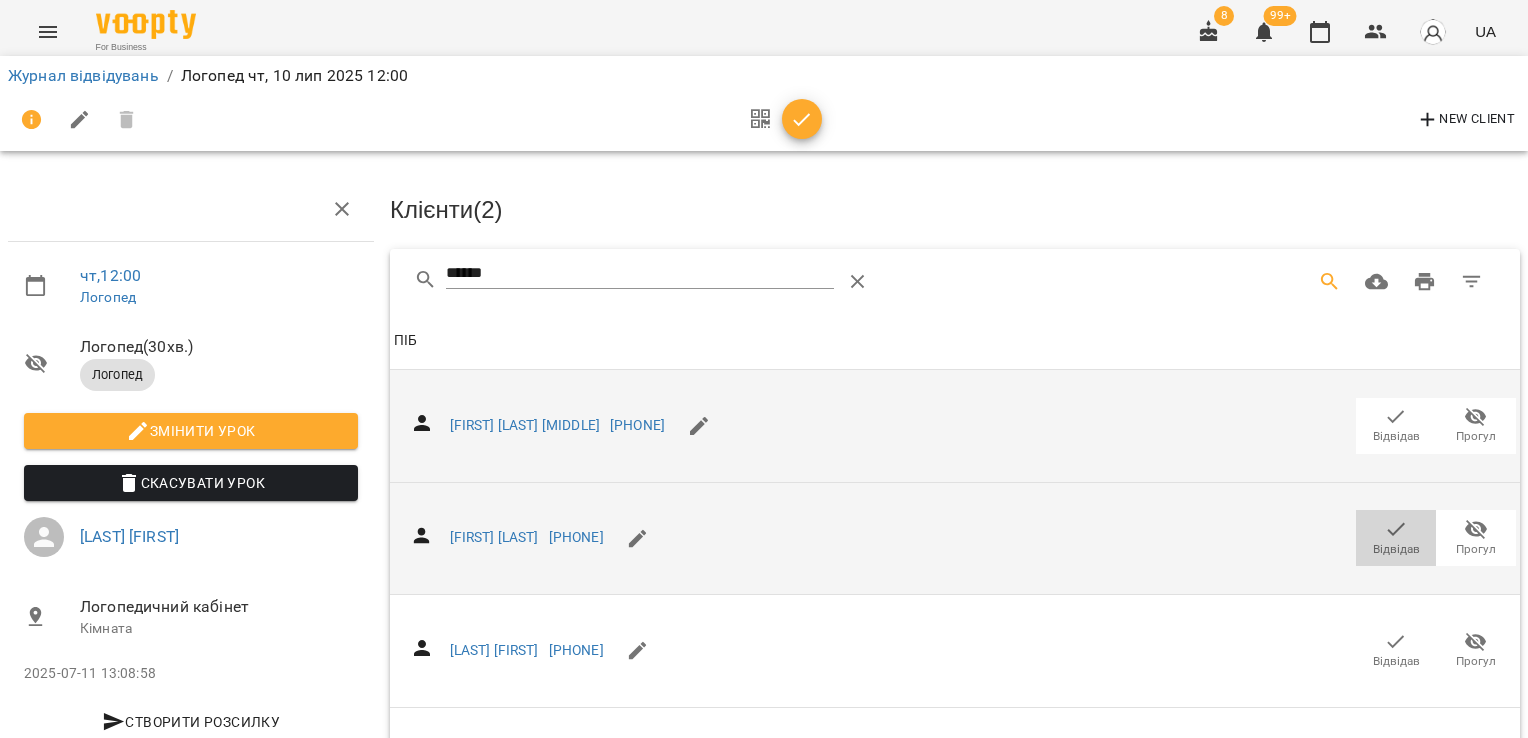 click on "Відвідав" at bounding box center [1396, 549] 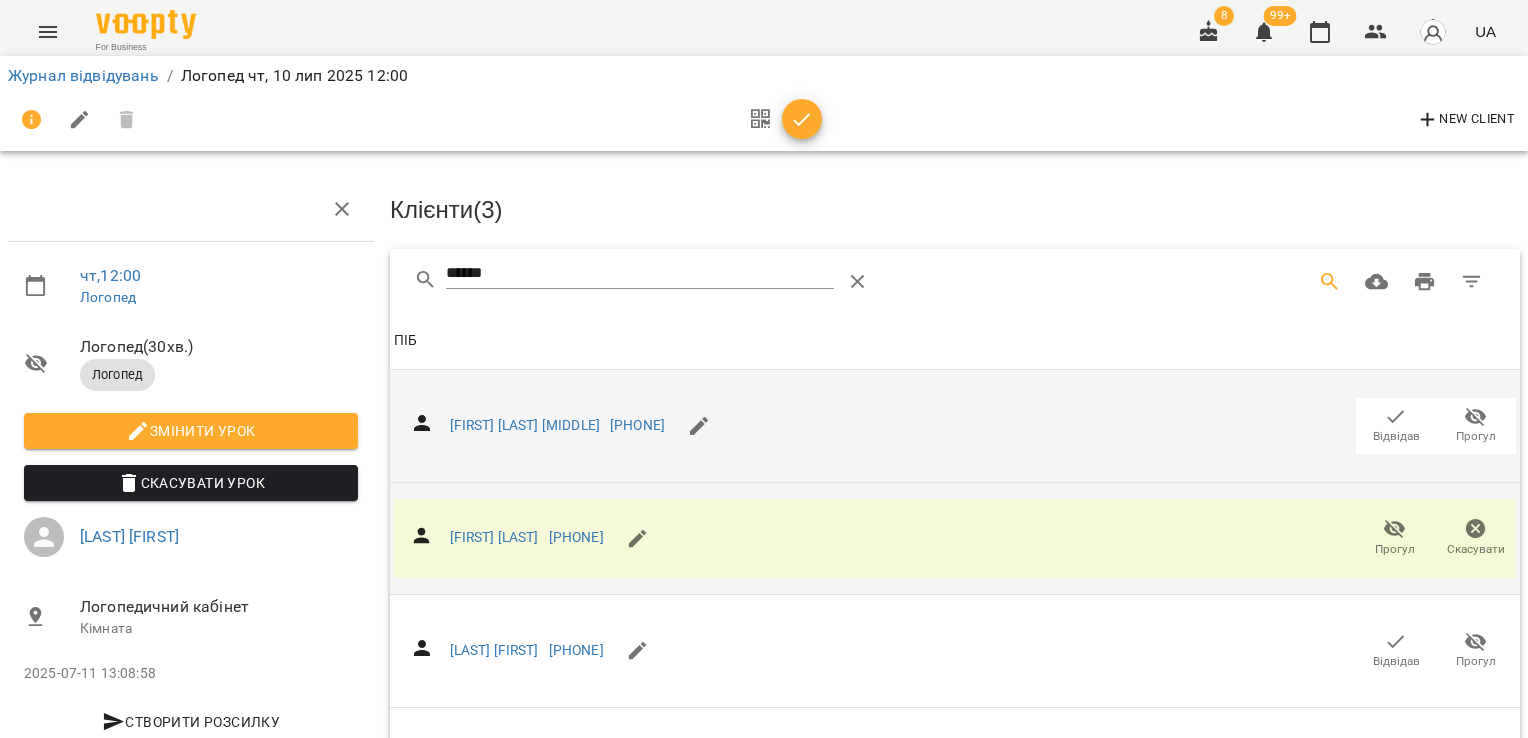 drag, startPoint x: 508, startPoint y: 277, endPoint x: 212, endPoint y: 282, distance: 296.04224 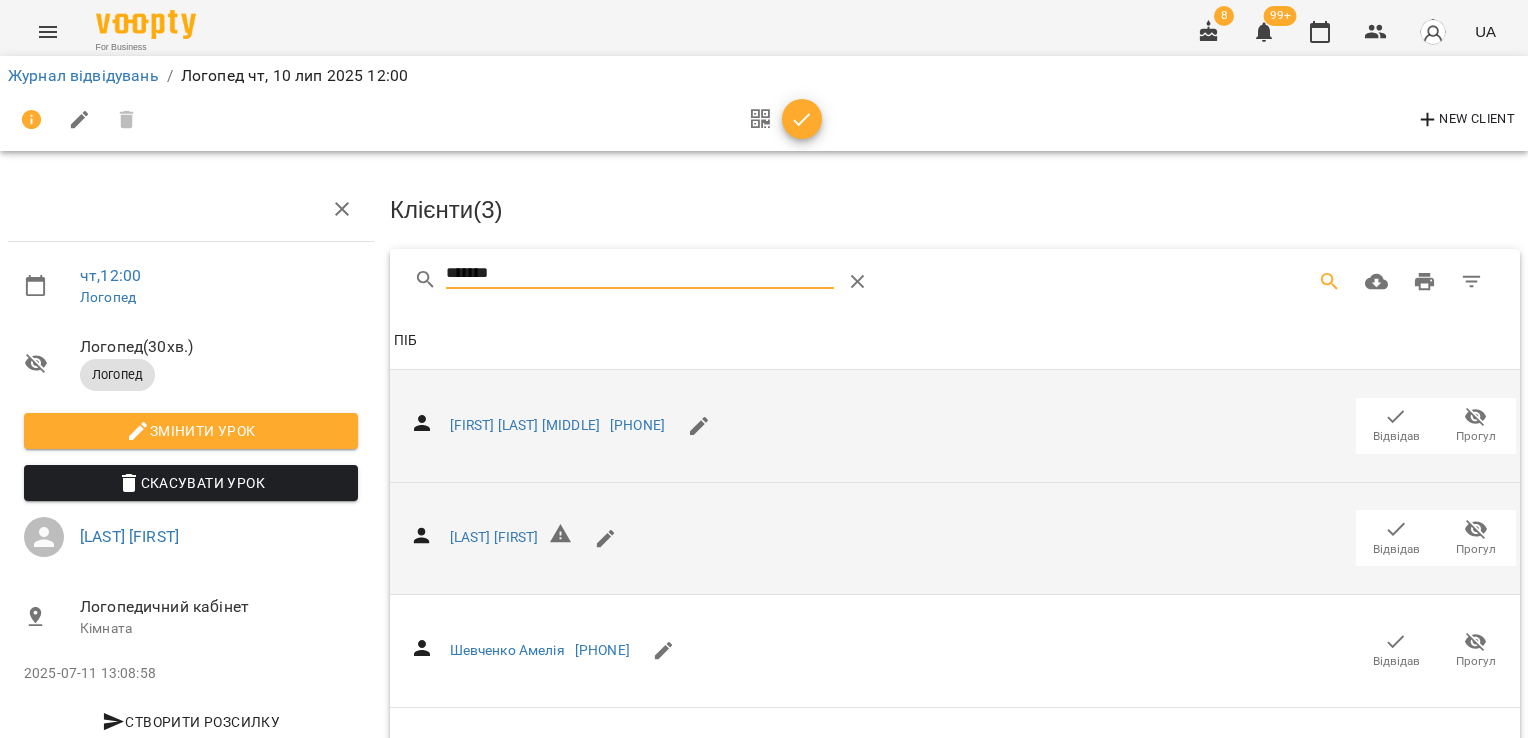 scroll, scrollTop: 100, scrollLeft: 0, axis: vertical 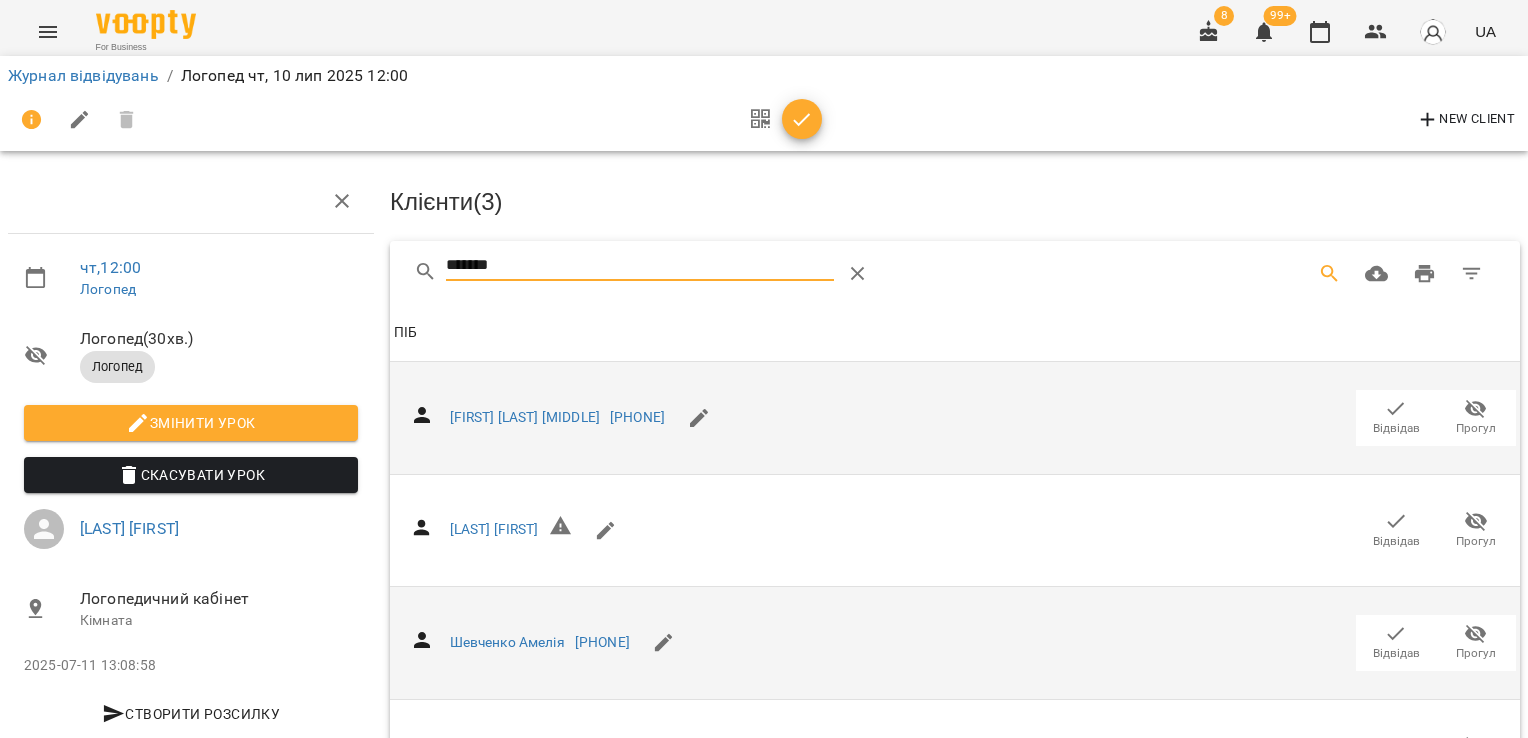 type on "*******" 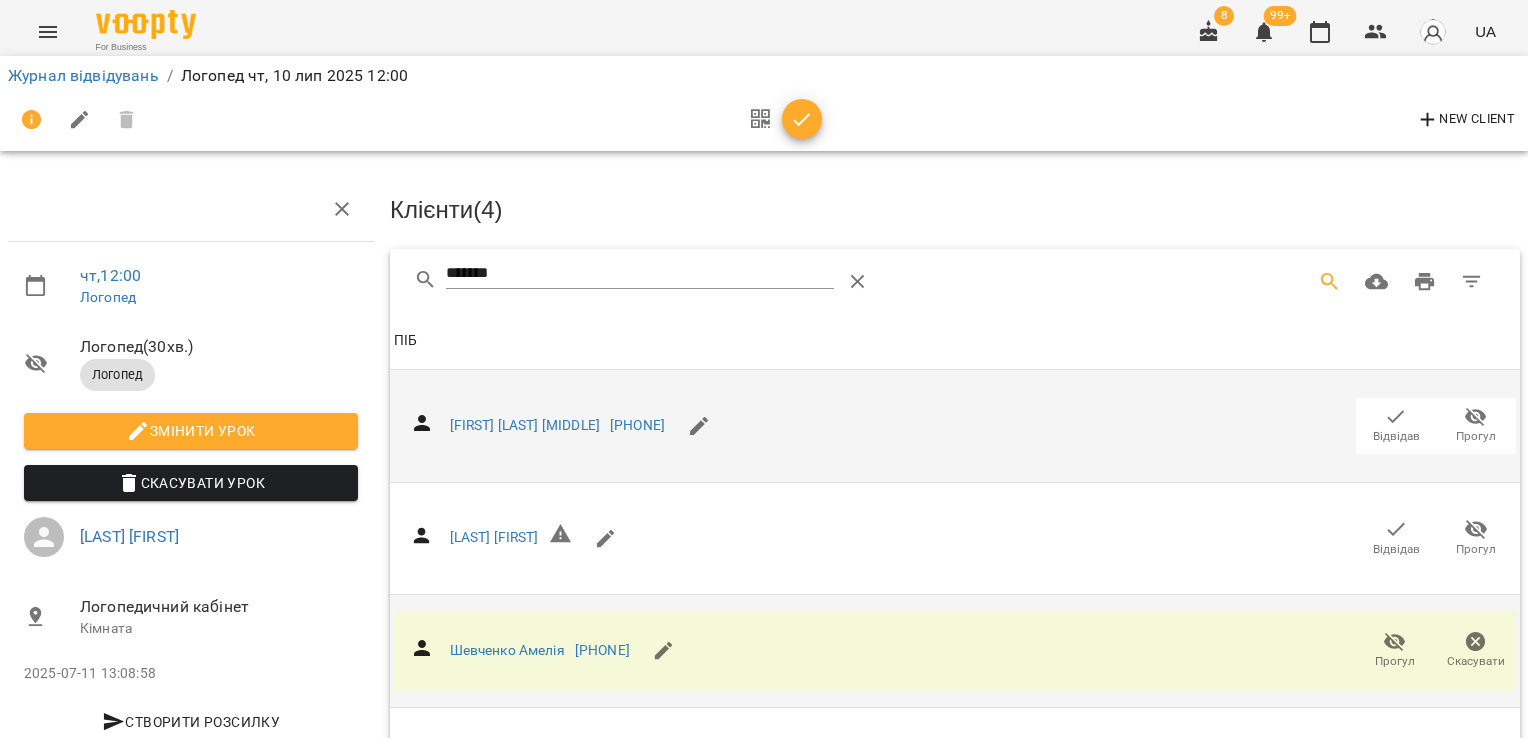 scroll, scrollTop: 0, scrollLeft: 0, axis: both 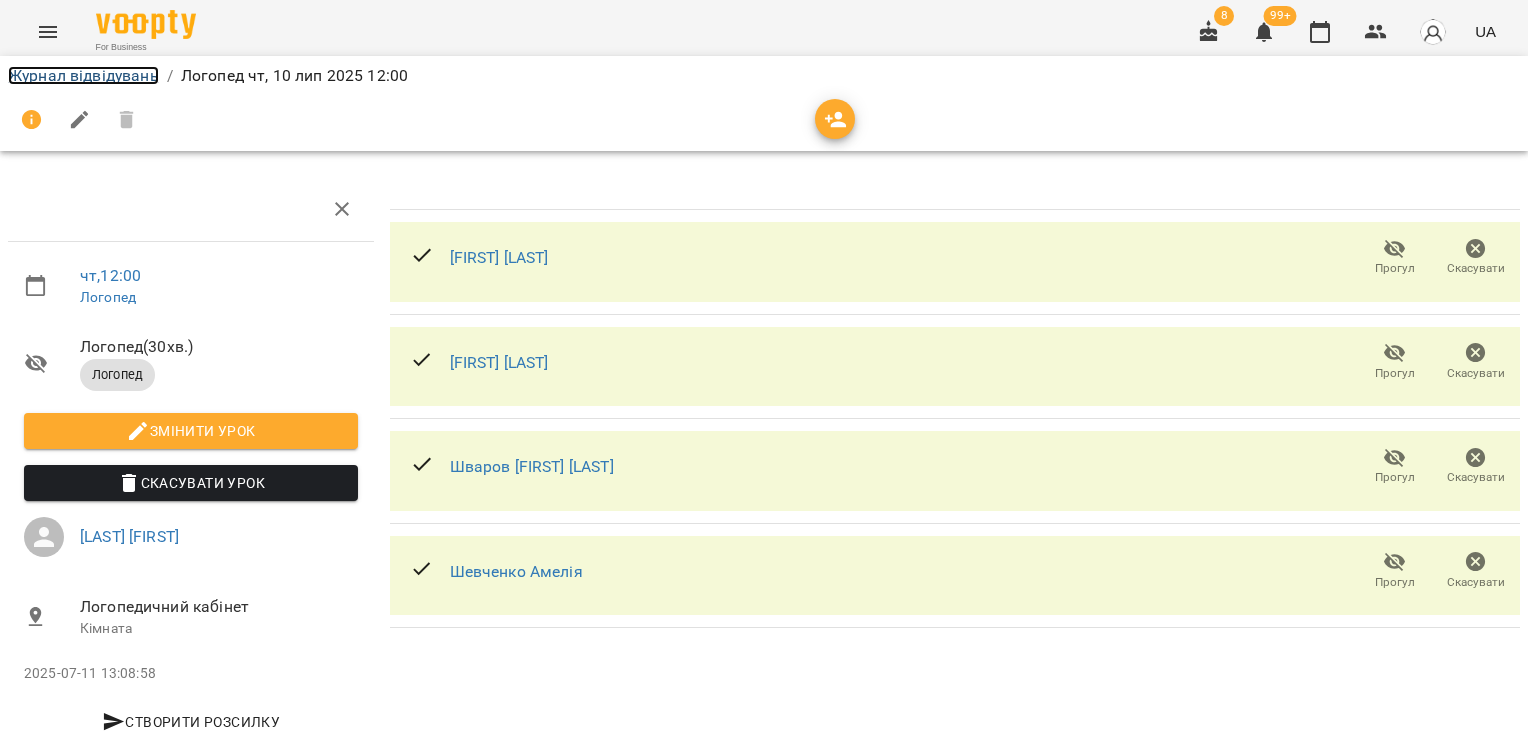 click on "Журнал відвідувань" at bounding box center (83, 75) 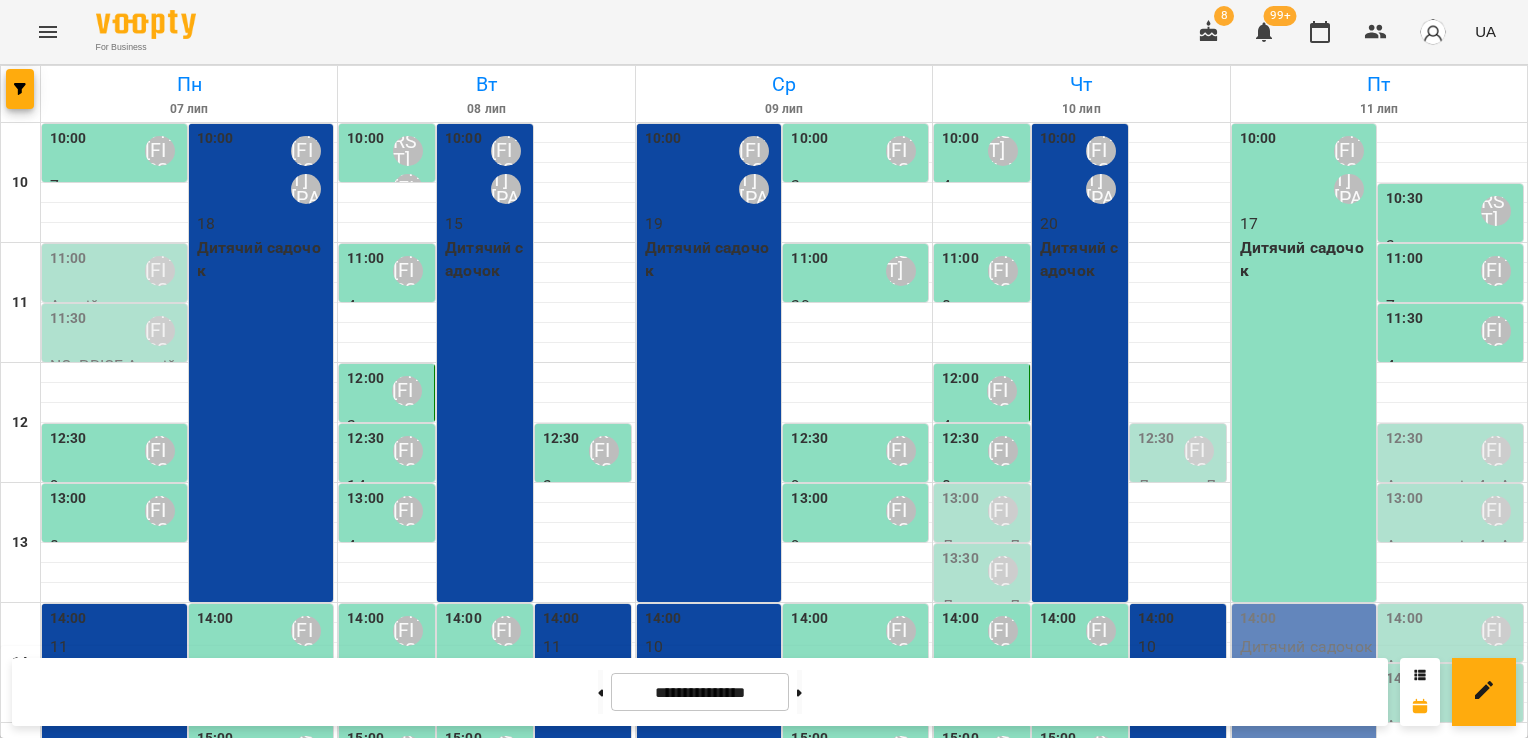click on "12:30" at bounding box center (1156, 451) 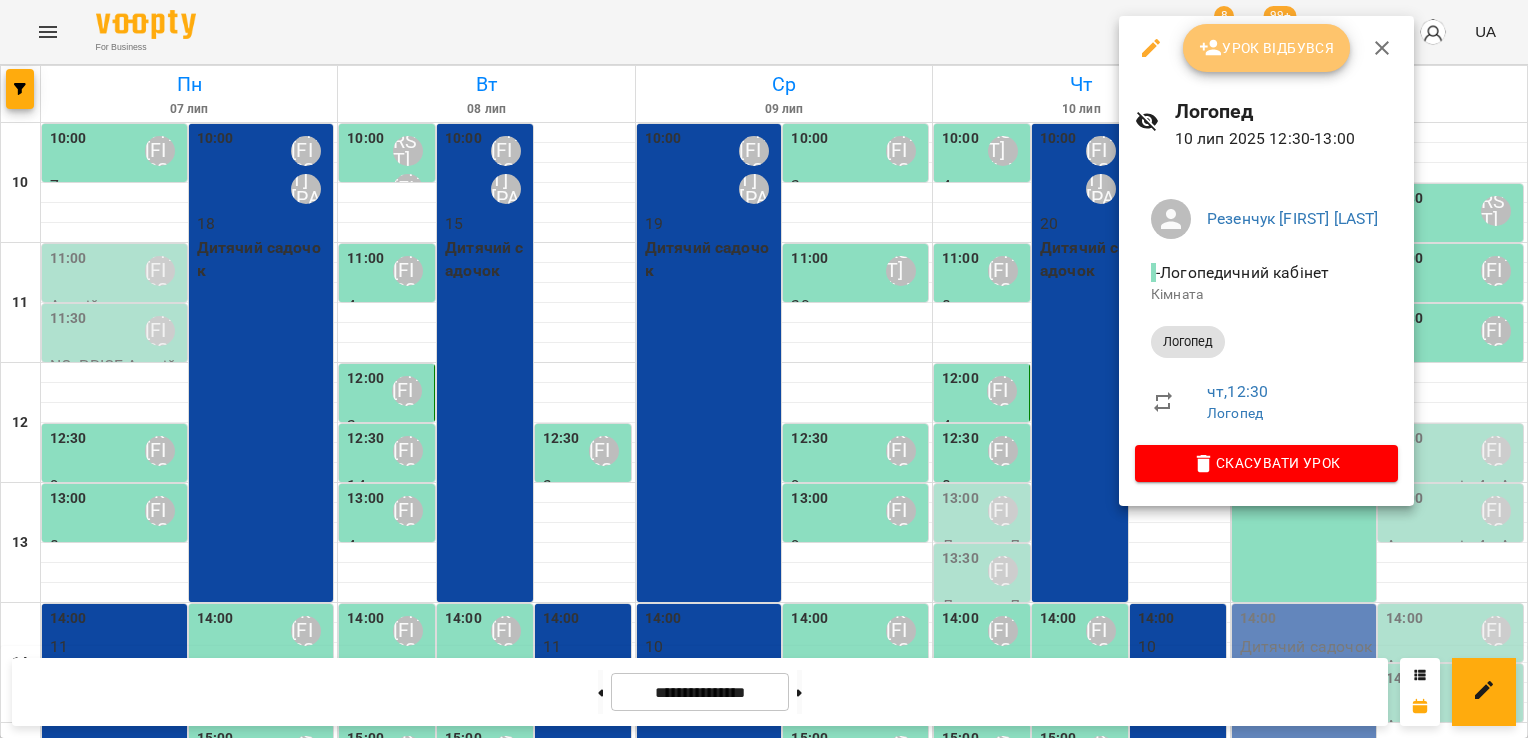 click 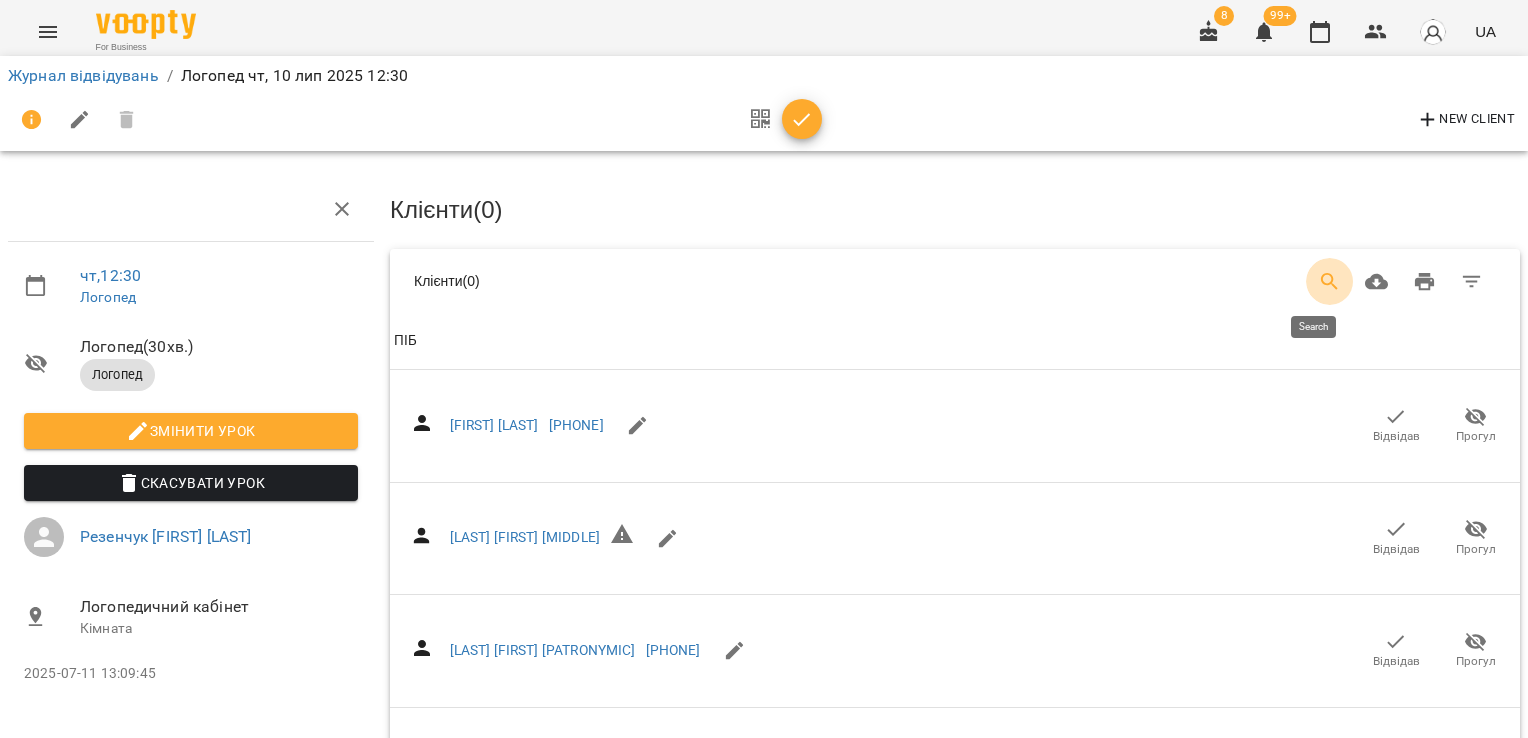 click 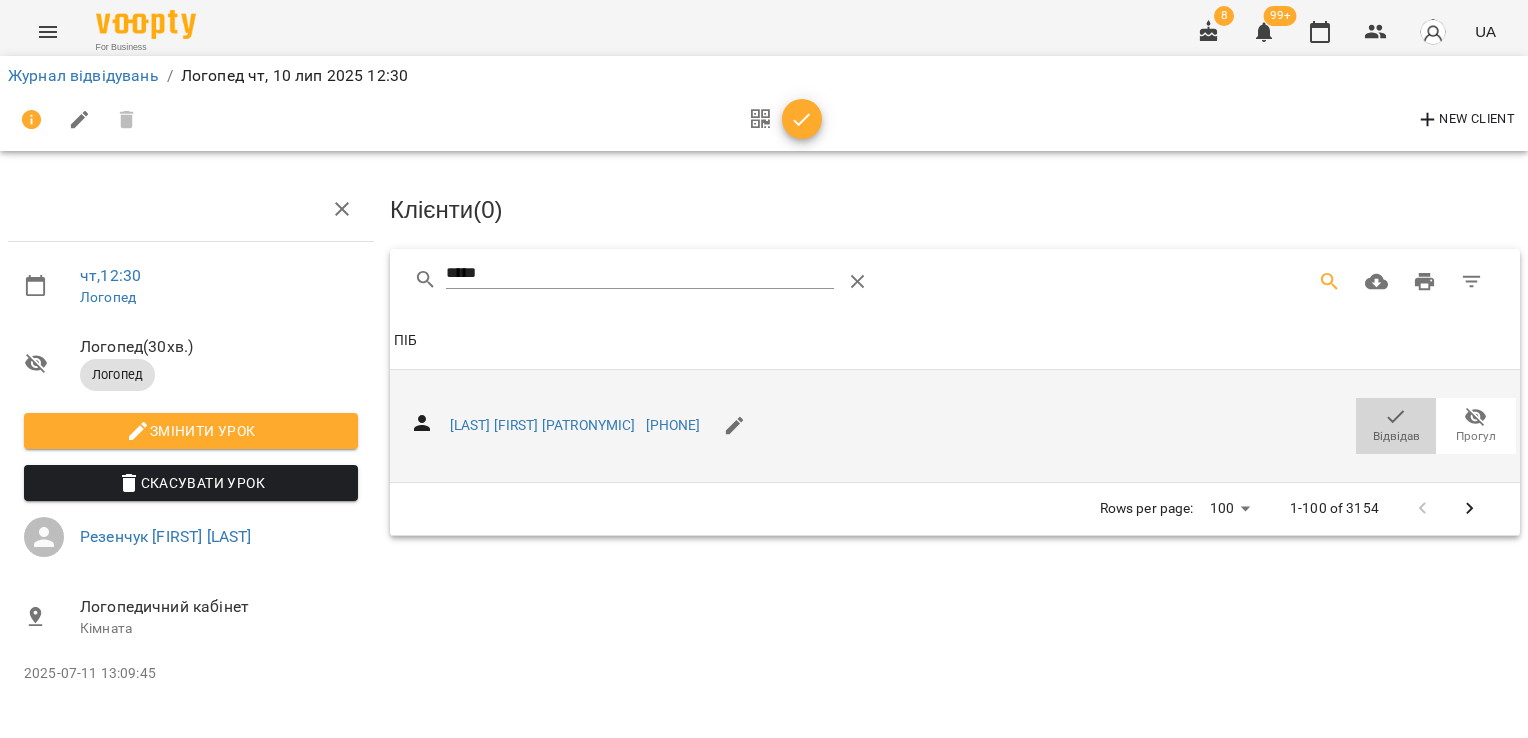 click 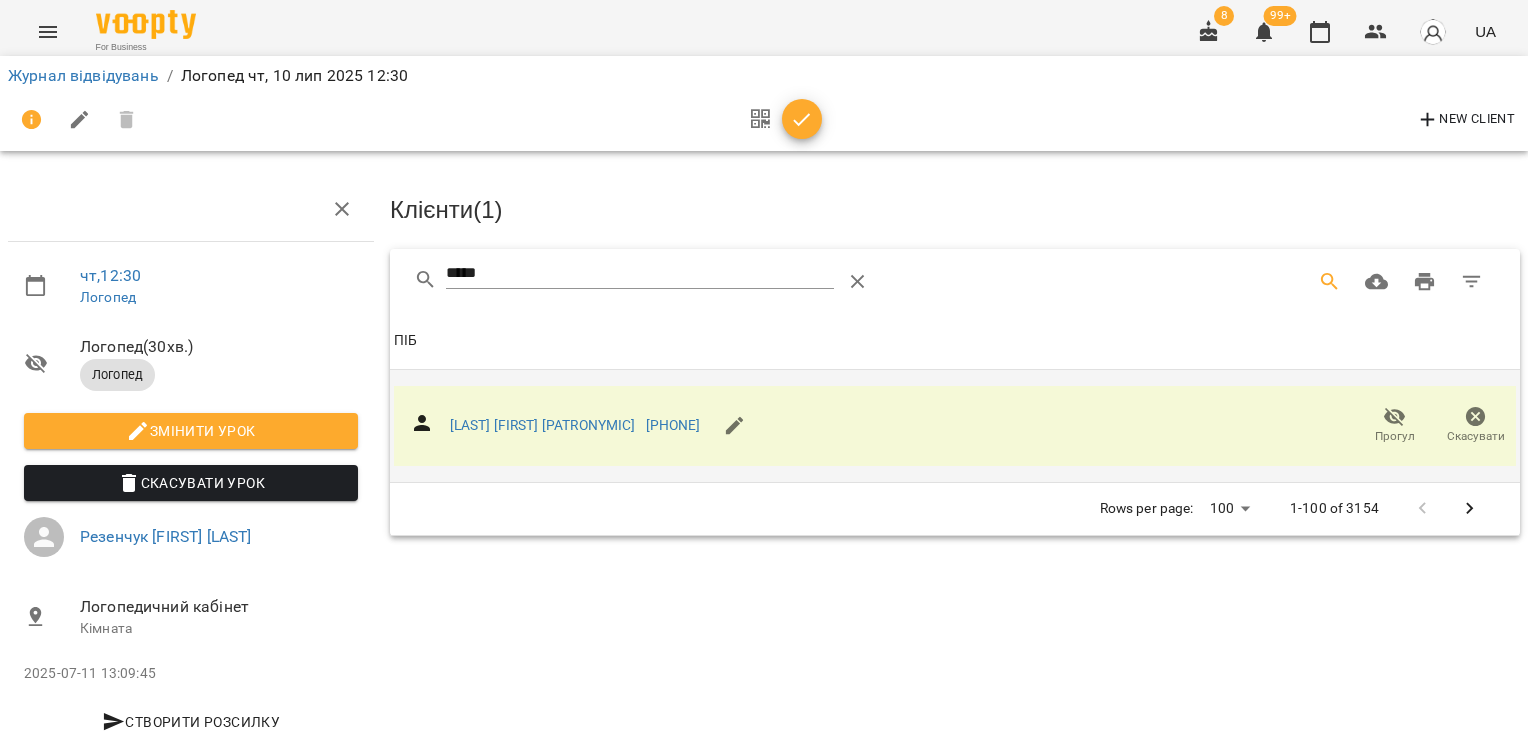 drag, startPoint x: 512, startPoint y: 269, endPoint x: 352, endPoint y: 265, distance: 160.04999 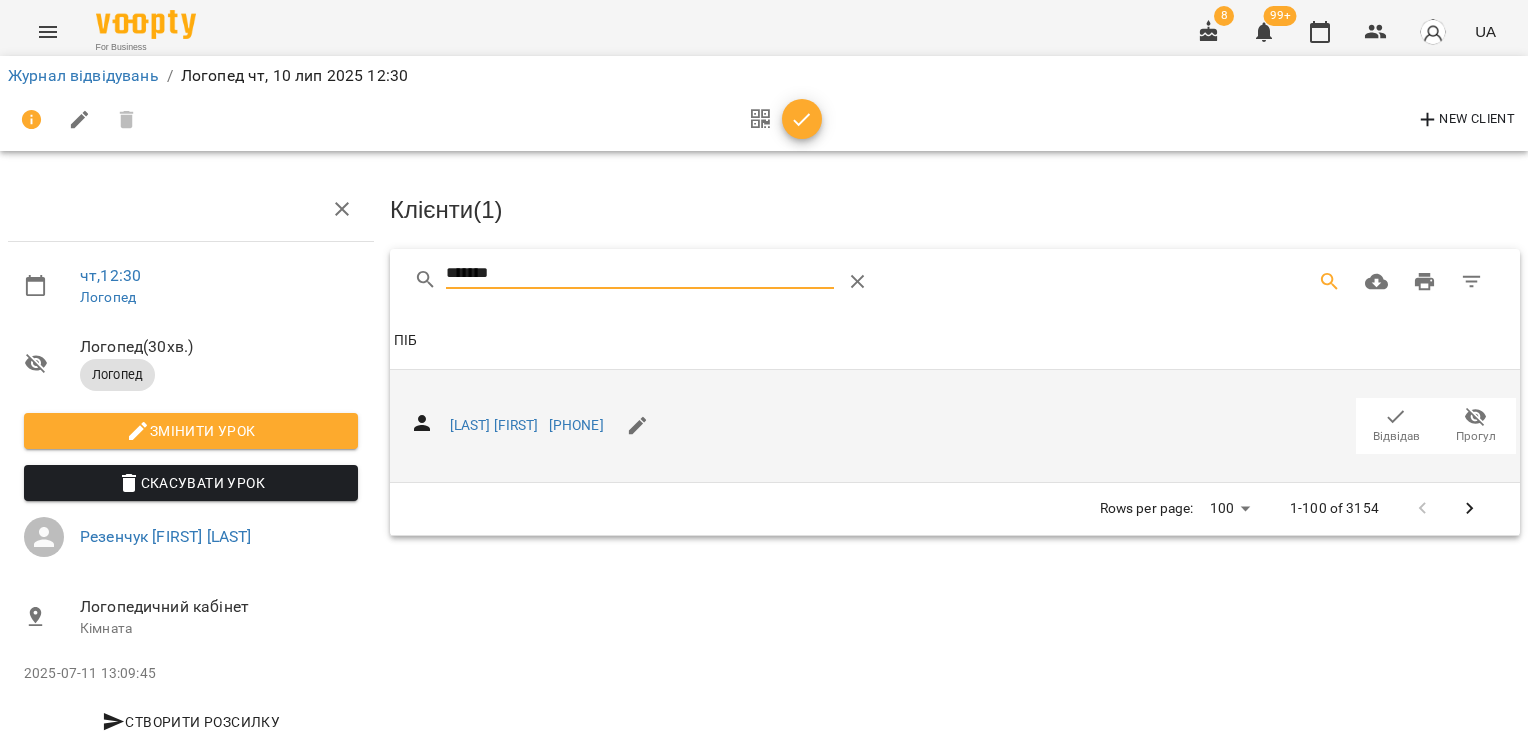 click on "Відвідав" at bounding box center (1396, 425) 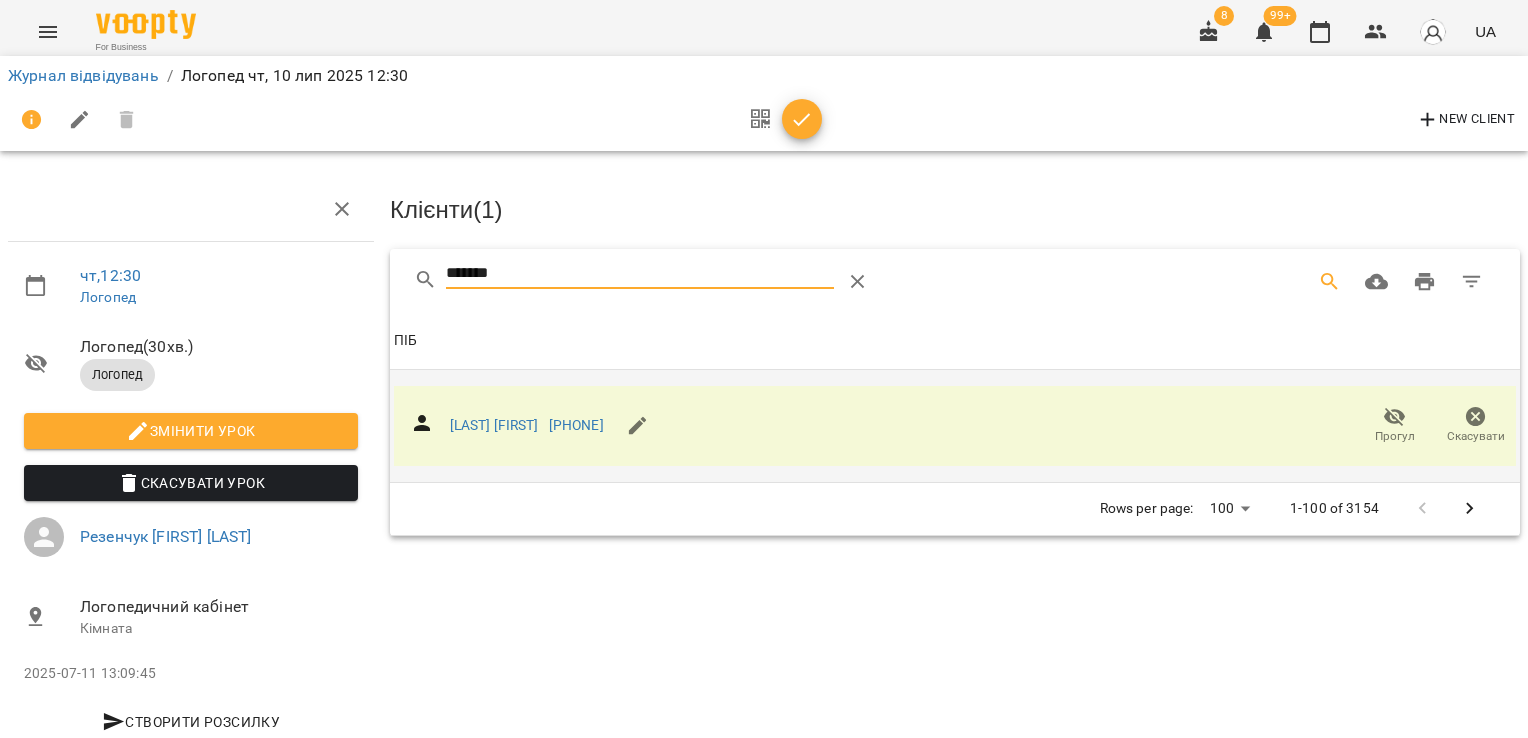 drag, startPoint x: 576, startPoint y: 276, endPoint x: 308, endPoint y: 276, distance: 268 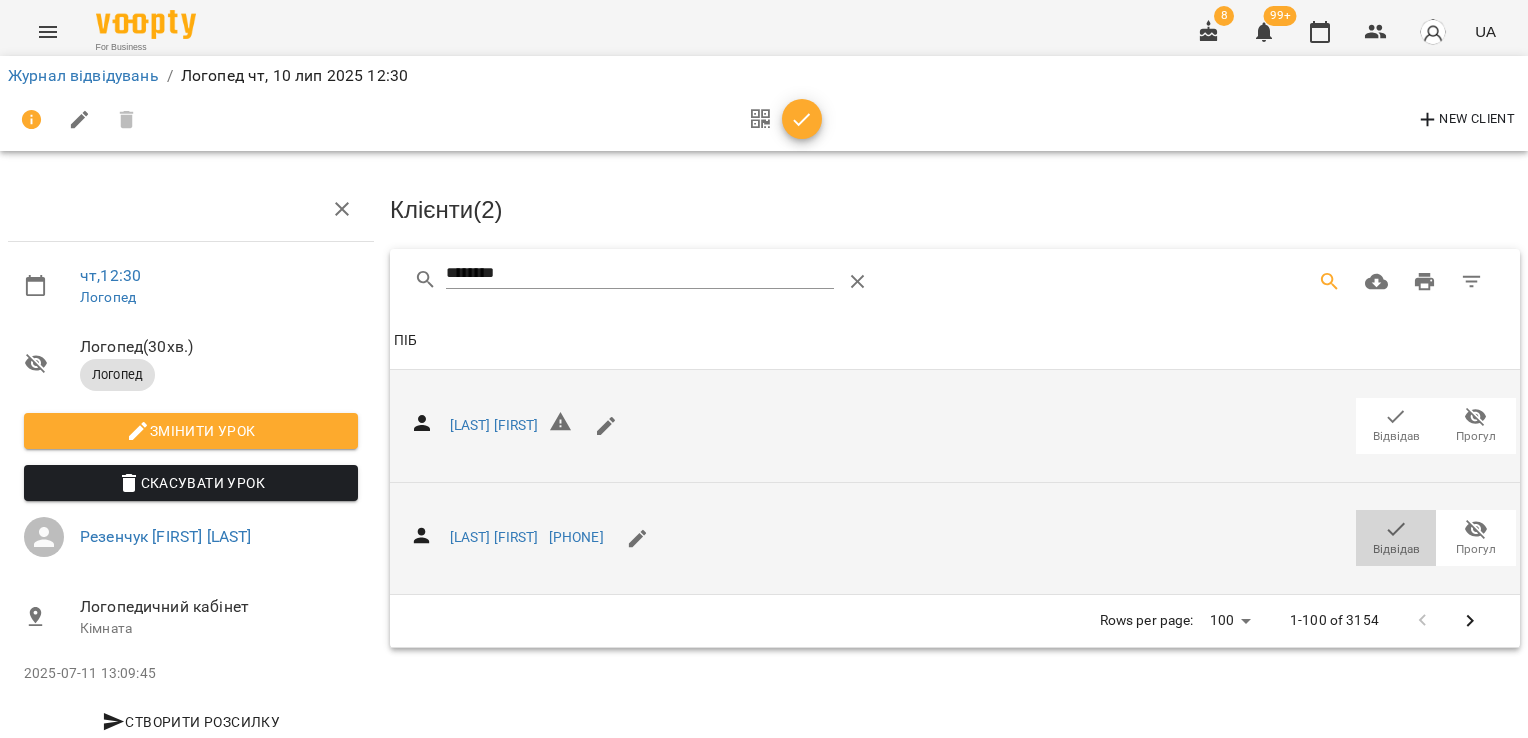 click 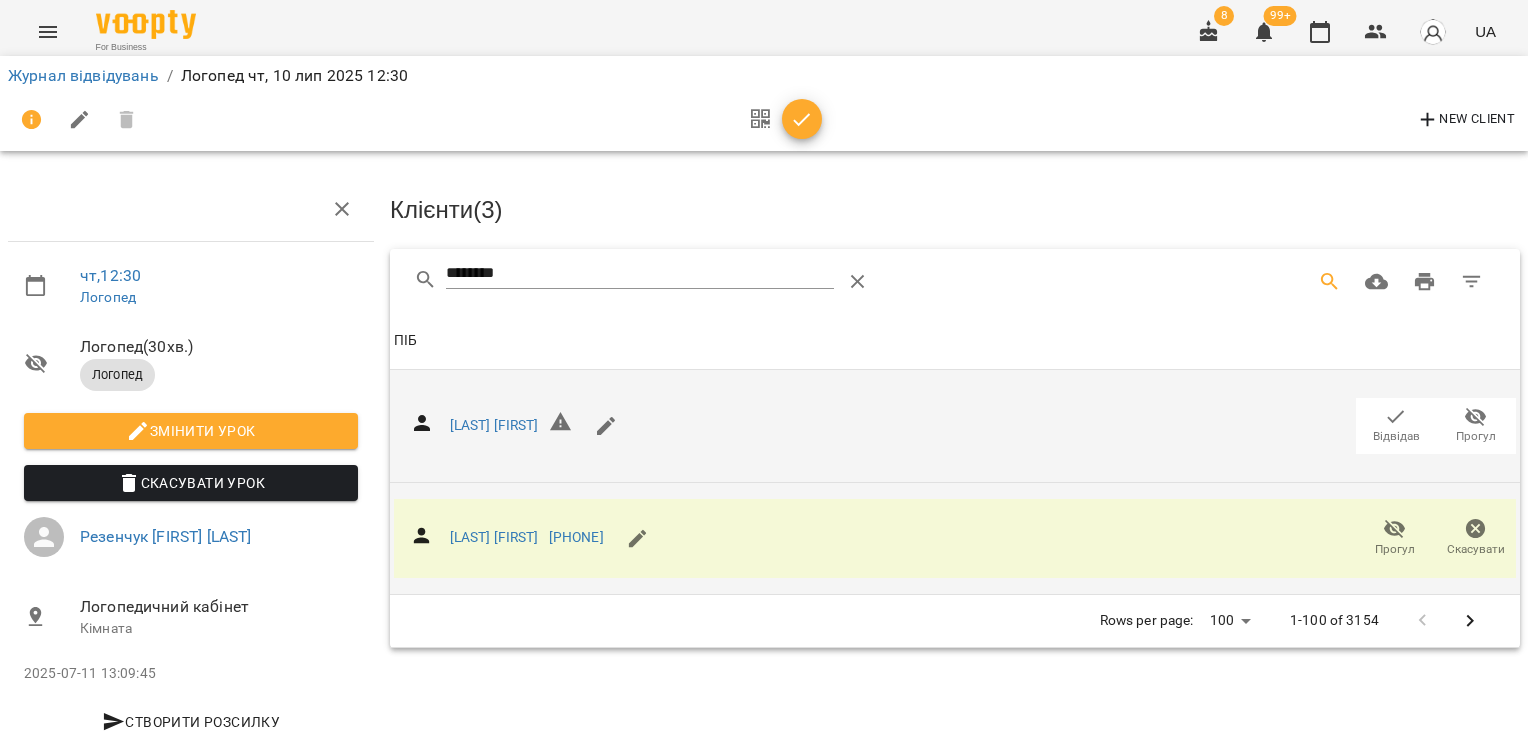 drag, startPoint x: 414, startPoint y: 276, endPoint x: 387, endPoint y: 275, distance: 27.018513 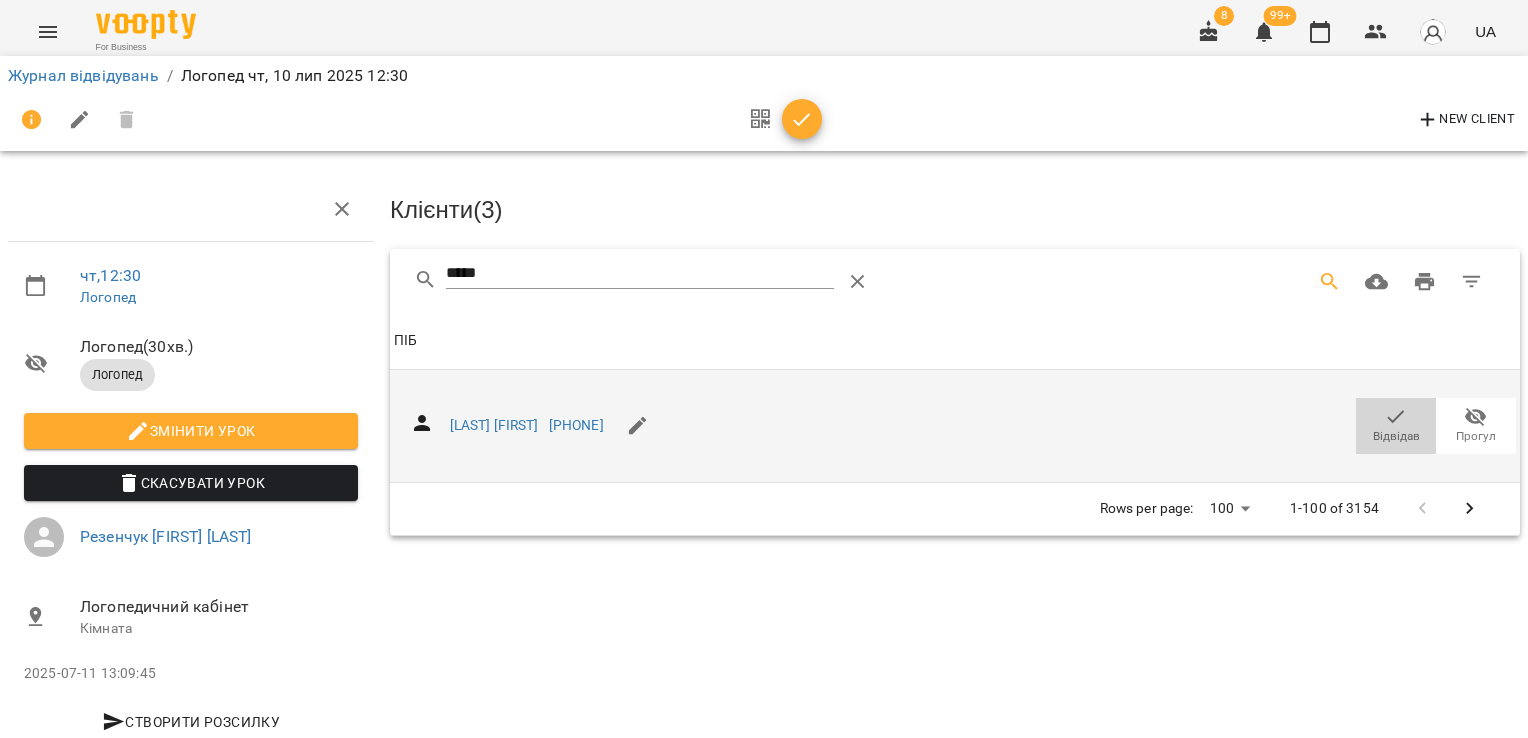 click on "Відвідав" at bounding box center (1396, 425) 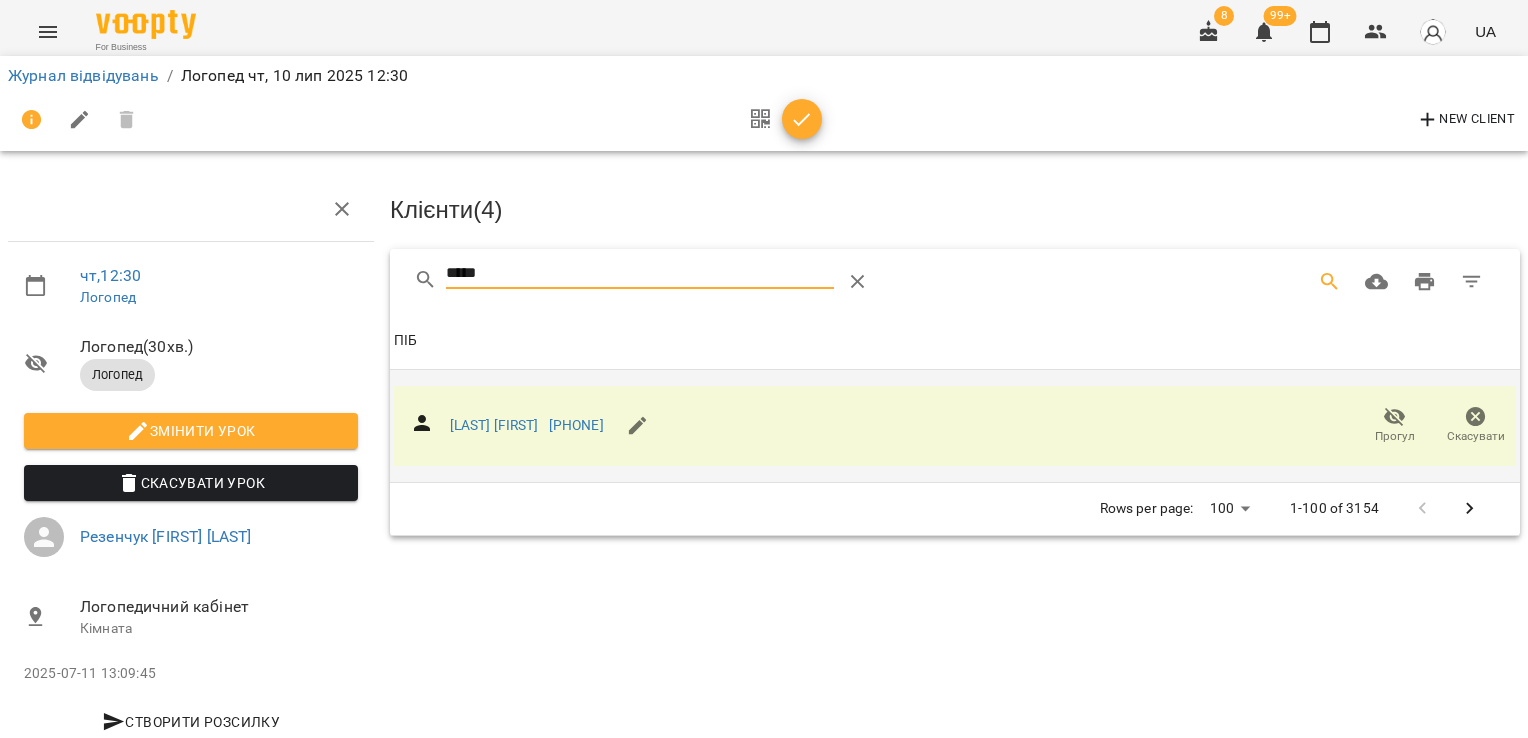 drag, startPoint x: 567, startPoint y: 267, endPoint x: 235, endPoint y: 254, distance: 332.25443 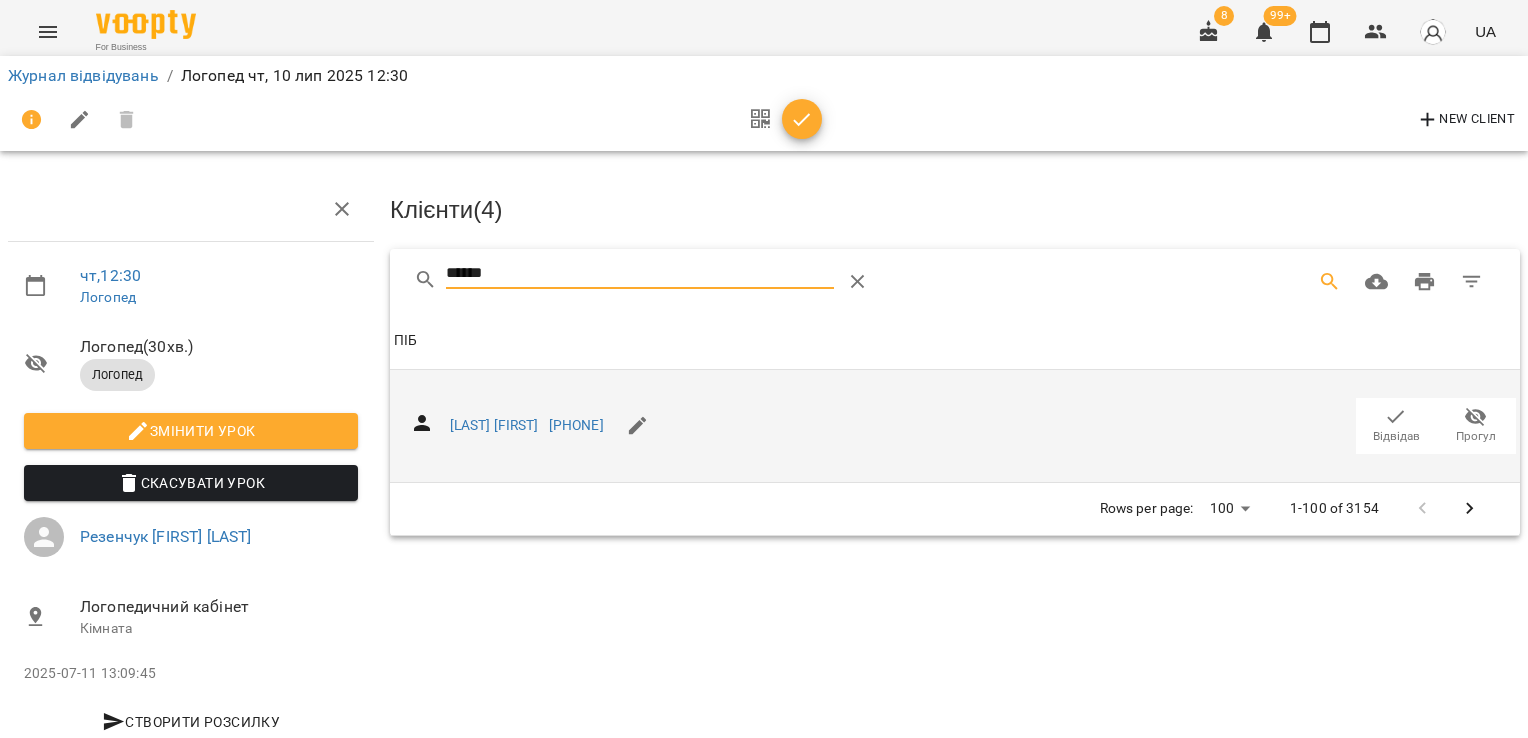 type on "******" 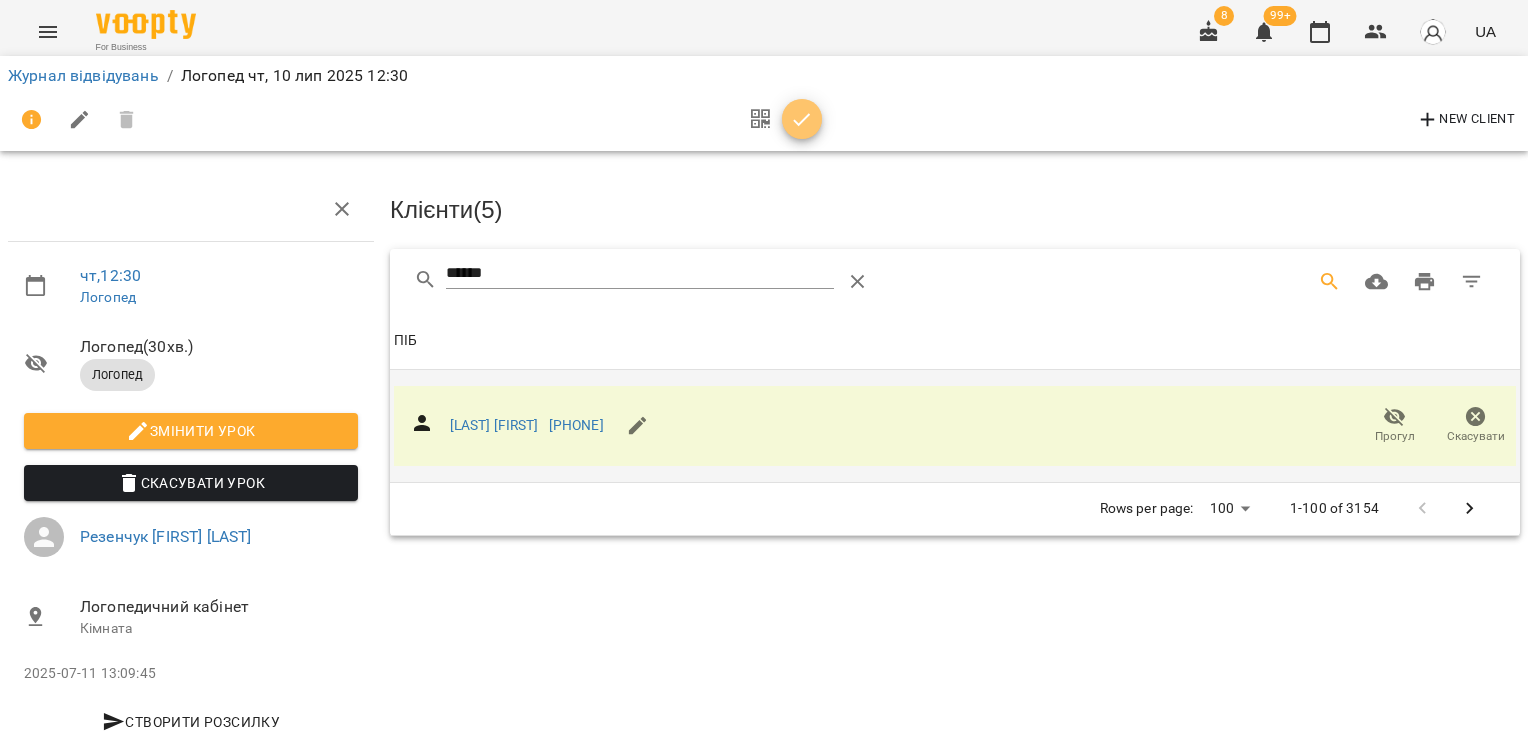 click 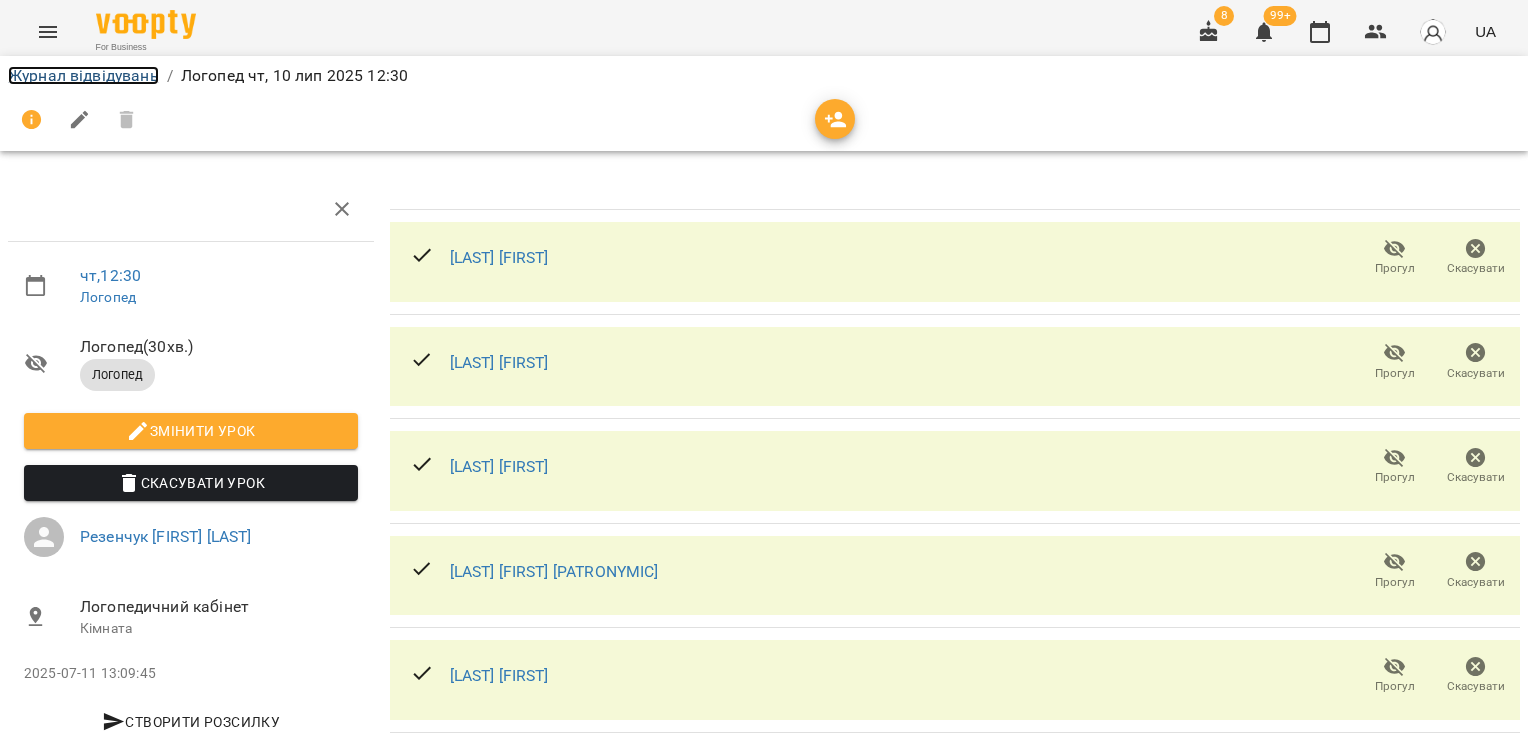 click on "Журнал відвідувань" at bounding box center (83, 75) 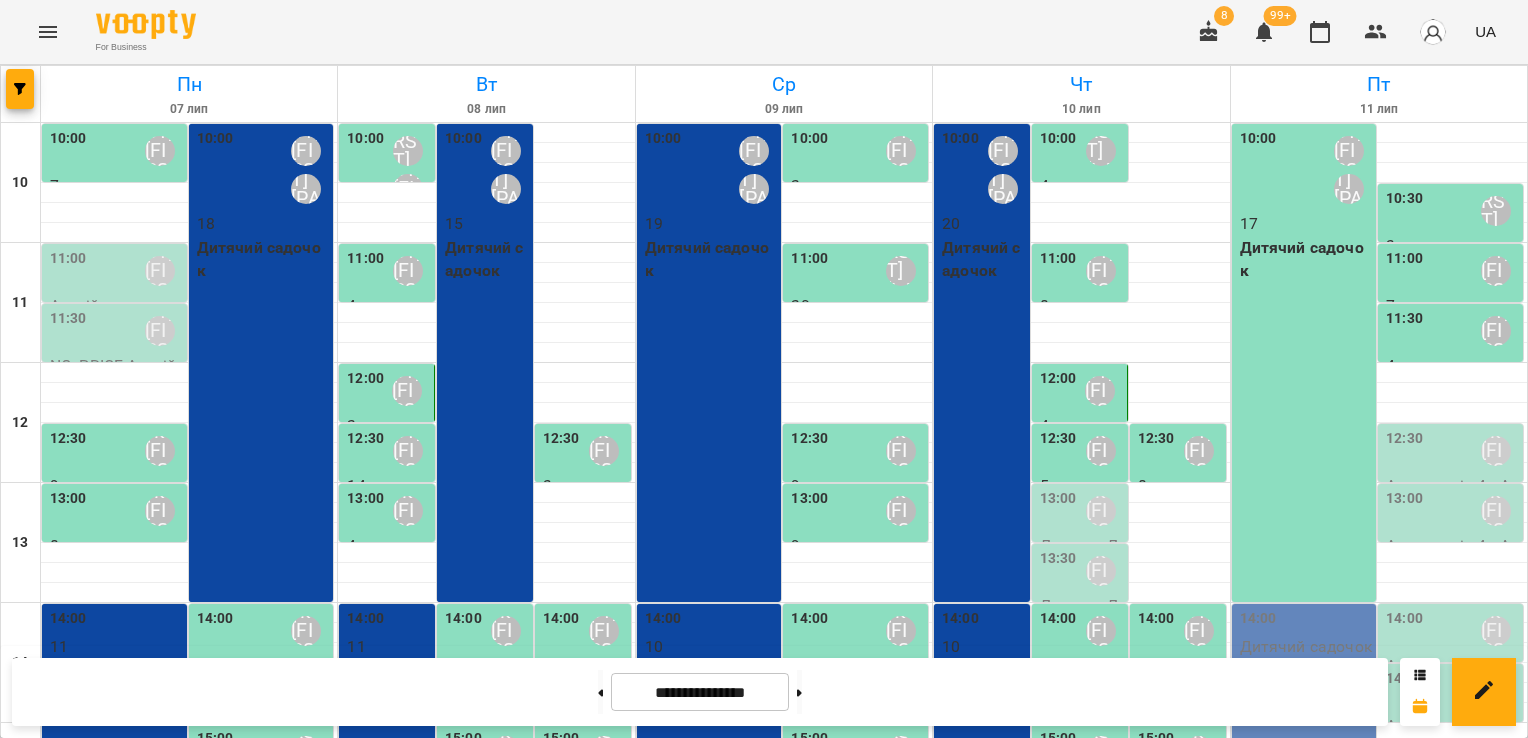 click on "13:00" at bounding box center [1058, 511] 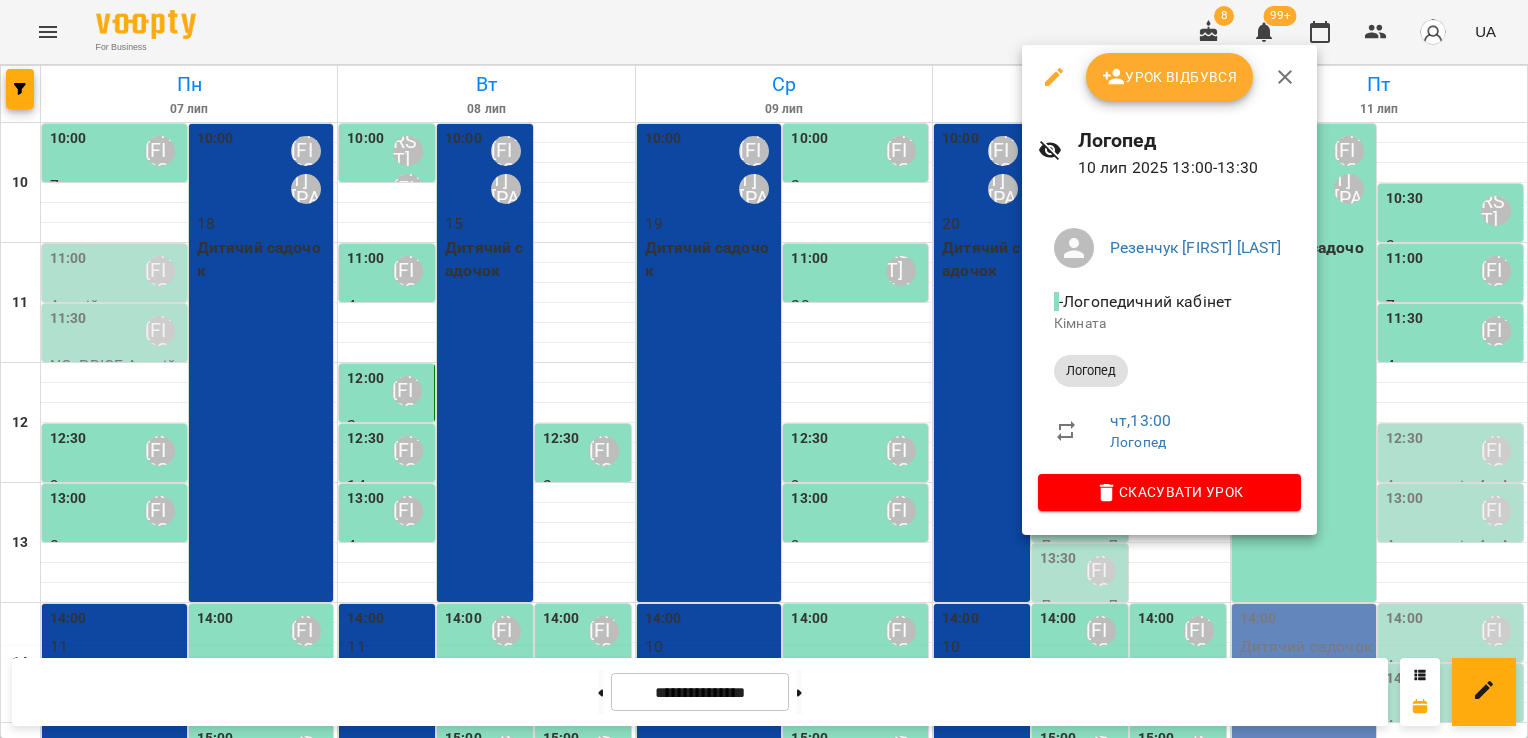 click on "Урок відбувся" at bounding box center [1170, 77] 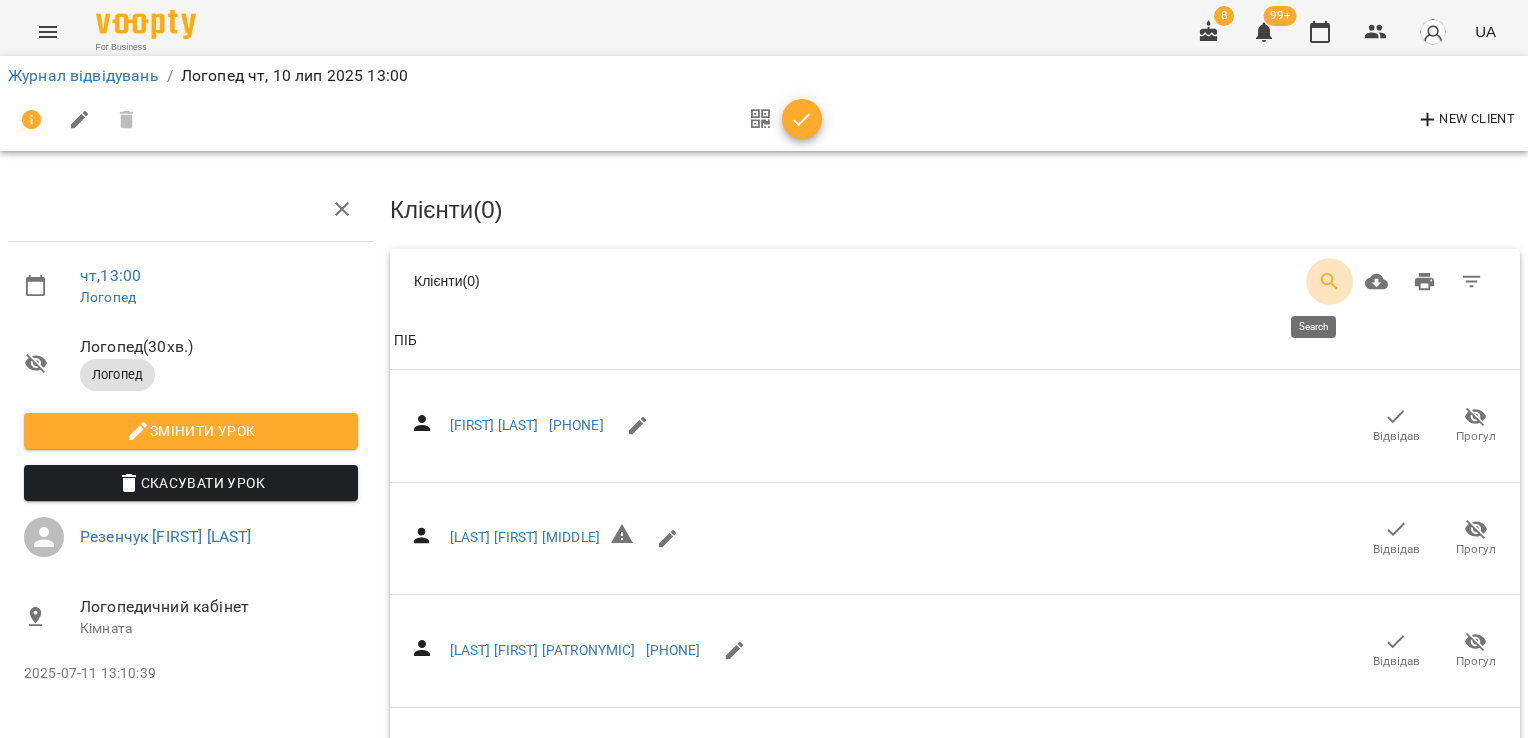 click at bounding box center [1330, 282] 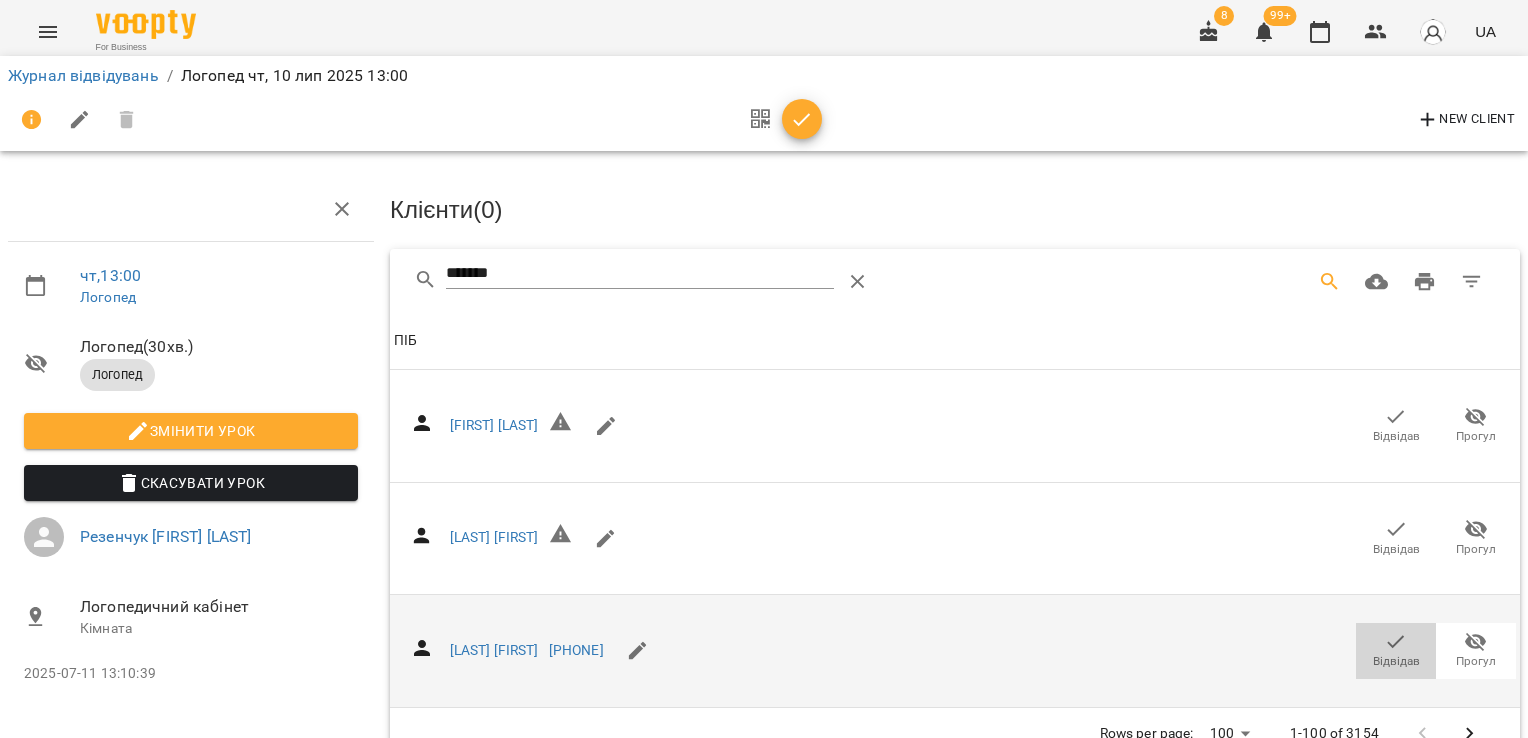 click 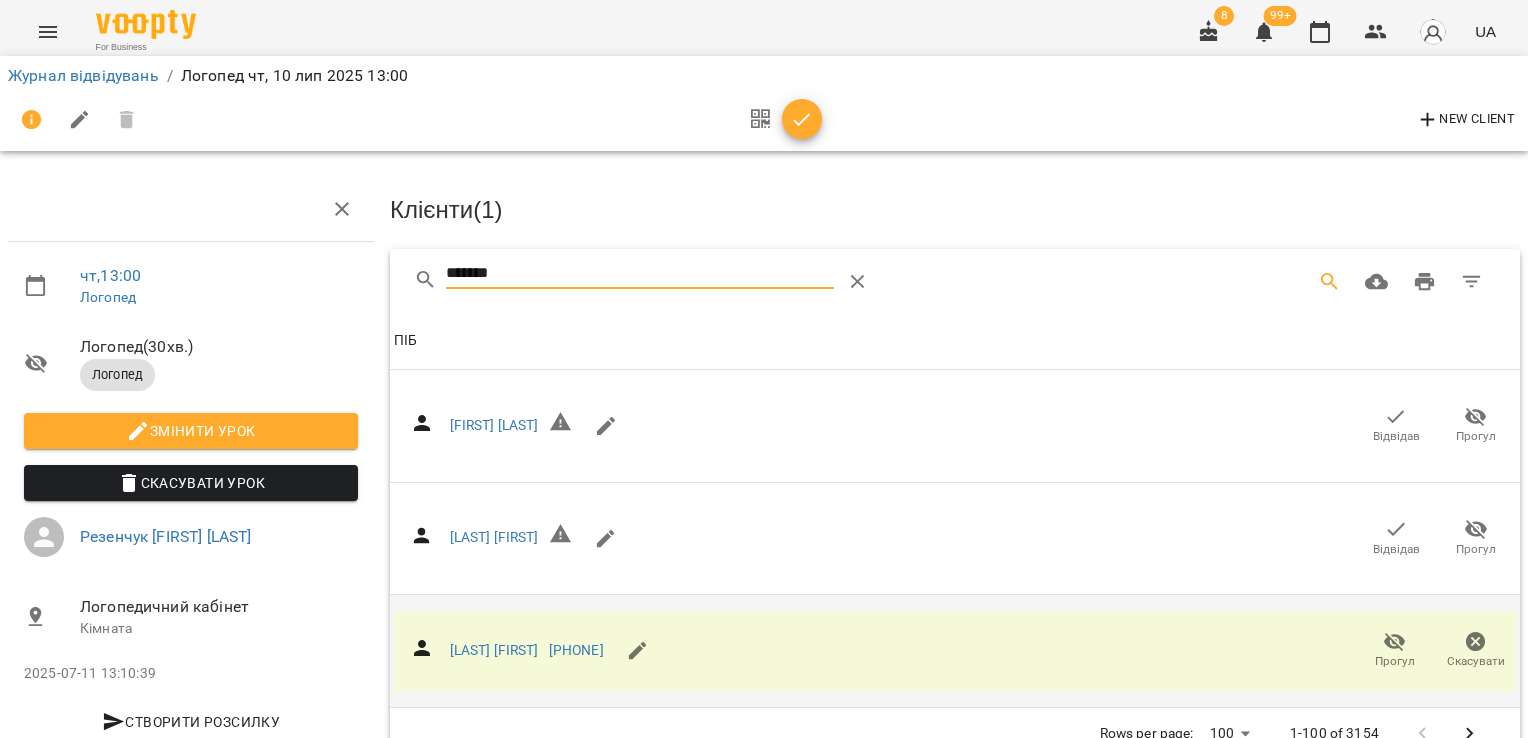 drag, startPoint x: 523, startPoint y: 275, endPoint x: 308, endPoint y: 274, distance: 215.00232 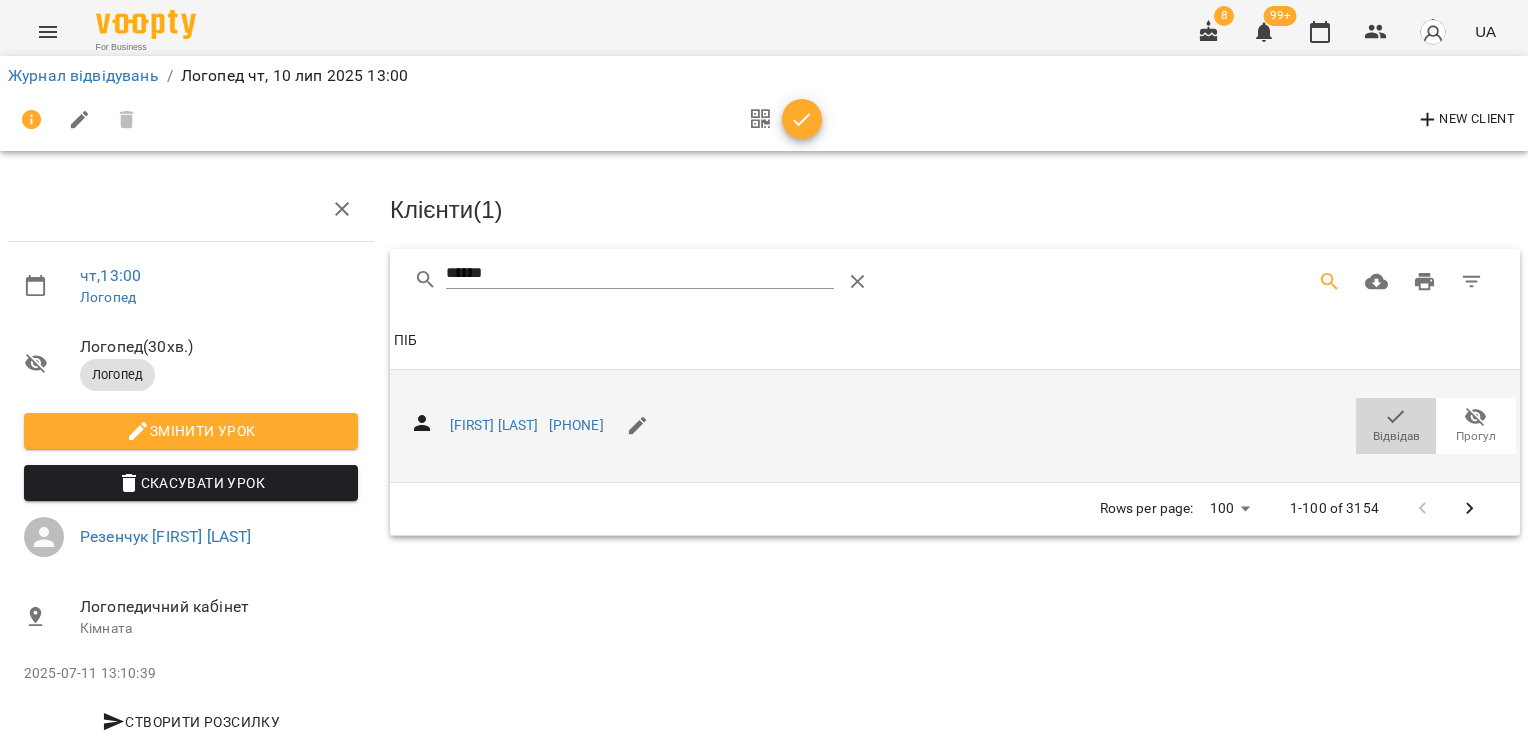 click 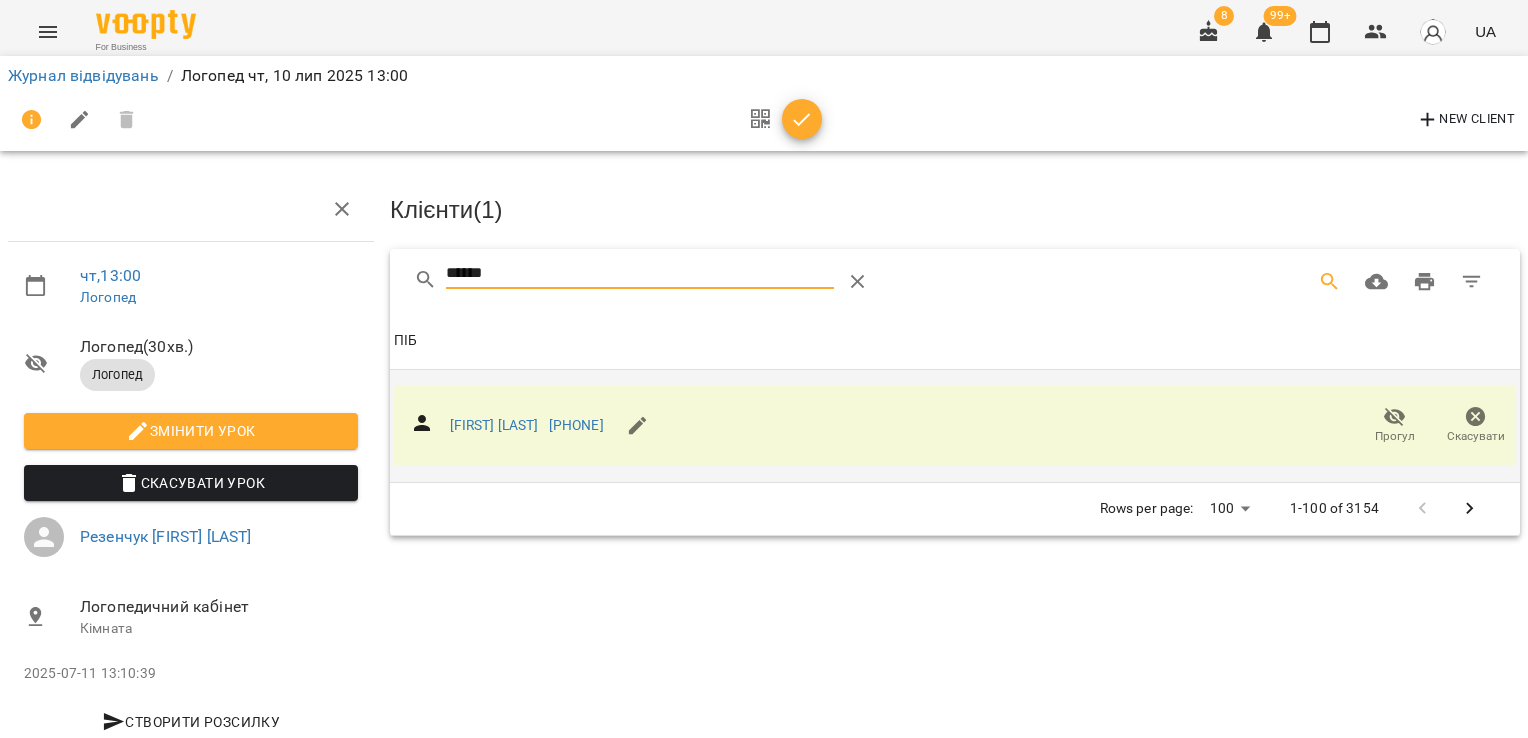 drag, startPoint x: 510, startPoint y: 277, endPoint x: 276, endPoint y: 272, distance: 234.0534 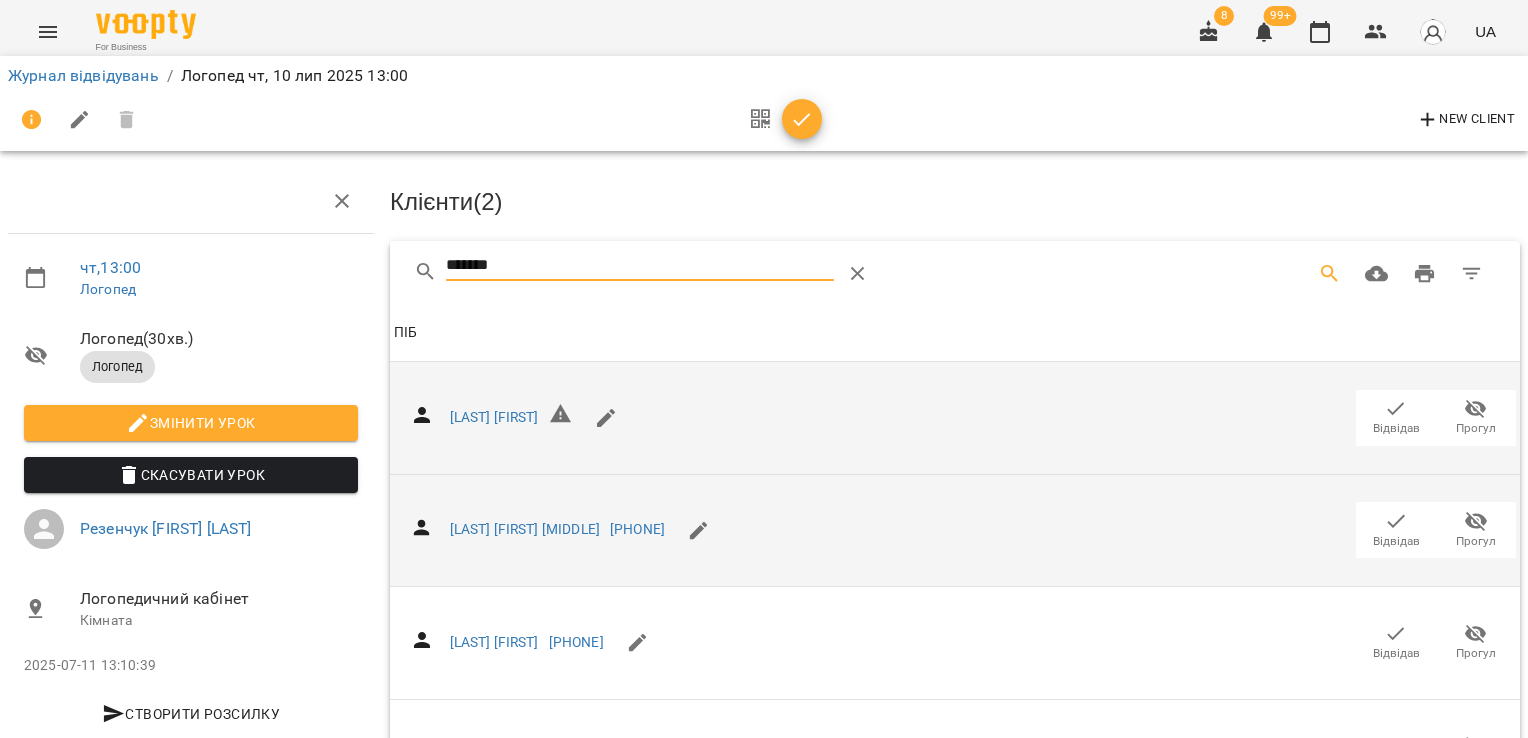 scroll, scrollTop: 274, scrollLeft: 0, axis: vertical 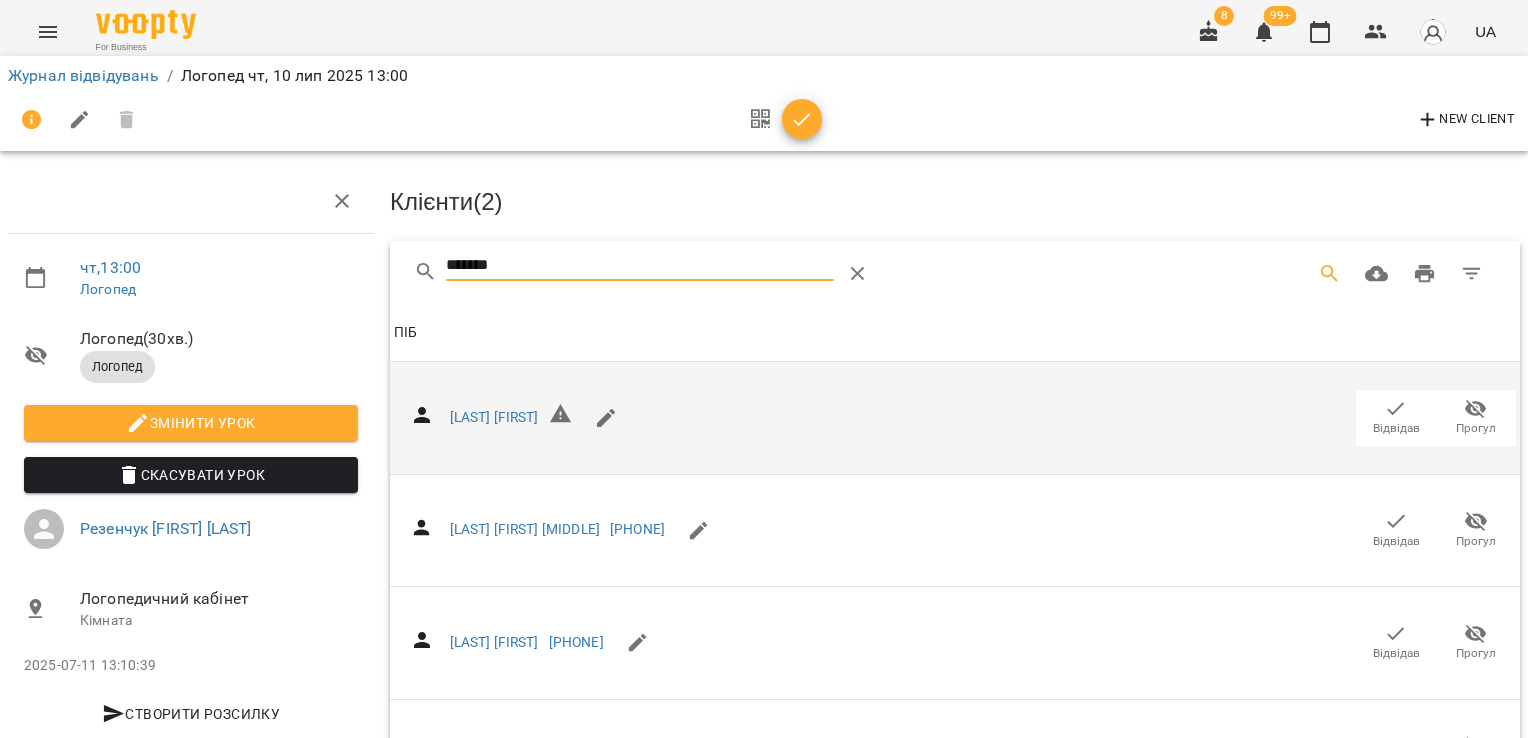 click 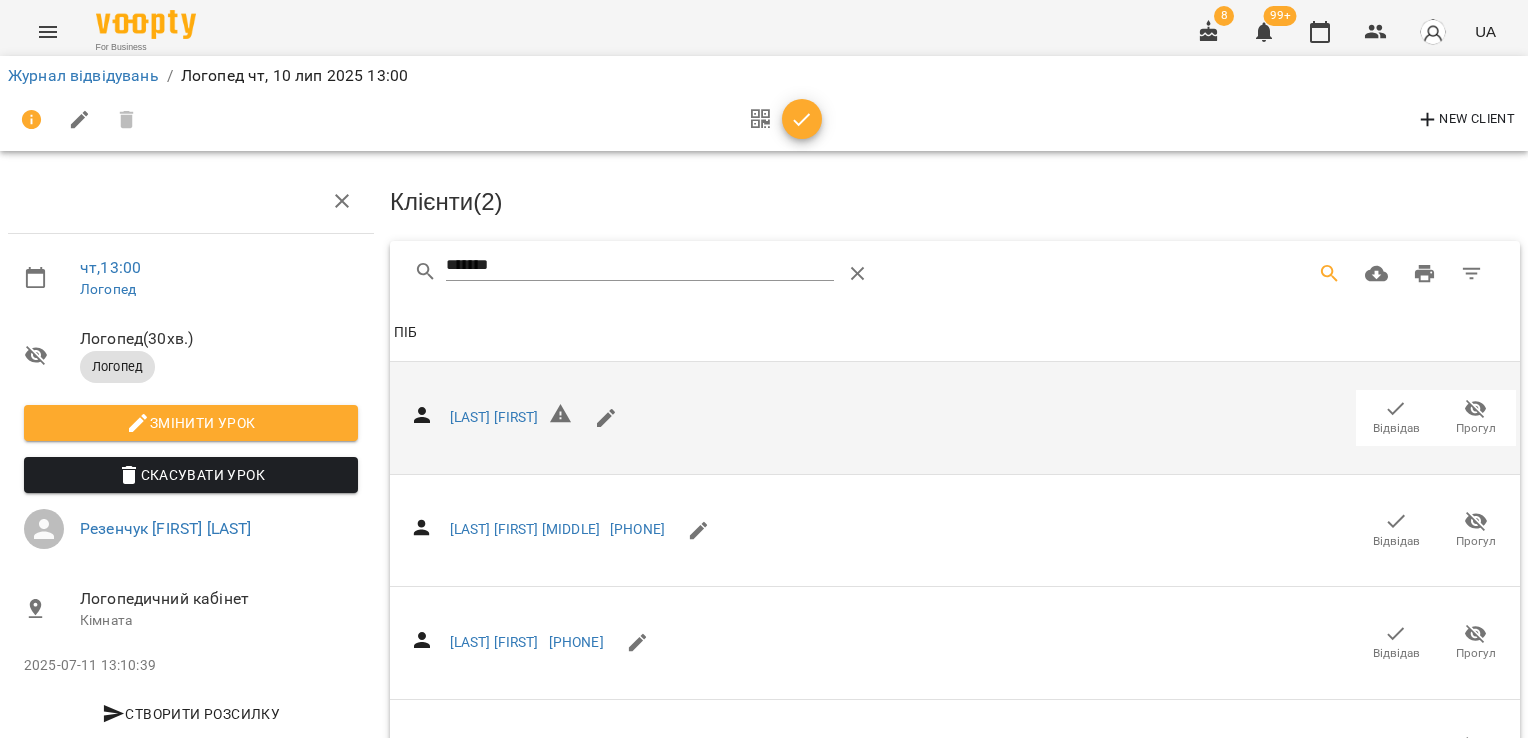 scroll, scrollTop: 0, scrollLeft: 0, axis: both 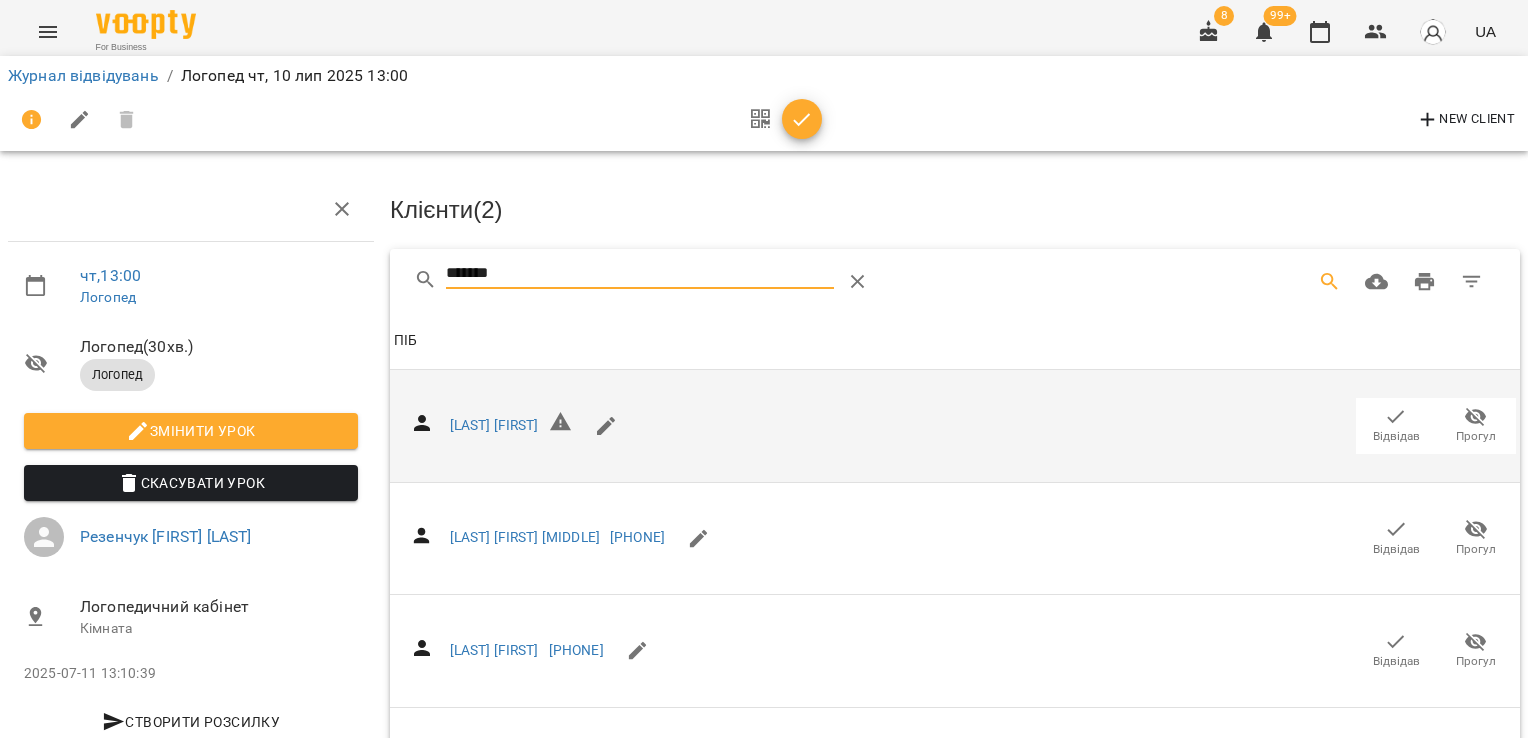 drag, startPoint x: 528, startPoint y: 274, endPoint x: 308, endPoint y: 263, distance: 220.27483 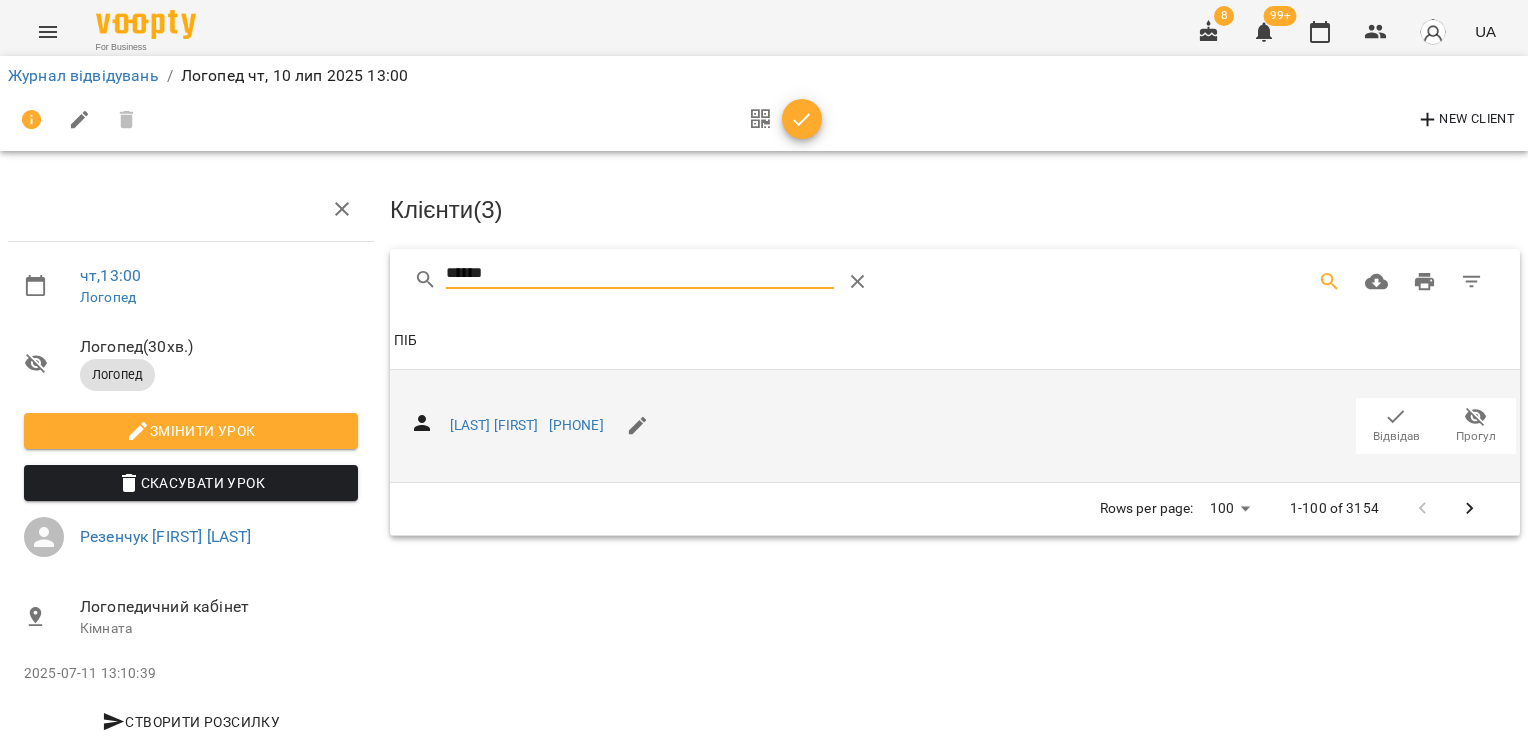 type on "******" 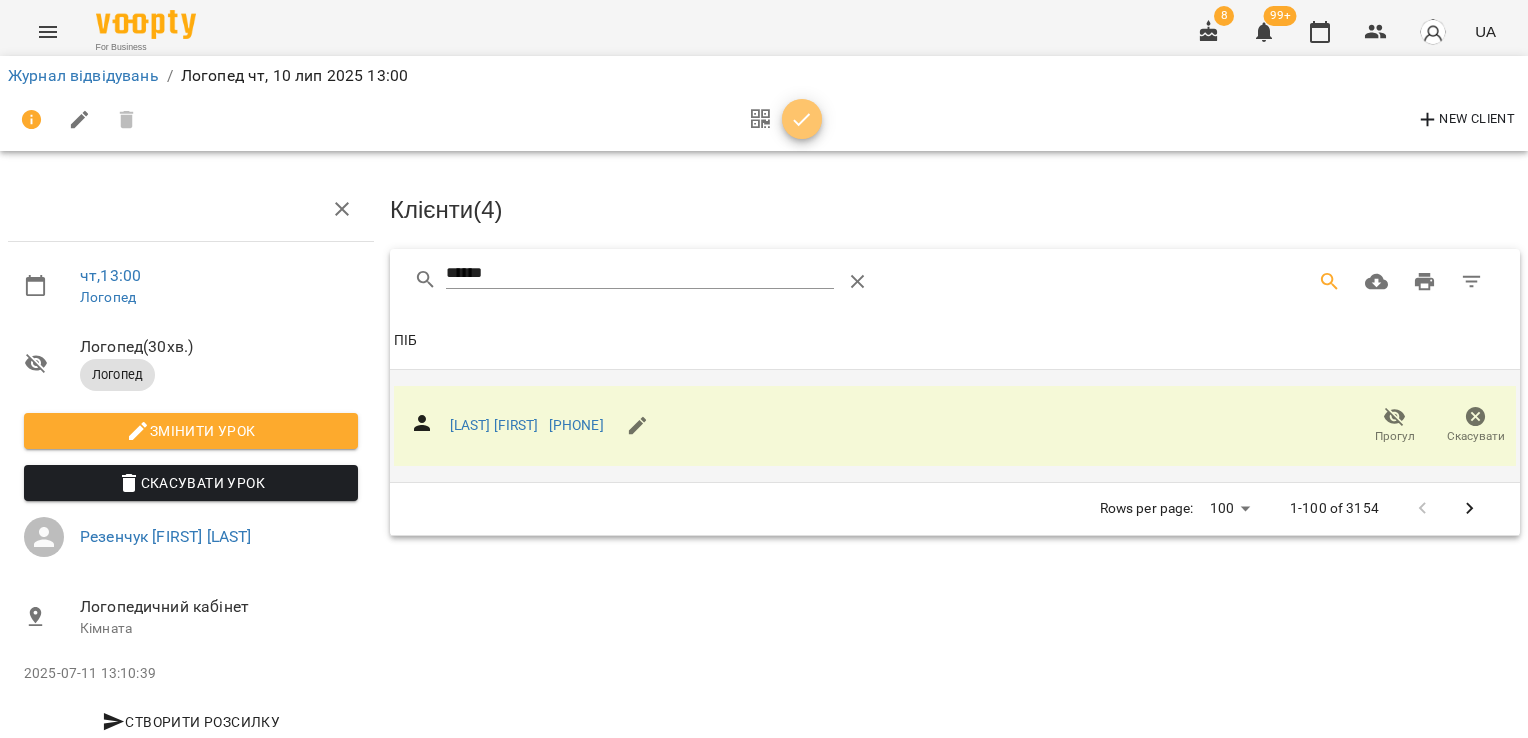 click 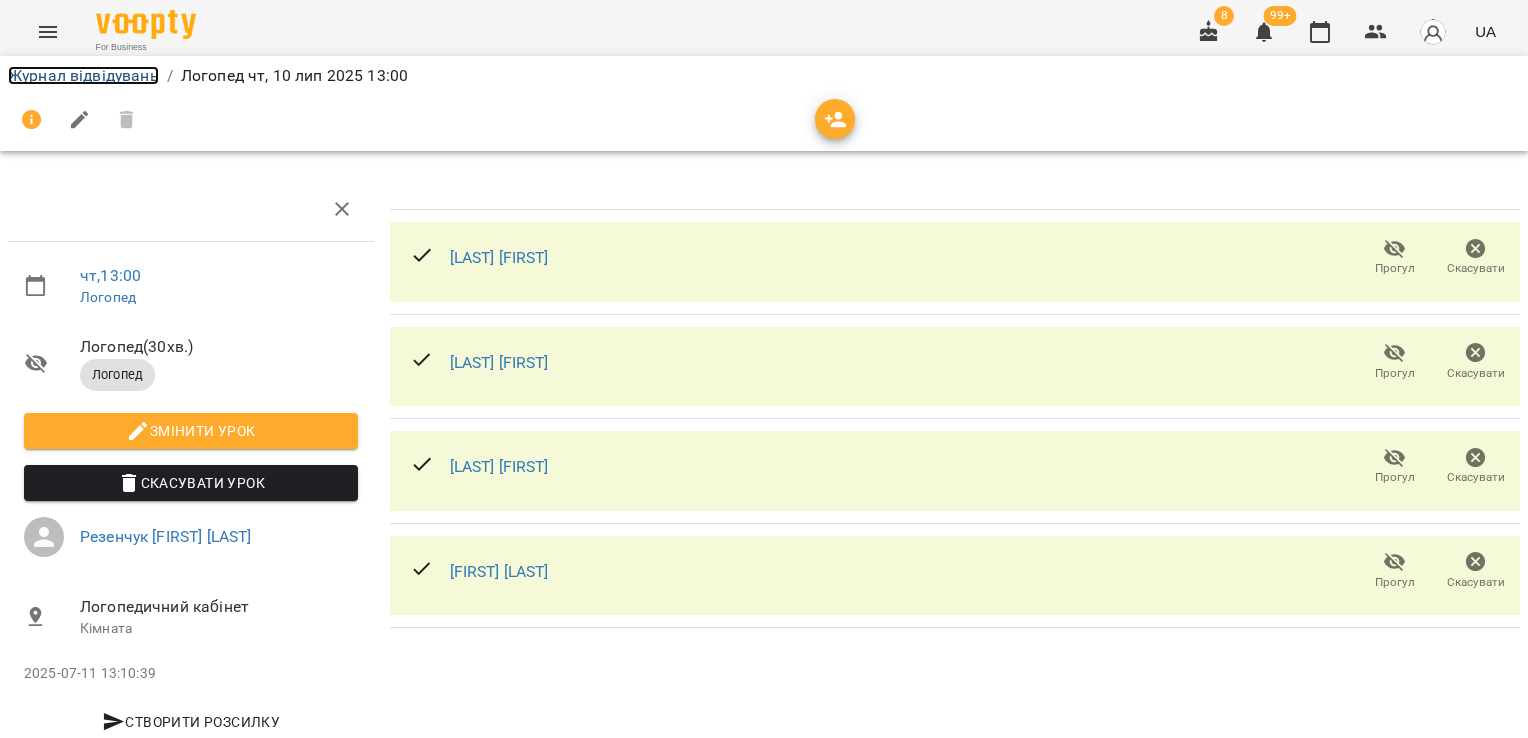 click on "Журнал відвідувань" at bounding box center [83, 75] 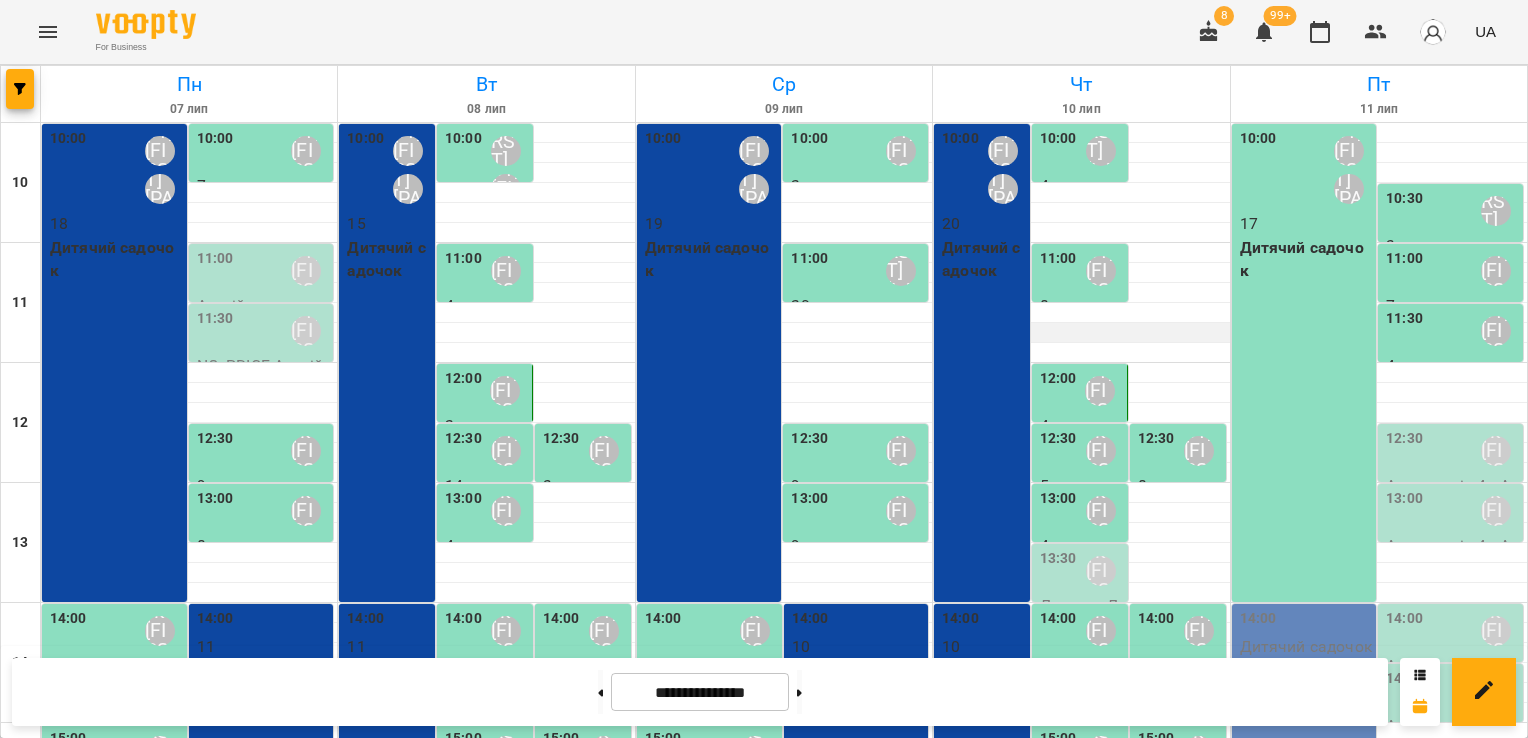click at bounding box center (1081, 333) 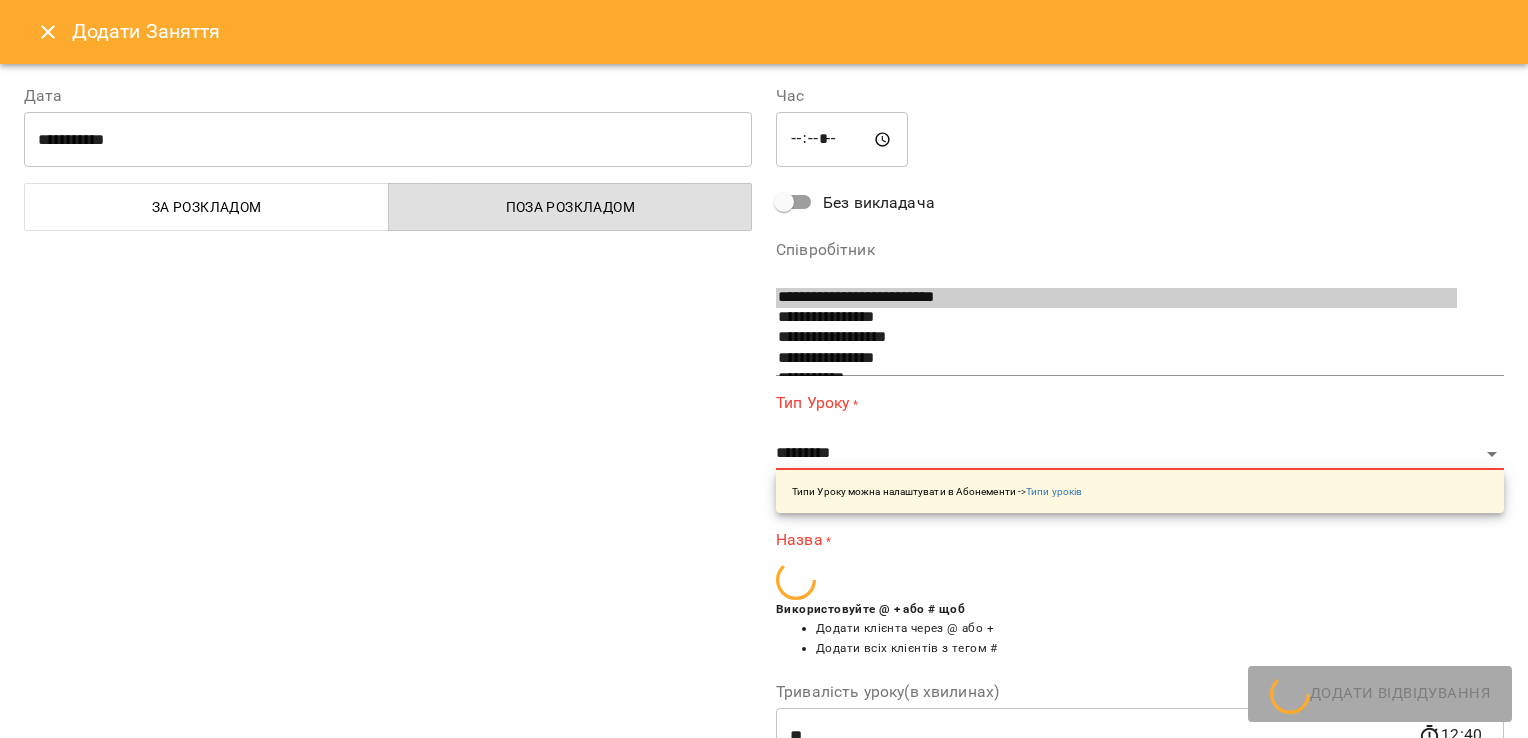 scroll, scrollTop: 33, scrollLeft: 0, axis: vertical 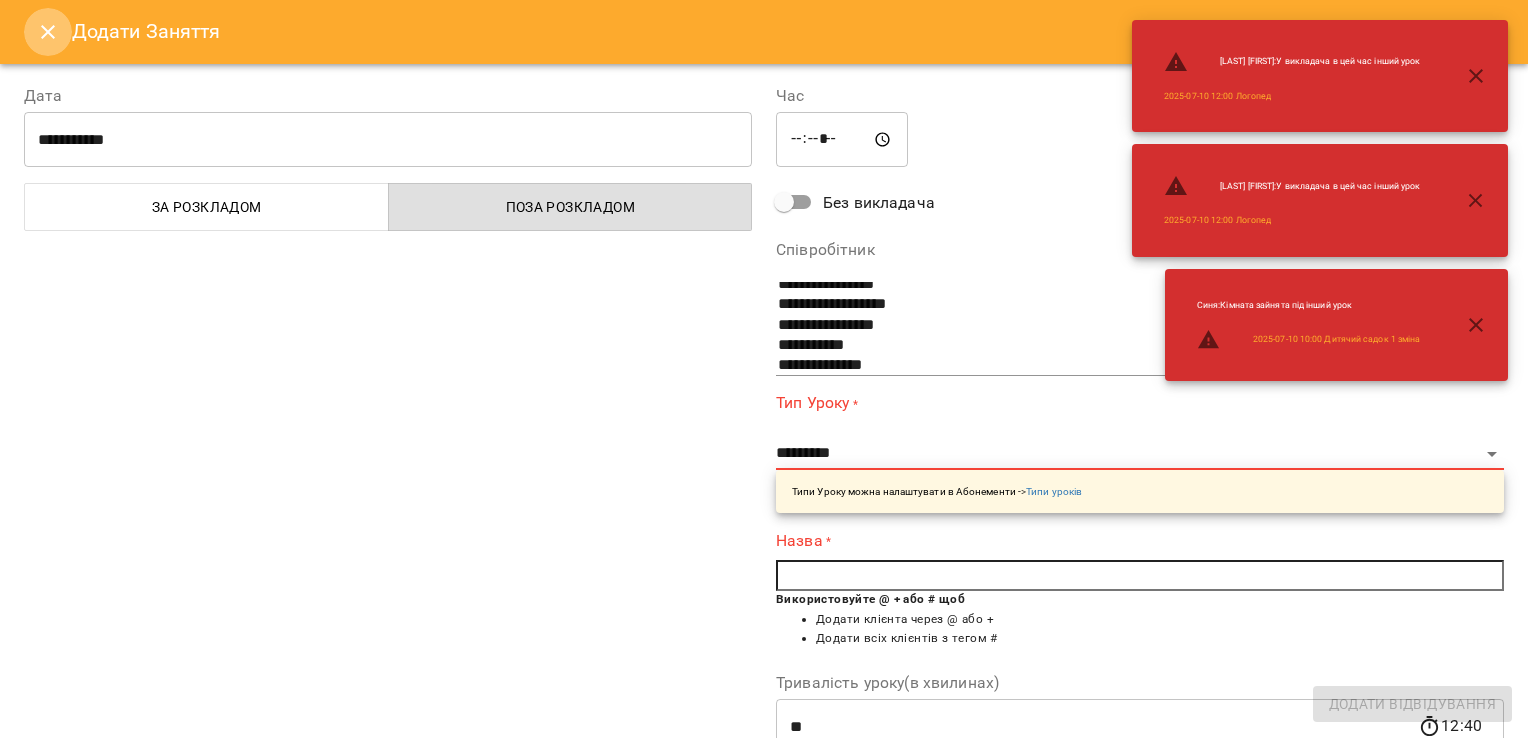 click 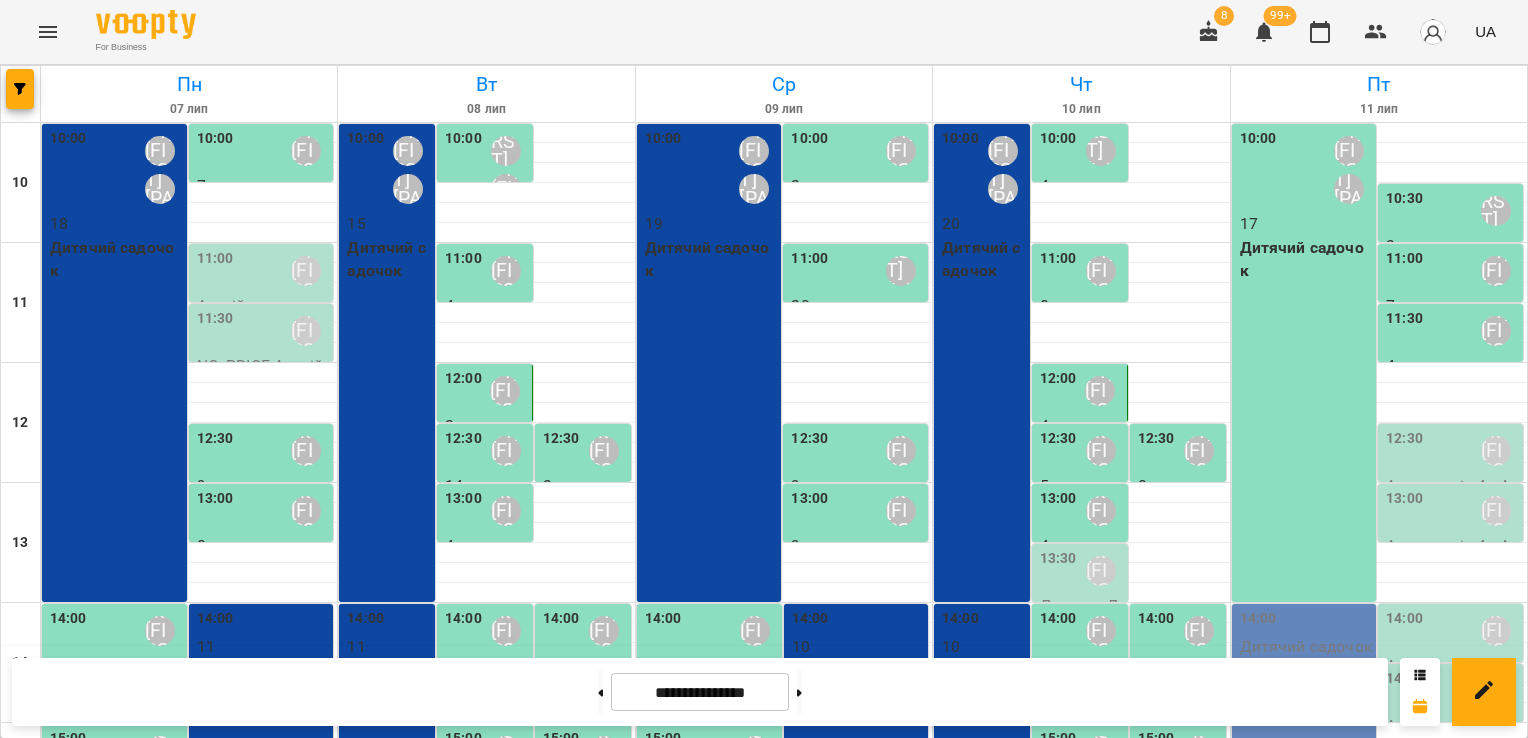 scroll, scrollTop: 300, scrollLeft: 0, axis: vertical 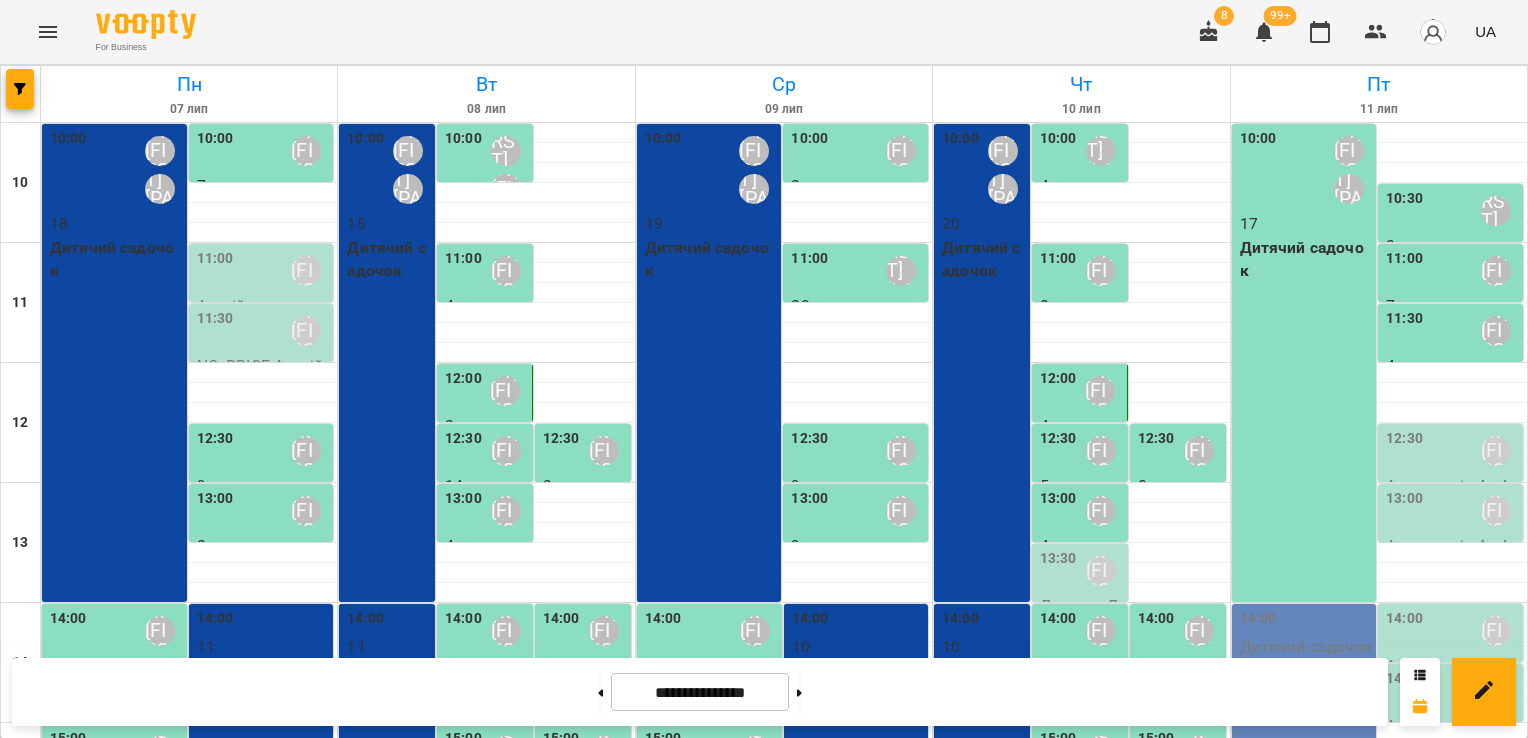 click on "[FIRST] [LAST]" at bounding box center (1101, 751) 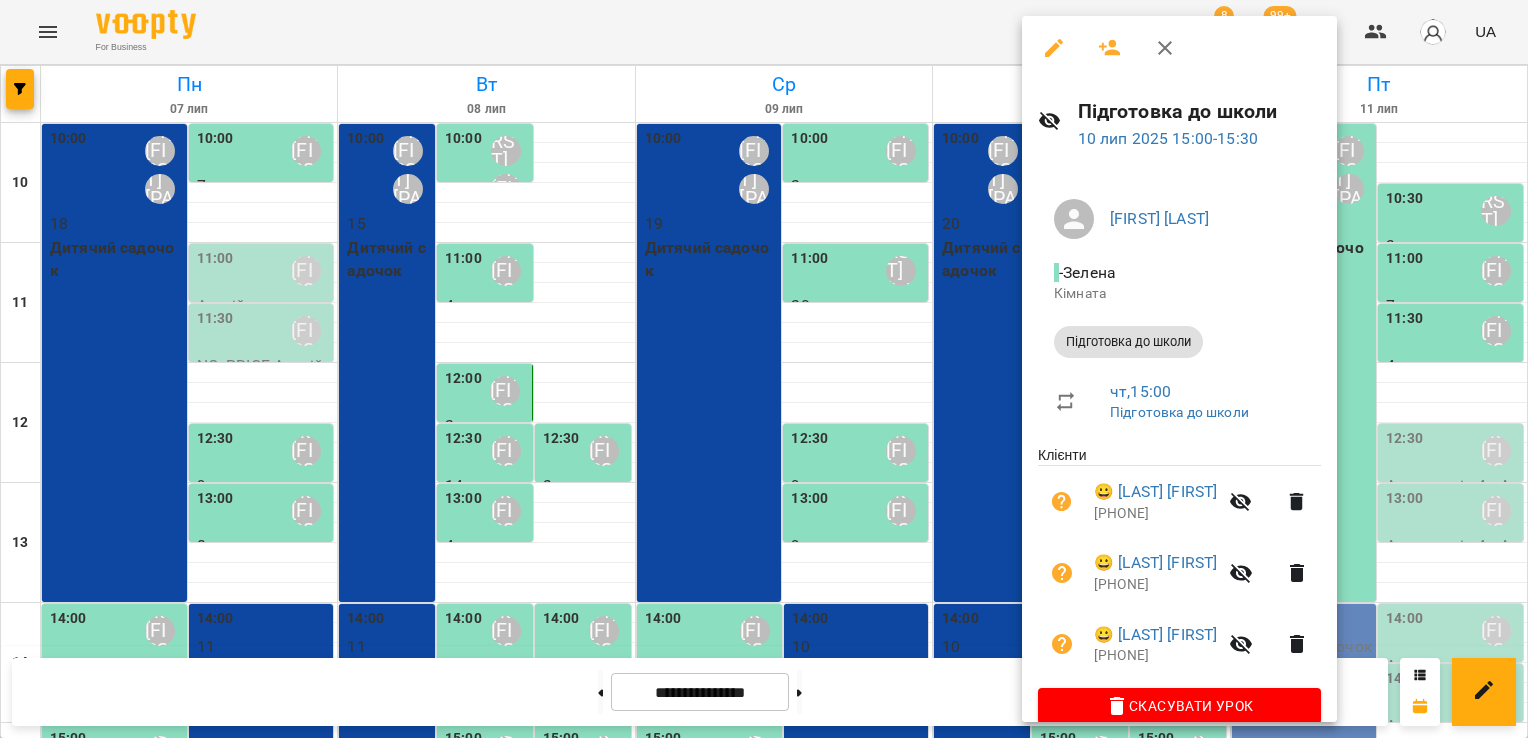 click at bounding box center [764, 369] 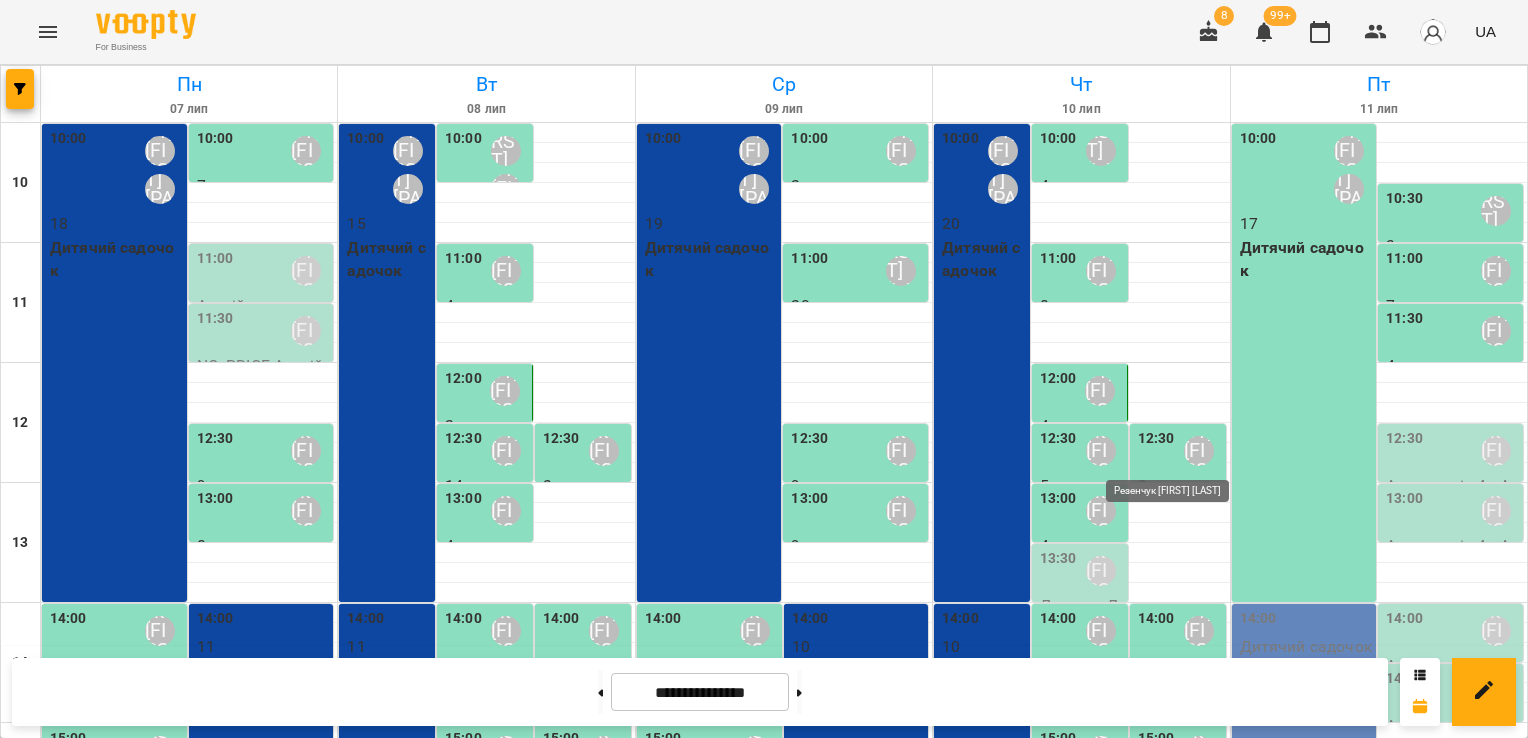 click on "Резенчук [FIRST] [LAST]" at bounding box center [1199, 751] 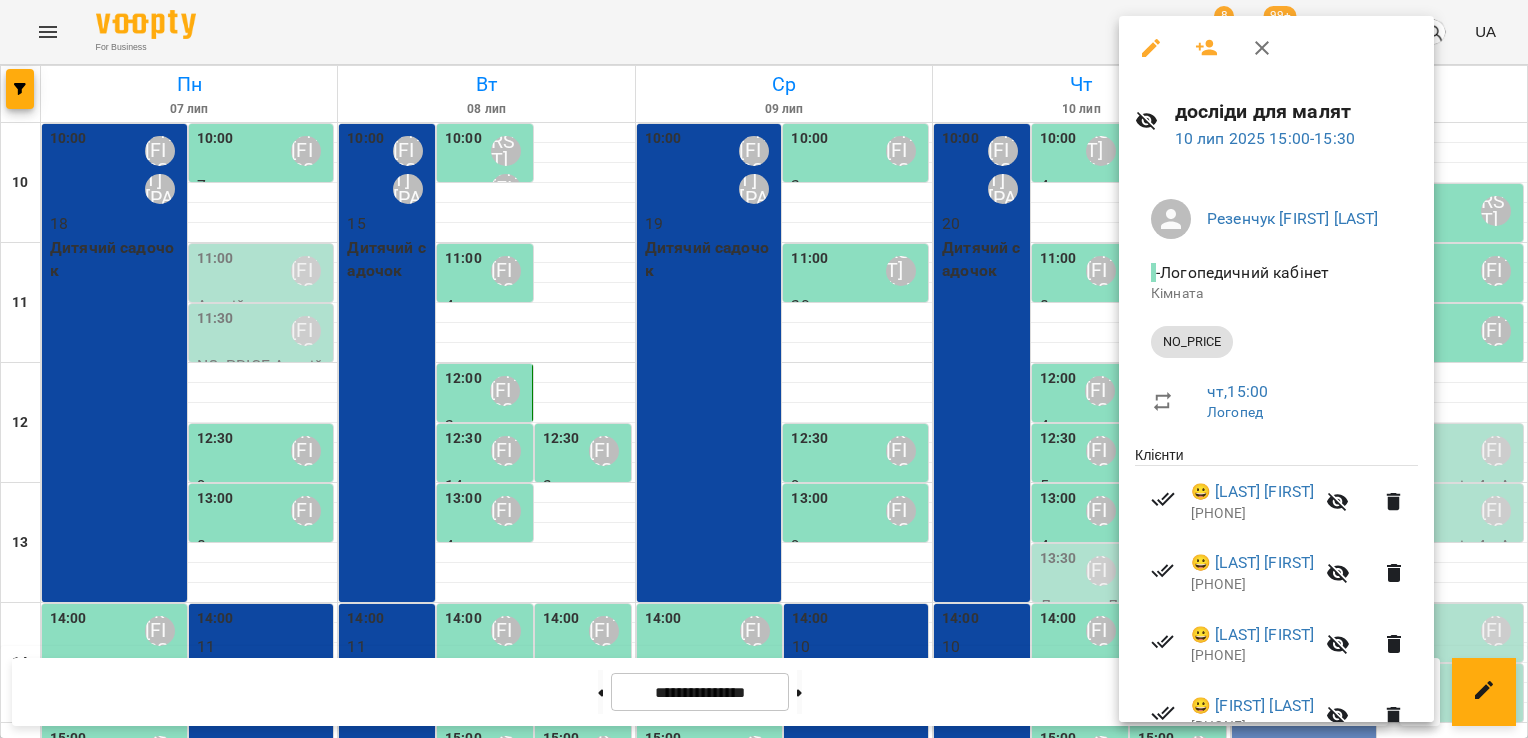 click at bounding box center (764, 369) 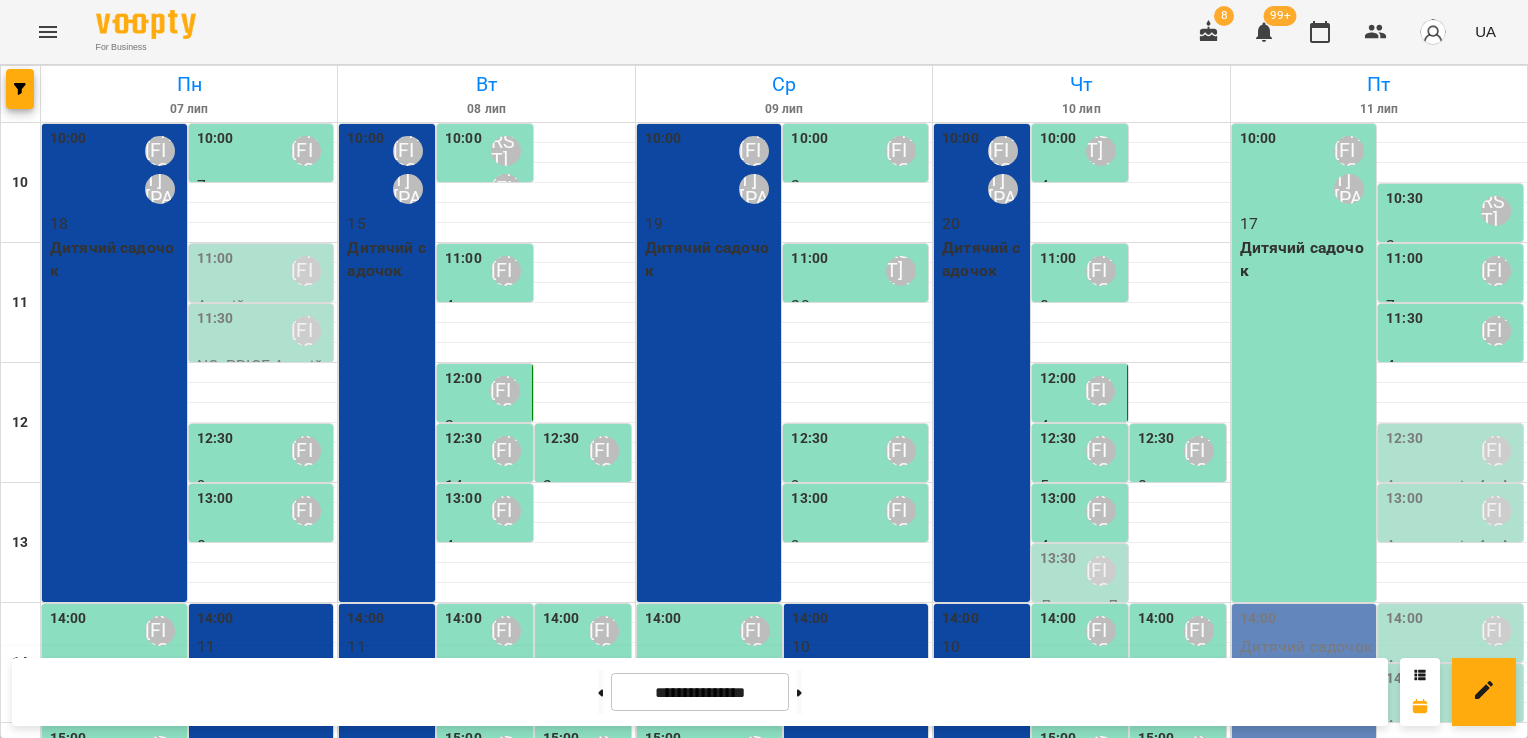 click on "14:30" at bounding box center [1156, 679] 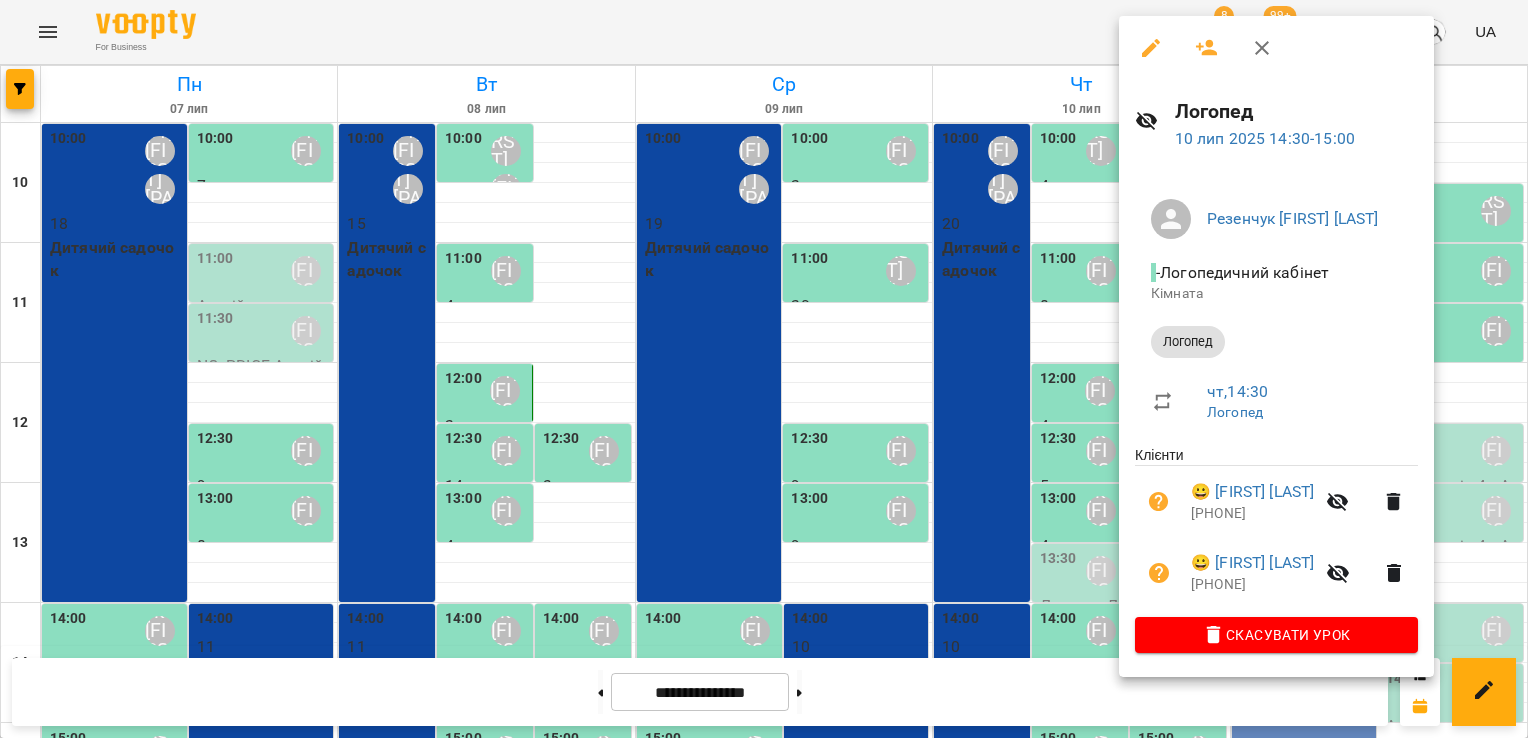 click at bounding box center (764, 369) 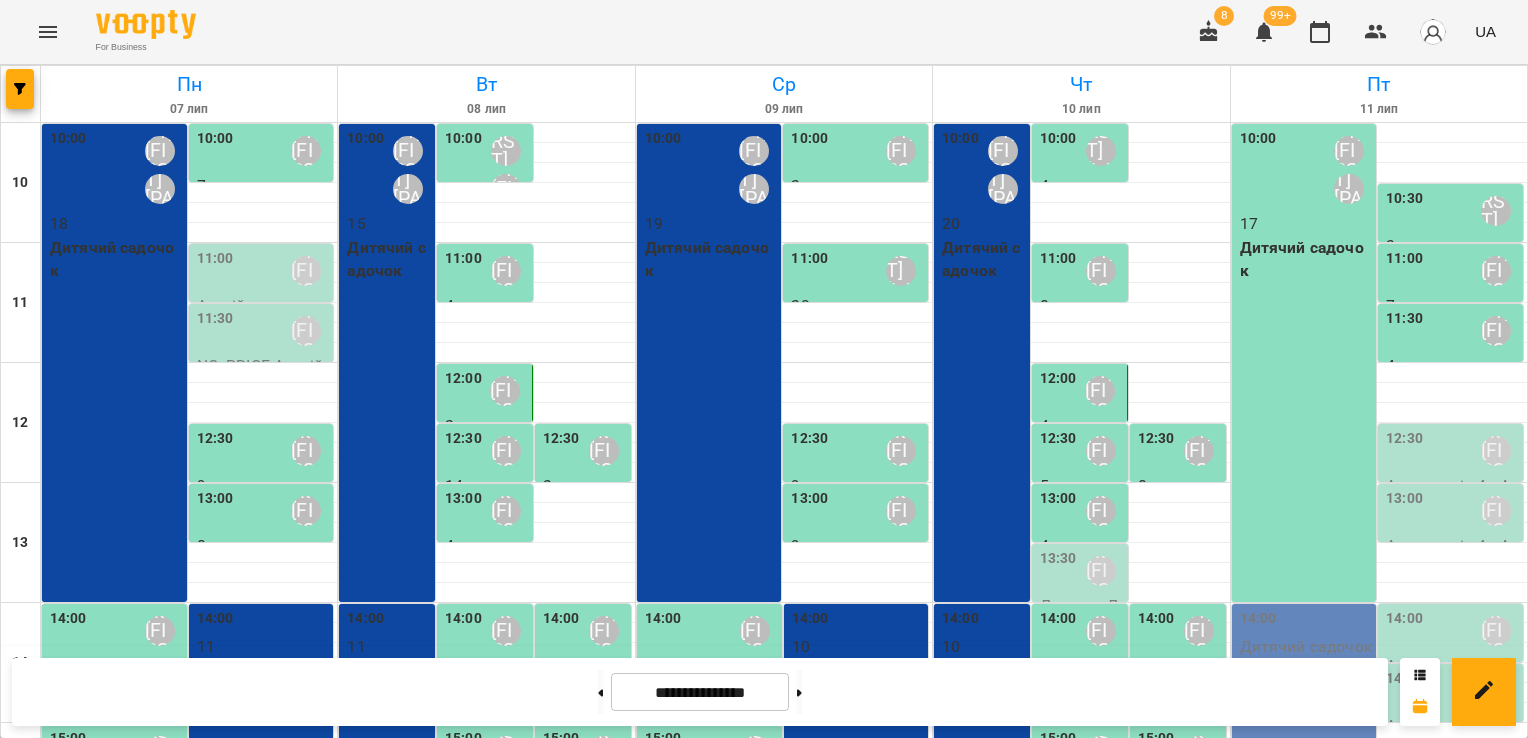 click on "14:30" at bounding box center (1058, 679) 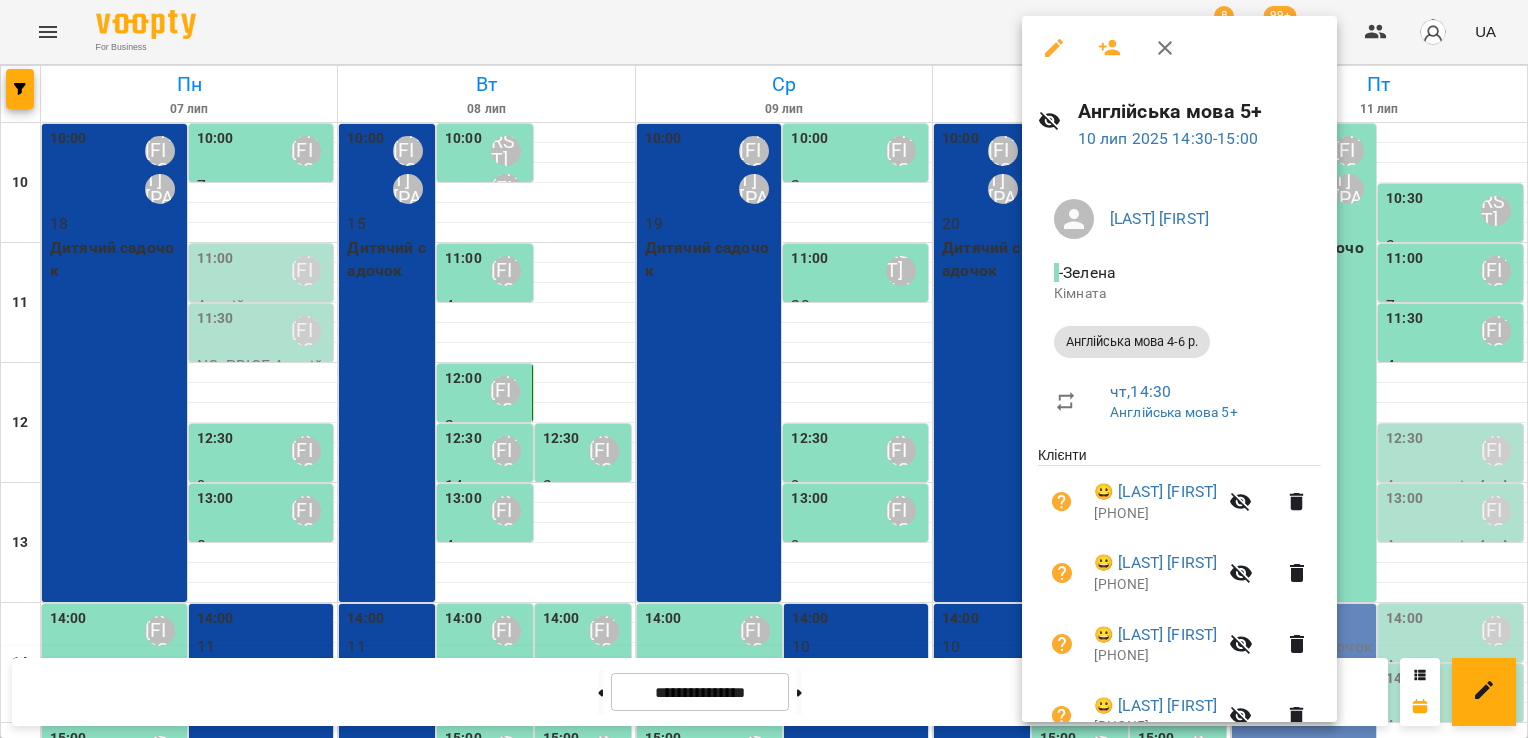 click at bounding box center (764, 369) 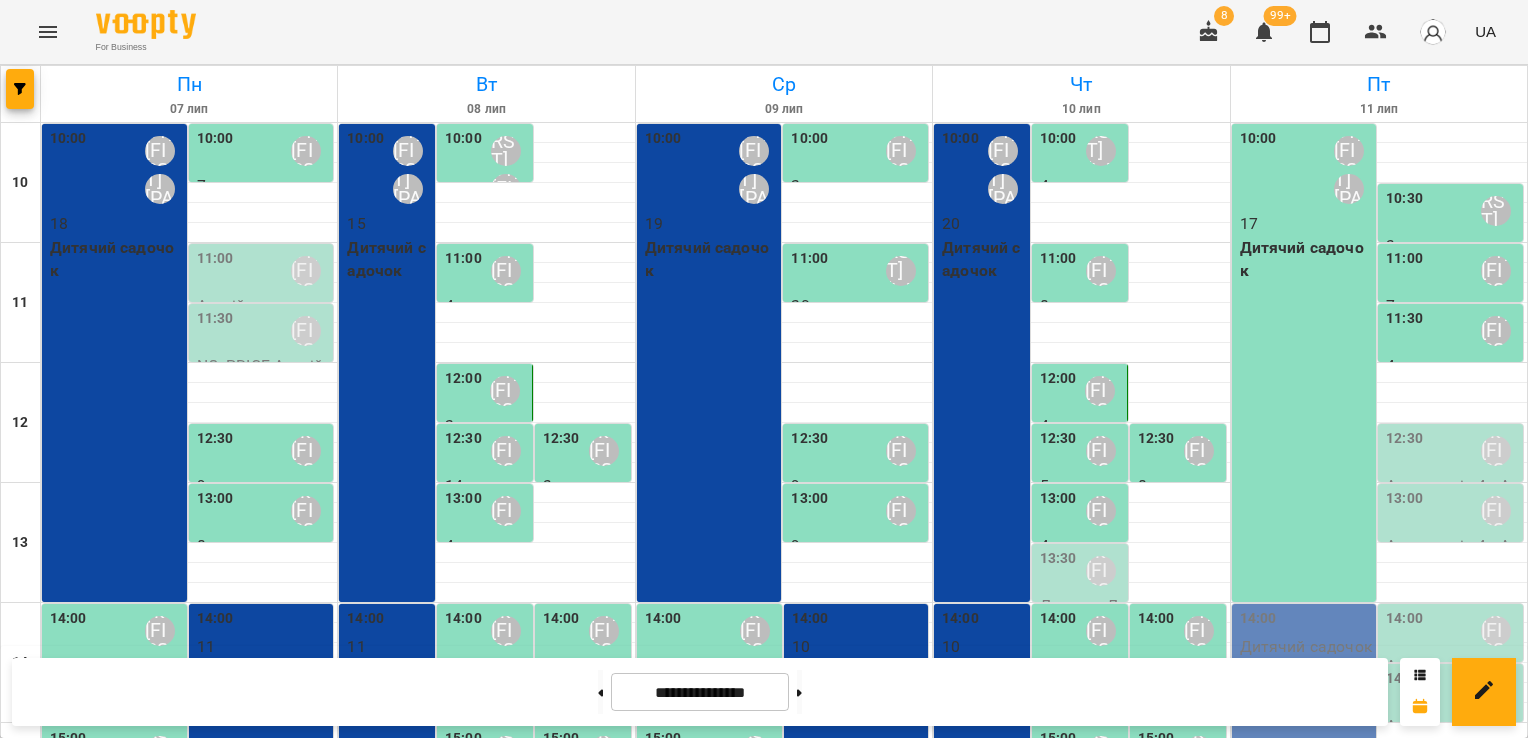 click on "14:00" at bounding box center (1058, 631) 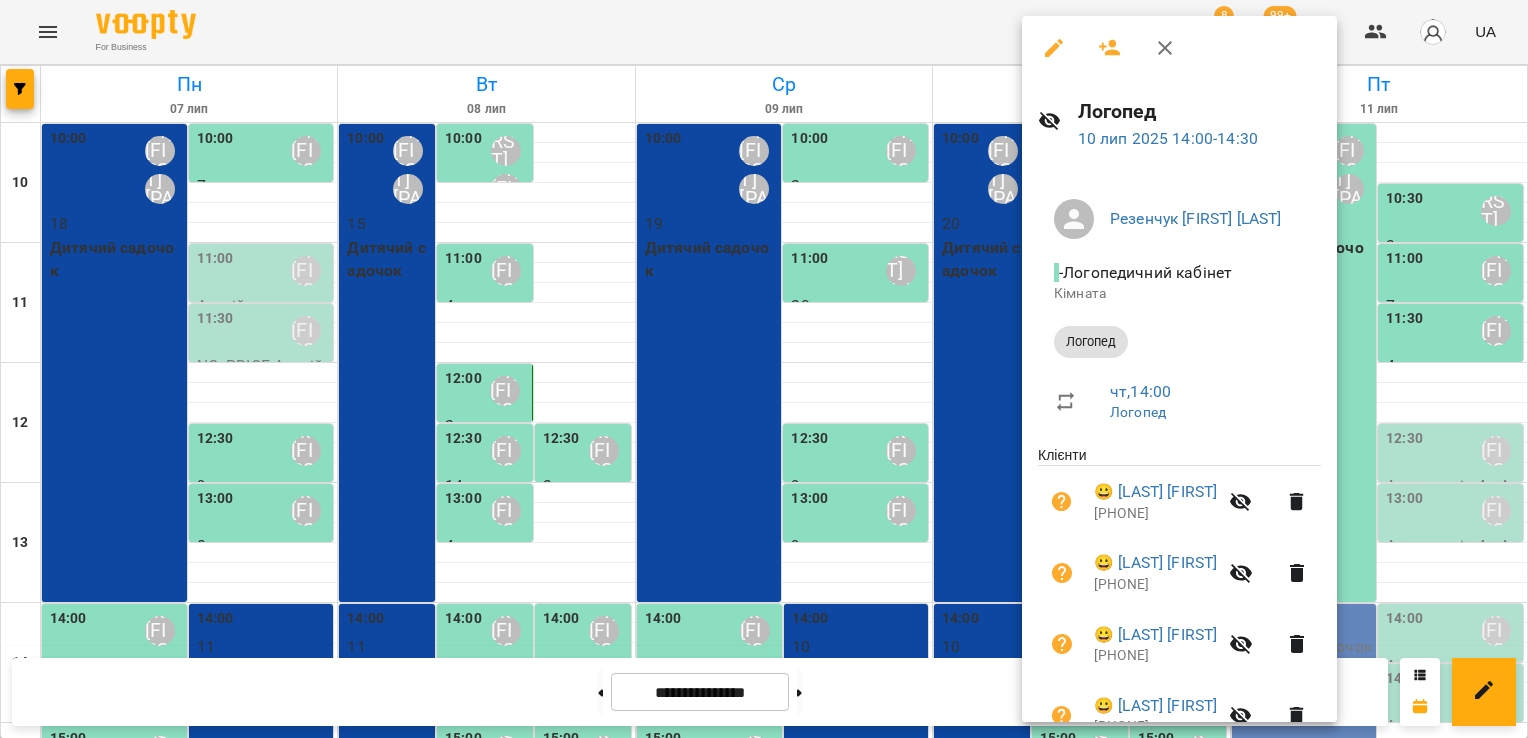 click at bounding box center (764, 369) 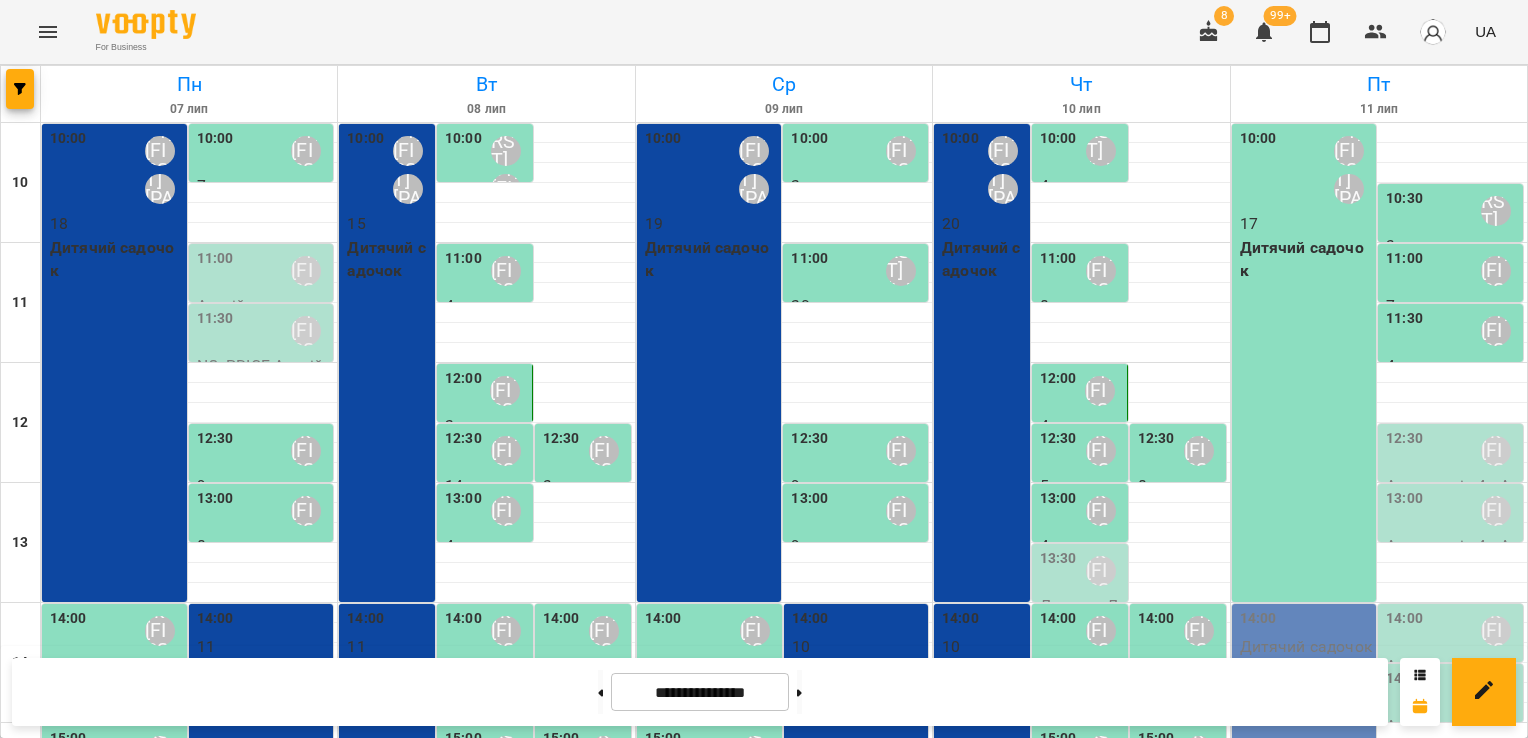 click on "14:00" at bounding box center (1156, 619) 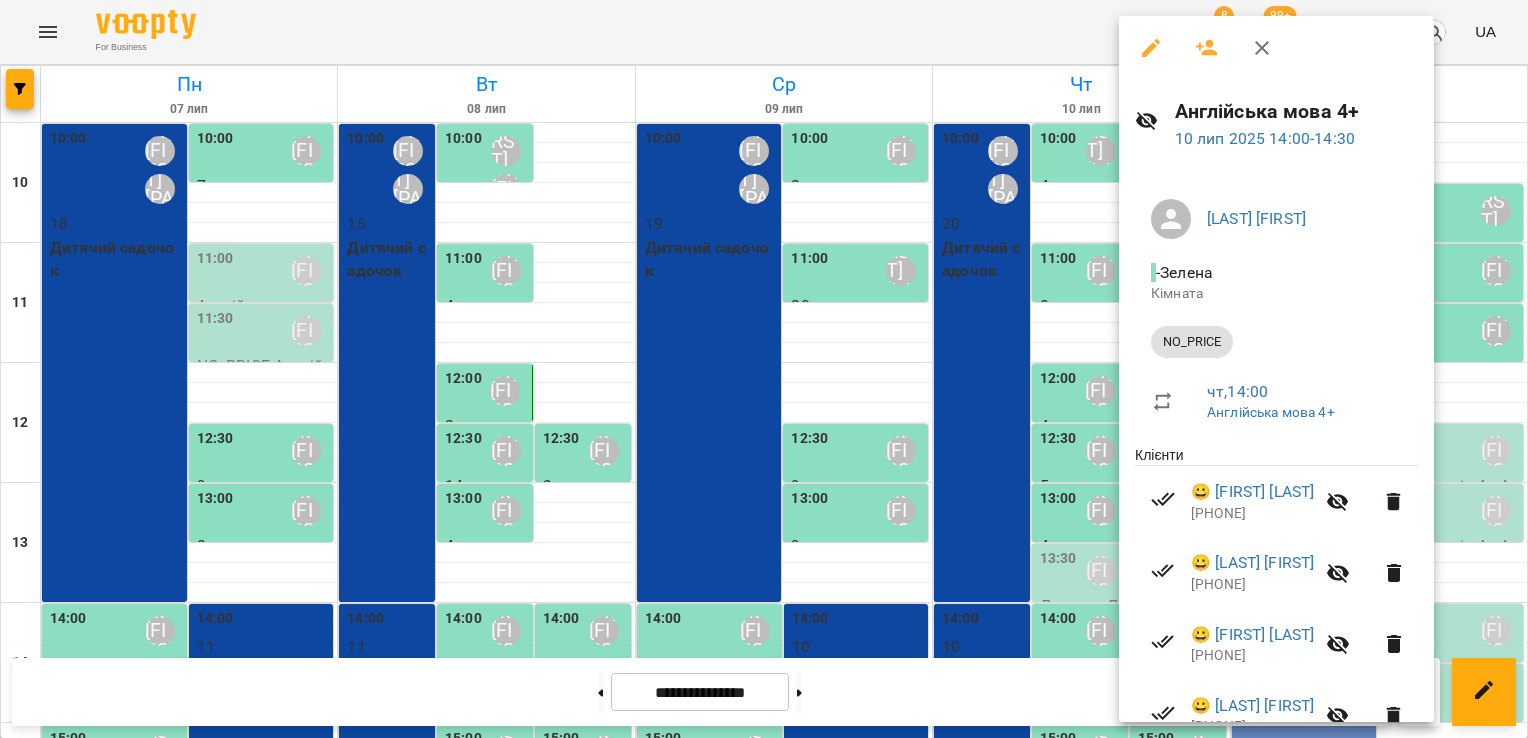 click at bounding box center [764, 369] 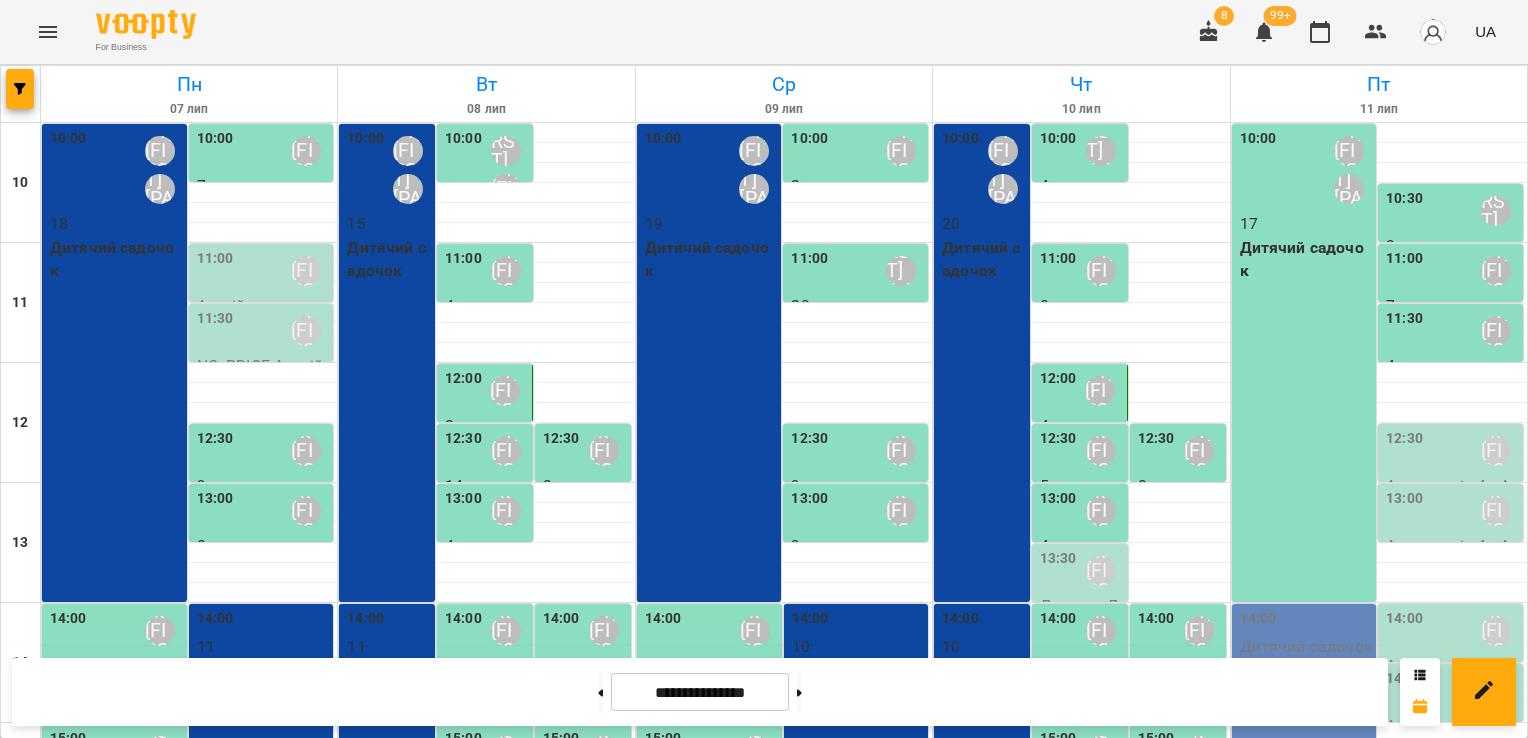 scroll, scrollTop: 0, scrollLeft: 0, axis: both 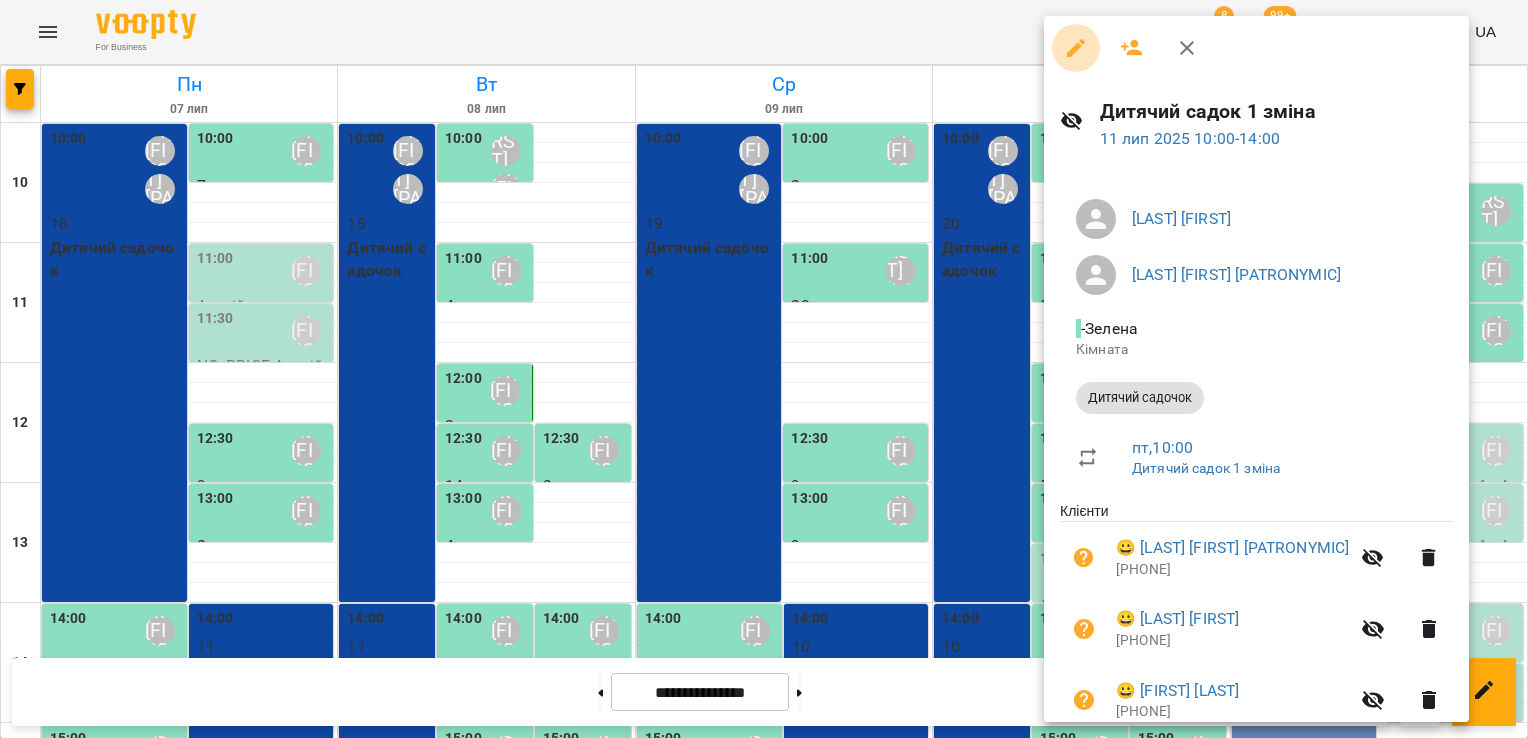 click 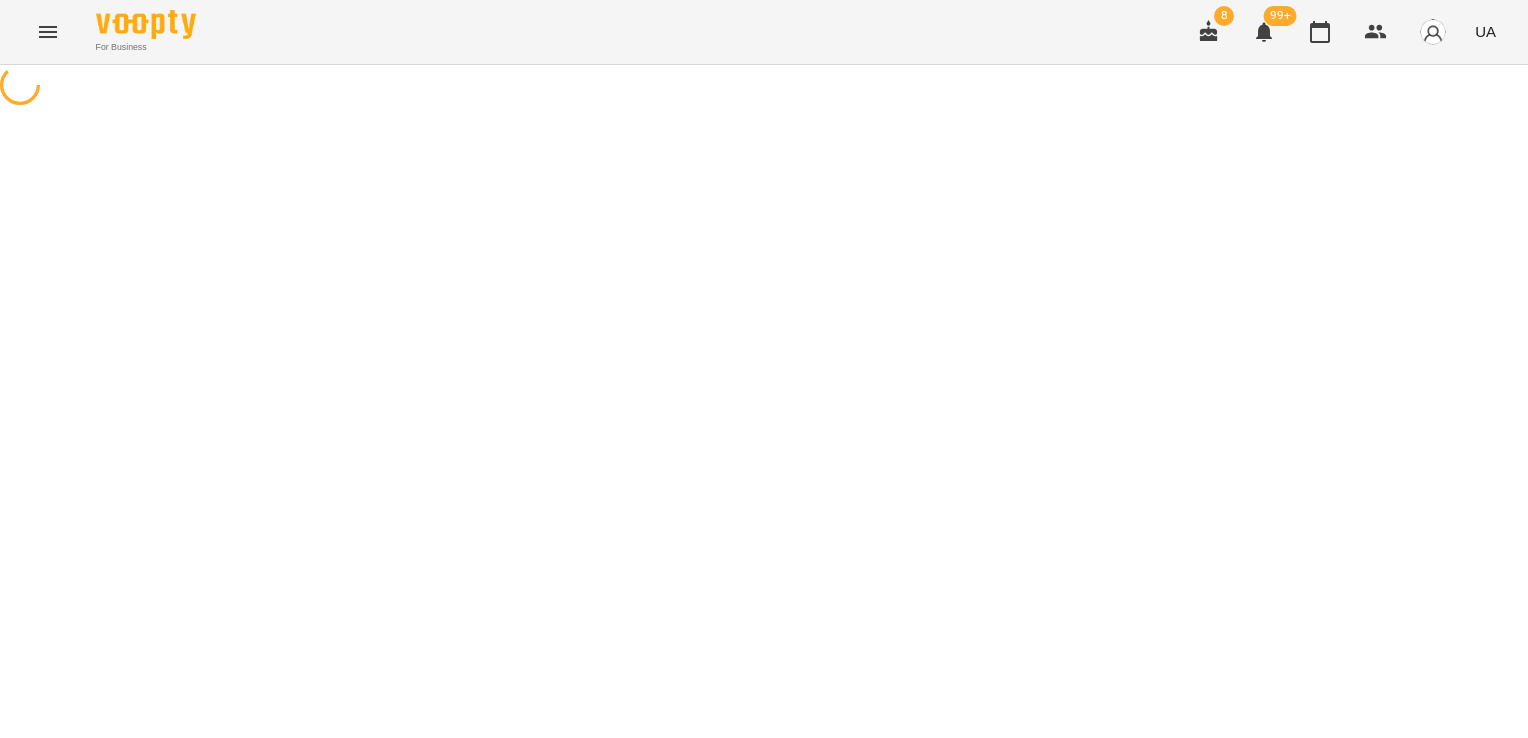select on "**********" 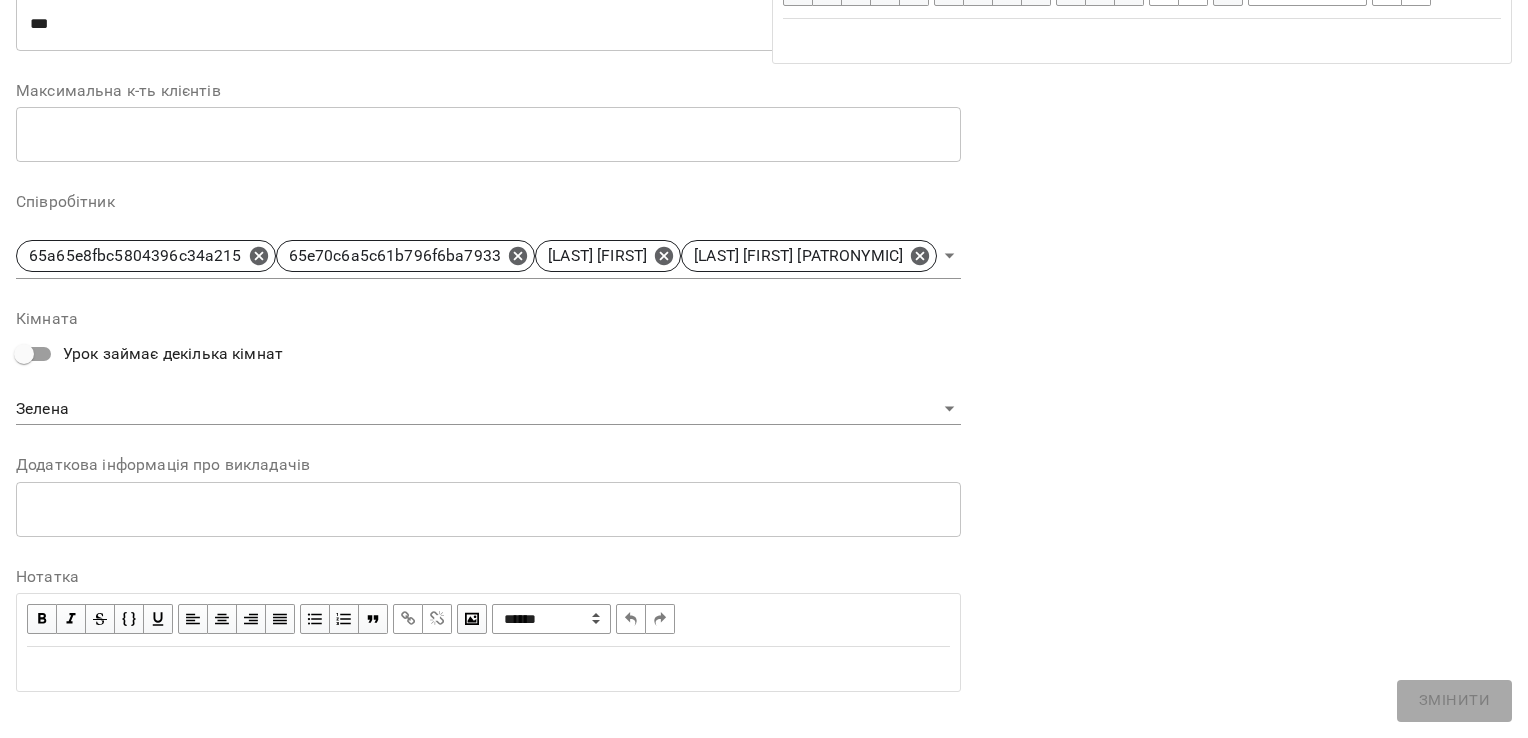 scroll, scrollTop: 464, scrollLeft: 0, axis: vertical 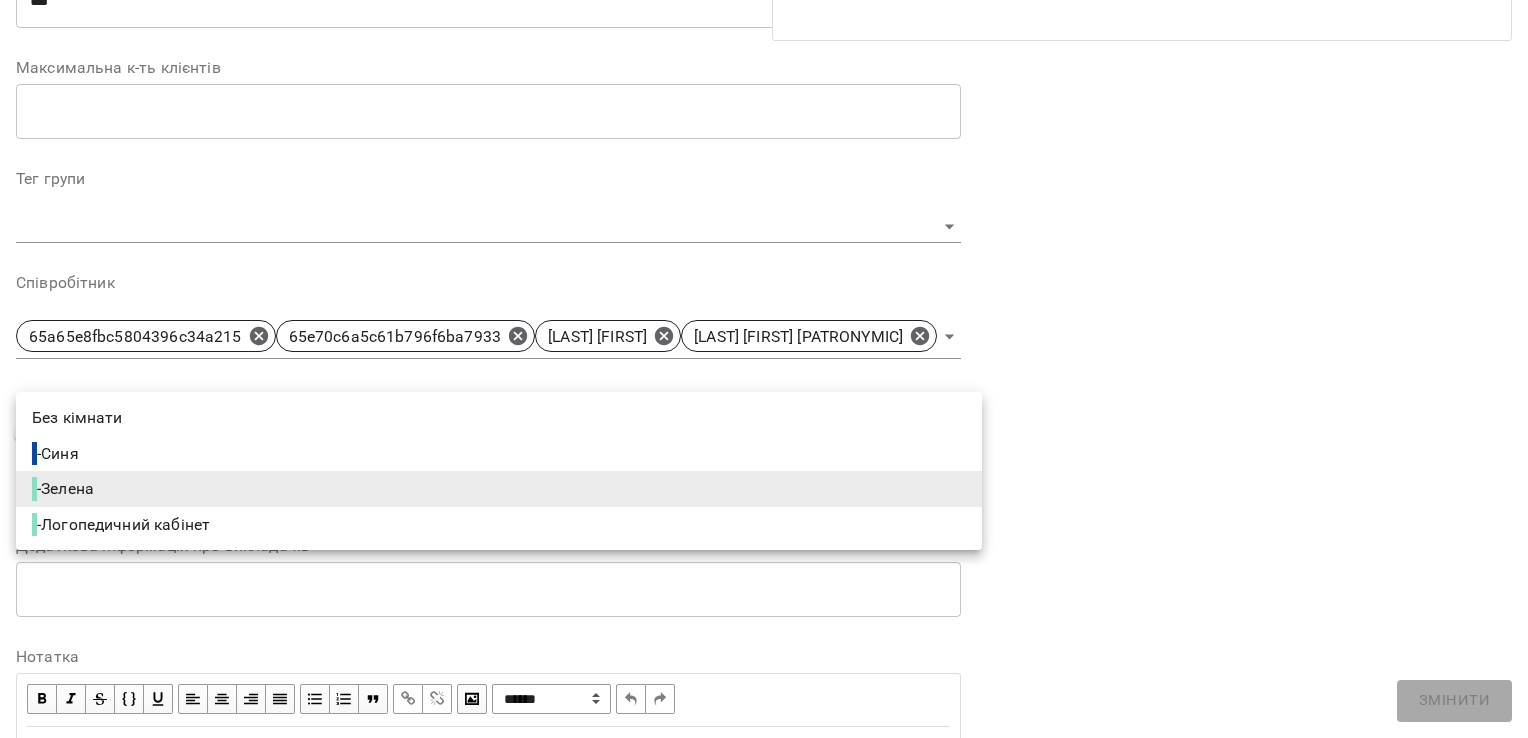 click on "For Business 8 99+ UA Журнал відвідувань / Дитячий садок 1 зміна   пт, 11 лип 2025 10:00 пт ,  10:00 Дитячий садок 1 зміна   Дитячий садок 1 зміна ( 240 хв. ) Дитячий садочок Змінити урок Скасувати Урок 65a65e8fbc5804396c34a215 65e70c6a5c61b796f6ba7933 [LAST] [FIRST] [LAST] [FIRST] [PATRONYMIC] Зелена Кімната 2025-07-11 12:10:25 Створити розсилку   [LAST] [FIRST] Прогул Скасувати   [LAST] [FIRST] Прогул Скасувати   [LAST] [FIRST] Прогул Скасувати   [LAST] [FIRST] Прогул Скасувати   [LAST] [FIRST] Прогул Скасувати   [LAST] [FIRST] Прогул Скасувати   [LAST] [FIRST] Прогул" at bounding box center [764, 998] 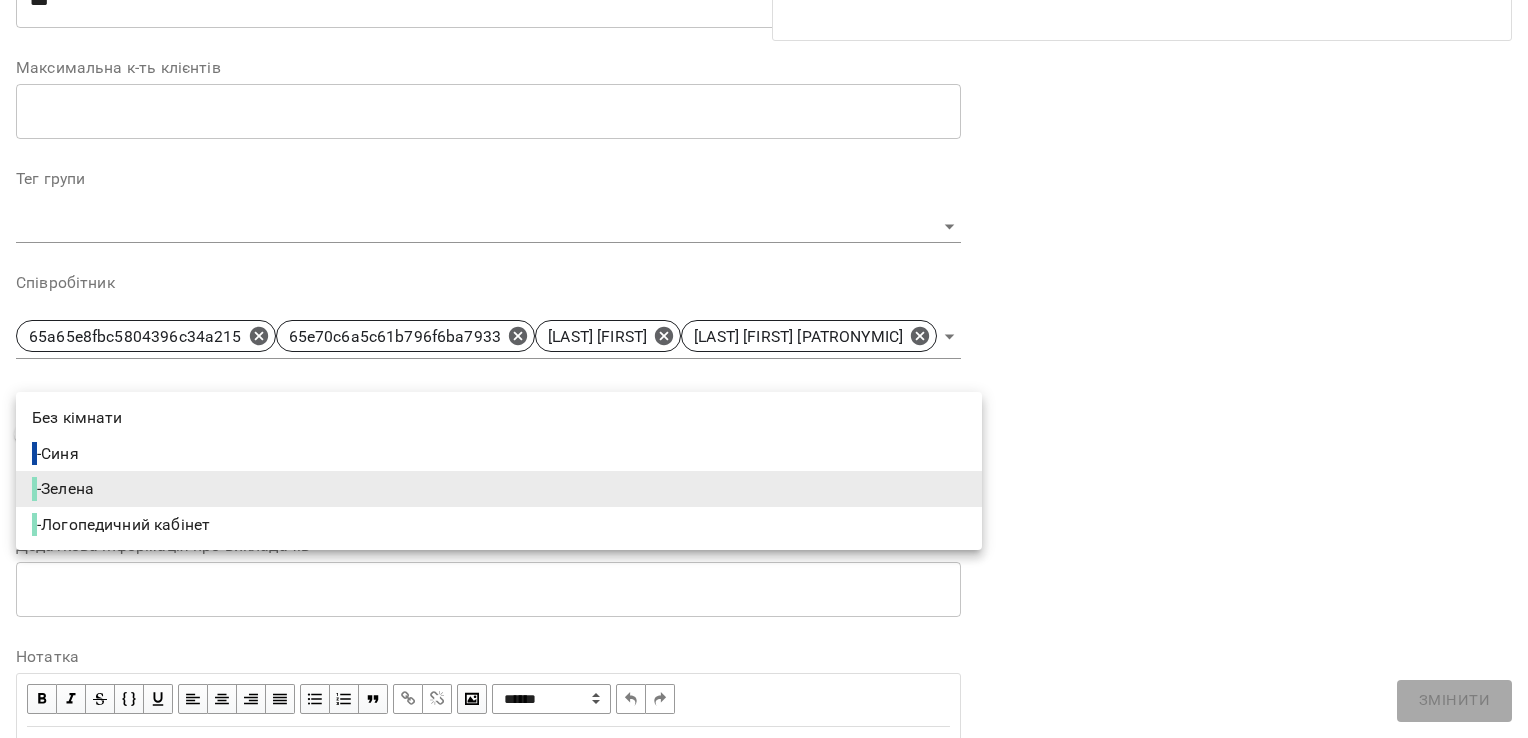 type on "**********" 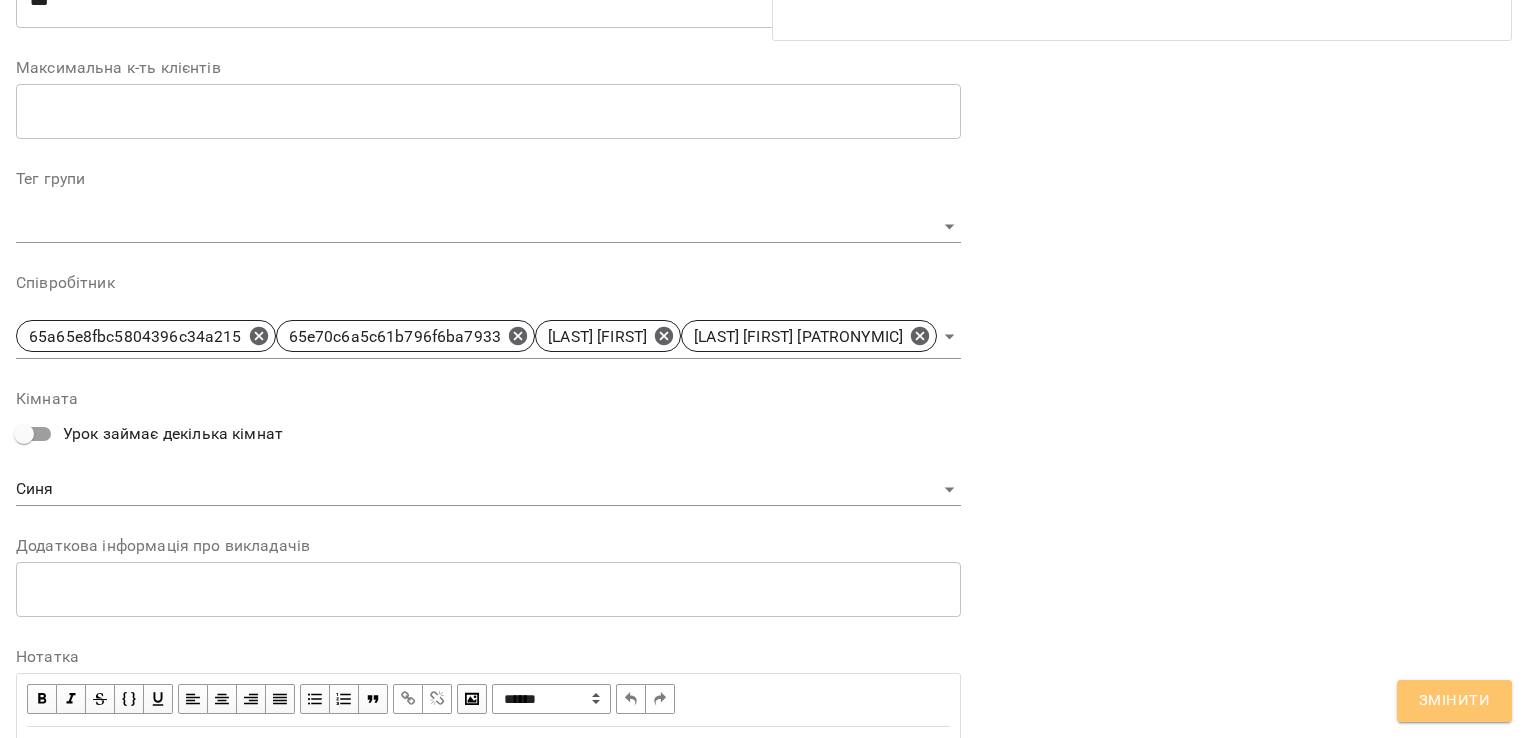 click on "Змінити" at bounding box center (1454, 701) 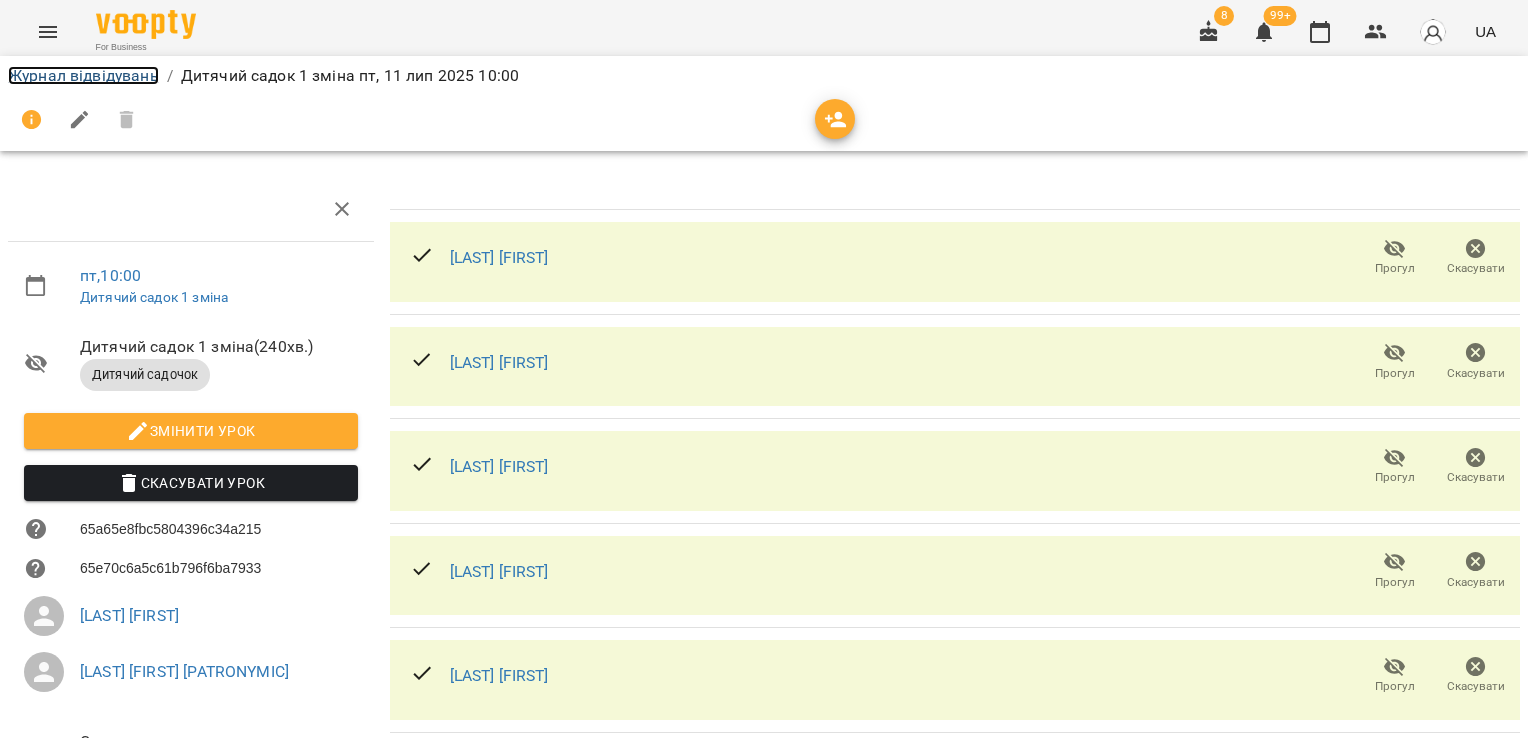 click on "Журнал відвідувань" at bounding box center [83, 75] 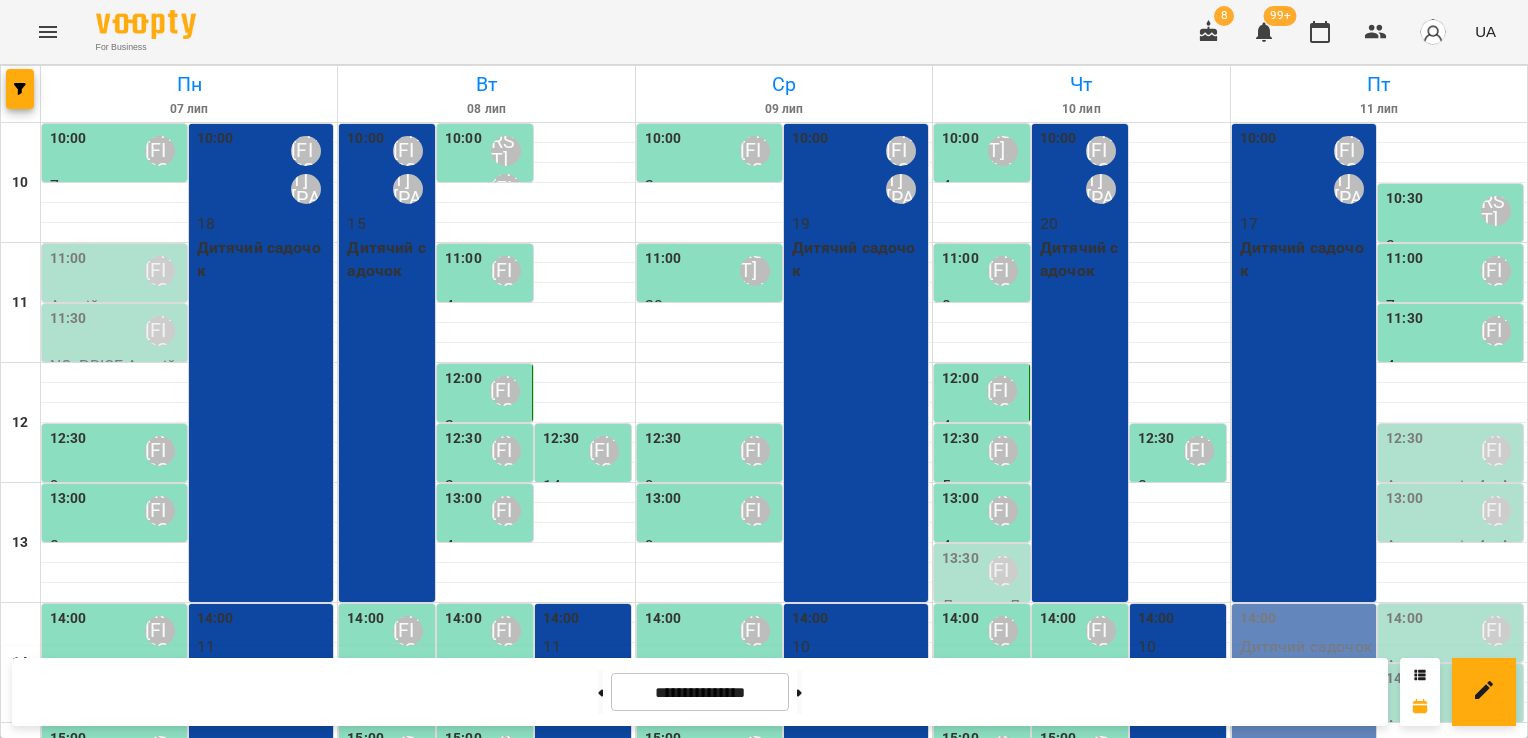 click on "12:30" at bounding box center (1404, 451) 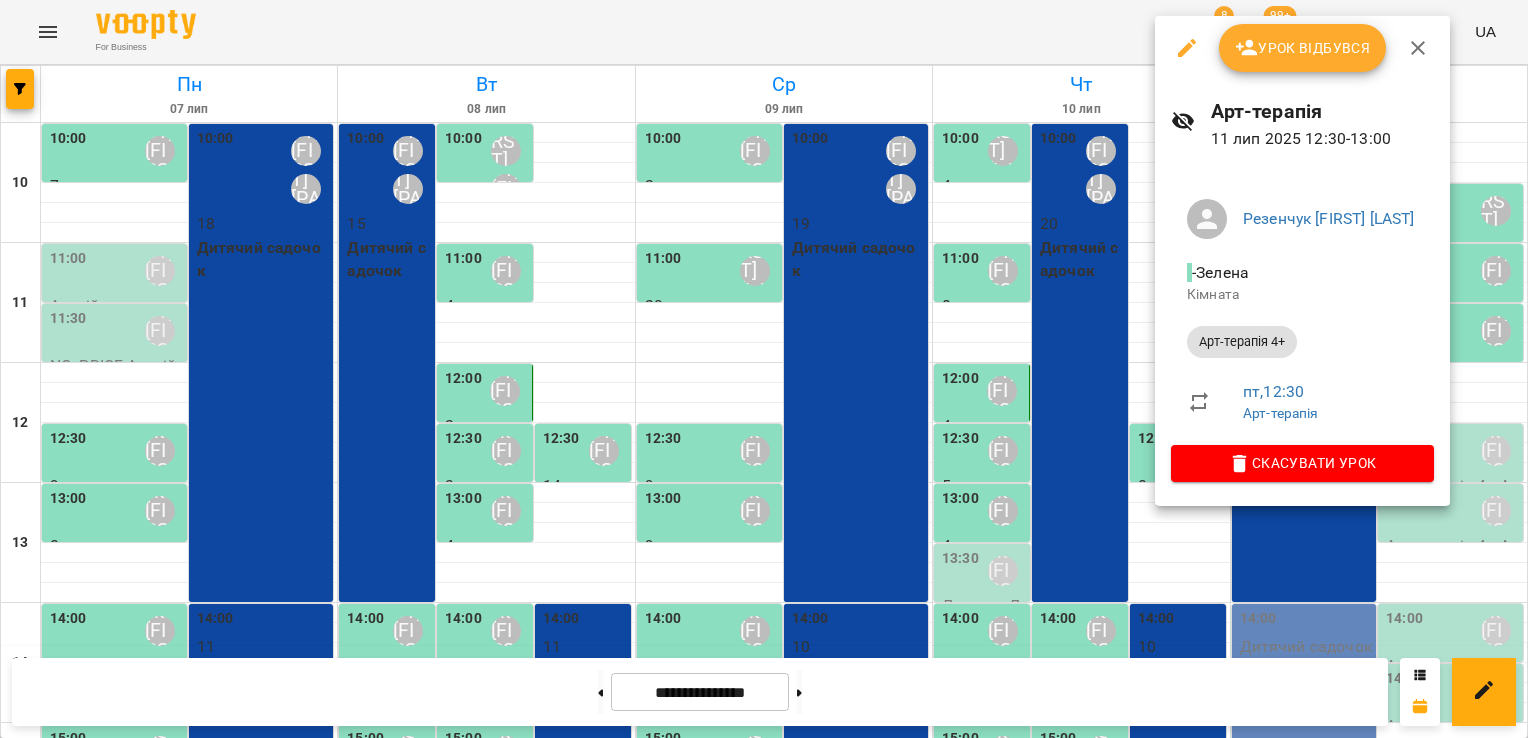 click on "Урок відбувся" at bounding box center (1303, 48) 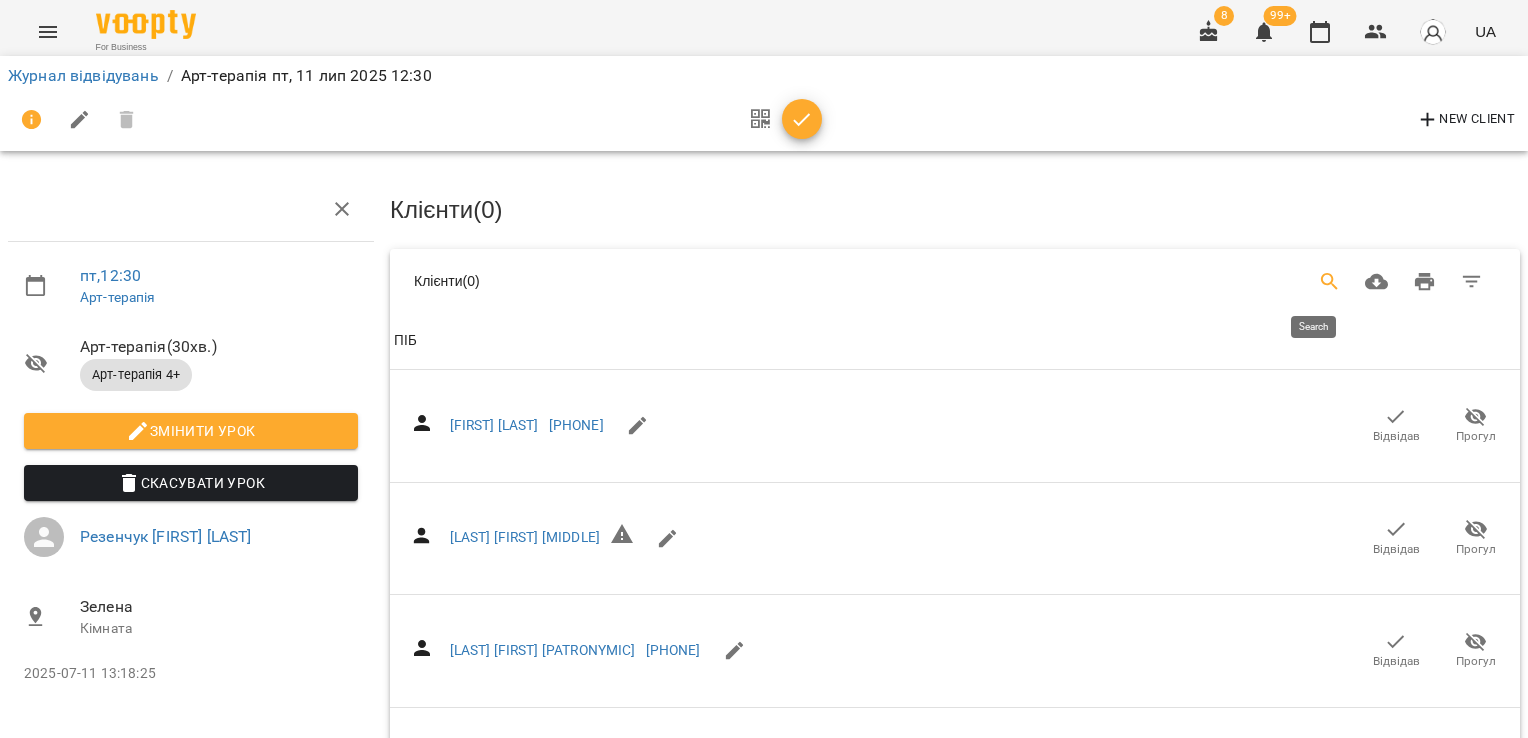 click at bounding box center (1330, 282) 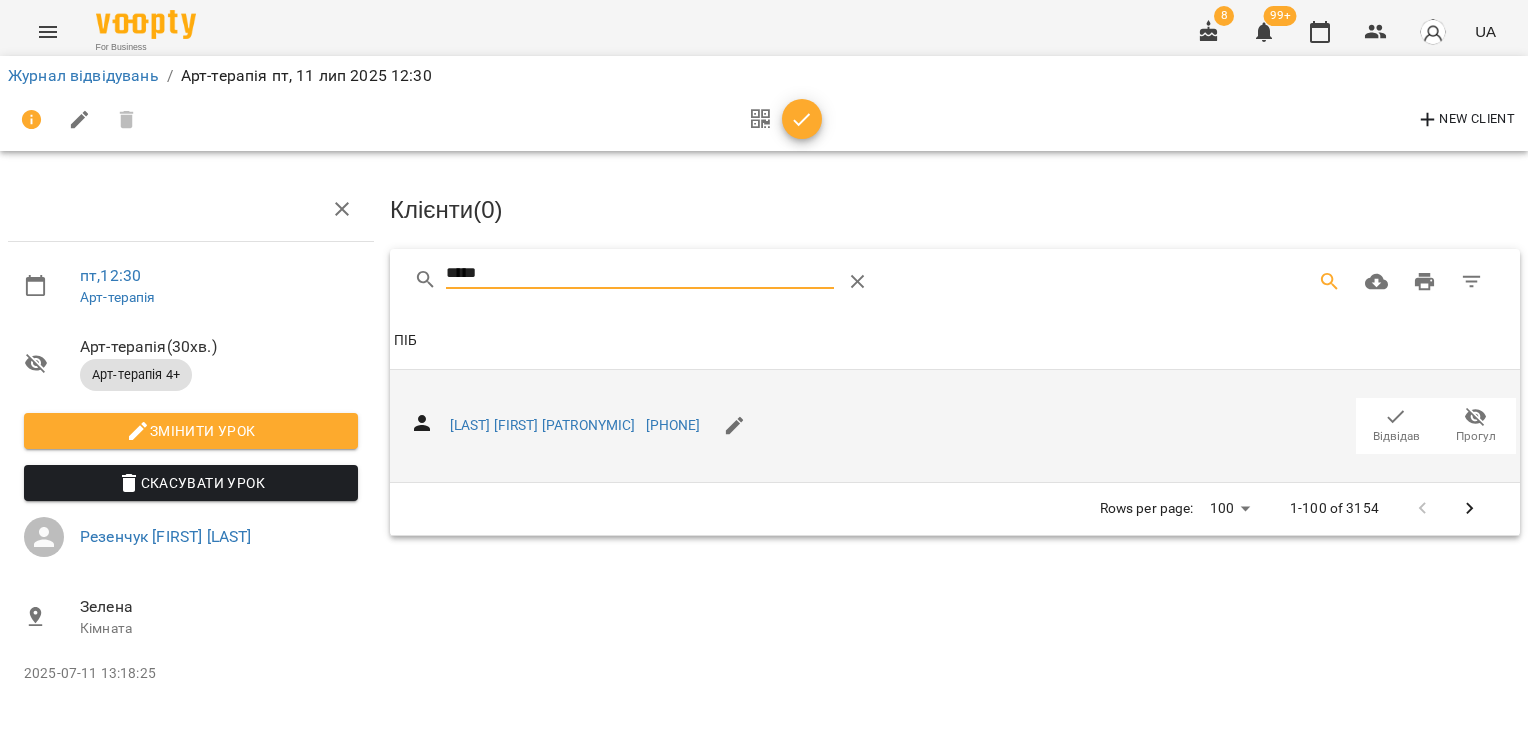 click on "Відвідав" at bounding box center (1396, 436) 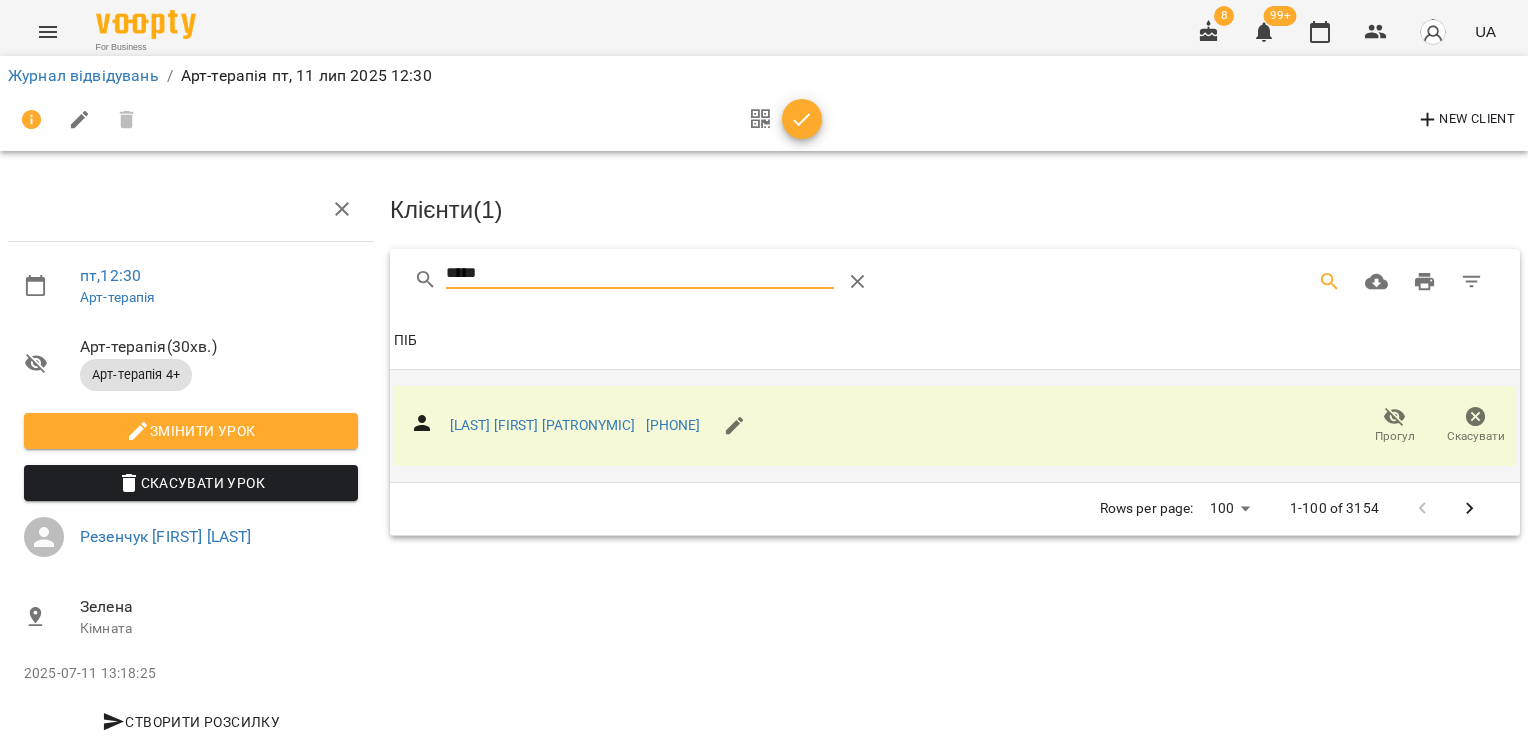 drag, startPoint x: 534, startPoint y: 270, endPoint x: 392, endPoint y: 270, distance: 142 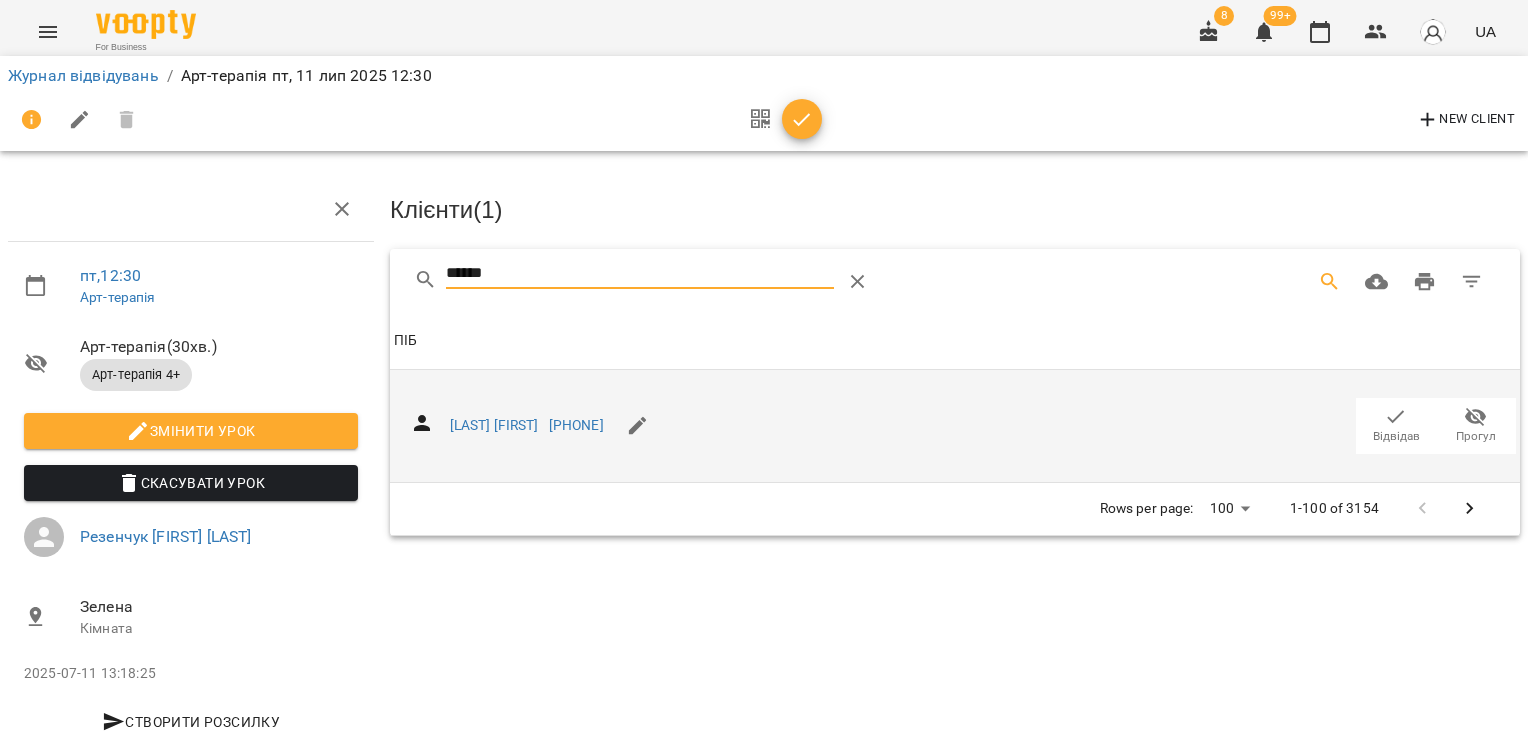 click 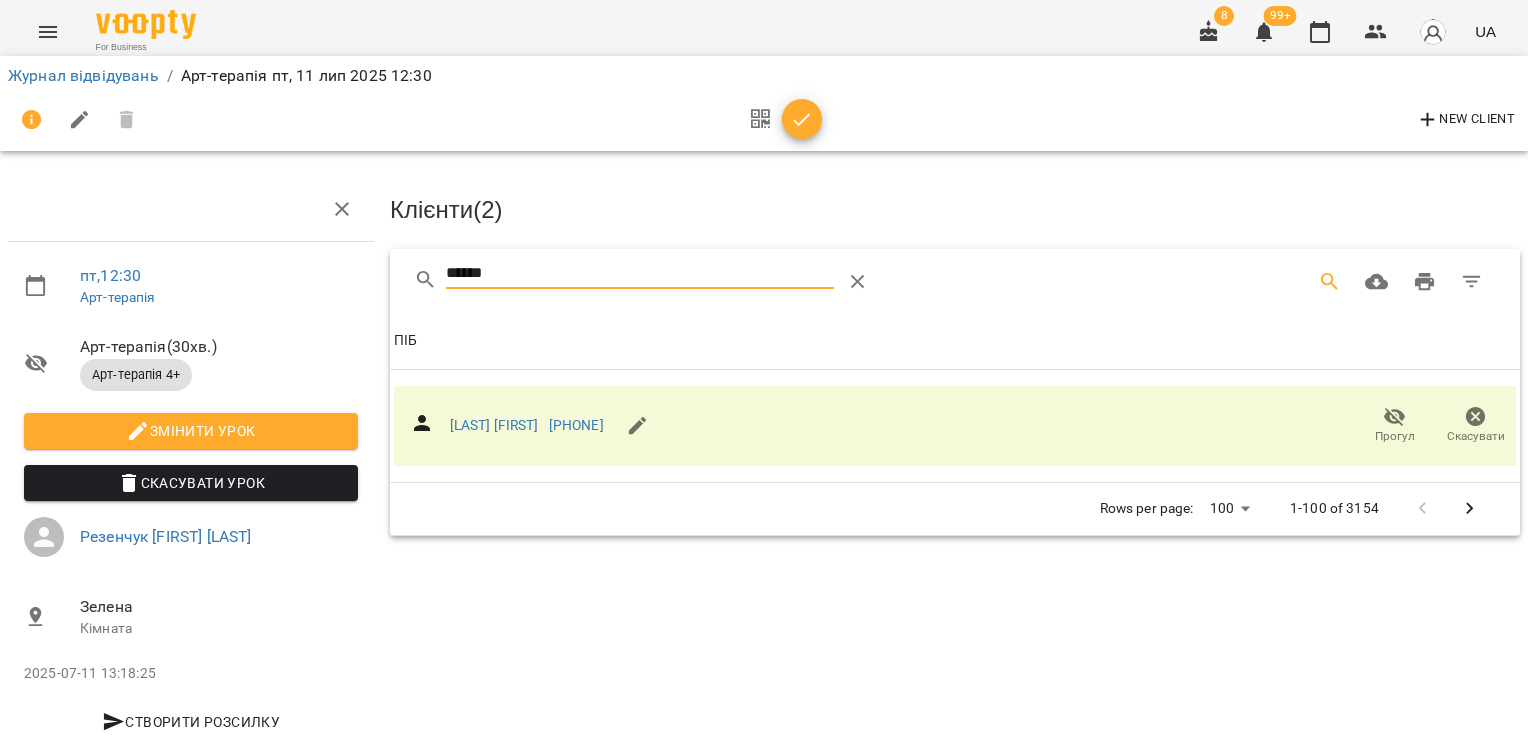drag, startPoint x: 504, startPoint y: 283, endPoint x: 290, endPoint y: 320, distance: 217.17505 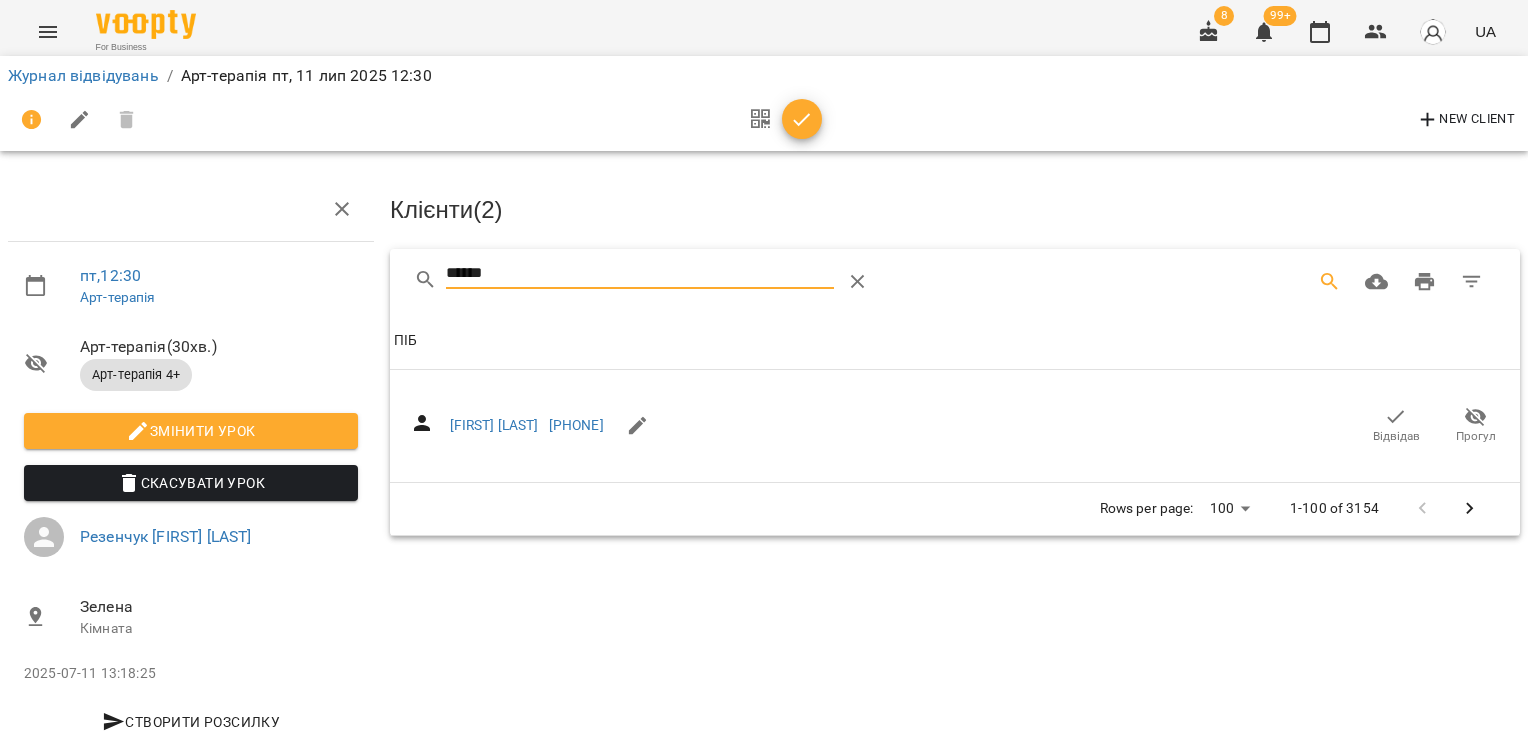 click 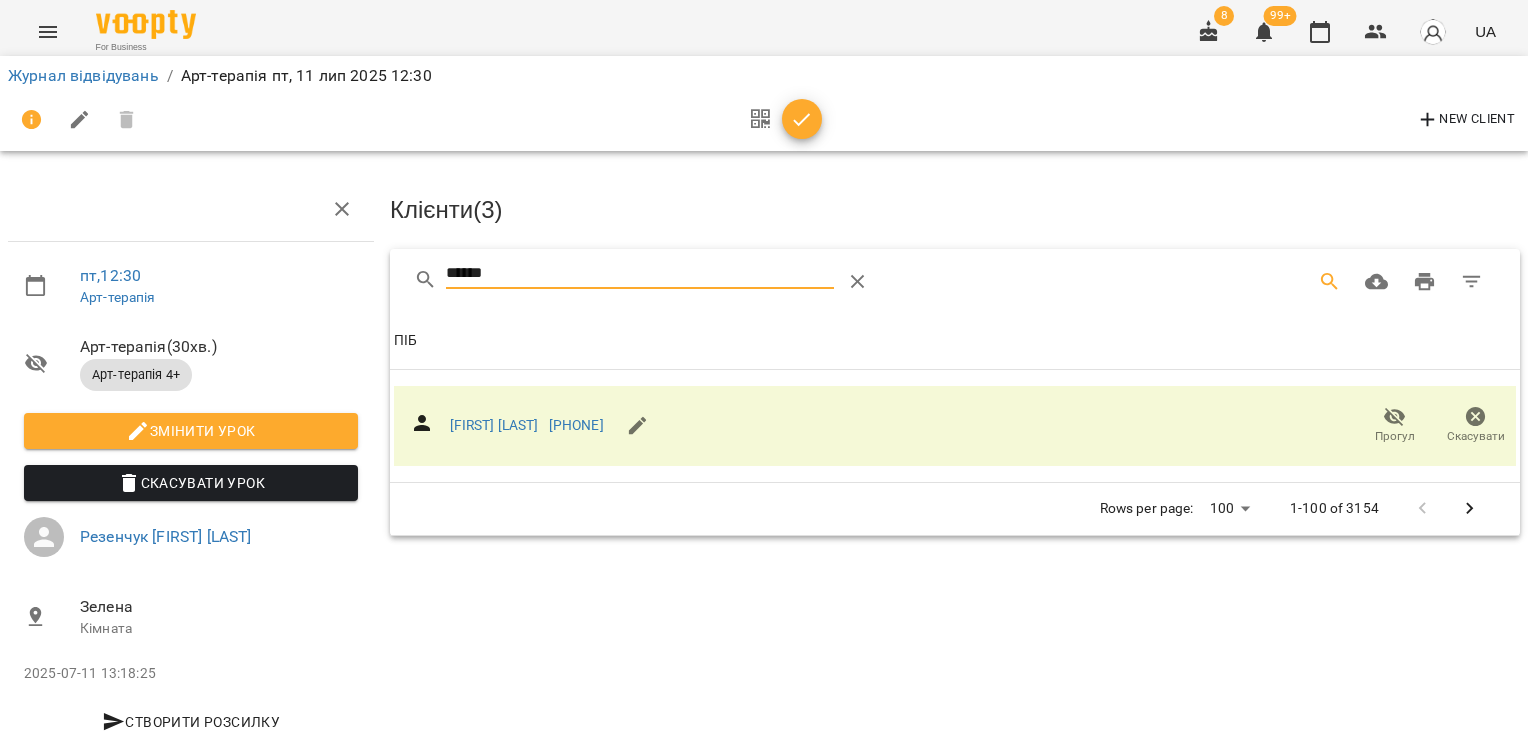 drag, startPoint x: 535, startPoint y: 282, endPoint x: 291, endPoint y: 288, distance: 244.07376 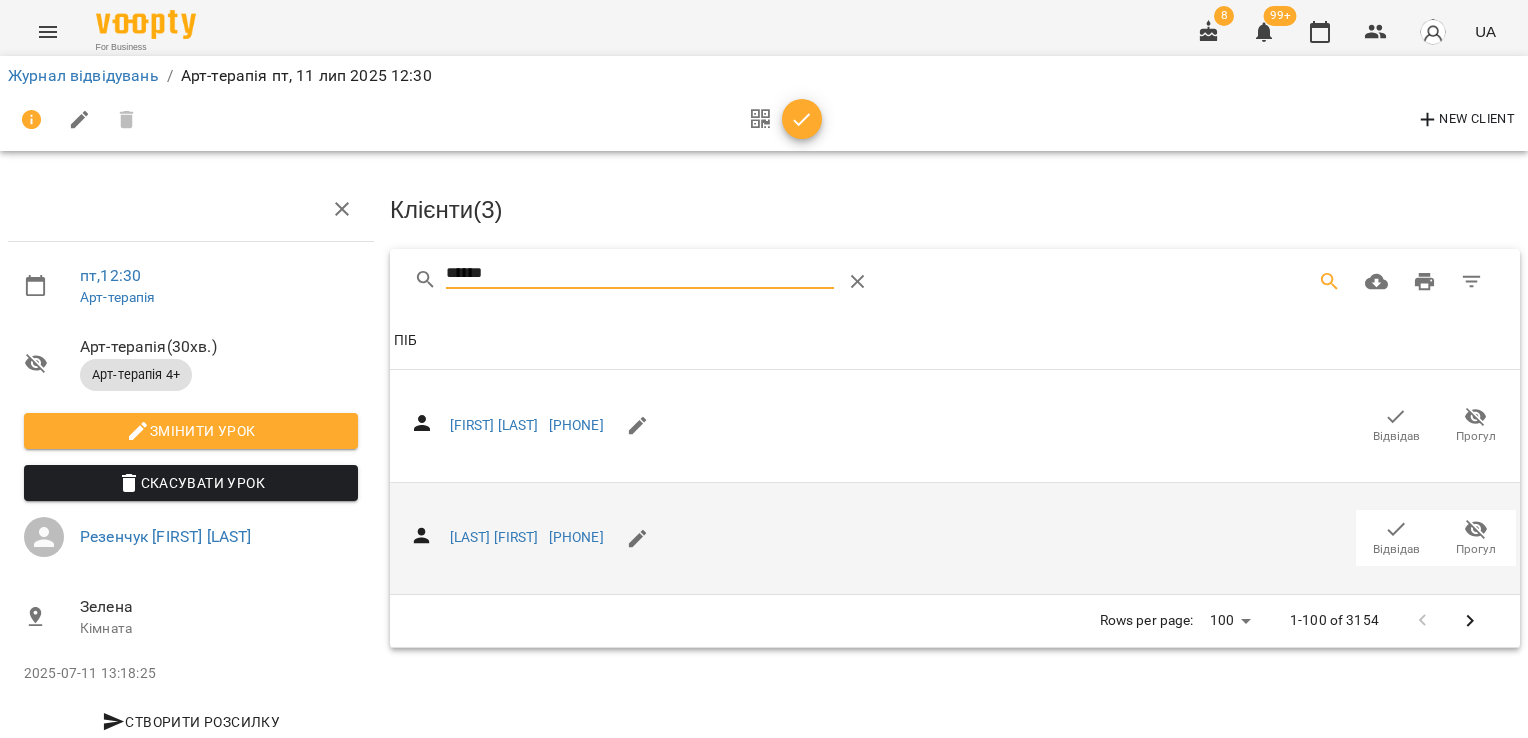 click 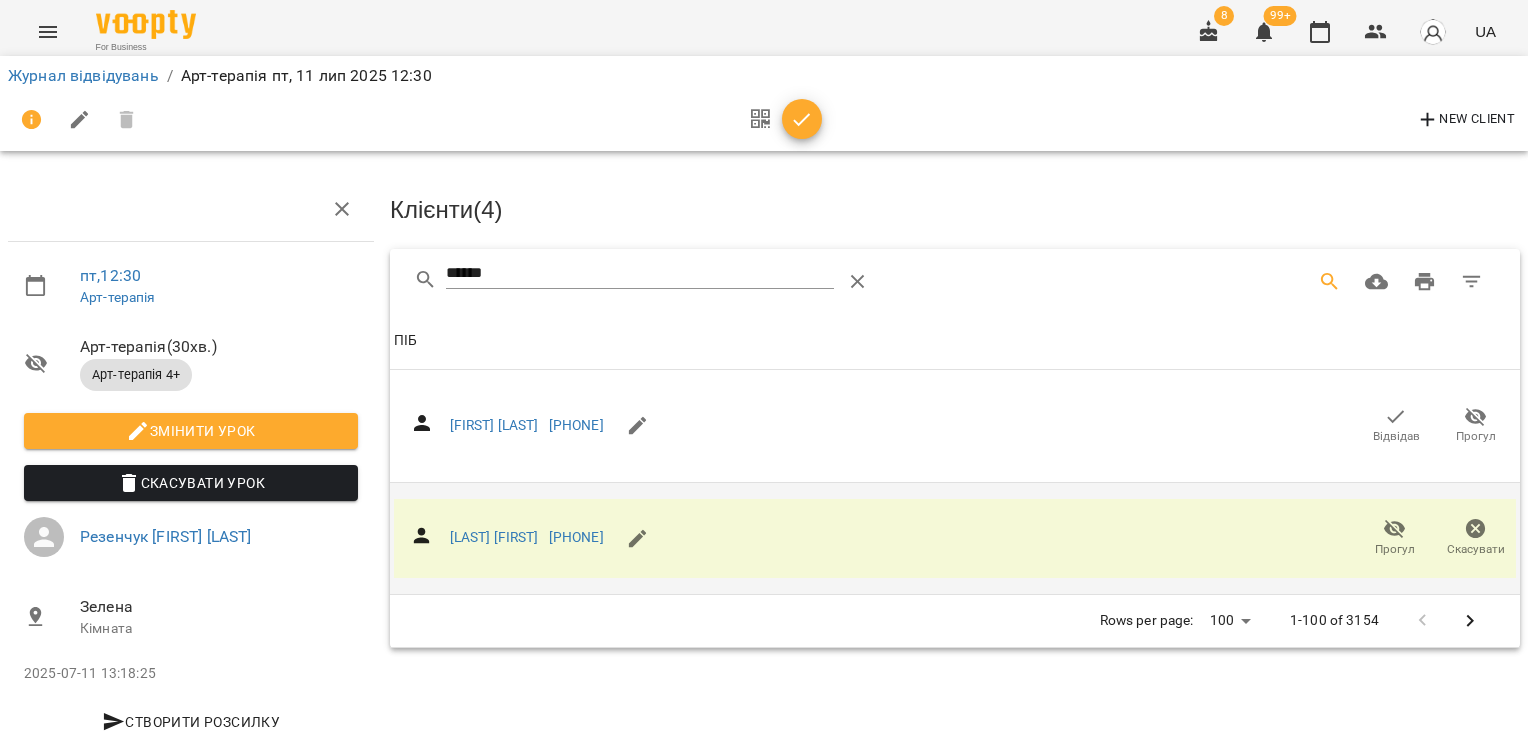 drag, startPoint x: 519, startPoint y: 270, endPoint x: 276, endPoint y: 274, distance: 243.03291 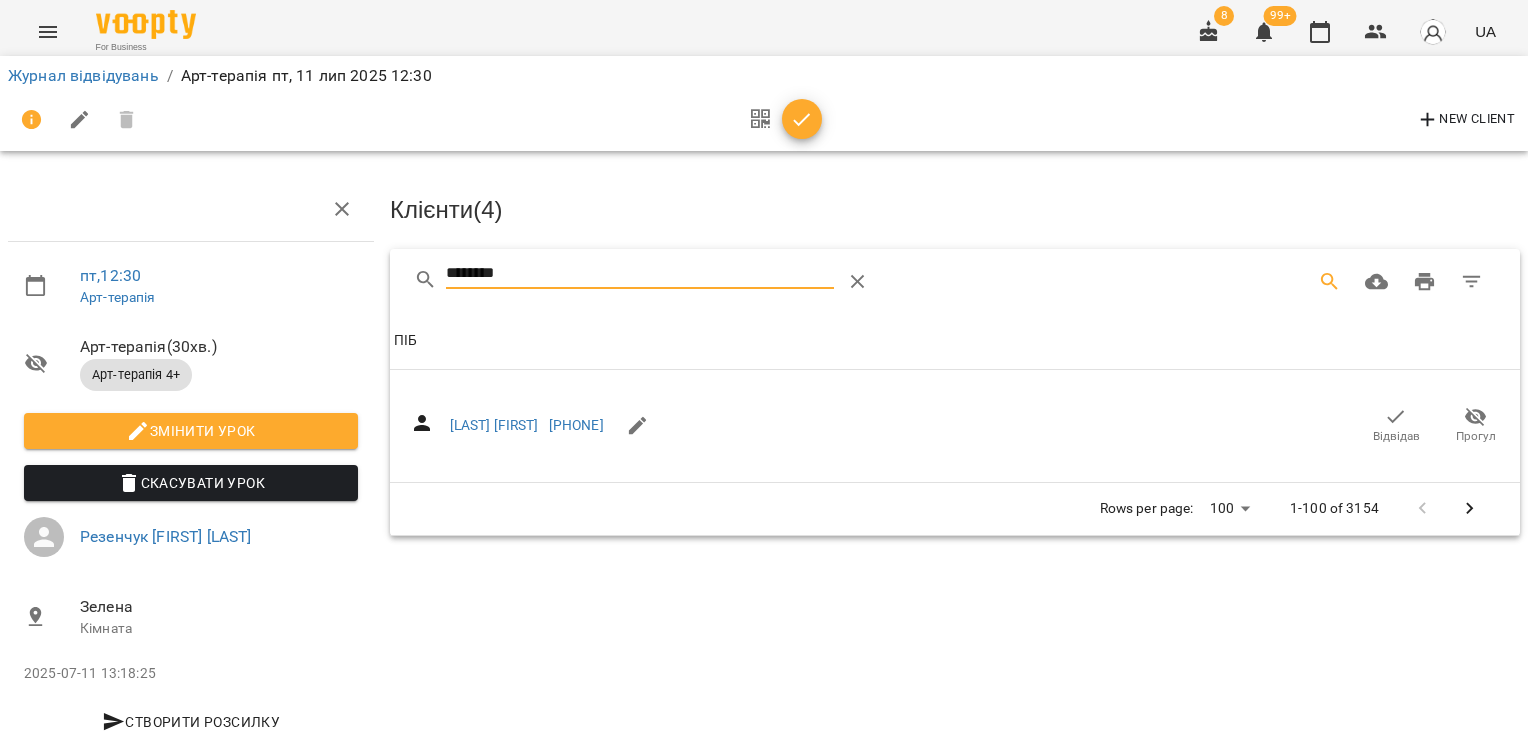 click on "Відвідав" at bounding box center [1396, 436] 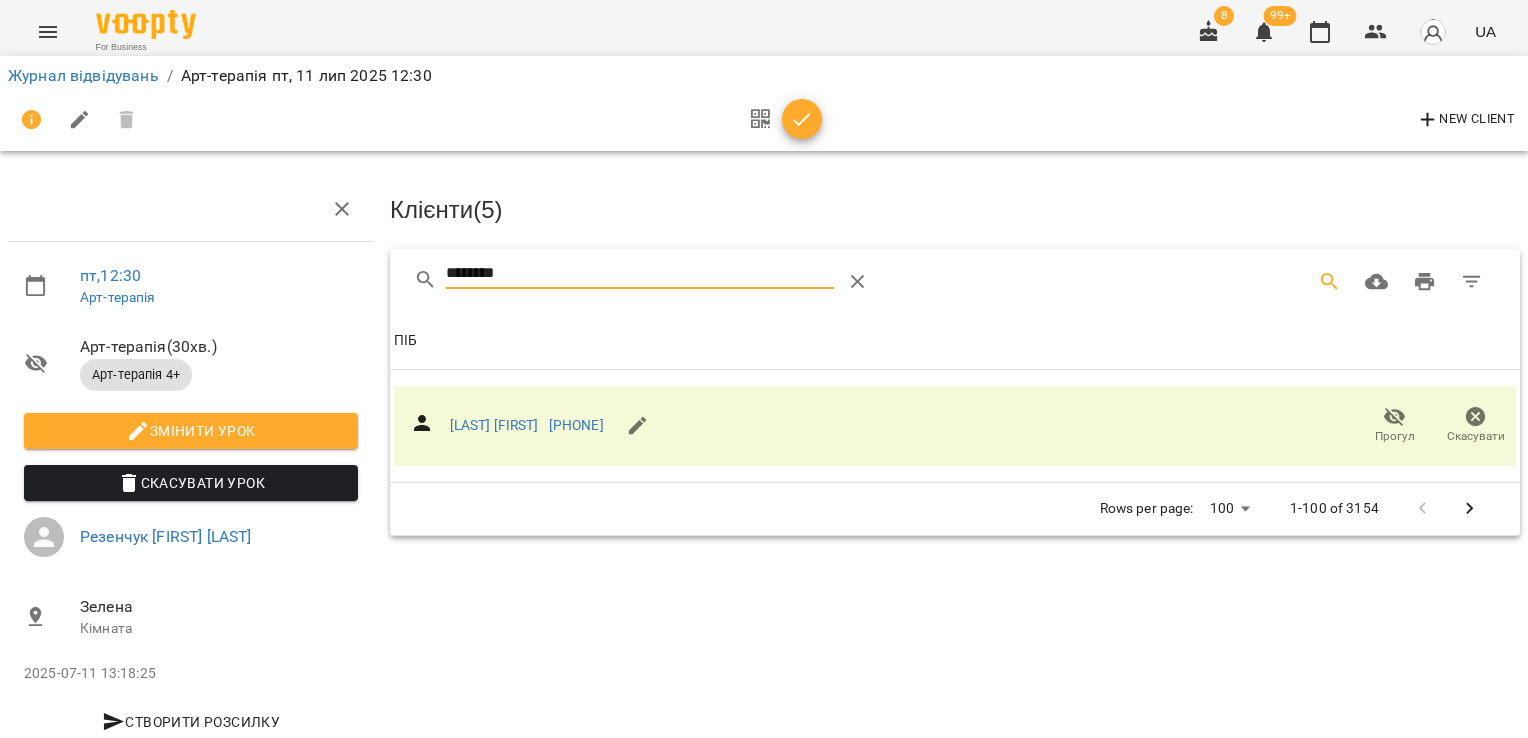 drag, startPoint x: 530, startPoint y: 270, endPoint x: 290, endPoint y: 270, distance: 240 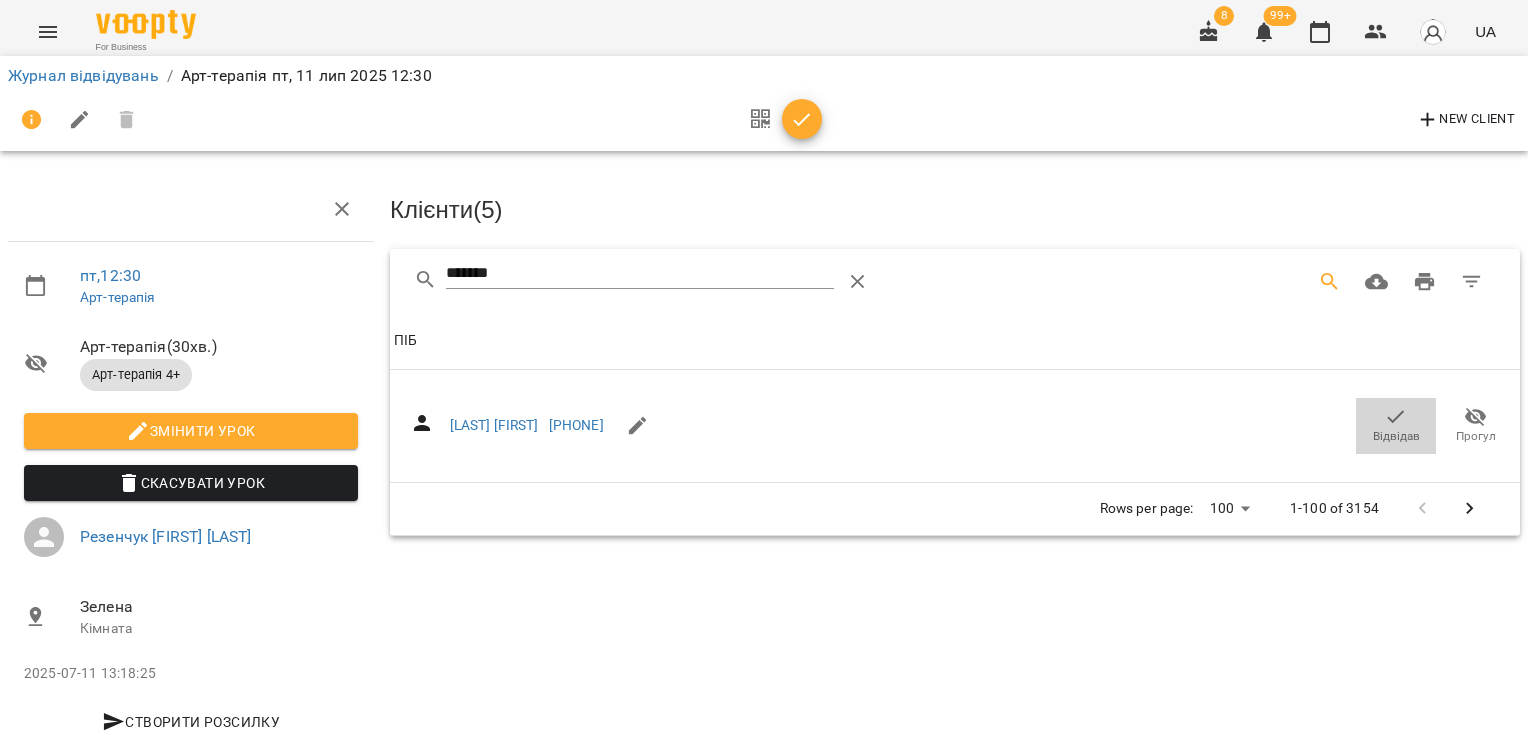 click 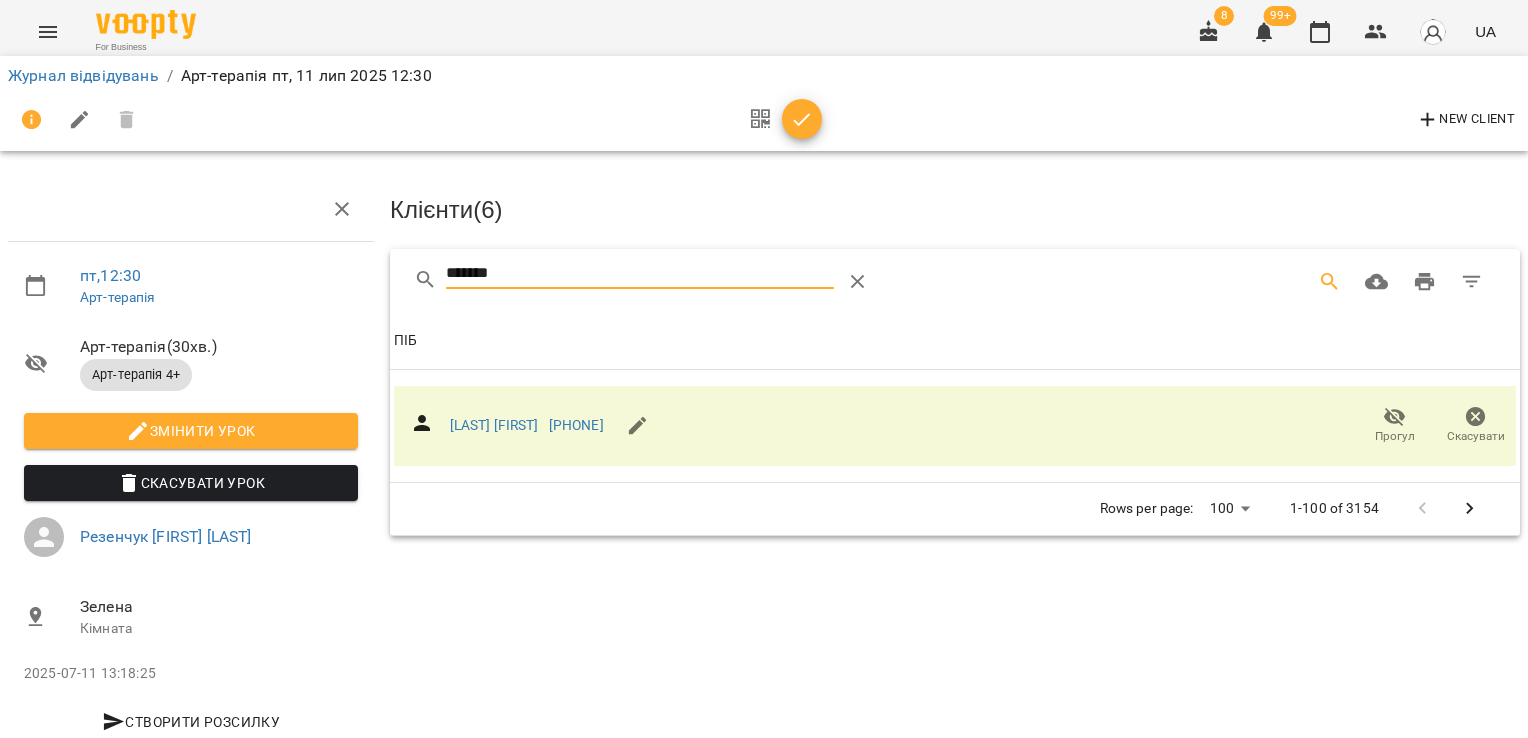 drag, startPoint x: 537, startPoint y: 278, endPoint x: 290, endPoint y: 277, distance: 247.00203 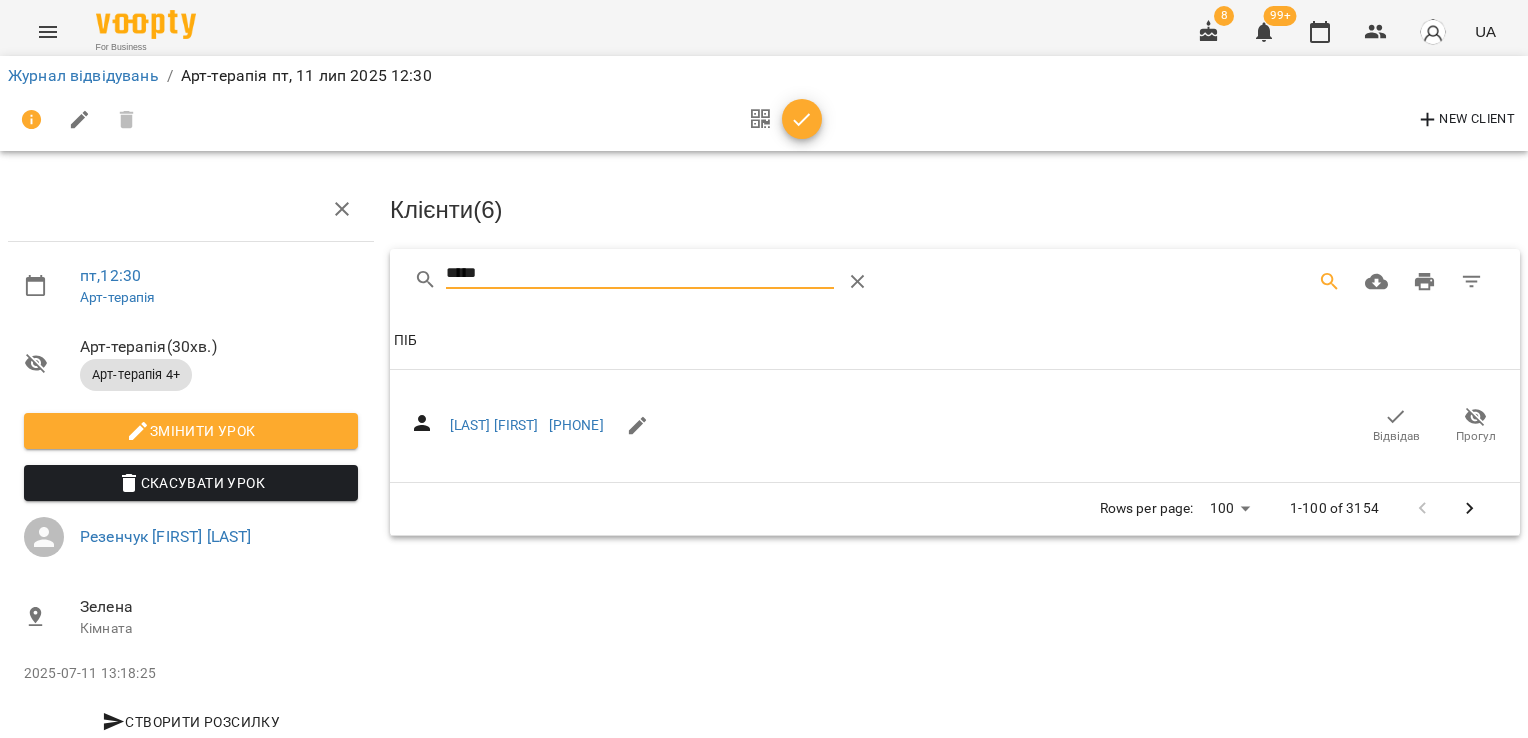 click 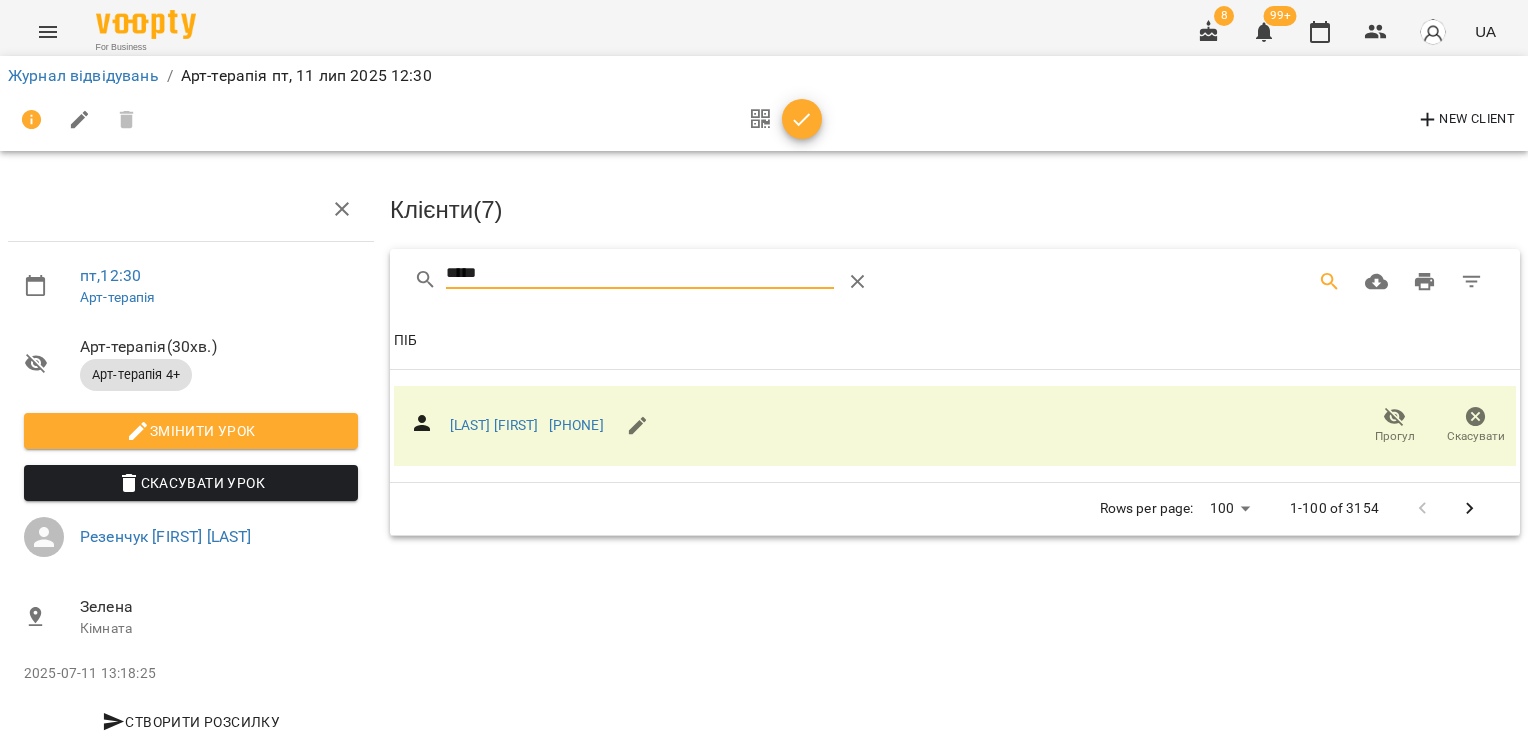 drag, startPoint x: 506, startPoint y: 275, endPoint x: 347, endPoint y: 284, distance: 159.25452 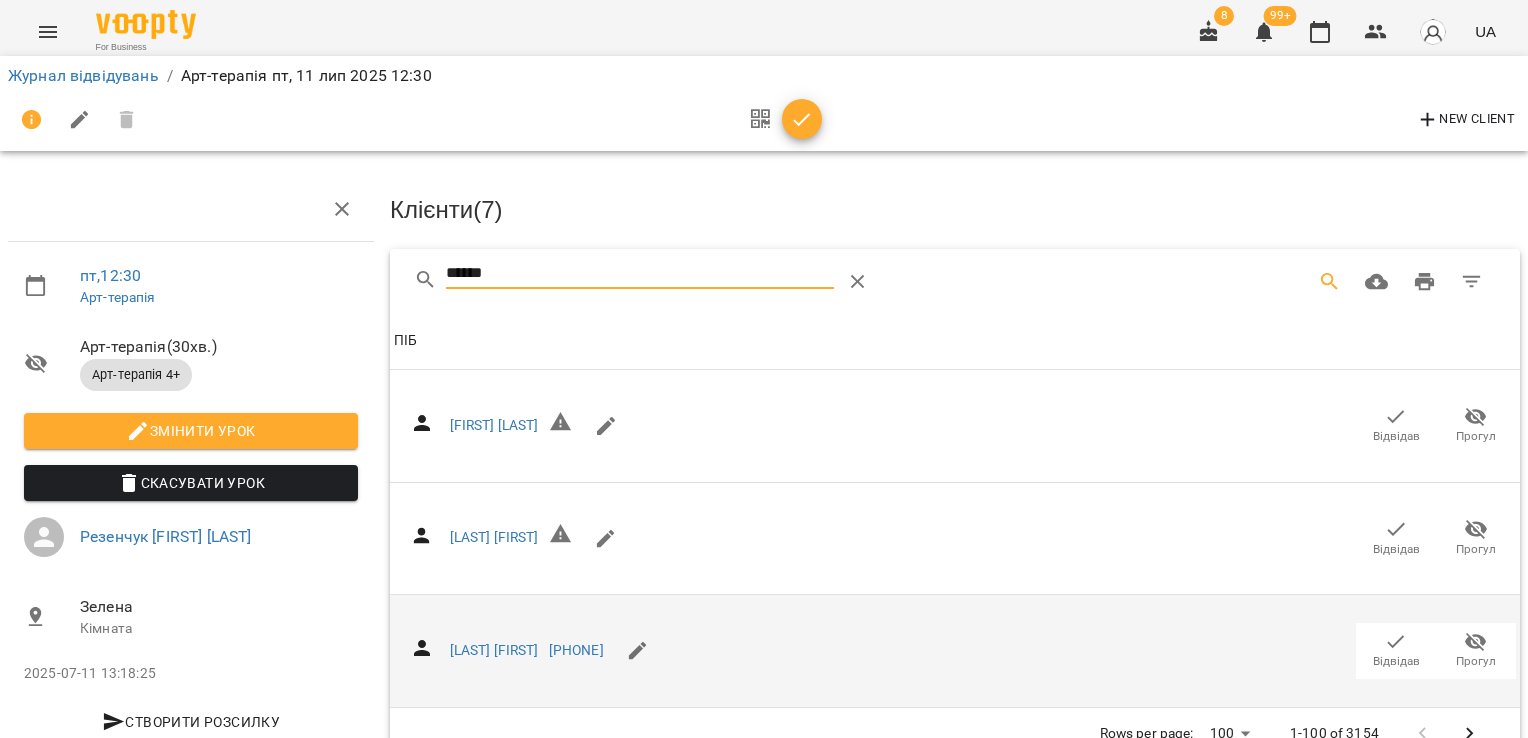 click on "Відвідав" at bounding box center [1396, 650] 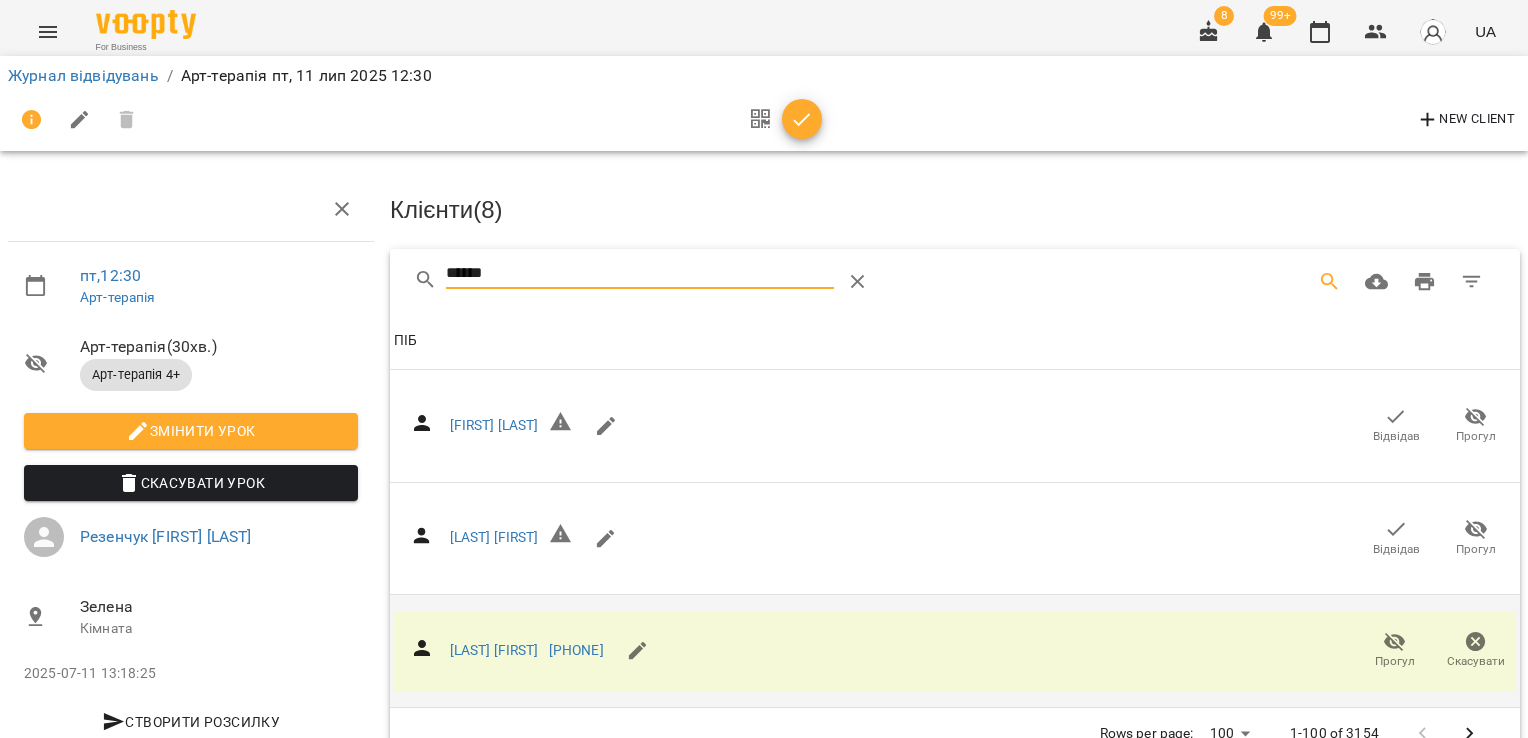 drag, startPoint x: 525, startPoint y: 273, endPoint x: 440, endPoint y: 274, distance: 85.00588 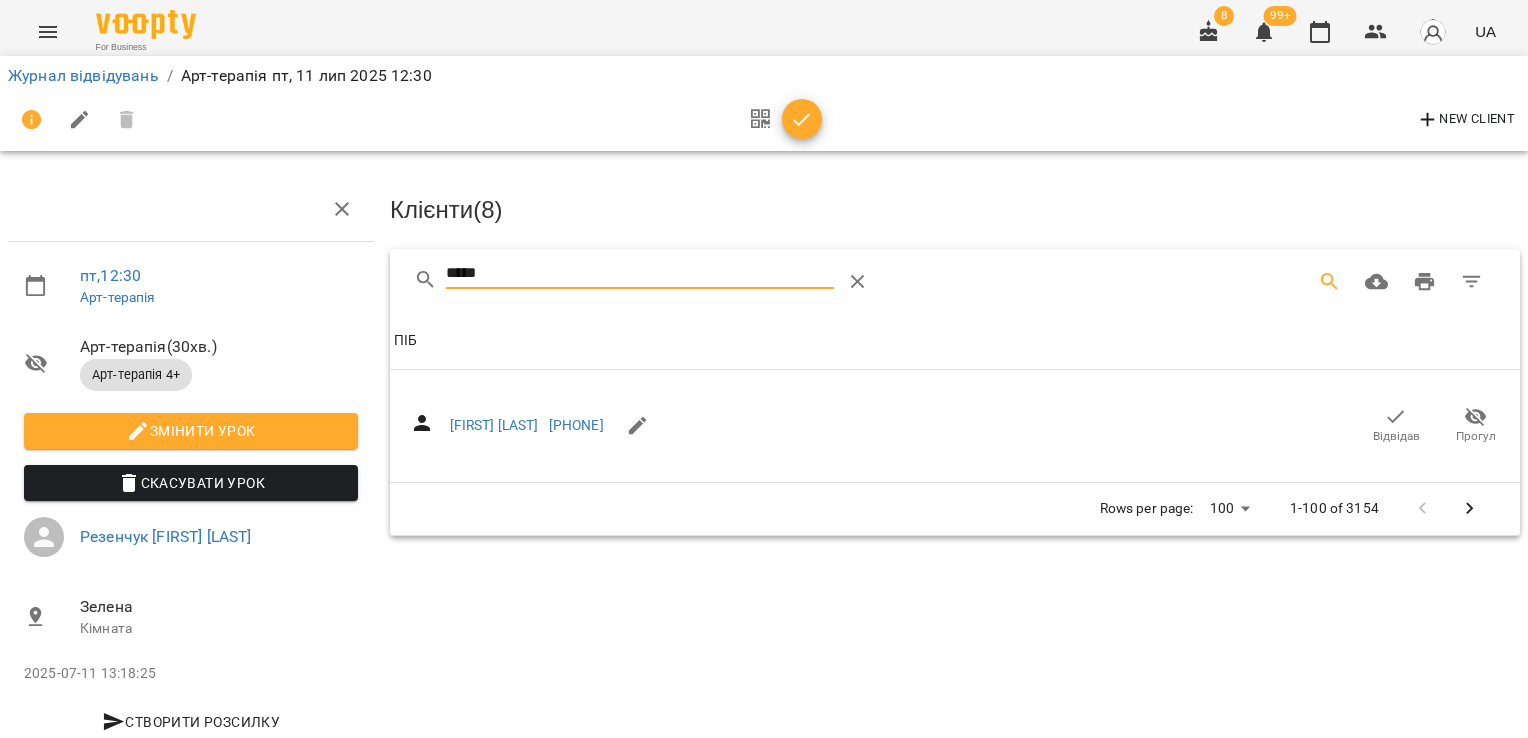 type on "*****" 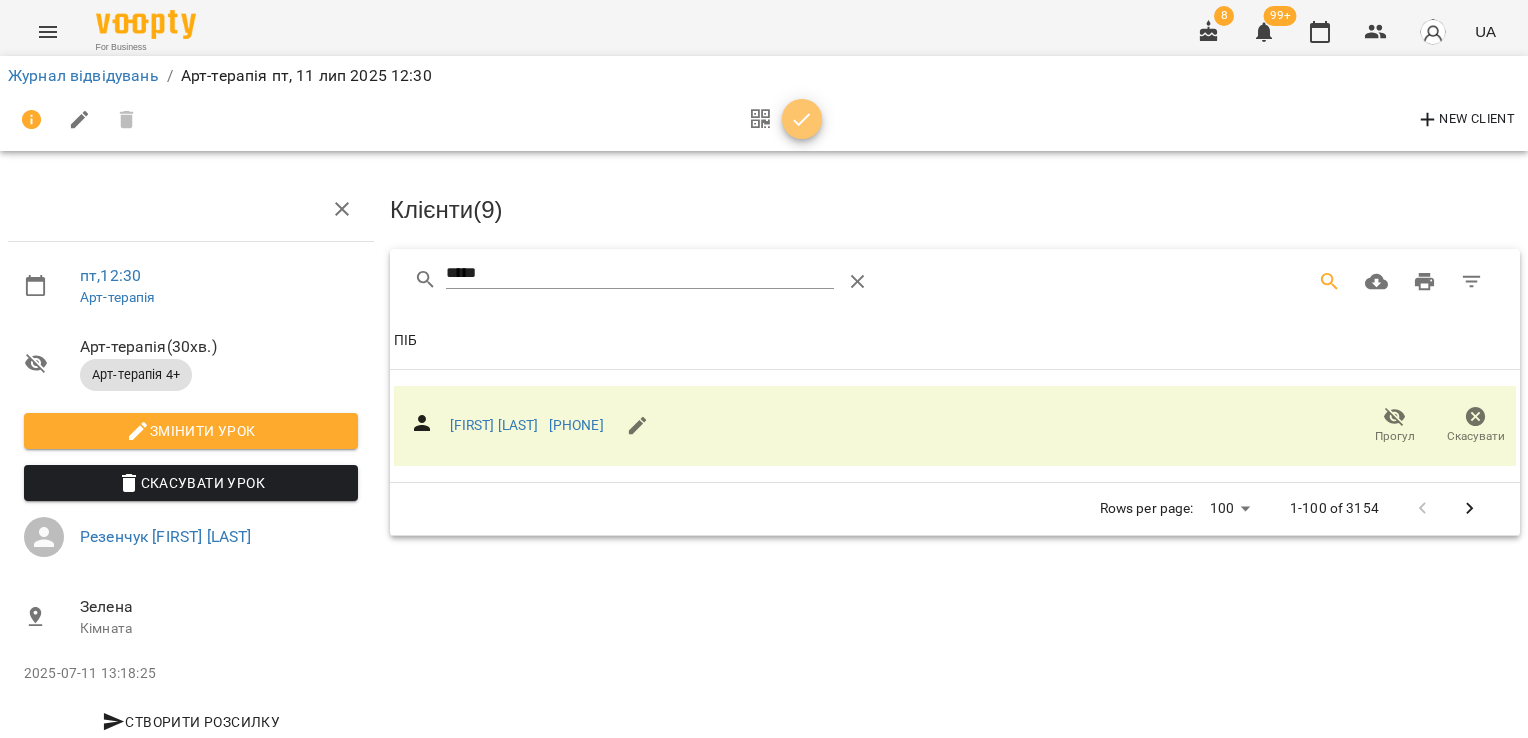 click 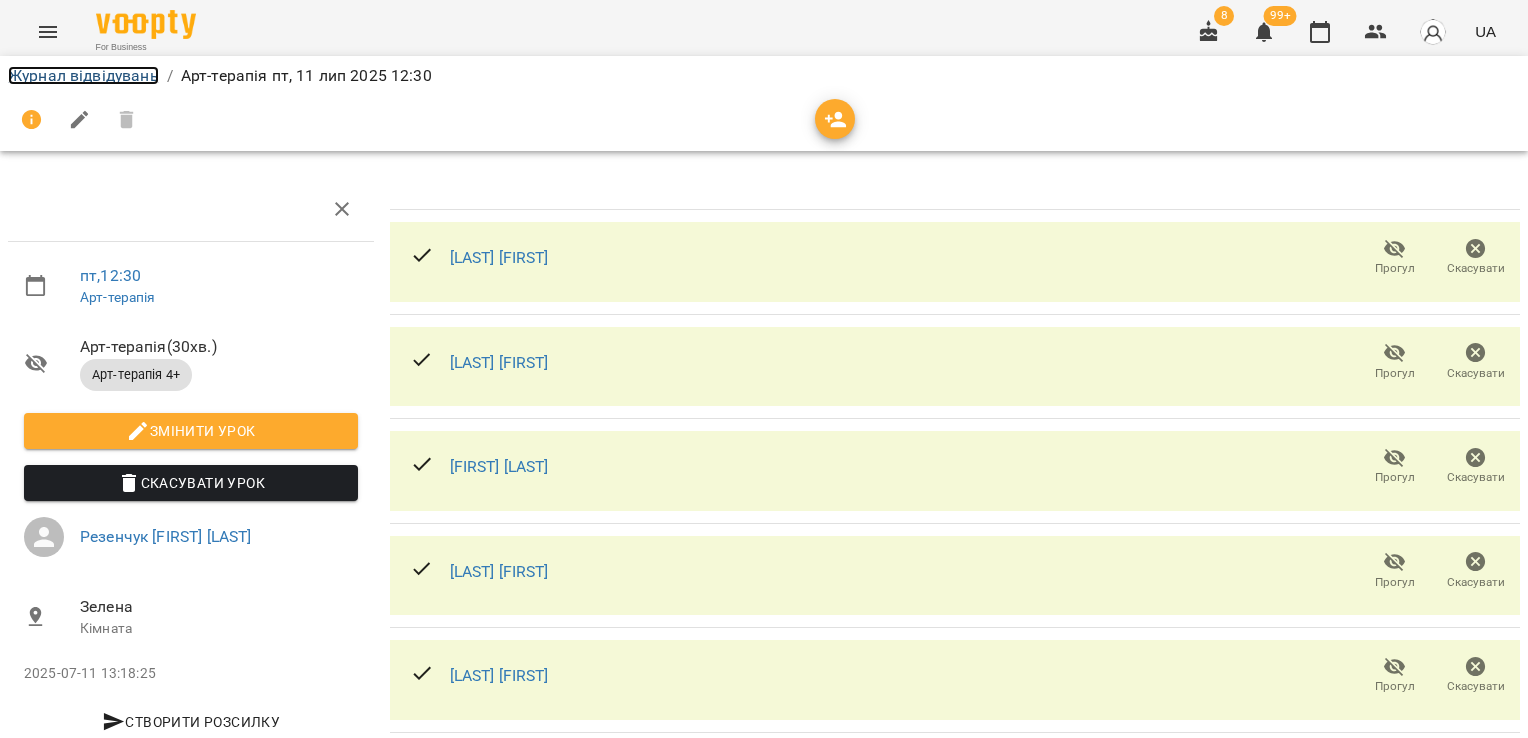 click on "Журнал відвідувань" at bounding box center (83, 75) 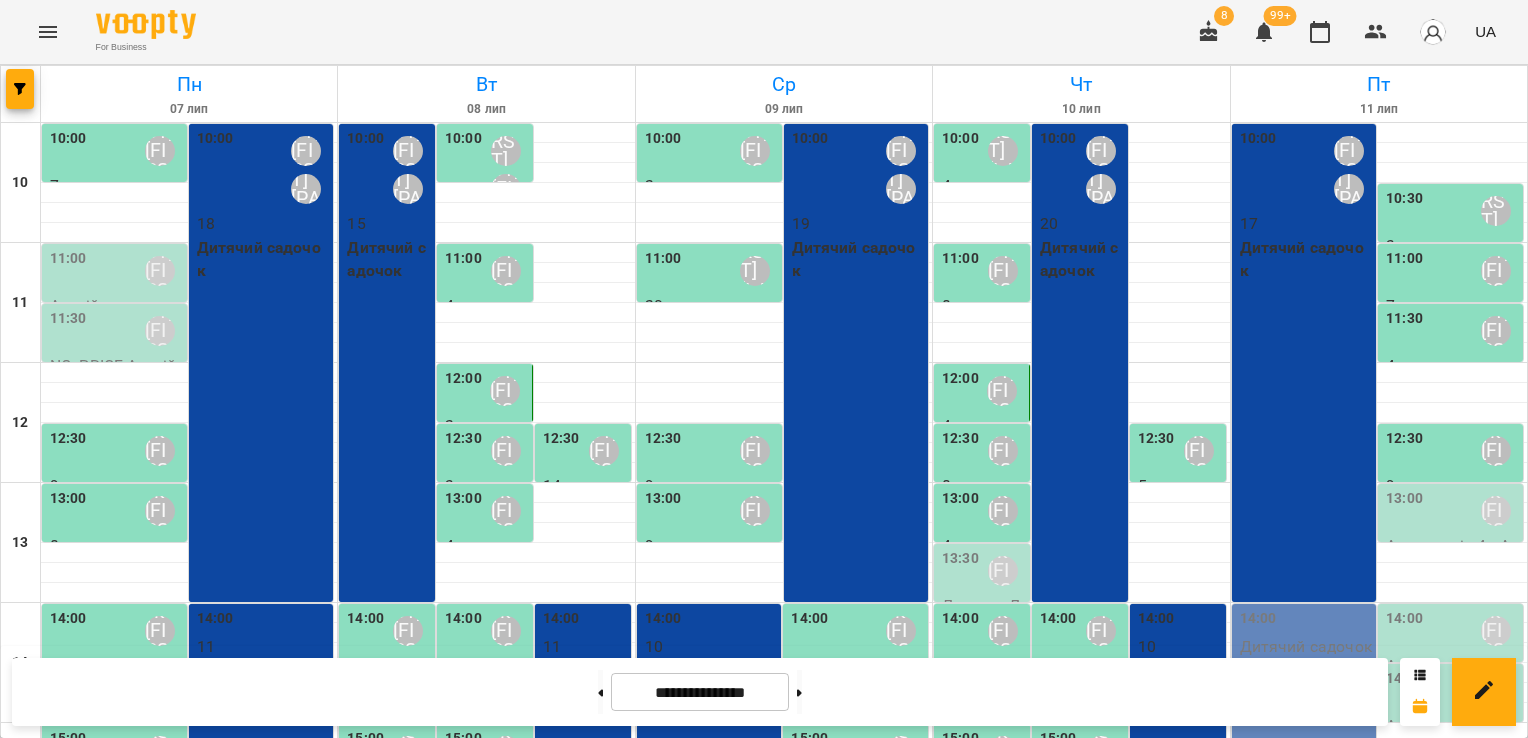 click on "[TIME] [LAST] [FIRST] [PATRONYMIC]" at bounding box center [1452, 511] 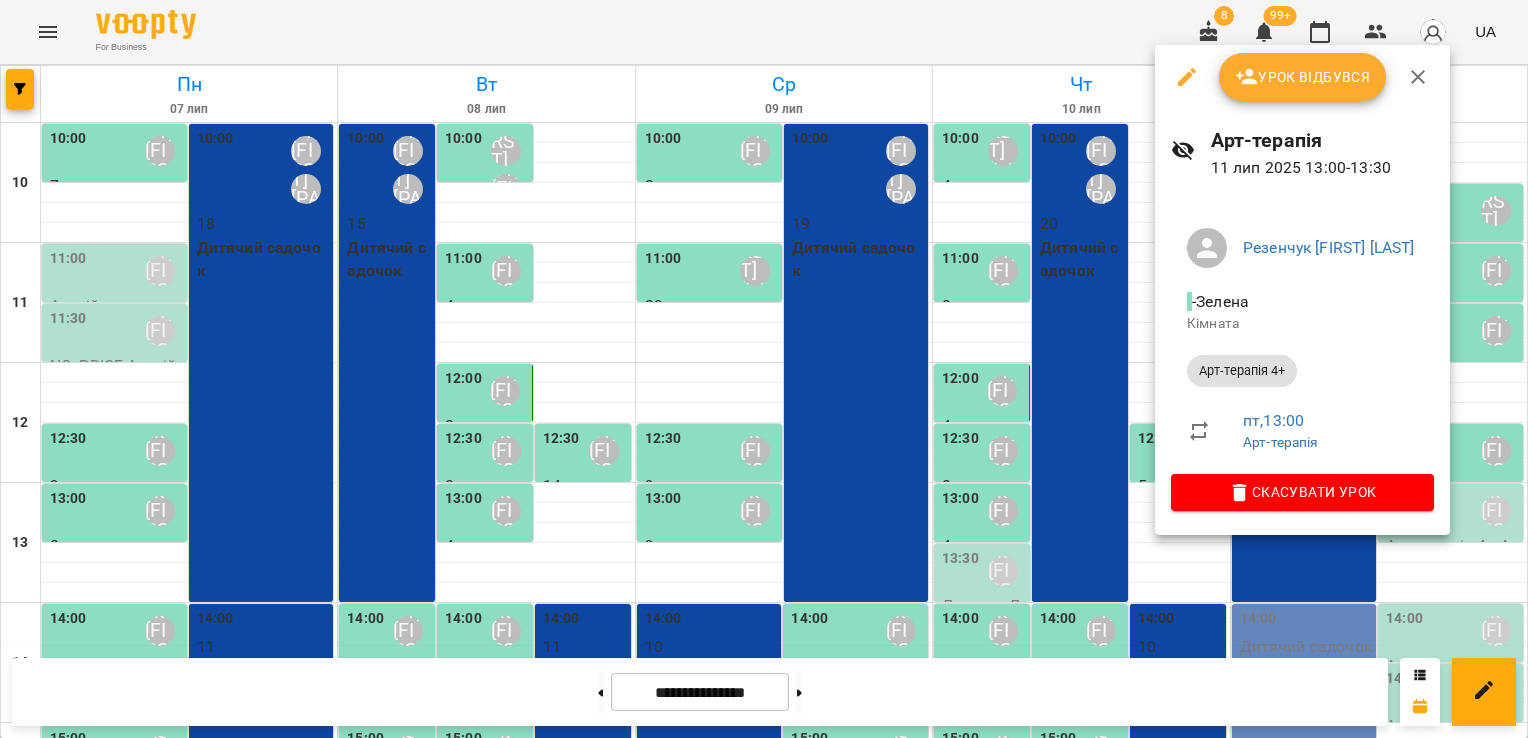 click on "Урок відбувся" at bounding box center [1303, 77] 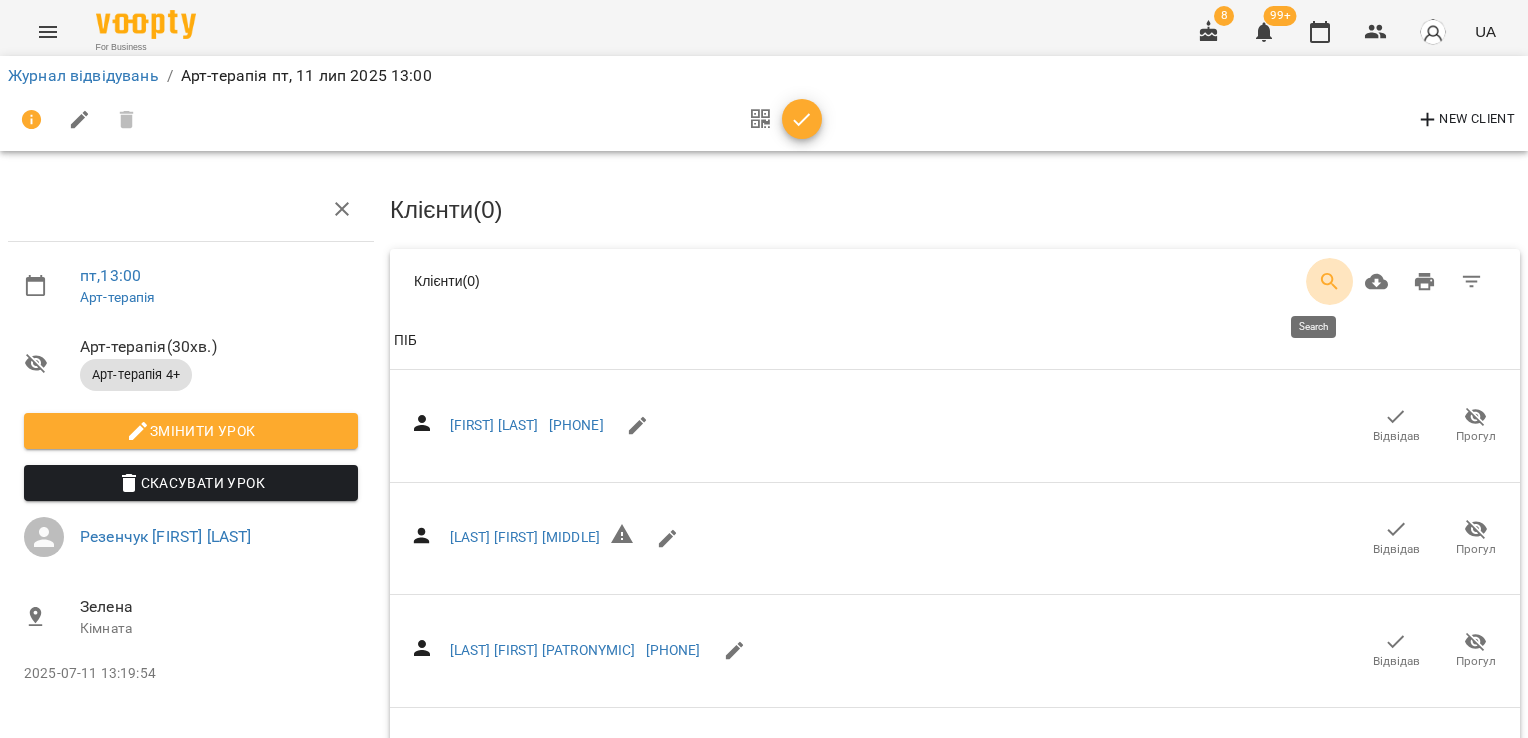 click 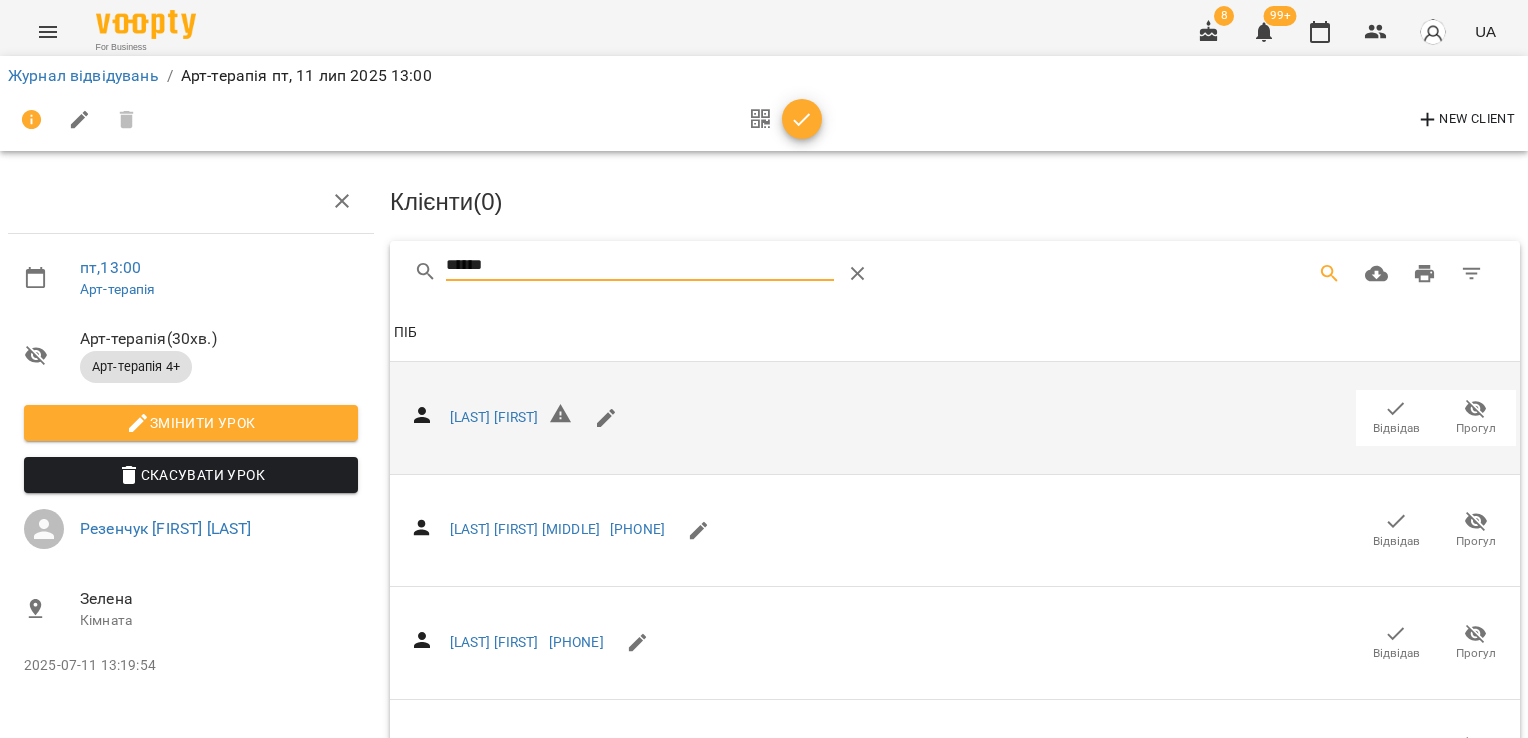 scroll, scrollTop: 274, scrollLeft: 0, axis: vertical 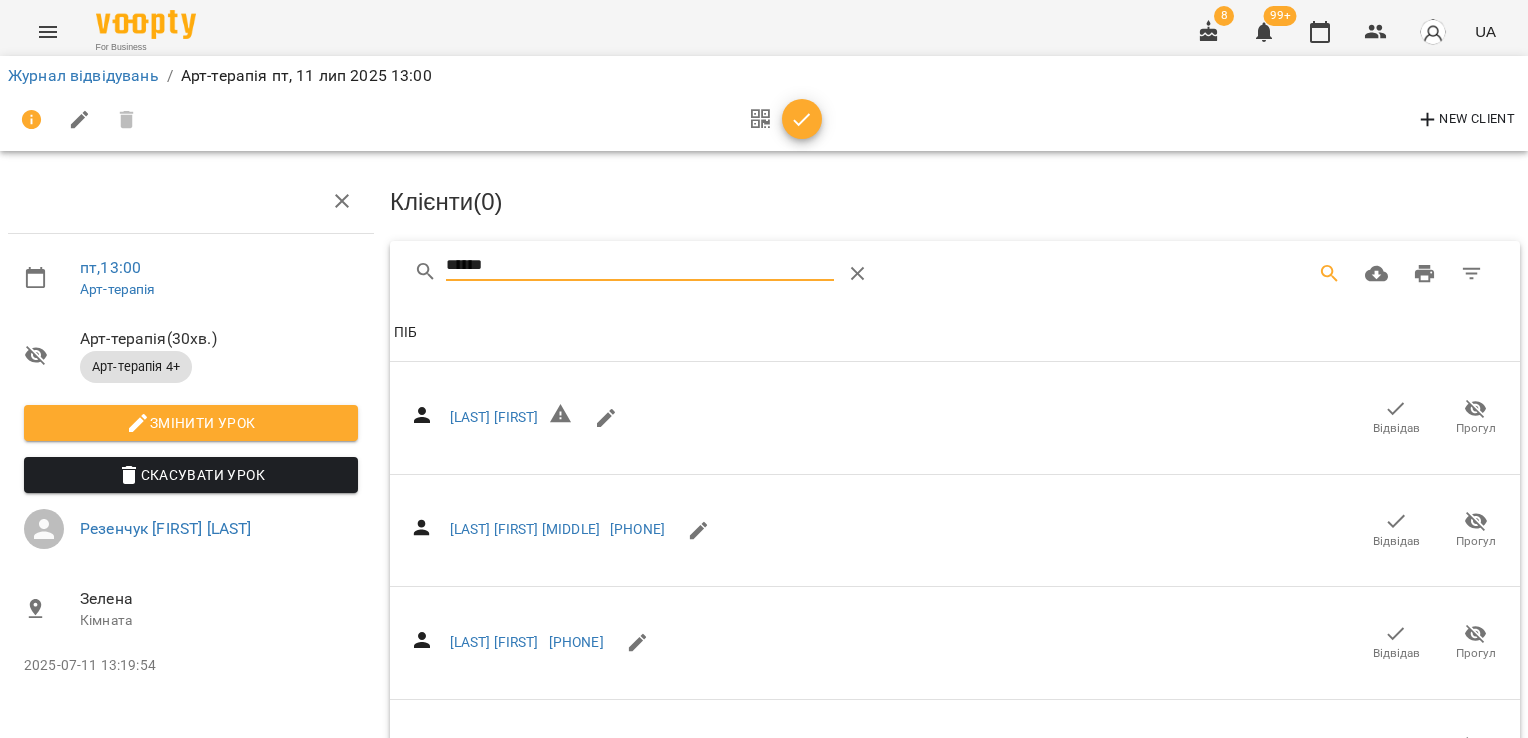 click on "Відвідав" at bounding box center (1396, 878) 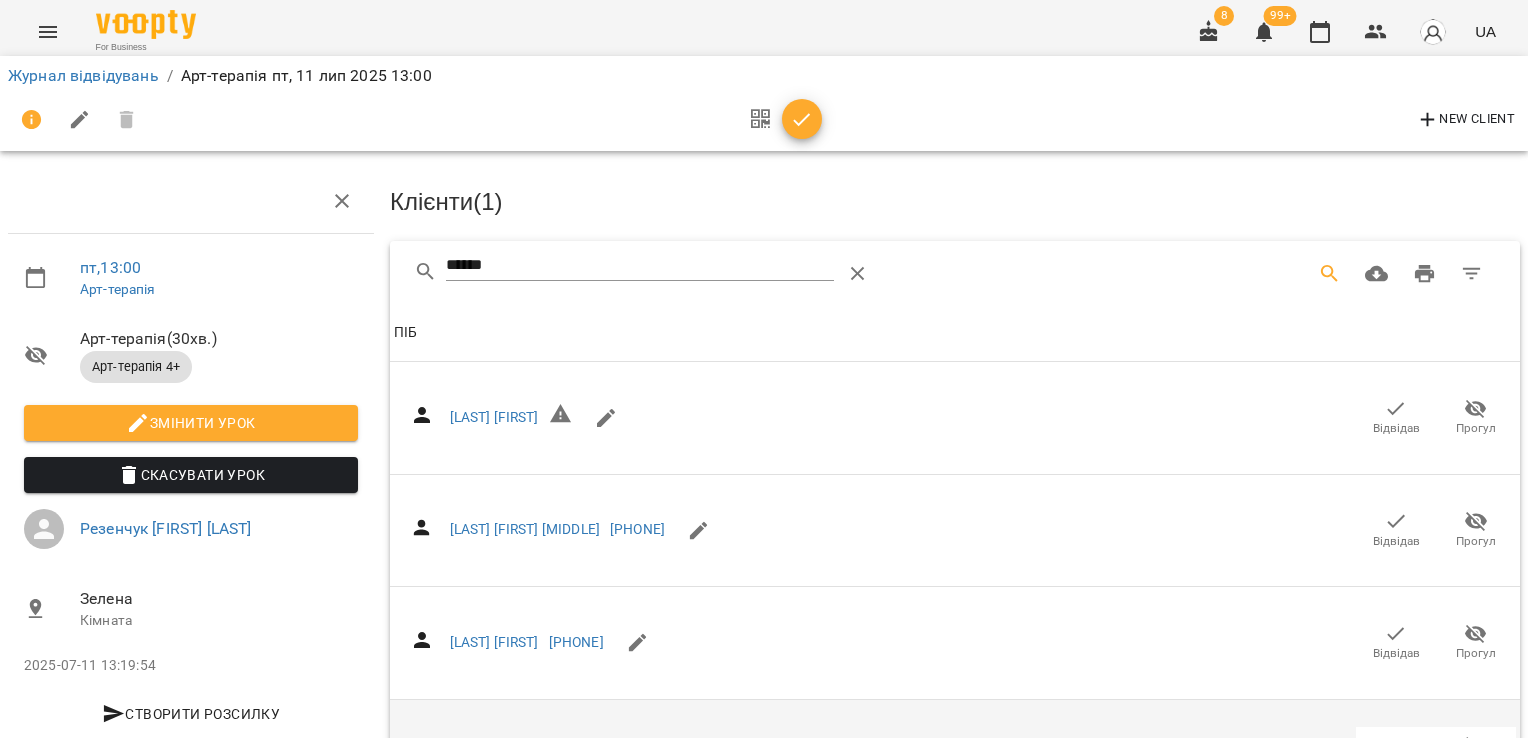 scroll, scrollTop: 0, scrollLeft: 0, axis: both 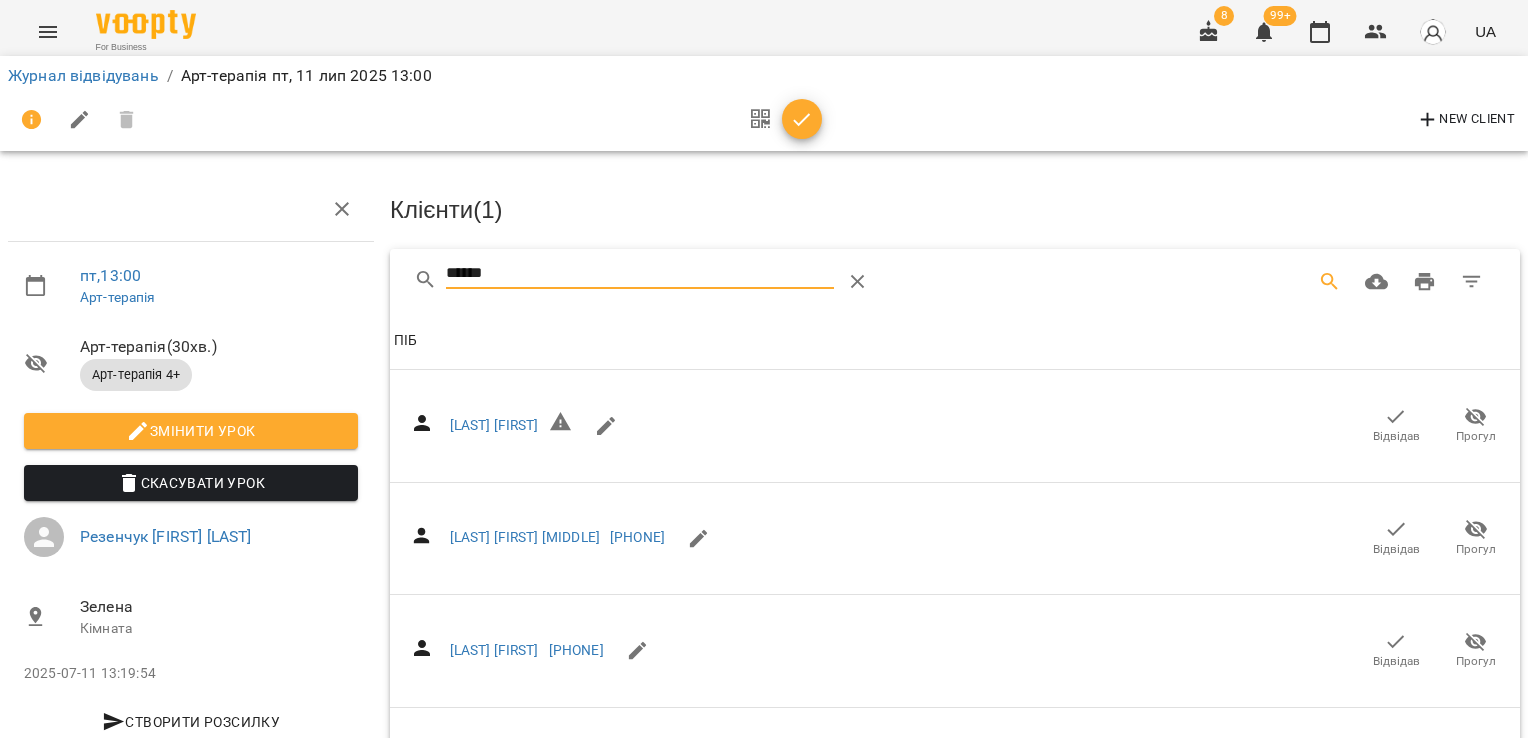 drag, startPoint x: 516, startPoint y: 278, endPoint x: 274, endPoint y: 279, distance: 242.00206 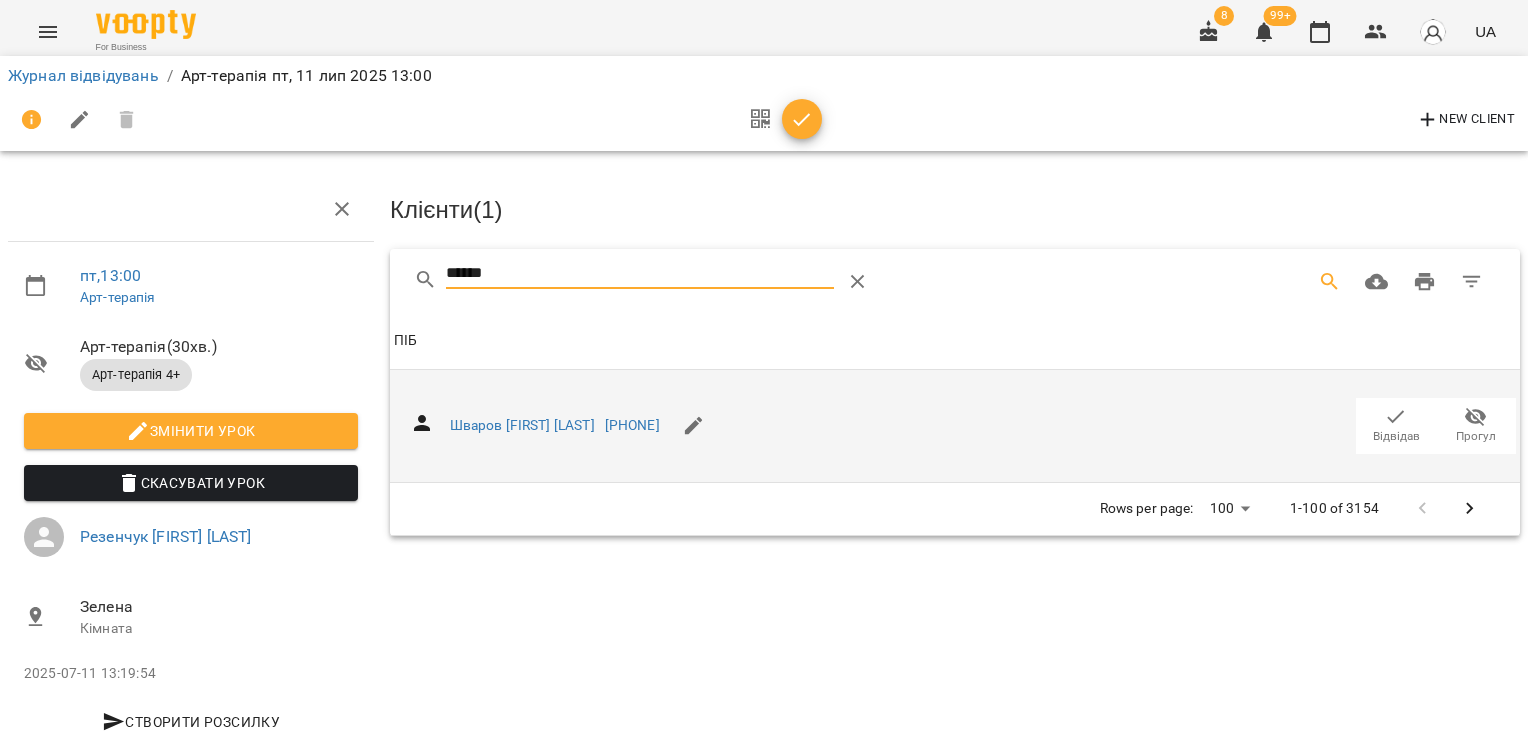 click 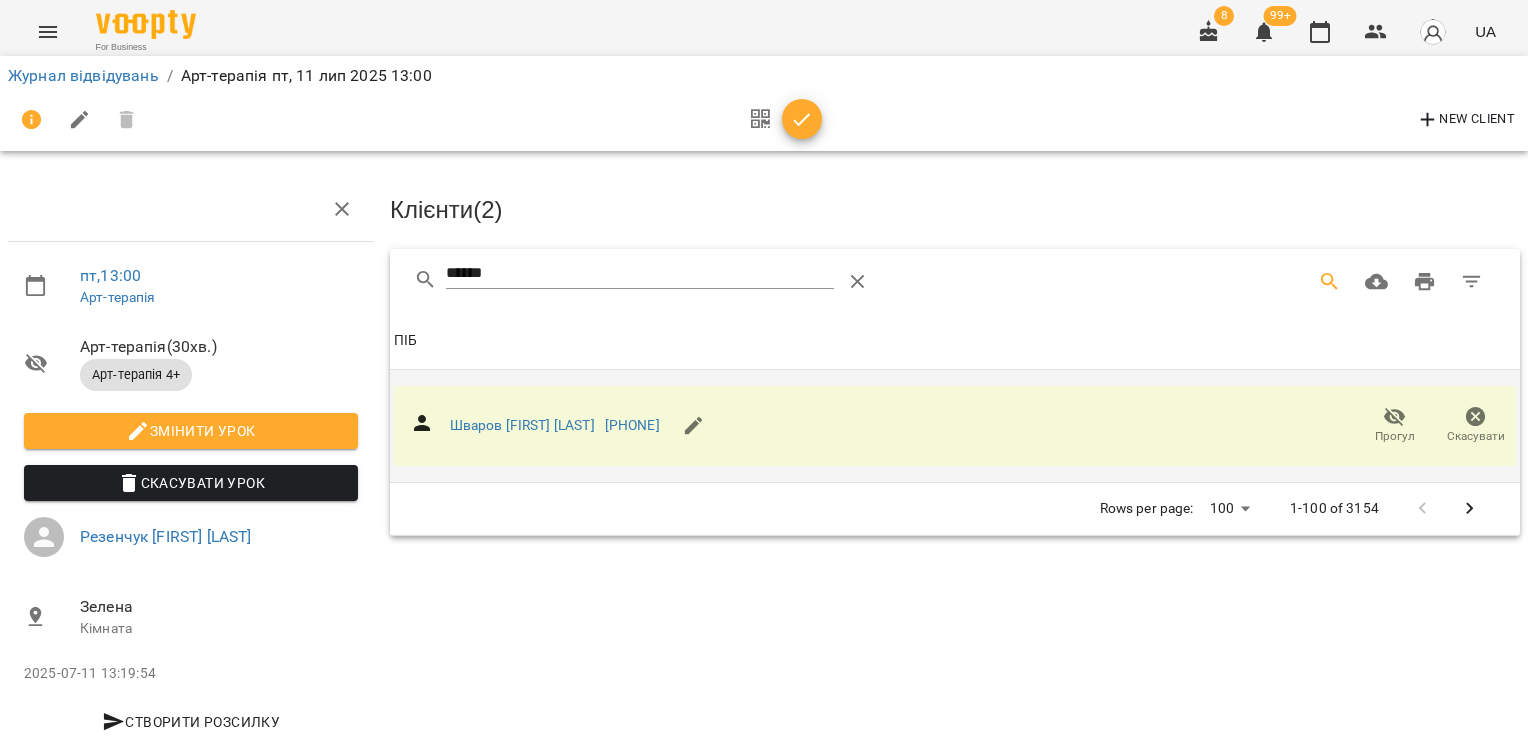 drag, startPoint x: 434, startPoint y: 253, endPoint x: 292, endPoint y: 226, distance: 144.54411 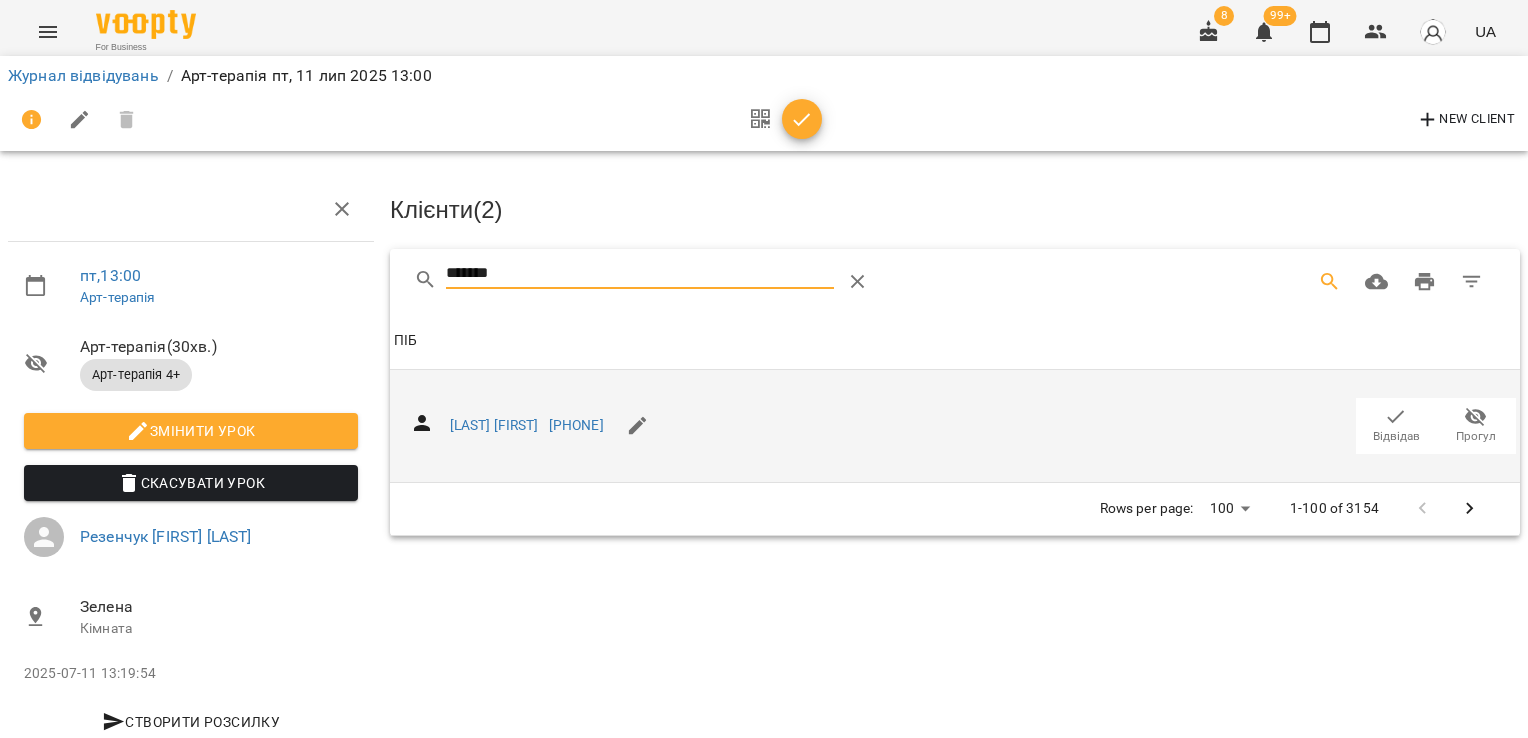 click on "Відвідав" at bounding box center [1396, 436] 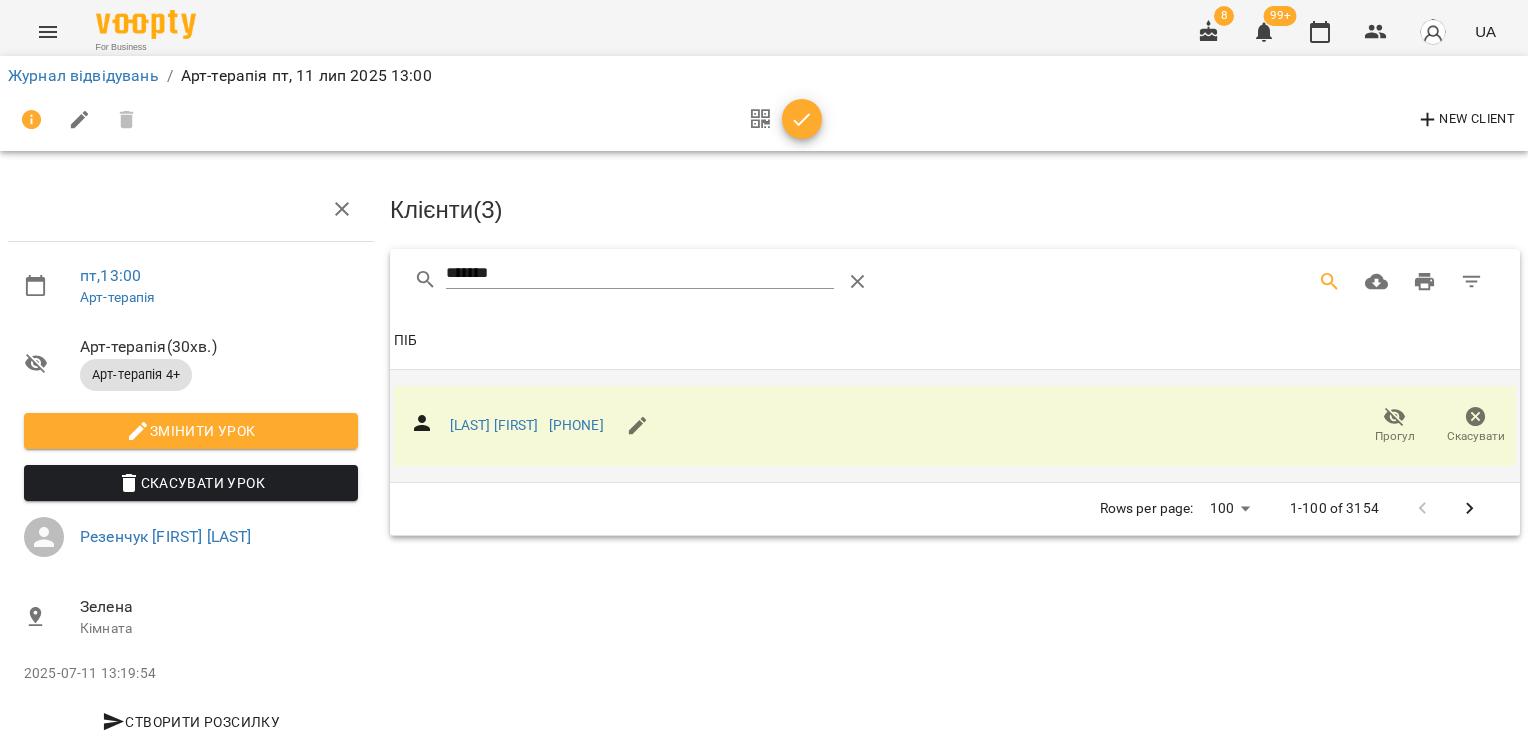 drag, startPoint x: 497, startPoint y: 279, endPoint x: 520, endPoint y: 269, distance: 25.079872 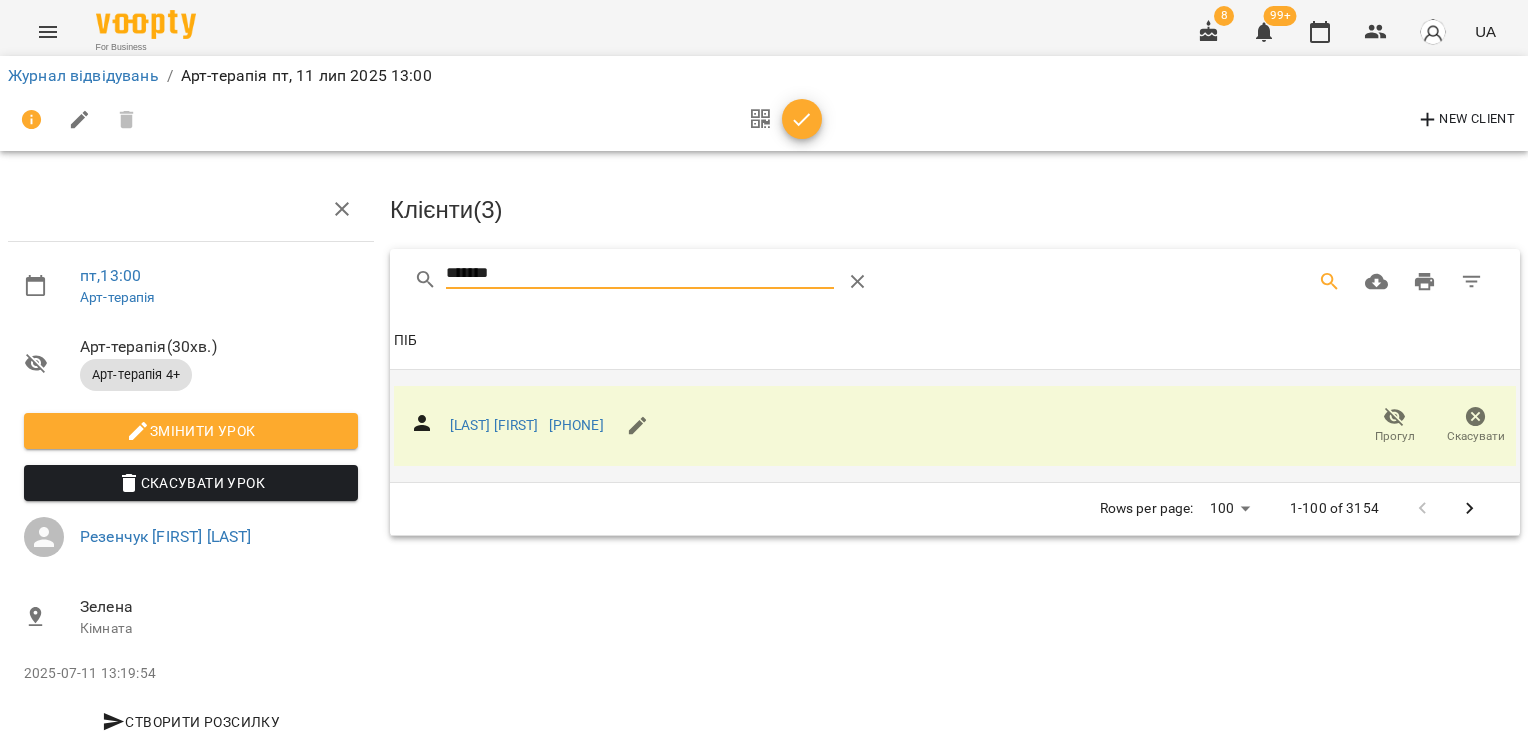 drag, startPoint x: 511, startPoint y: 281, endPoint x: 325, endPoint y: 276, distance: 186.0672 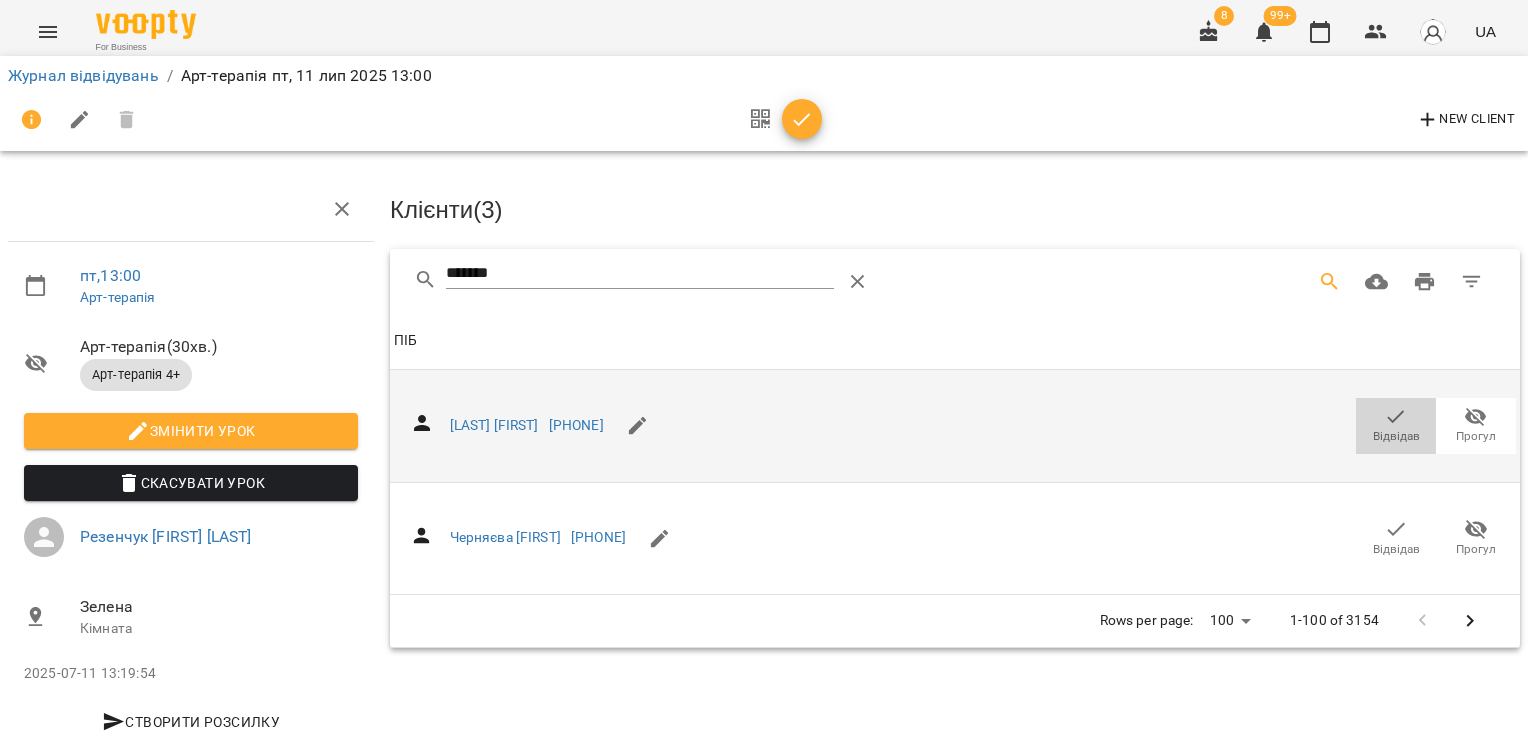 click 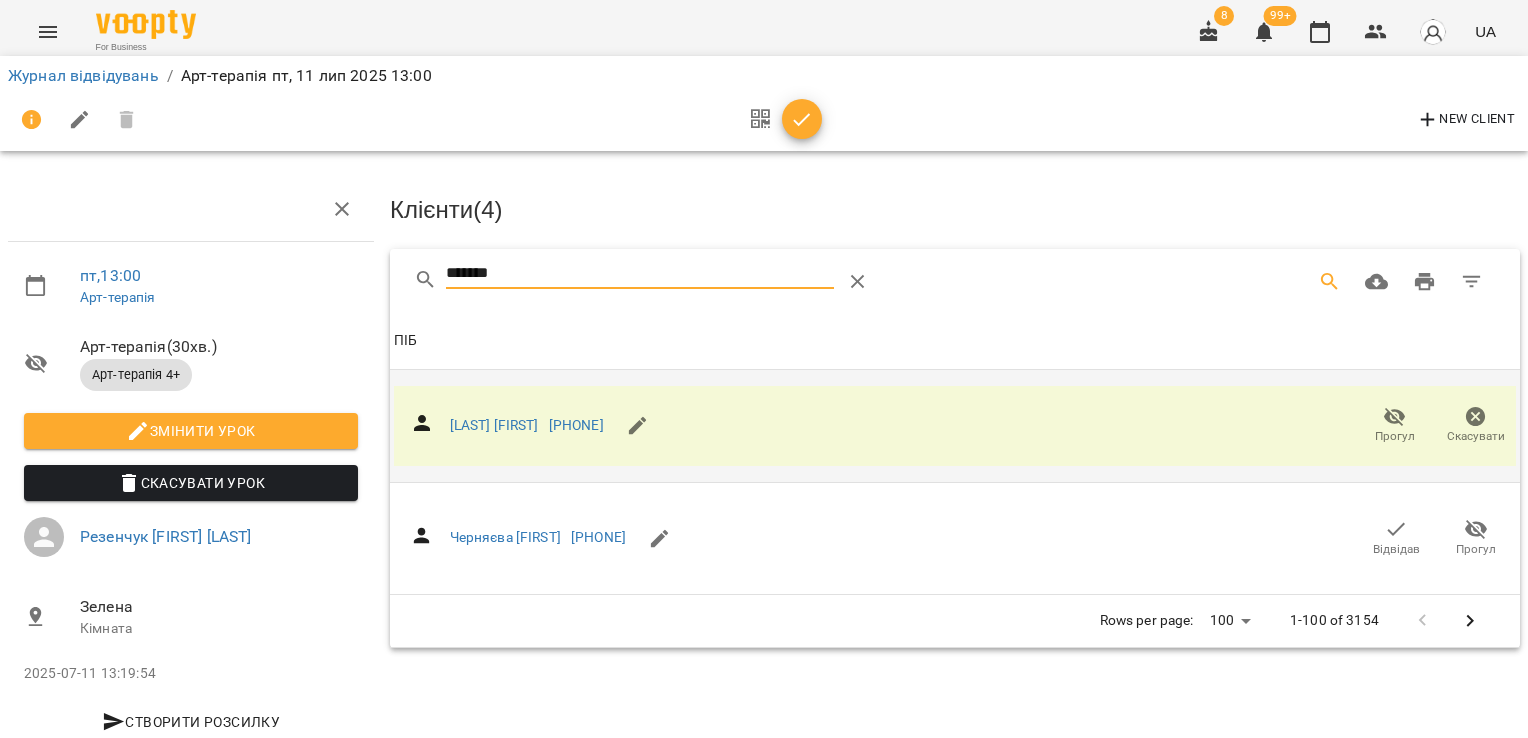 drag, startPoint x: 535, startPoint y: 275, endPoint x: 229, endPoint y: 277, distance: 306.00653 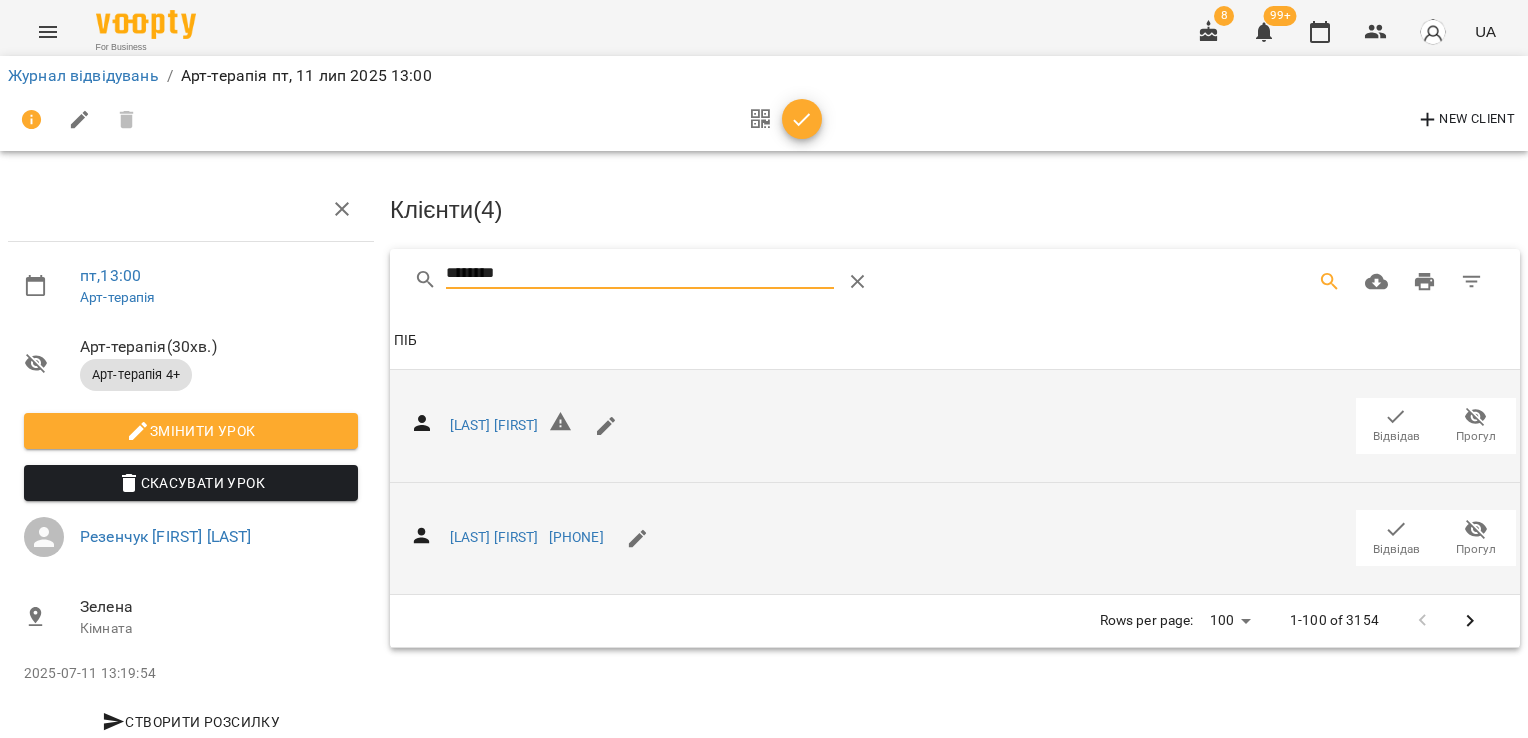 click 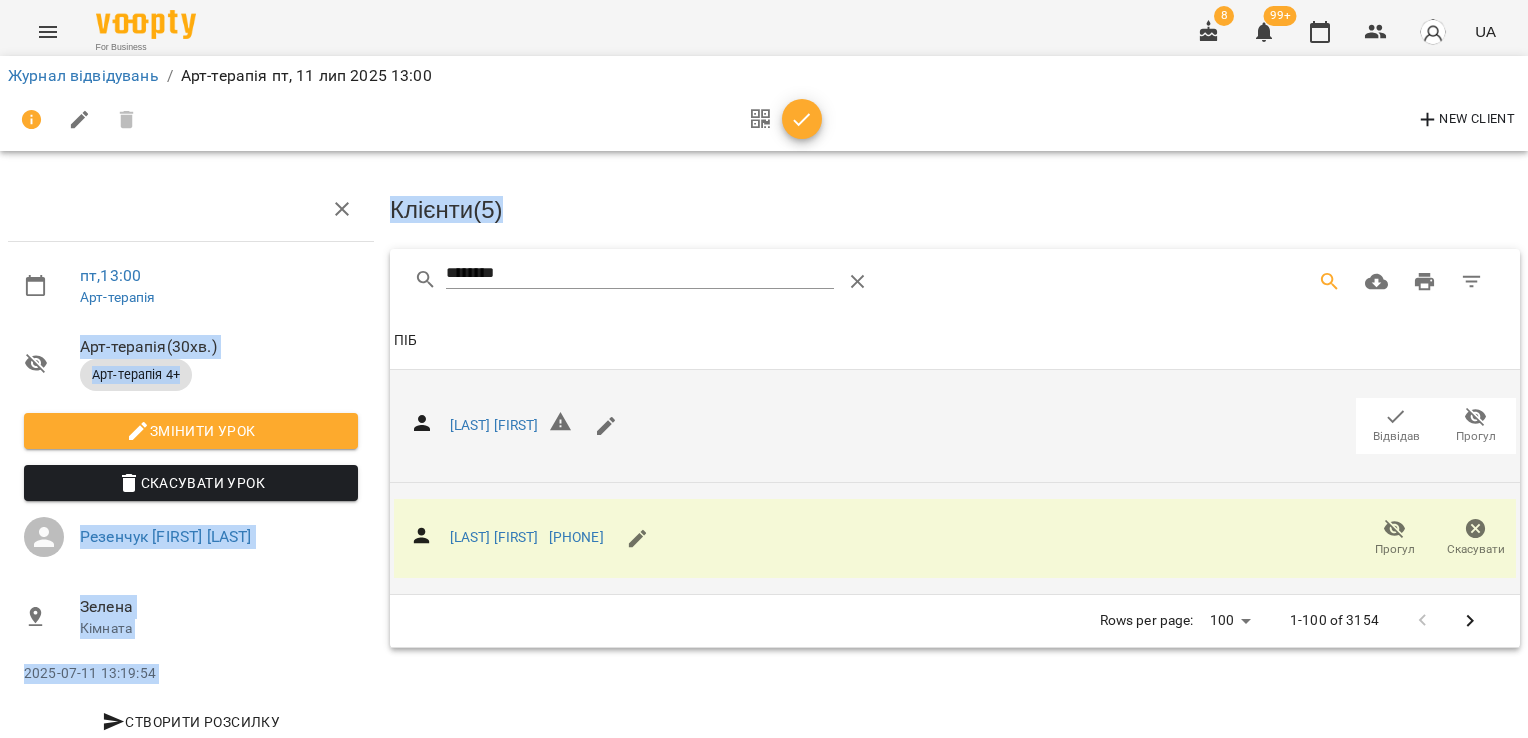 drag, startPoint x: 552, startPoint y: 289, endPoint x: 172, endPoint y: 290, distance: 380.0013 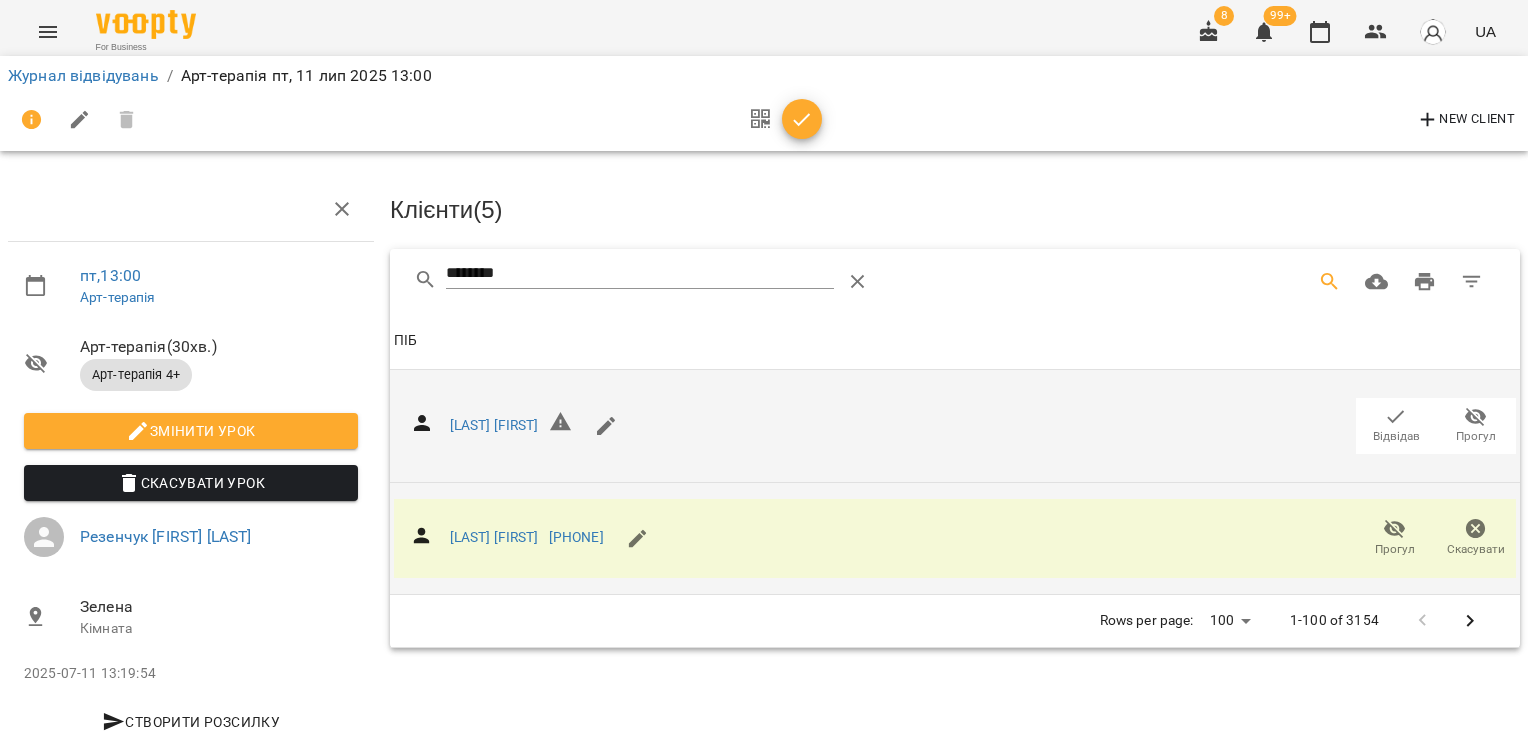 click on "********" at bounding box center (640, 274) 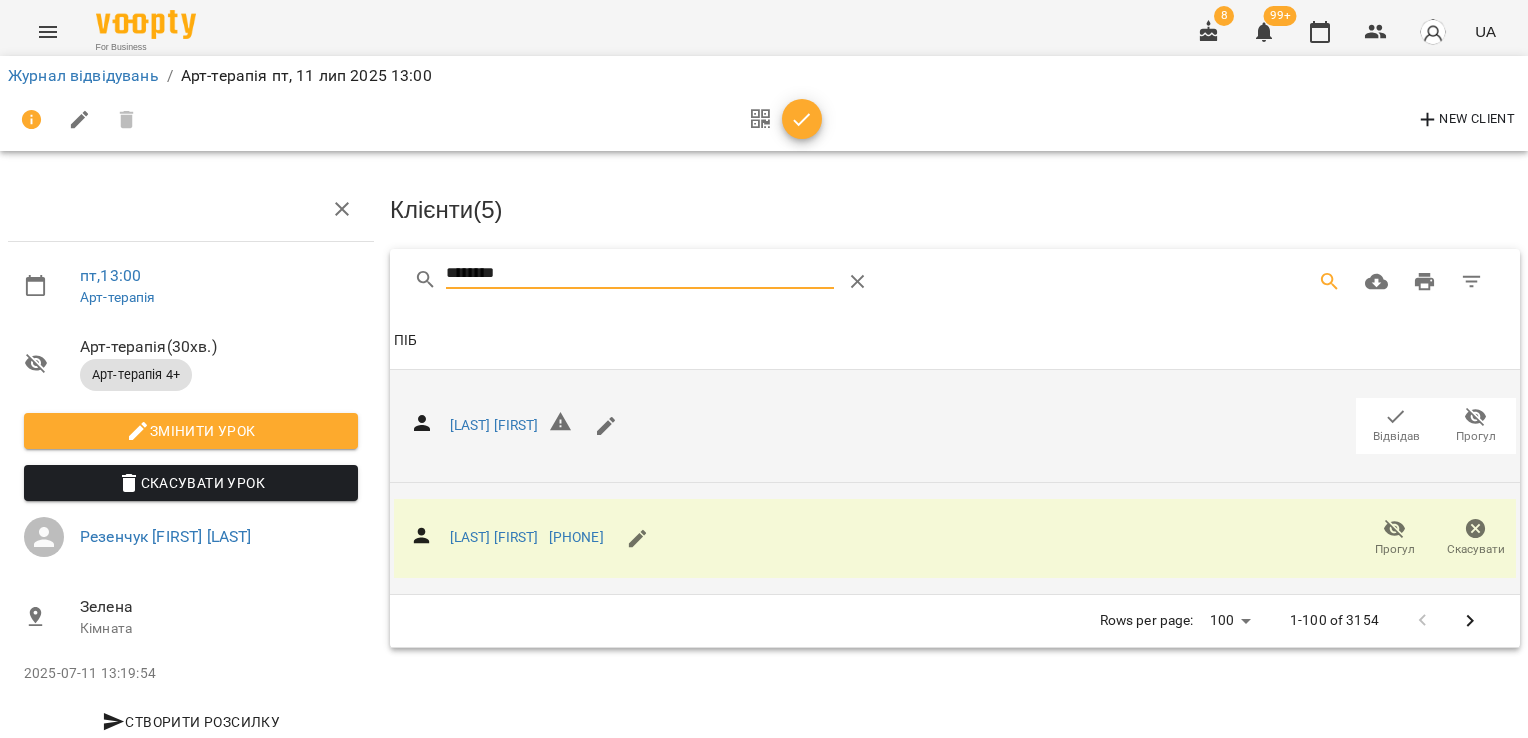 drag, startPoint x: 378, startPoint y: 269, endPoint x: 189, endPoint y: 285, distance: 189.67604 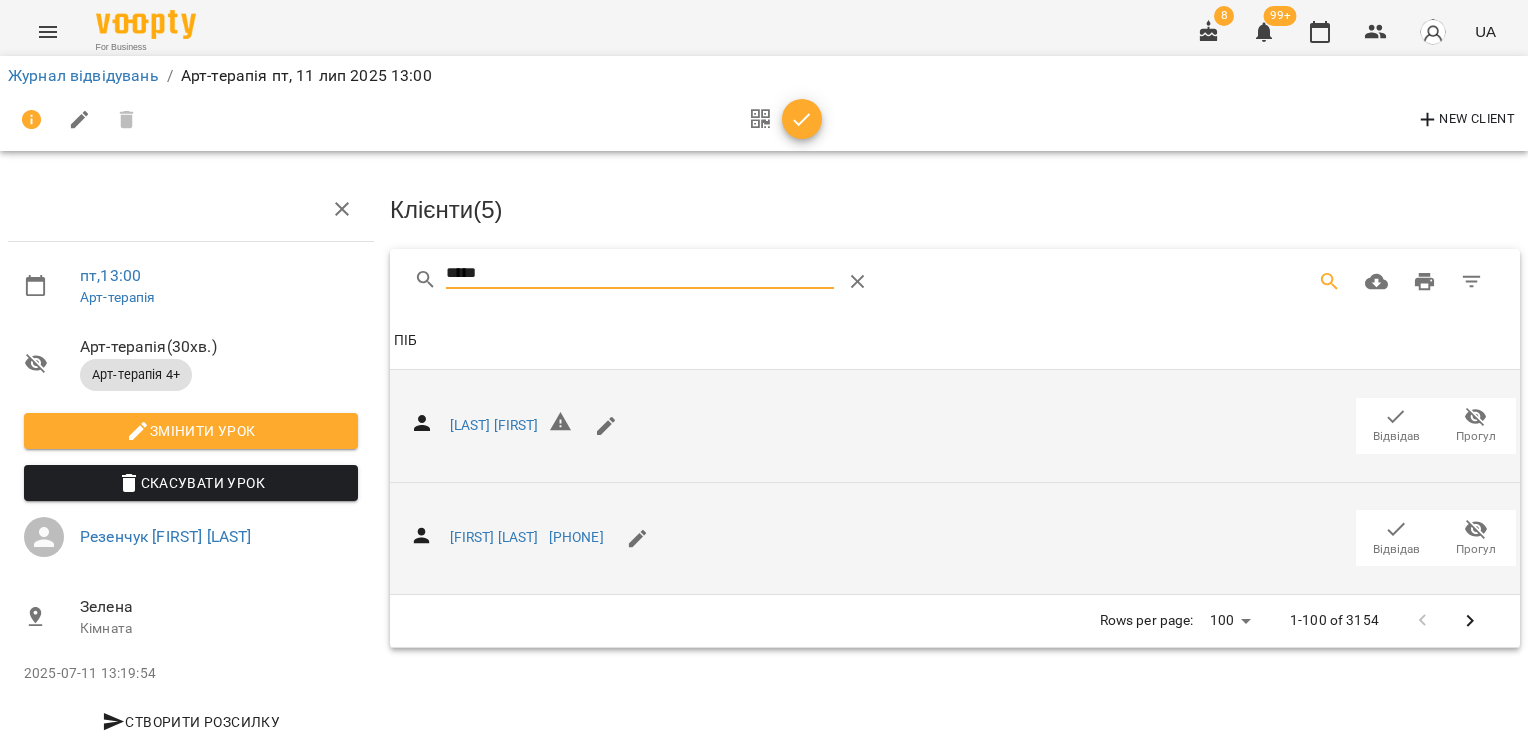 click 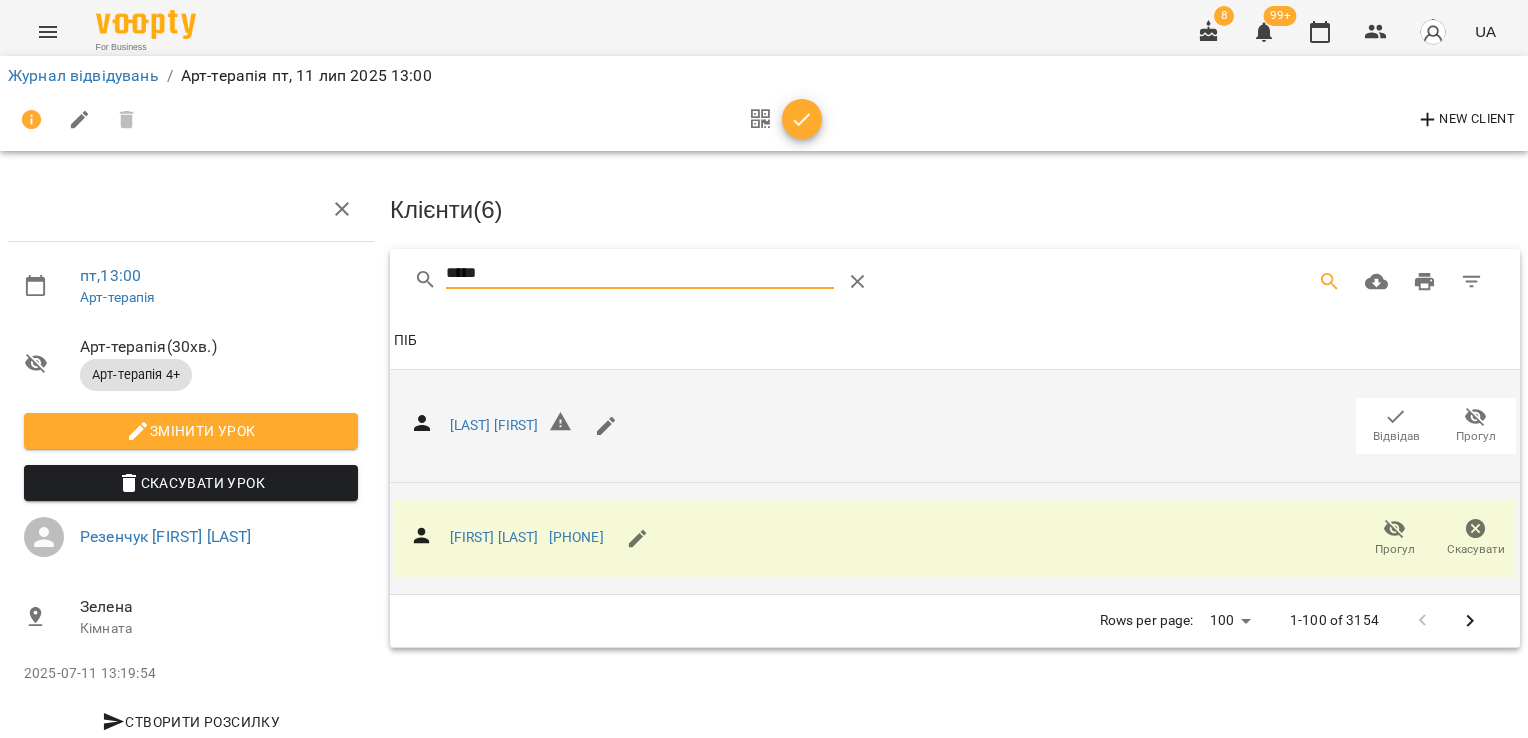 drag, startPoint x: 542, startPoint y: 274, endPoint x: 256, endPoint y: 295, distance: 286.76993 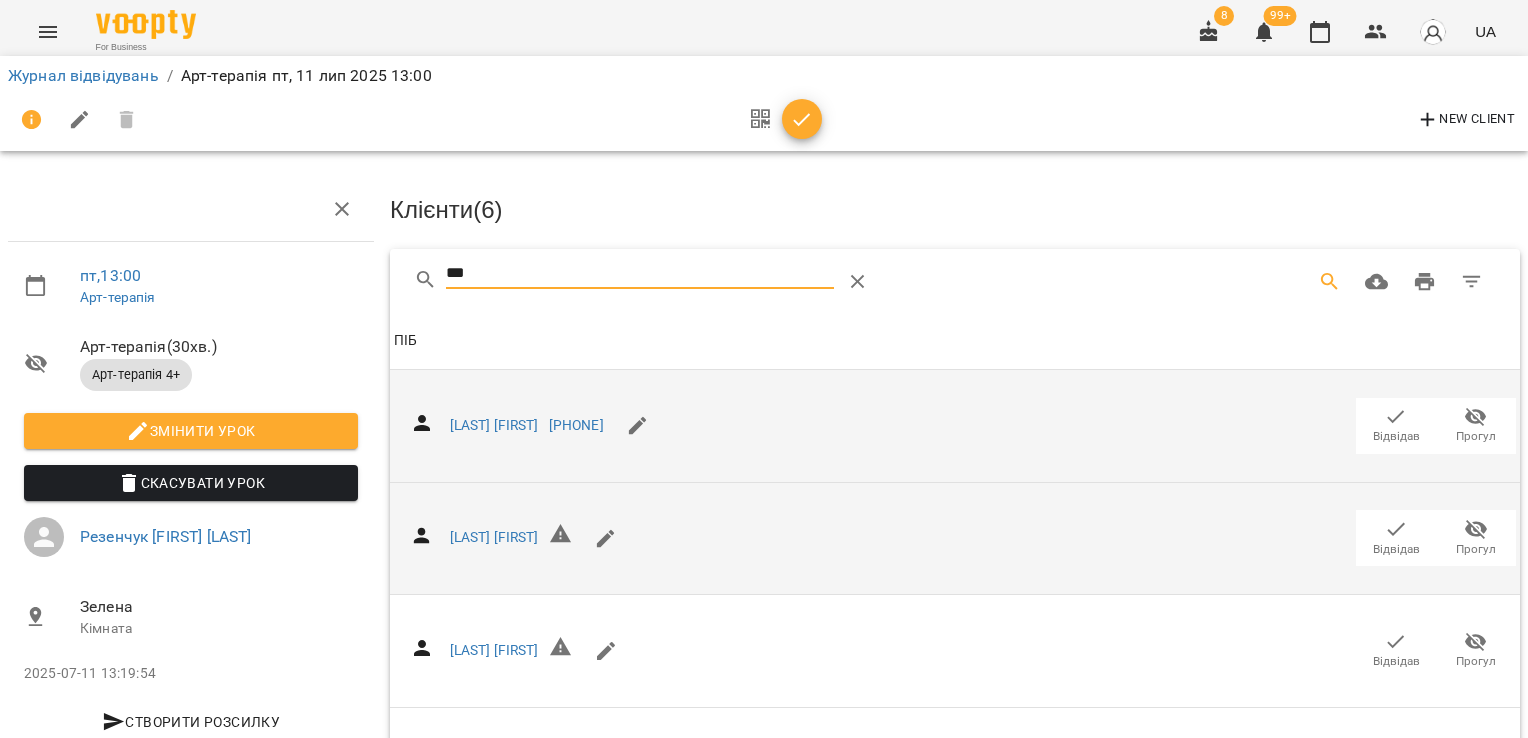 type on "***" 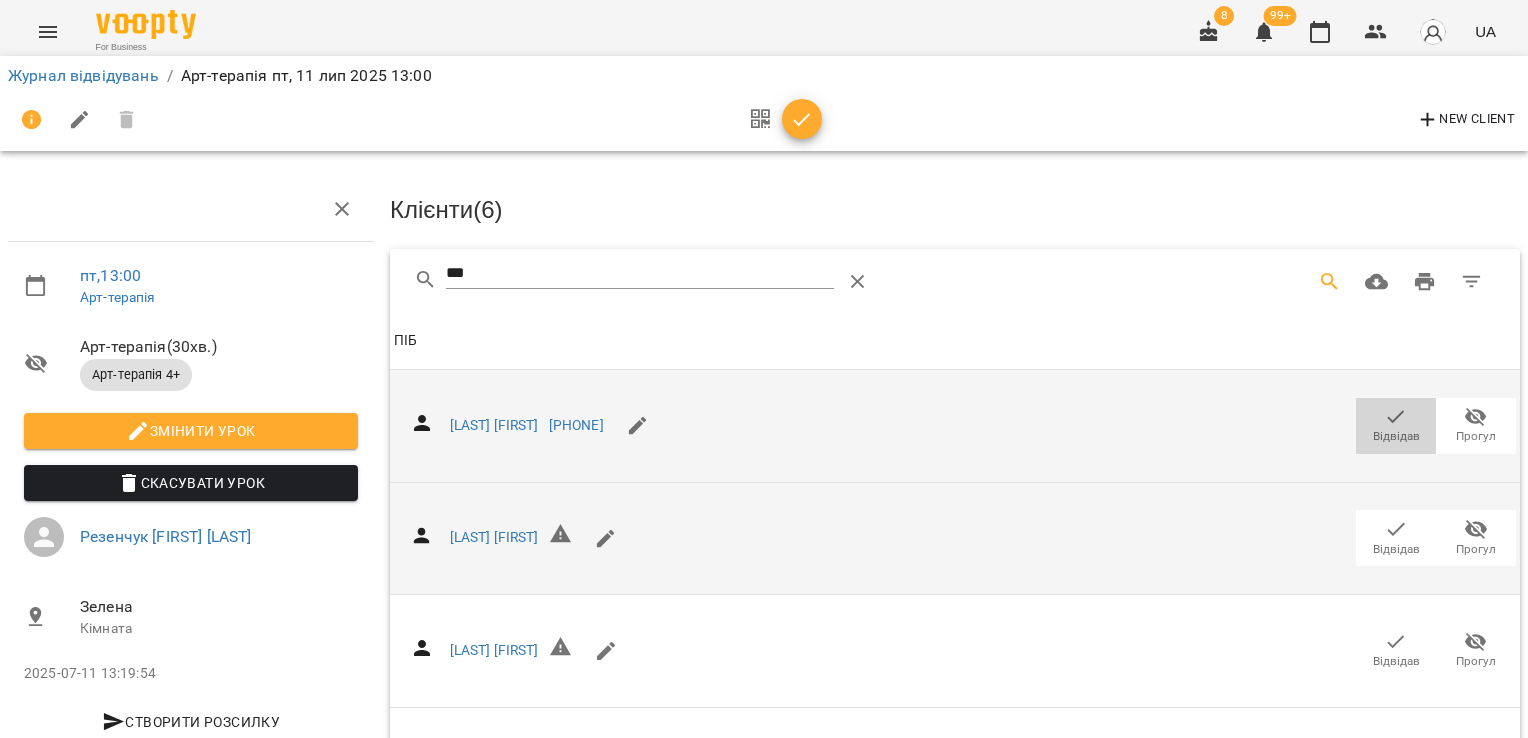 click 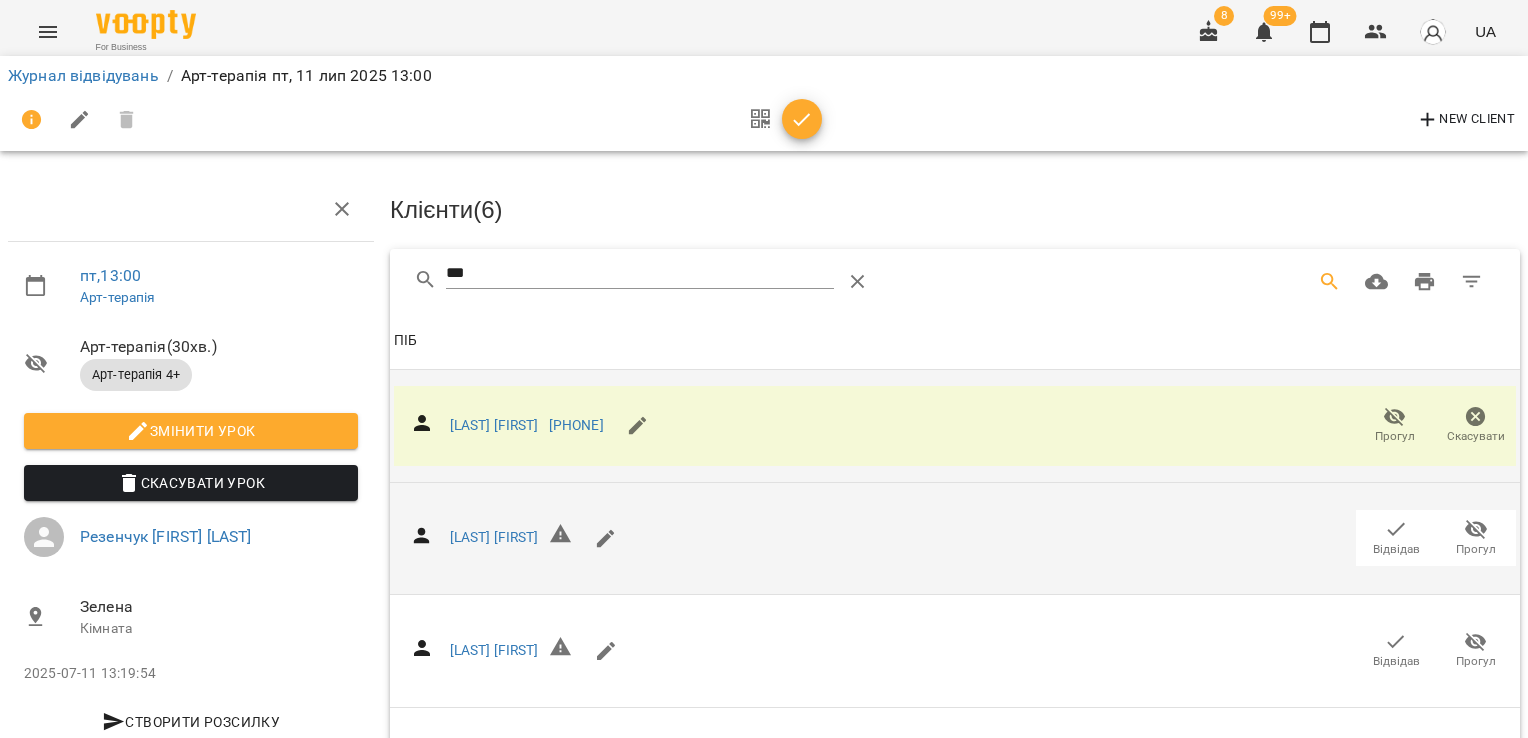 click on "Відвідав" at bounding box center [1396, 537] 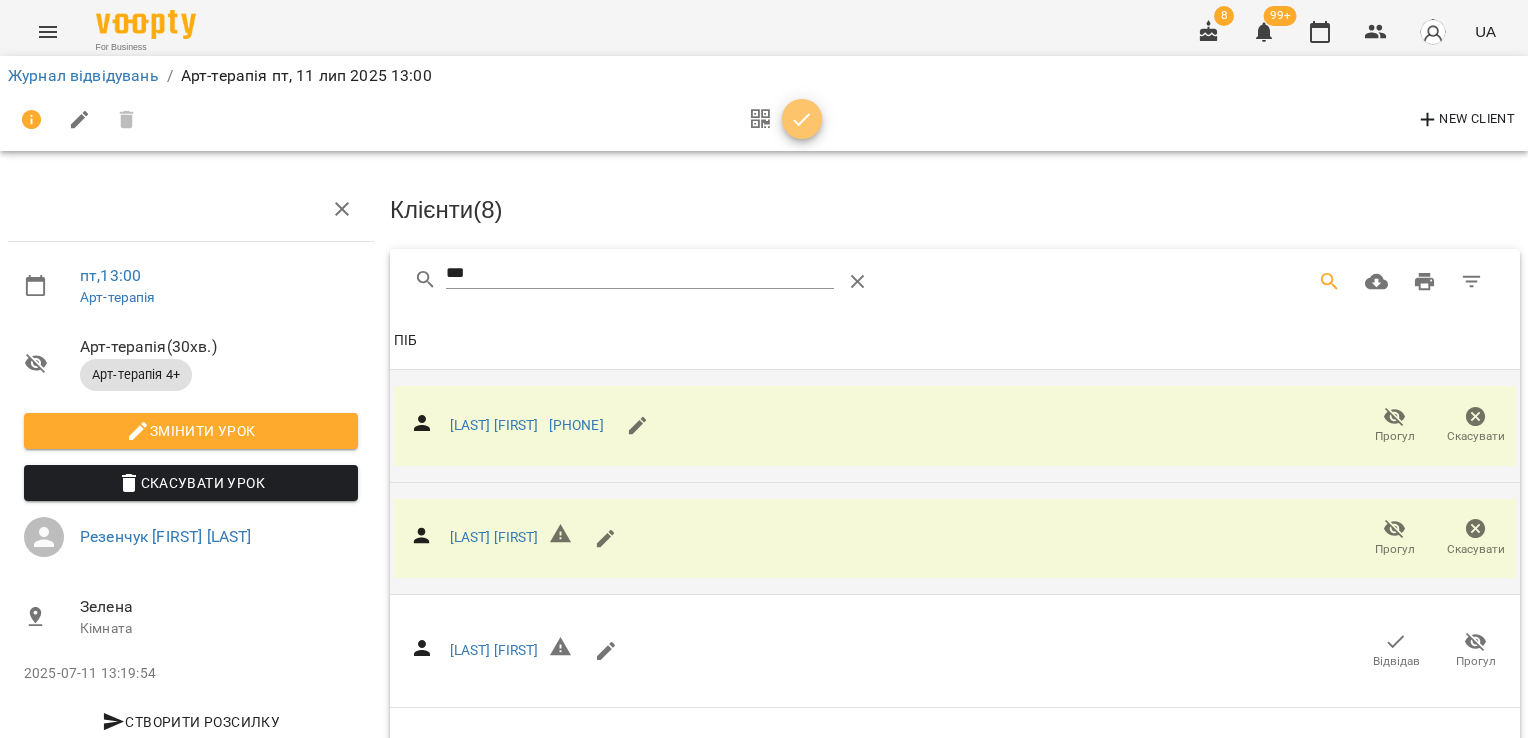 click at bounding box center [802, 120] 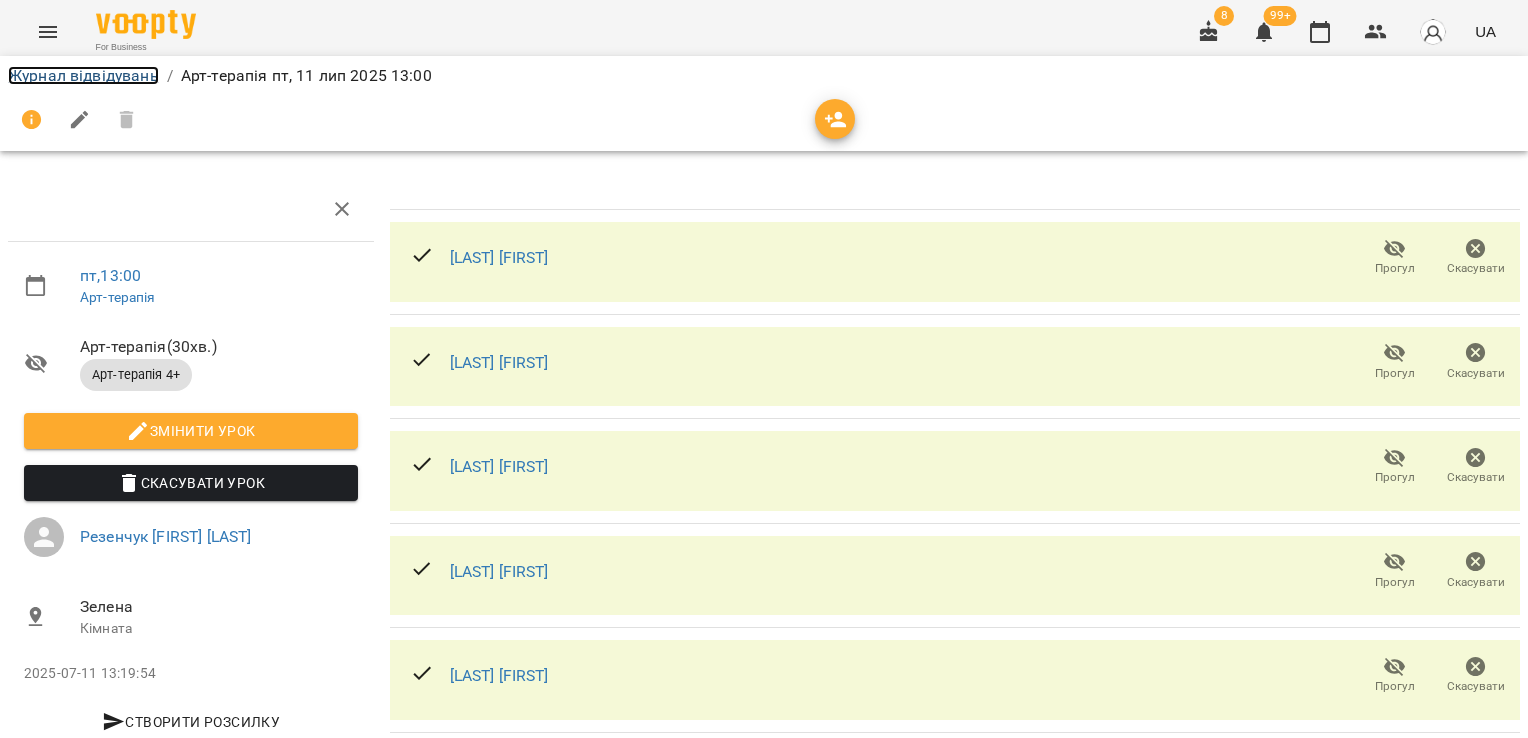 click on "Журнал відвідувань" at bounding box center [83, 75] 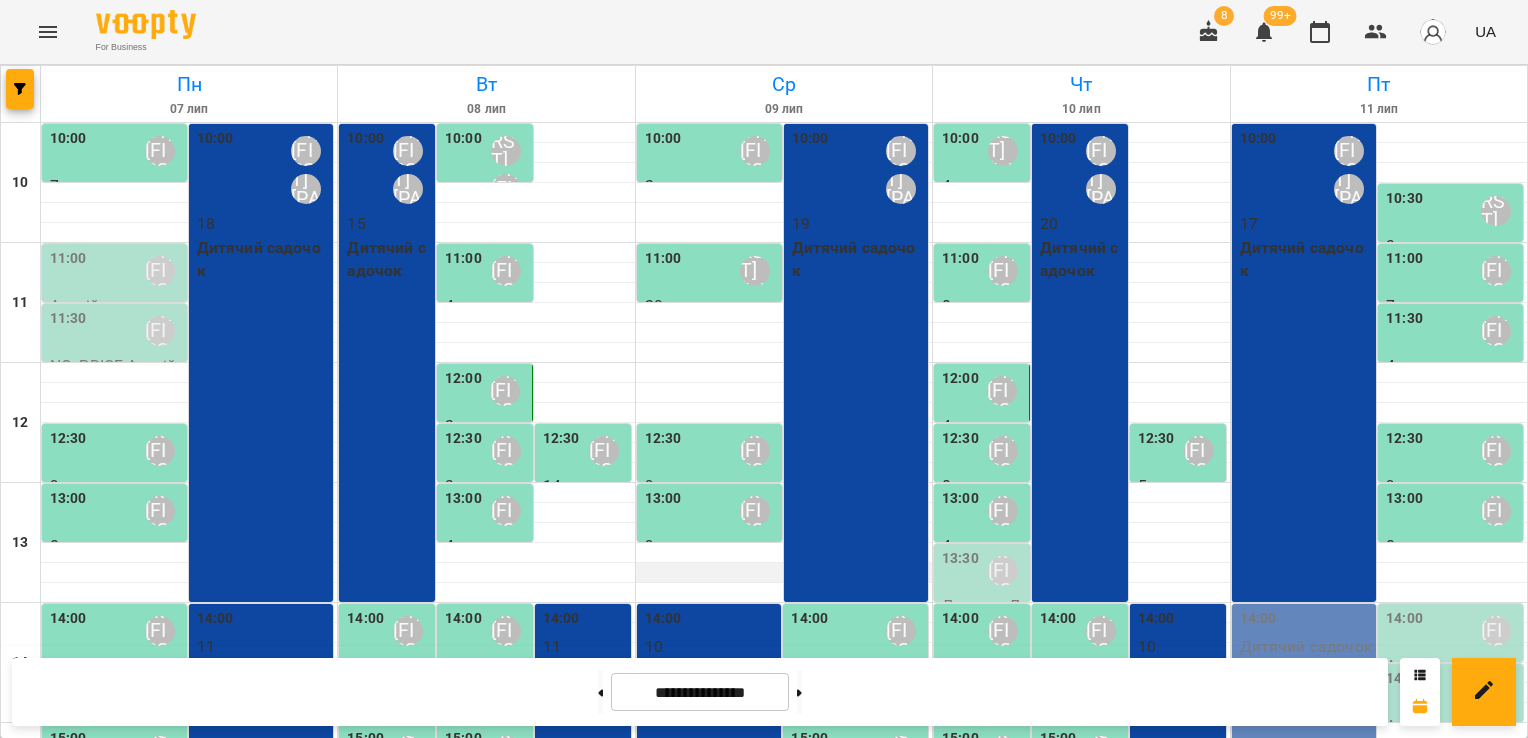 scroll, scrollTop: 200, scrollLeft: 0, axis: vertical 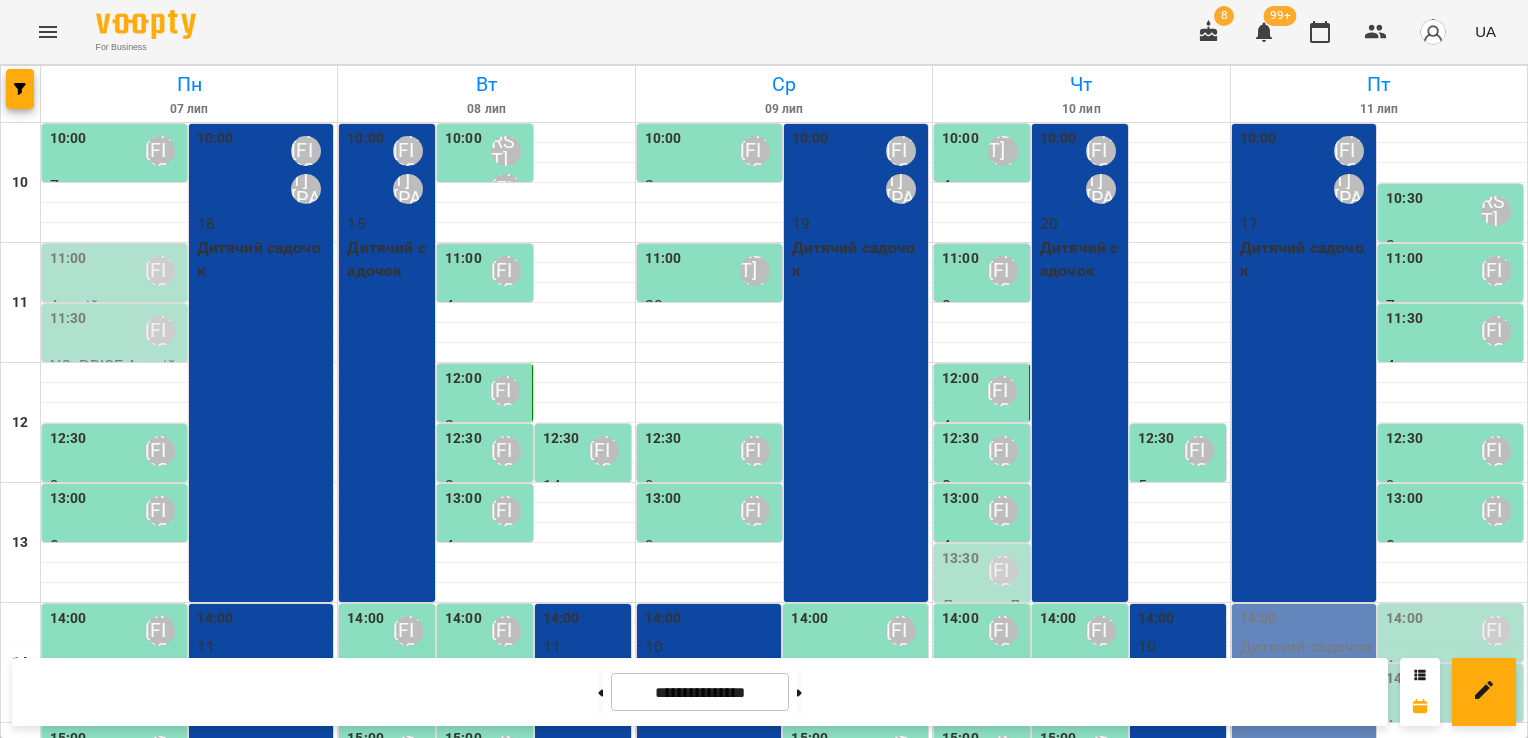 click on "13:30" at bounding box center (960, 559) 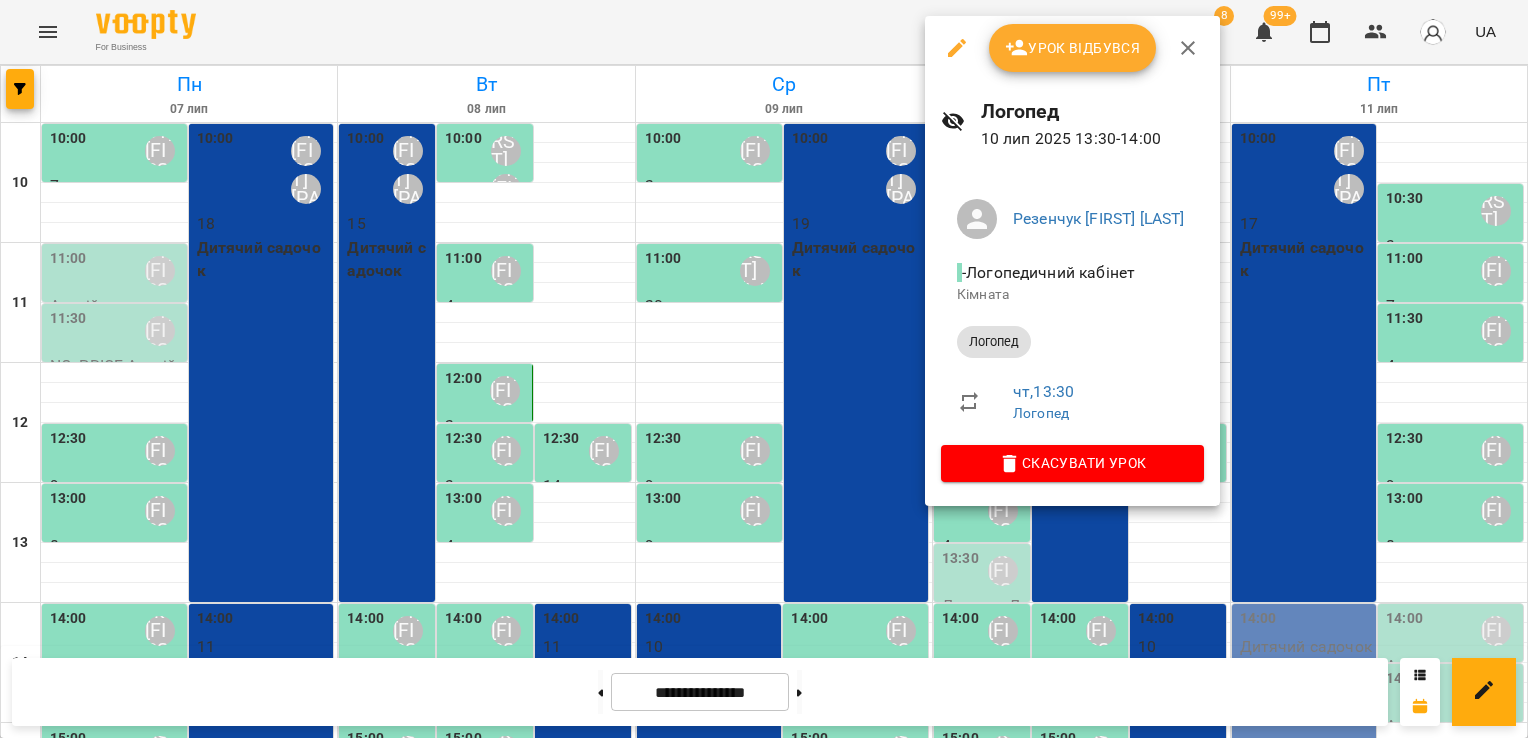 click on "Урок відбувся" at bounding box center [1073, 48] 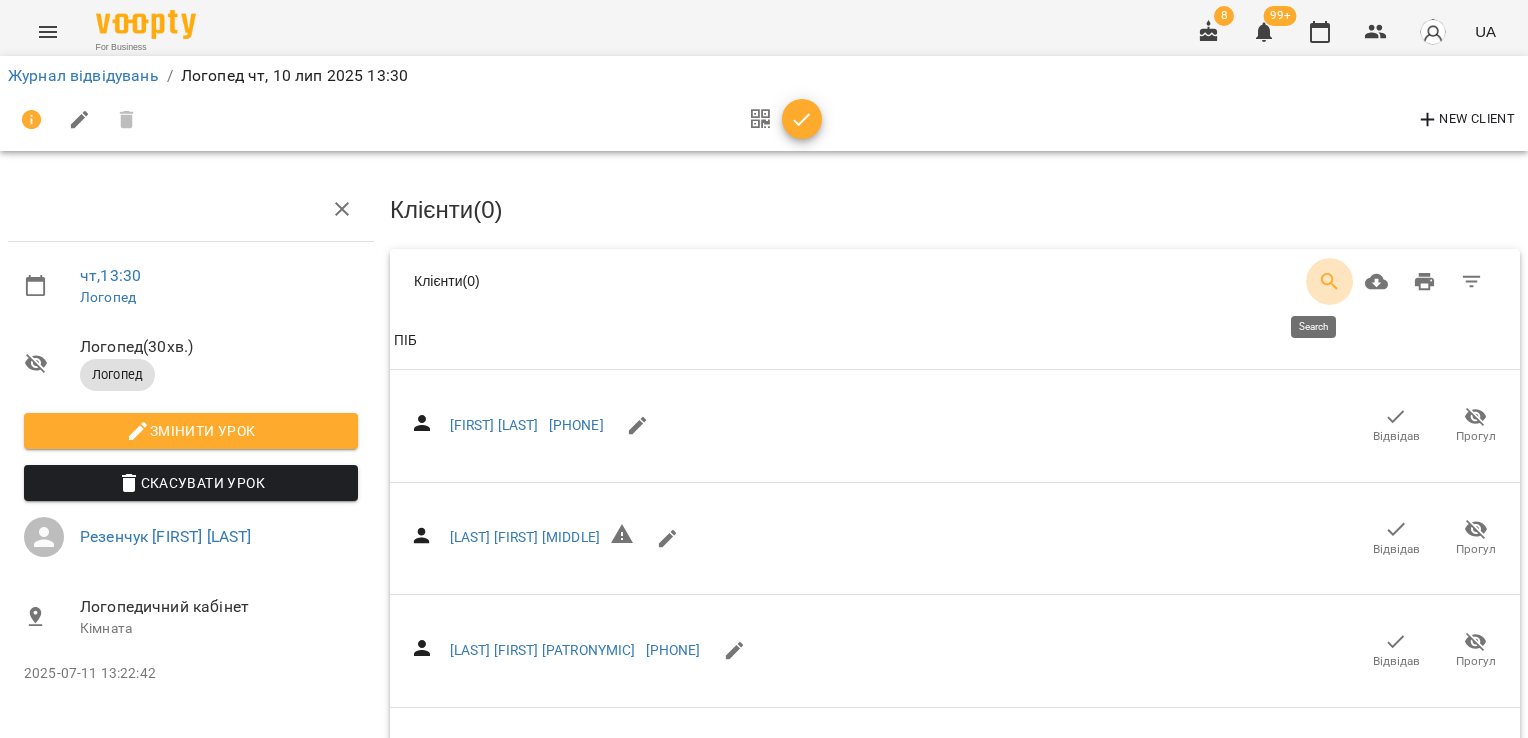 click 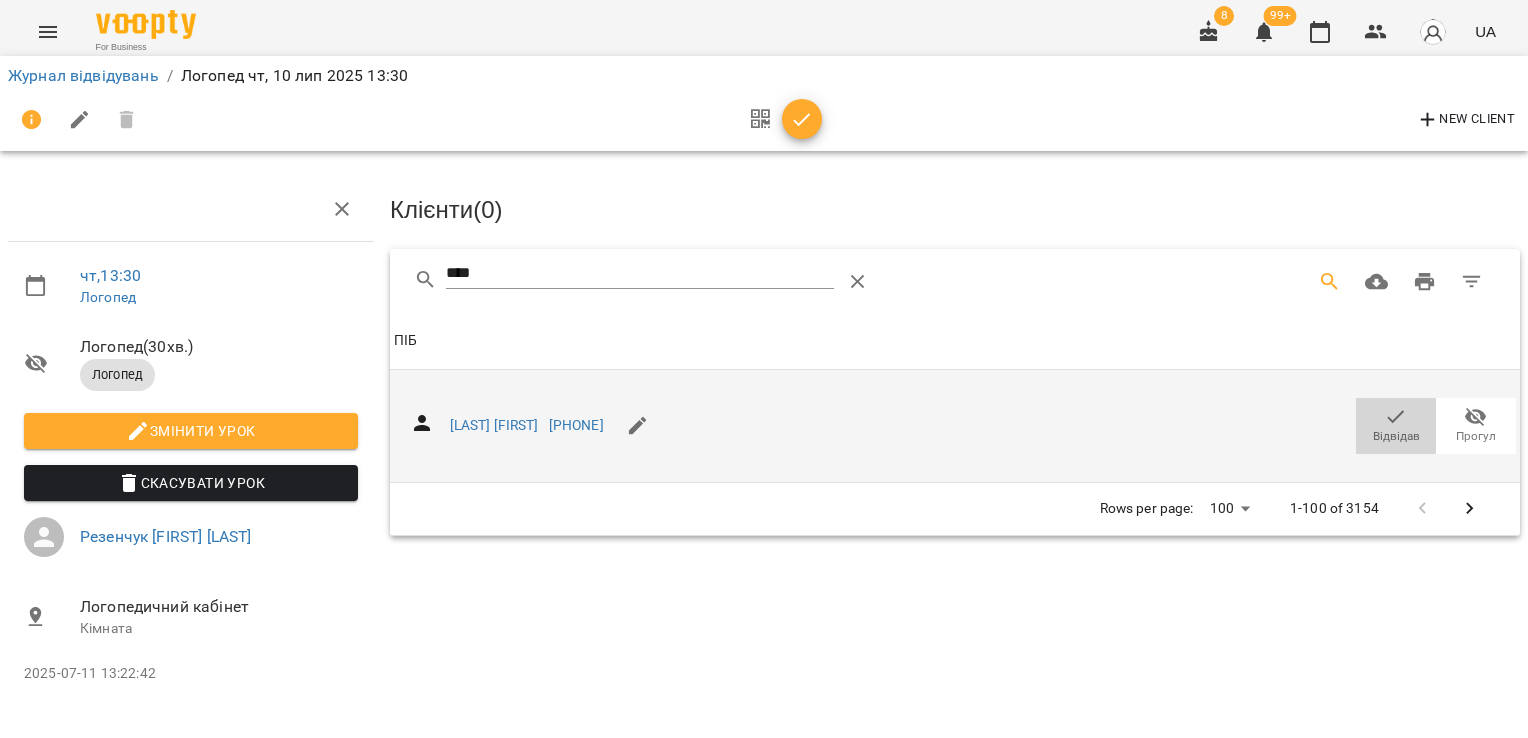 click 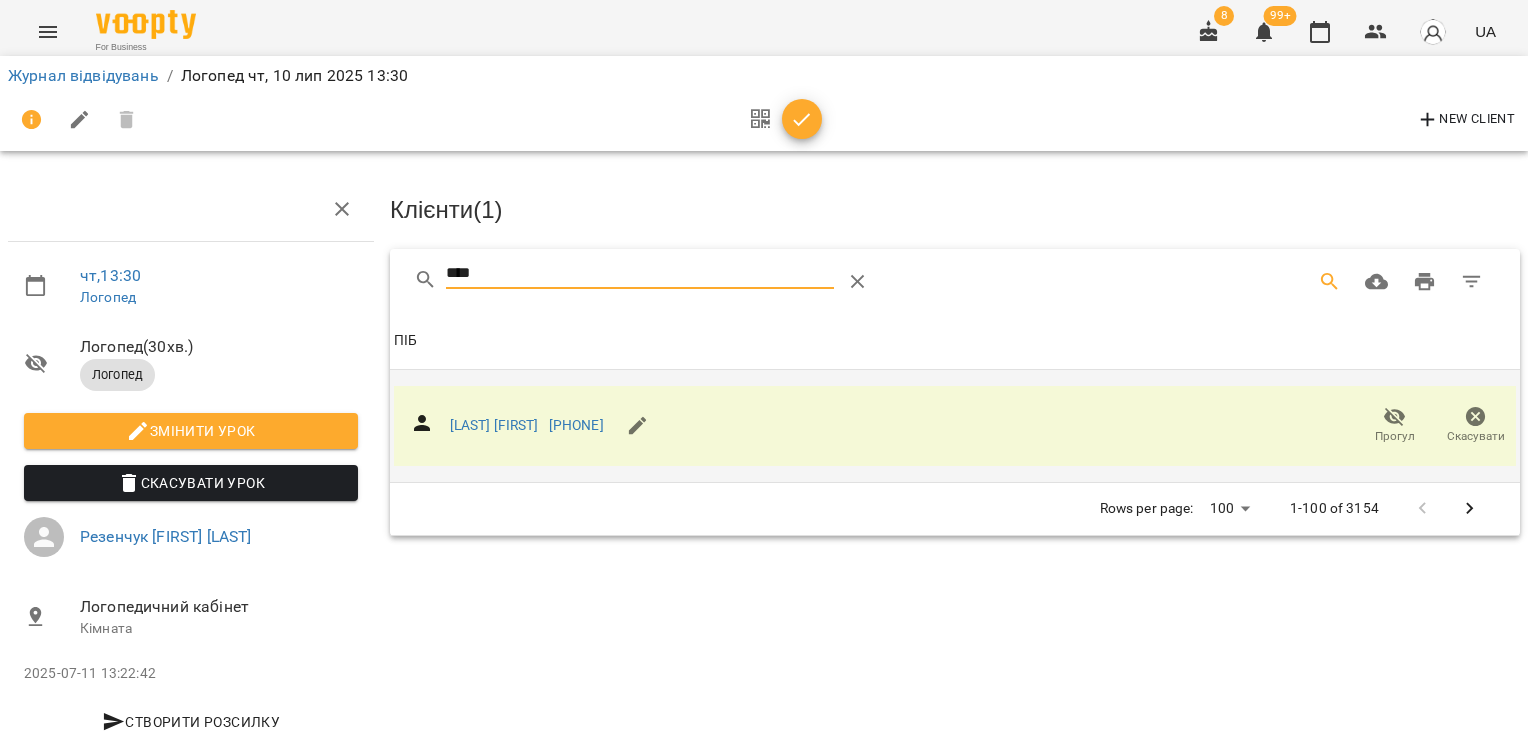 drag, startPoint x: 315, startPoint y: 302, endPoint x: 257, endPoint y: 299, distance: 58.077534 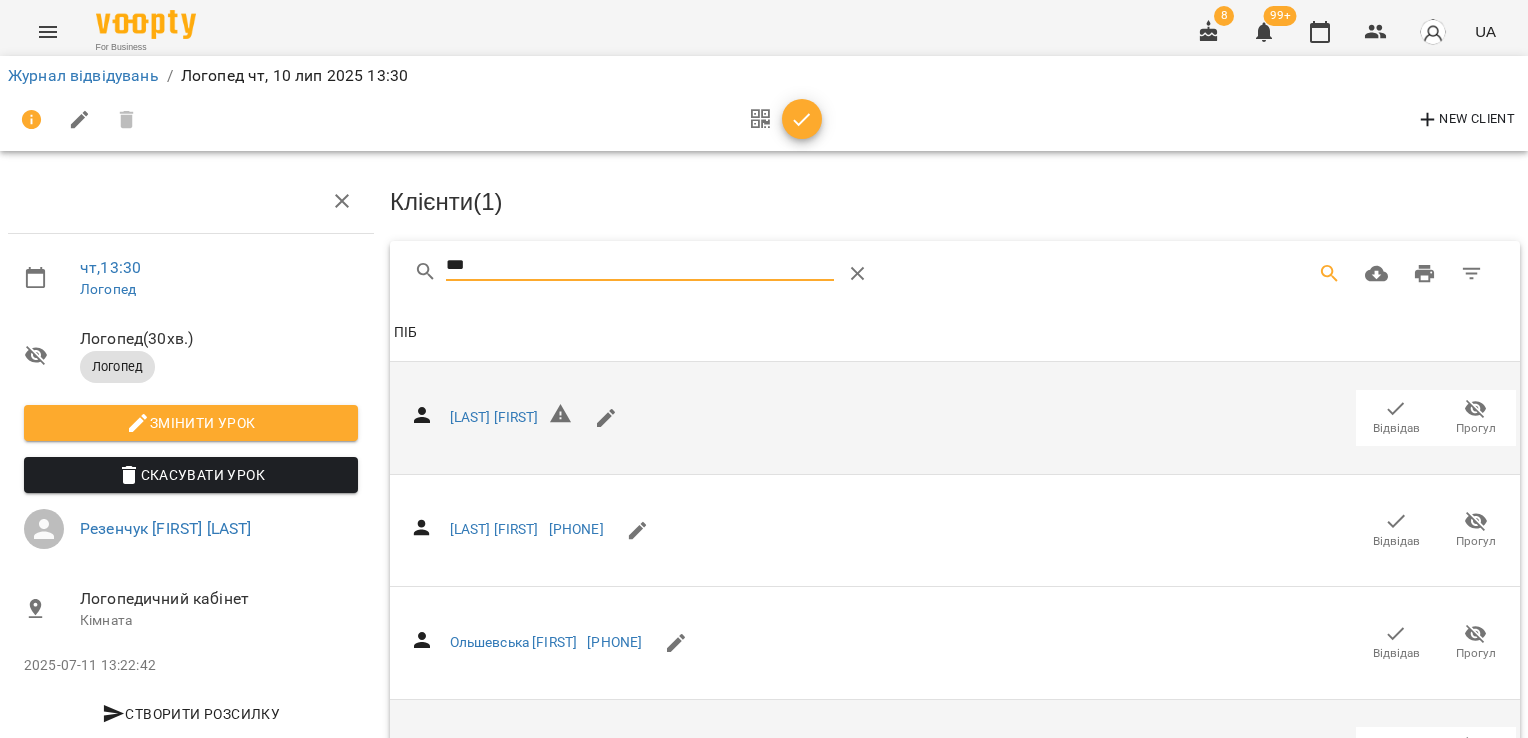 scroll, scrollTop: 900, scrollLeft: 0, axis: vertical 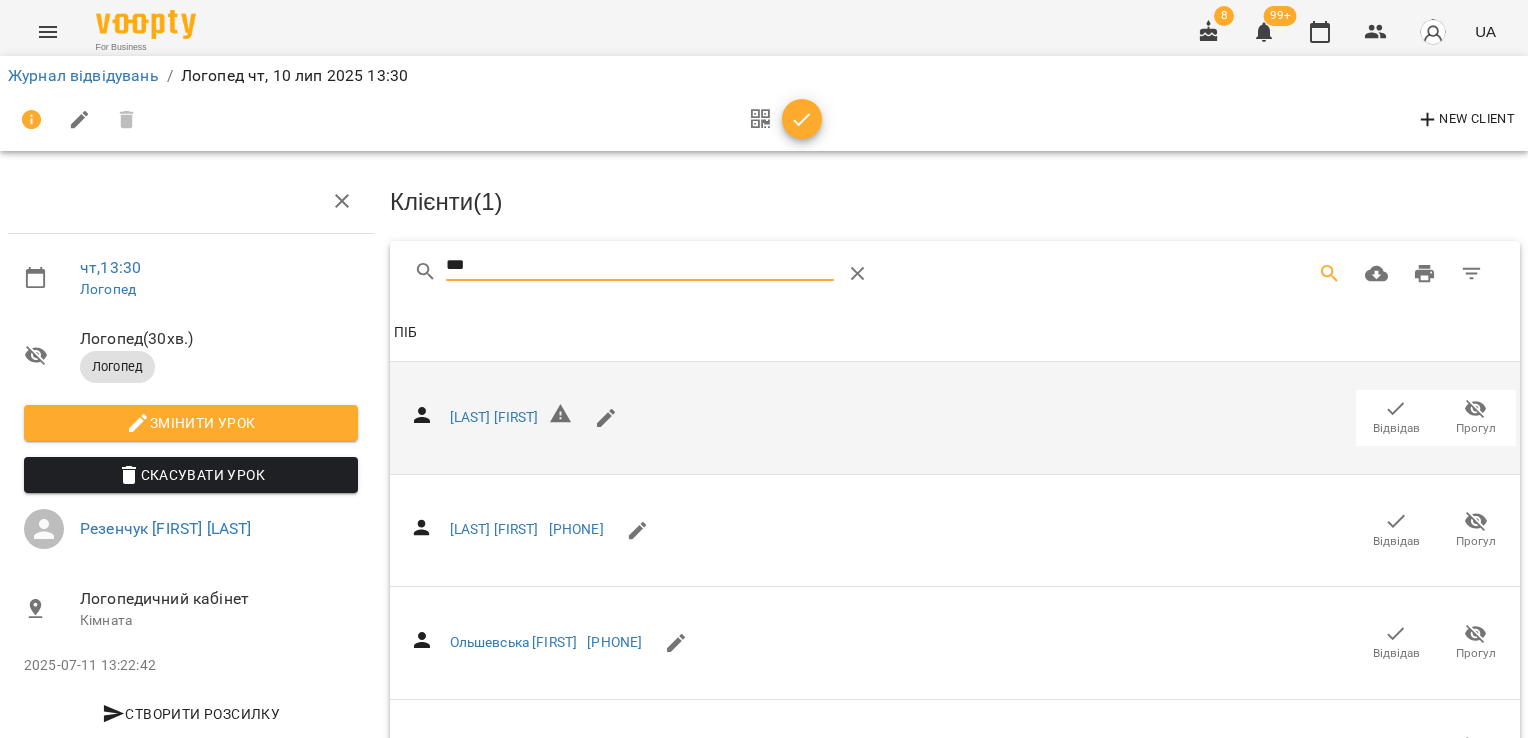 type on "***" 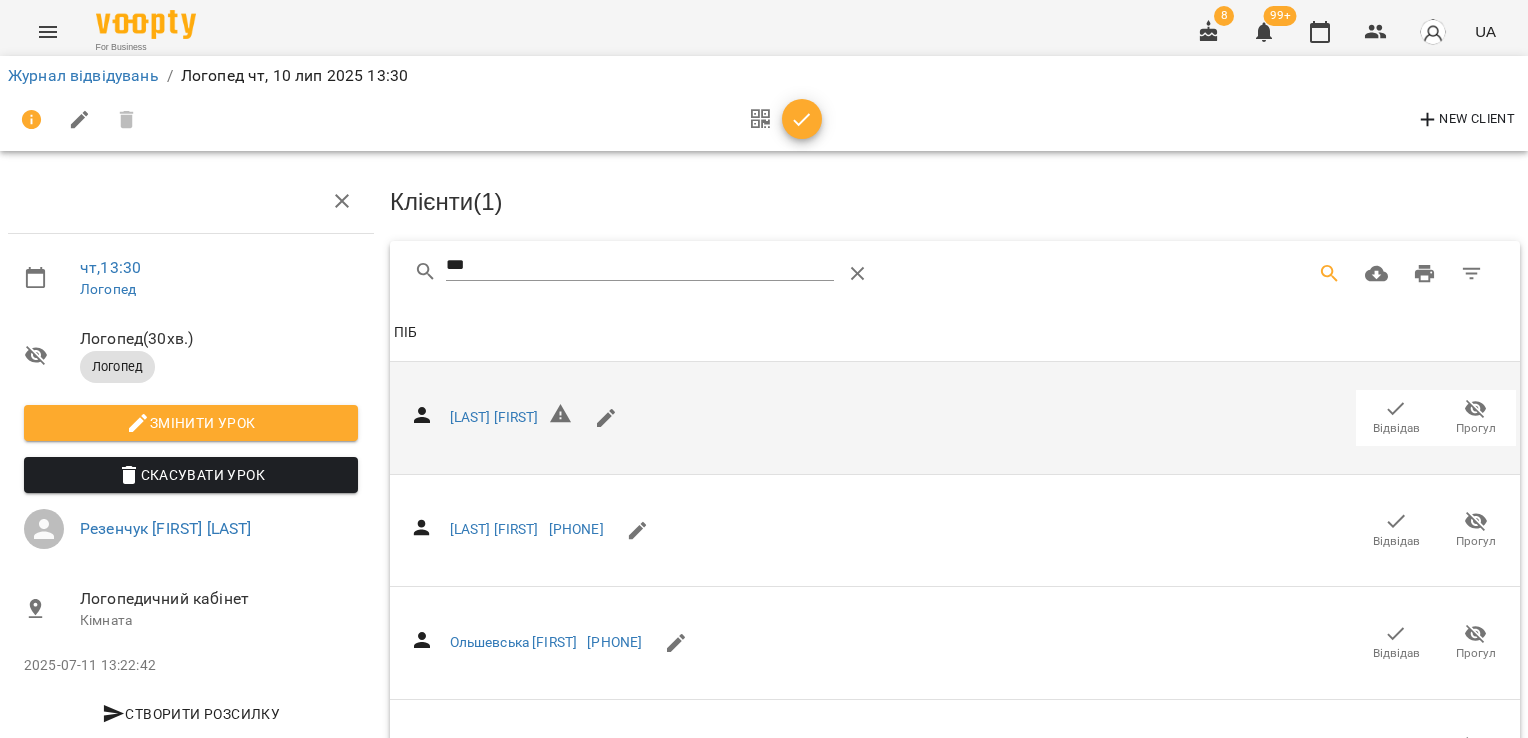 click 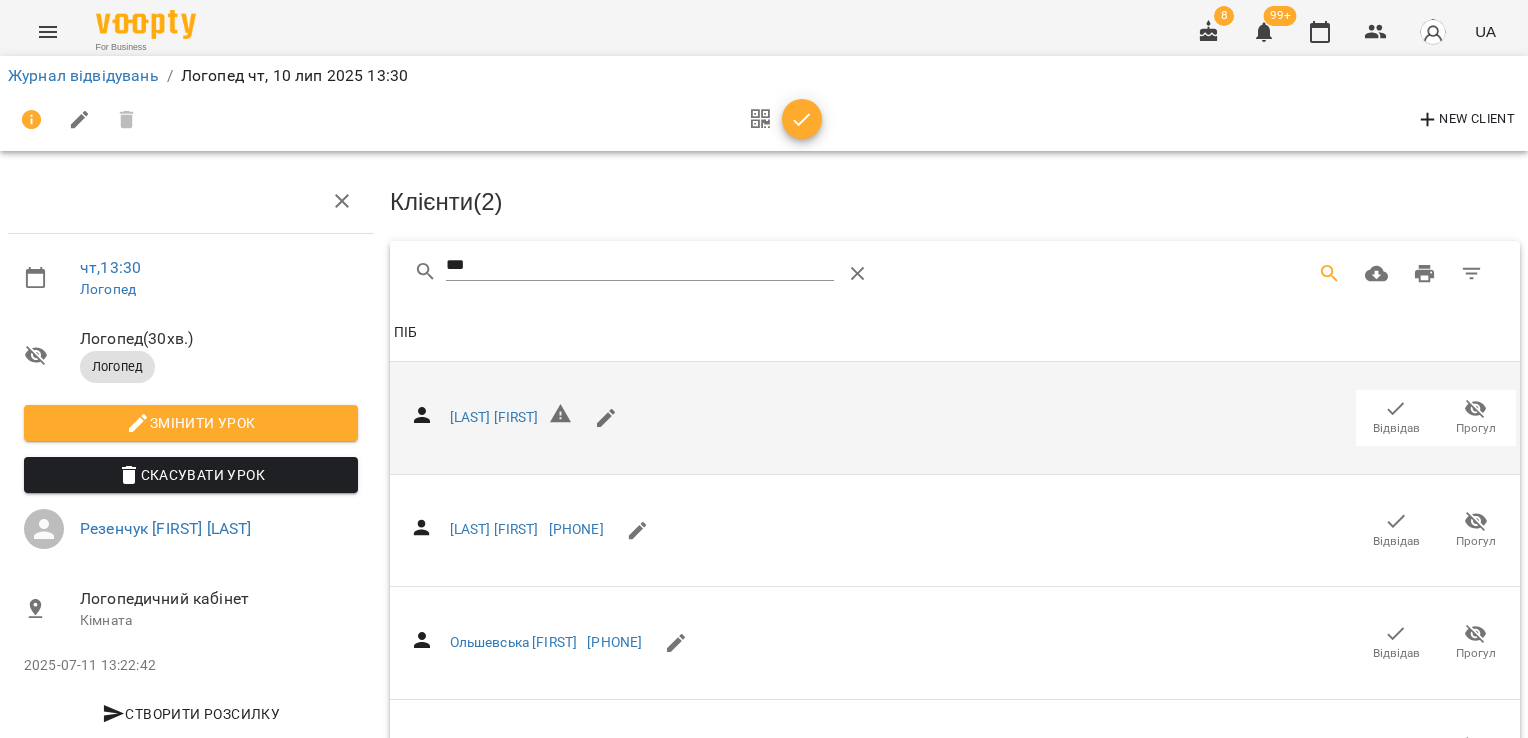 click 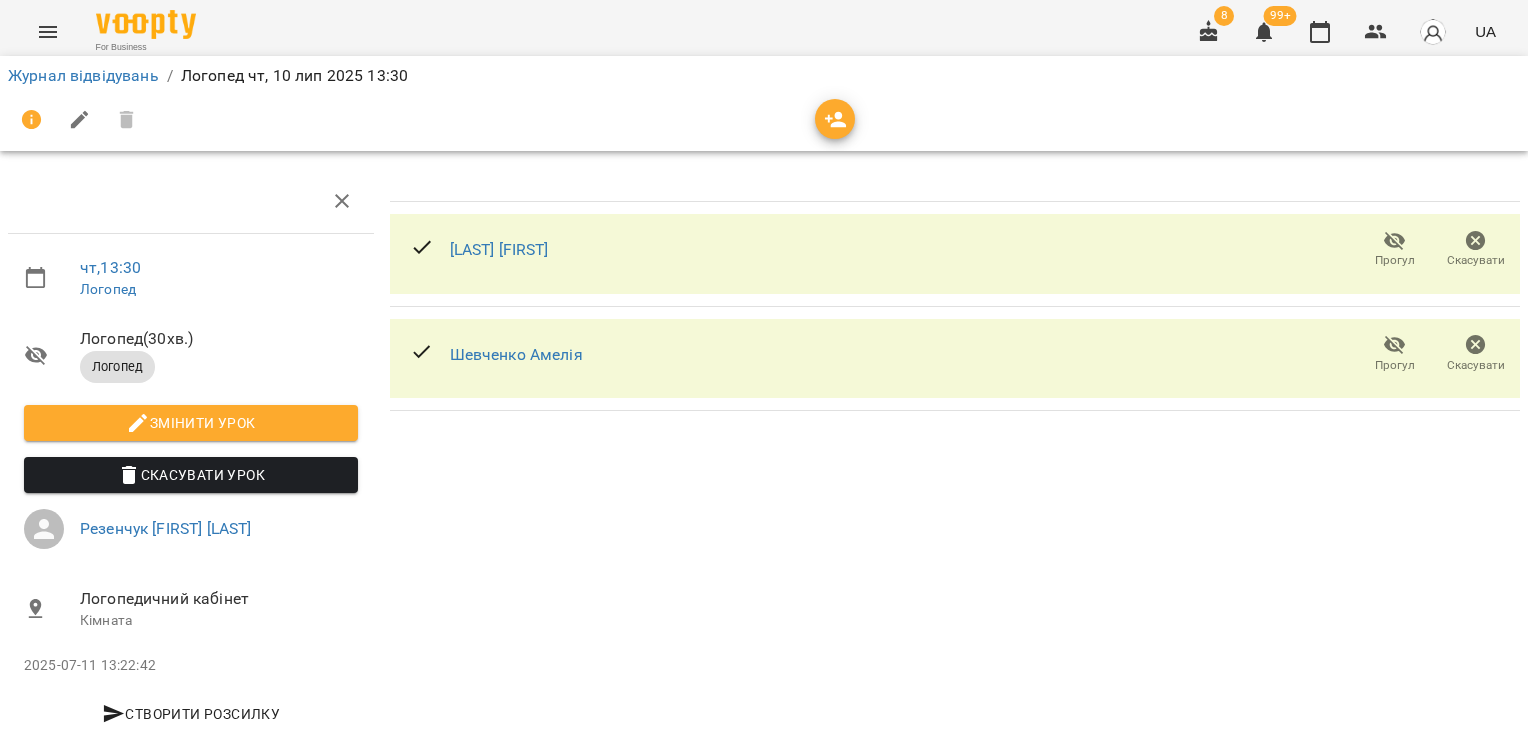 scroll, scrollTop: 48, scrollLeft: 0, axis: vertical 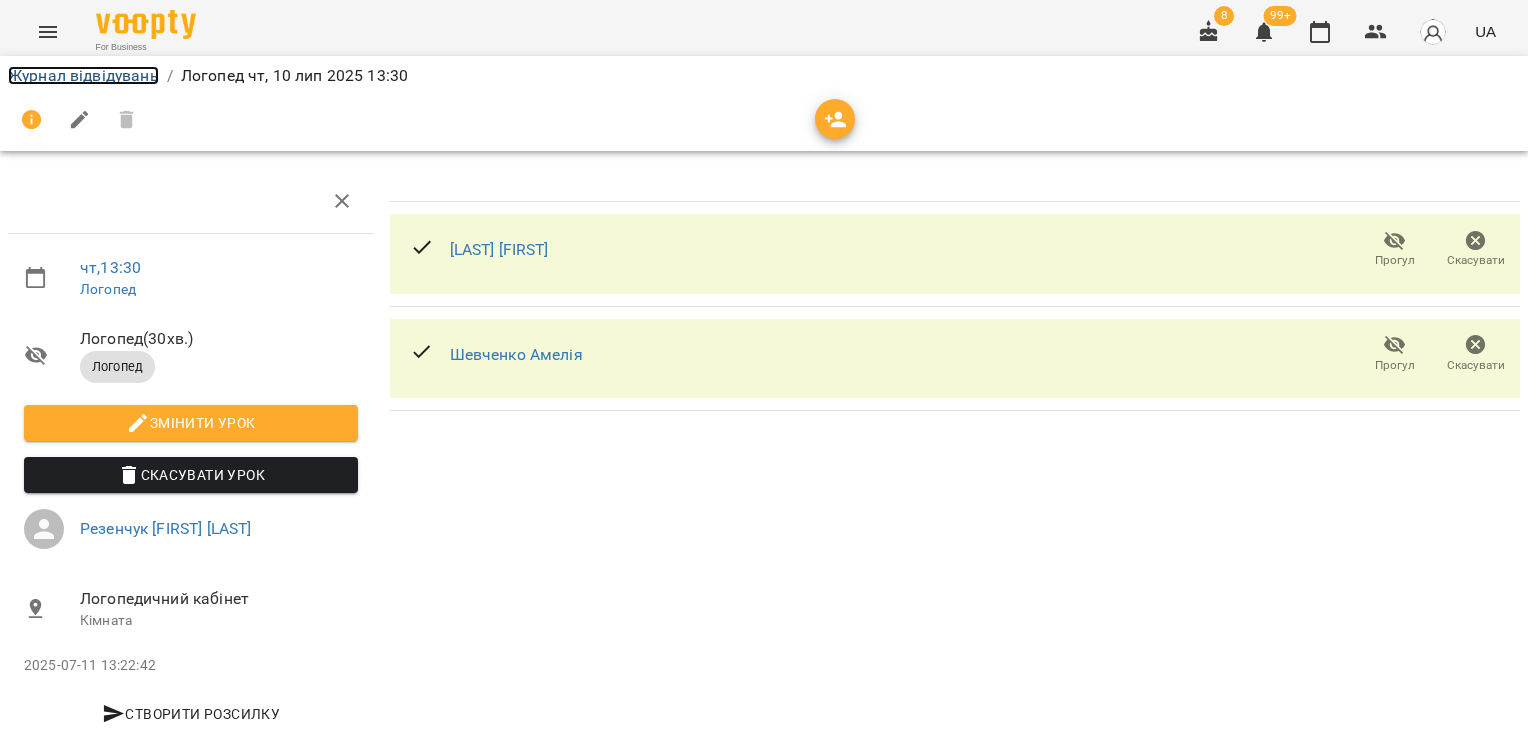 click on "Журнал відвідувань" at bounding box center [83, 75] 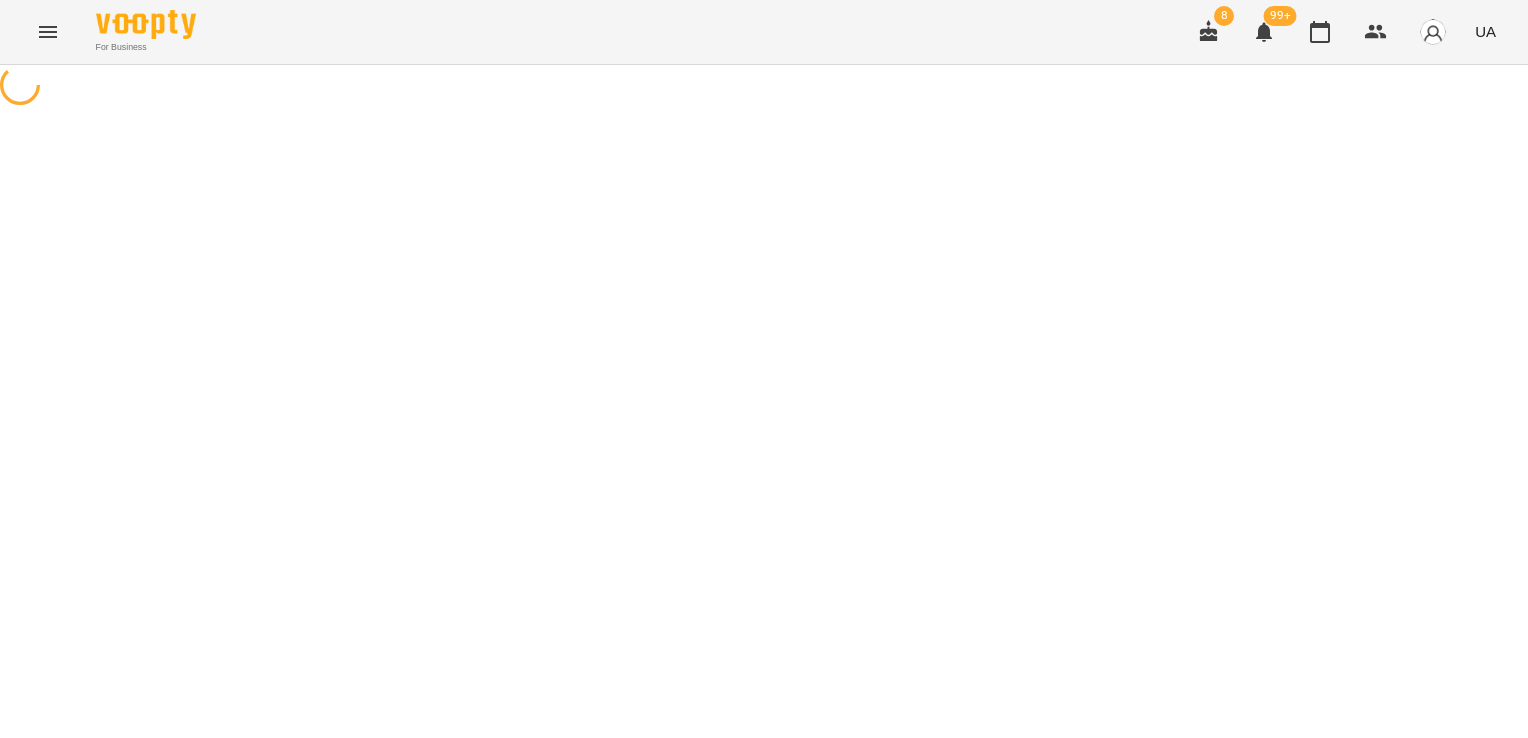 scroll, scrollTop: 0, scrollLeft: 0, axis: both 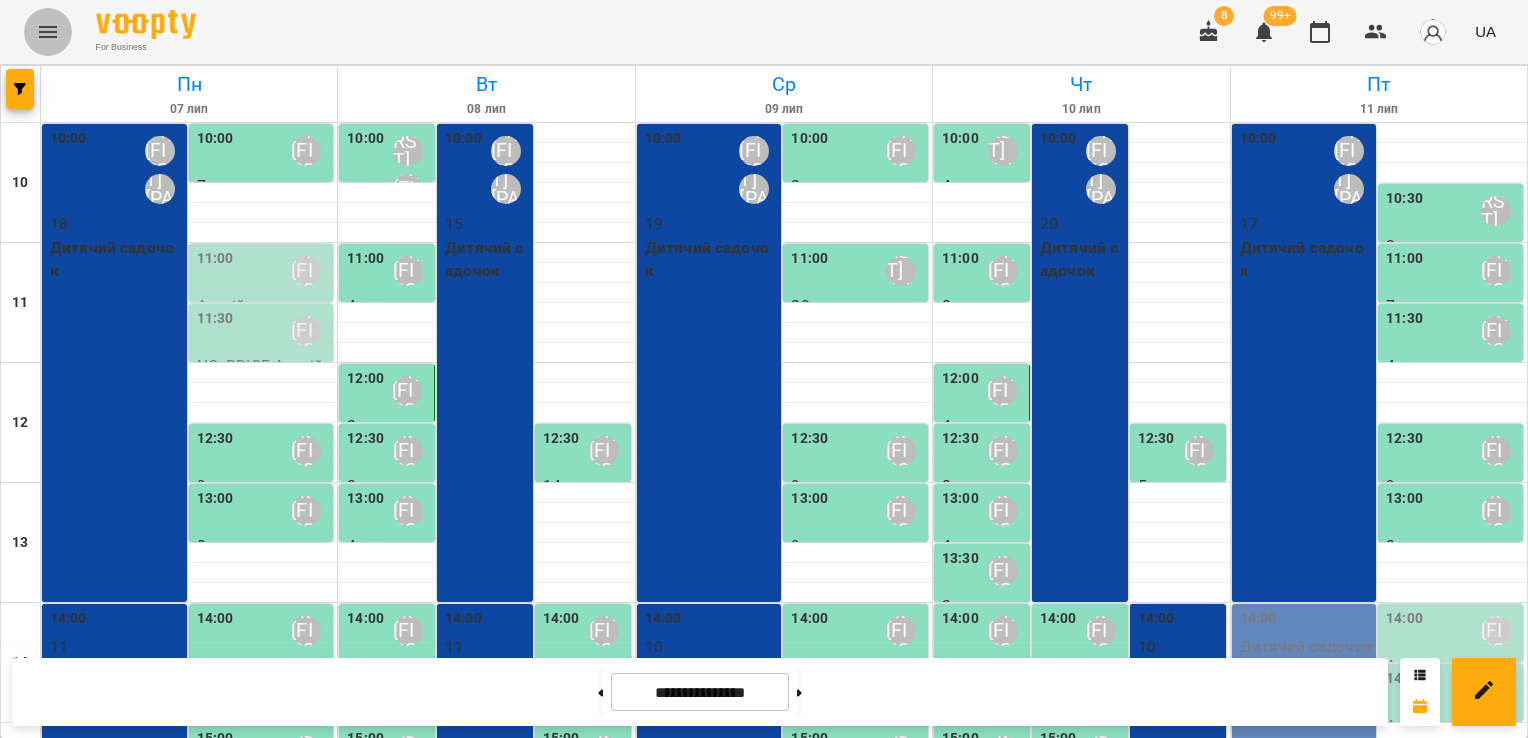 click 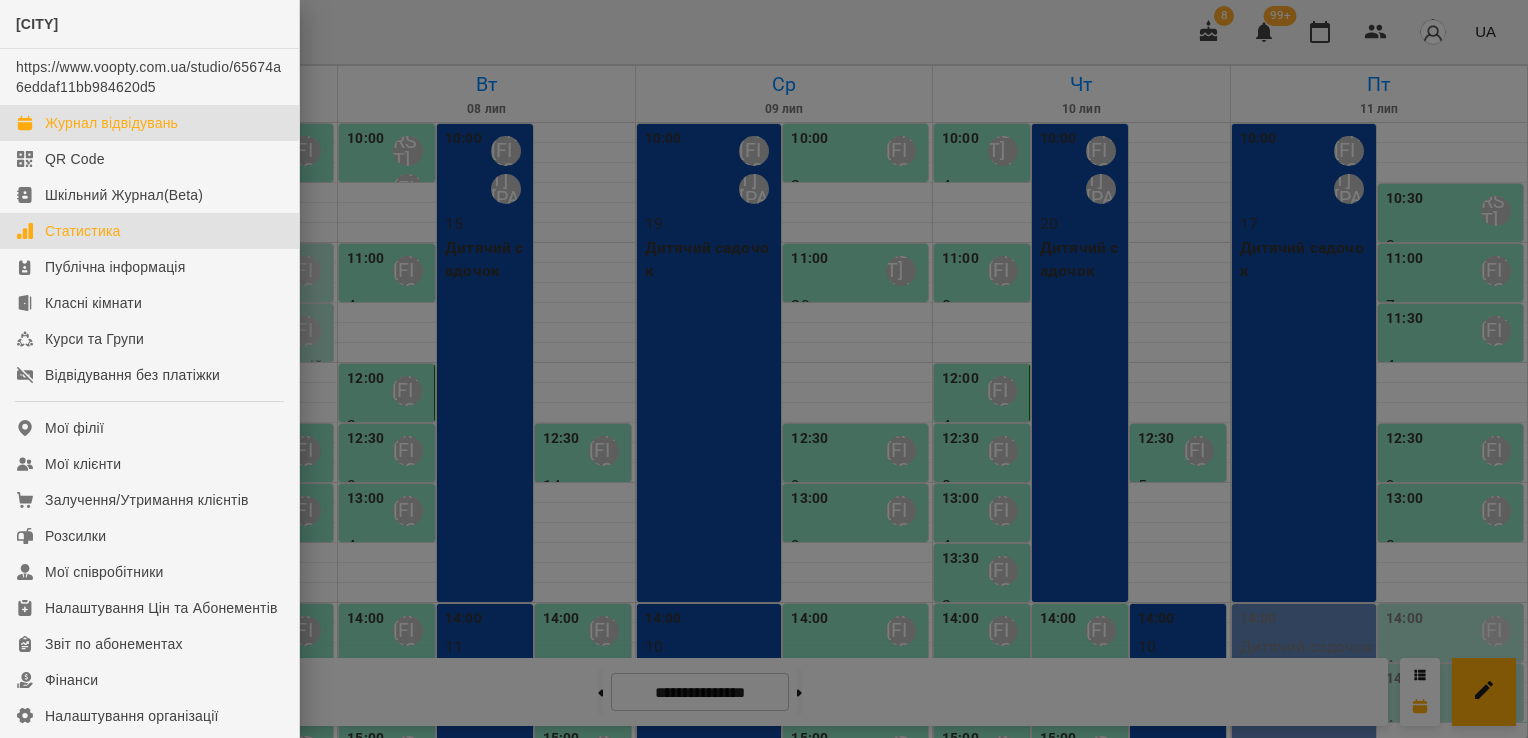 click on "Статистика" at bounding box center [83, 231] 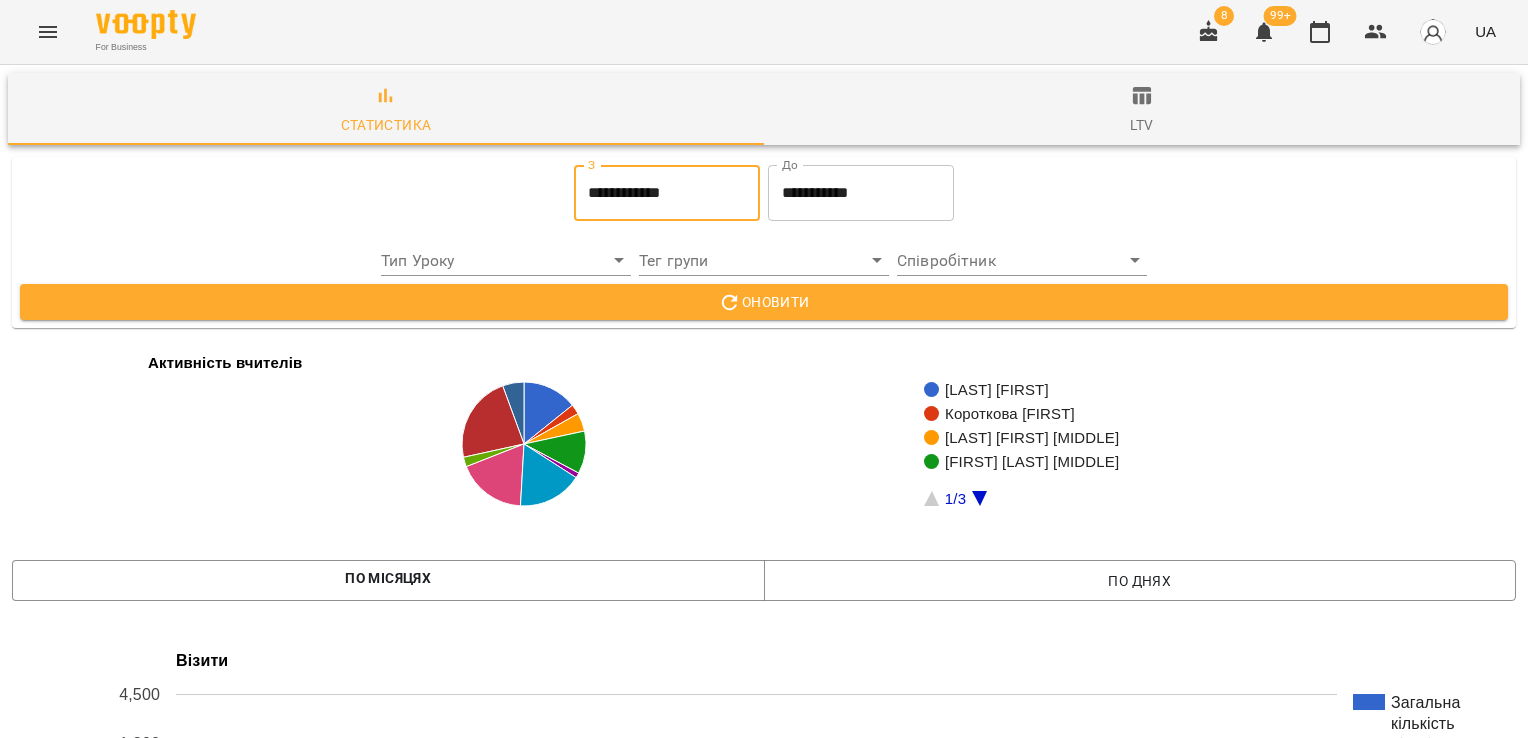 click on "**********" at bounding box center [667, 193] 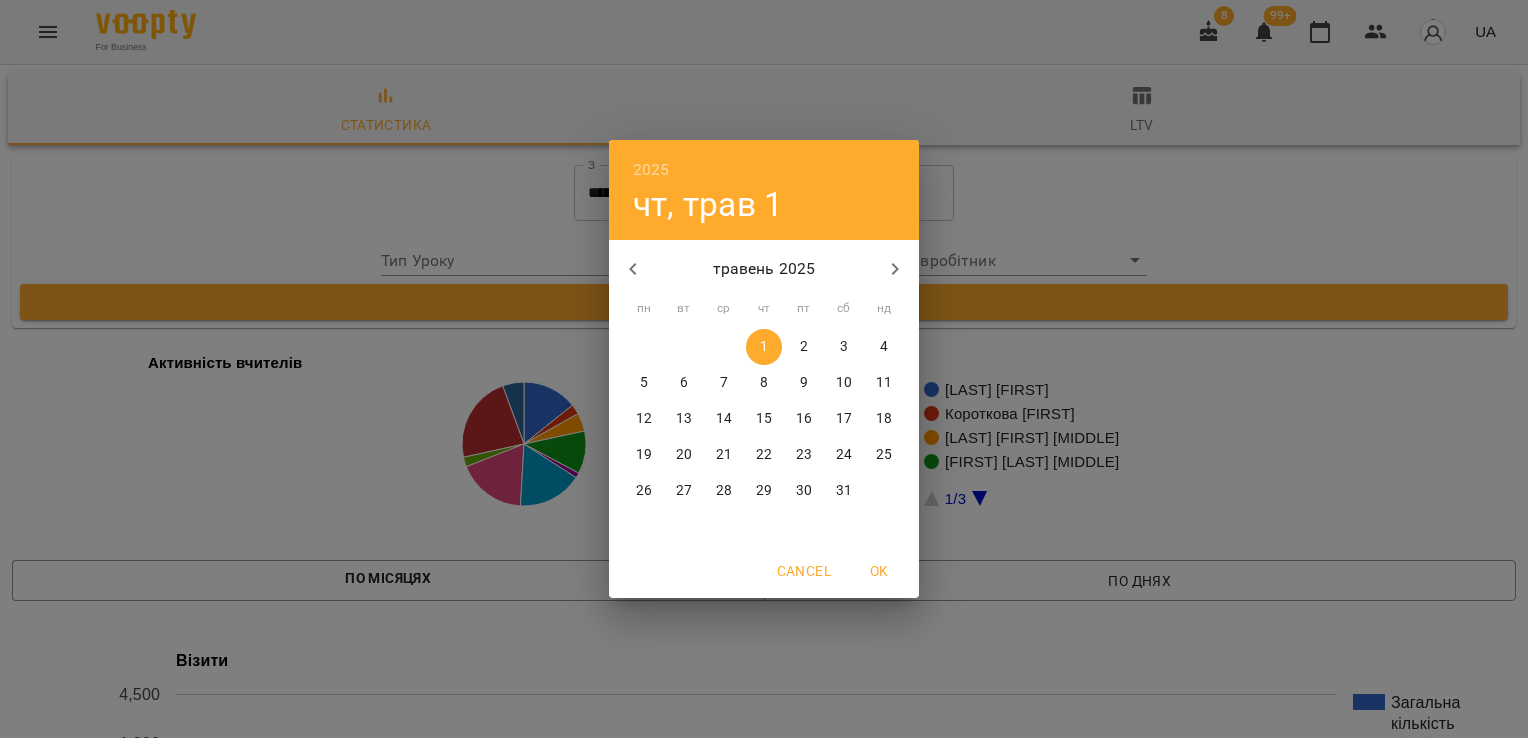 click 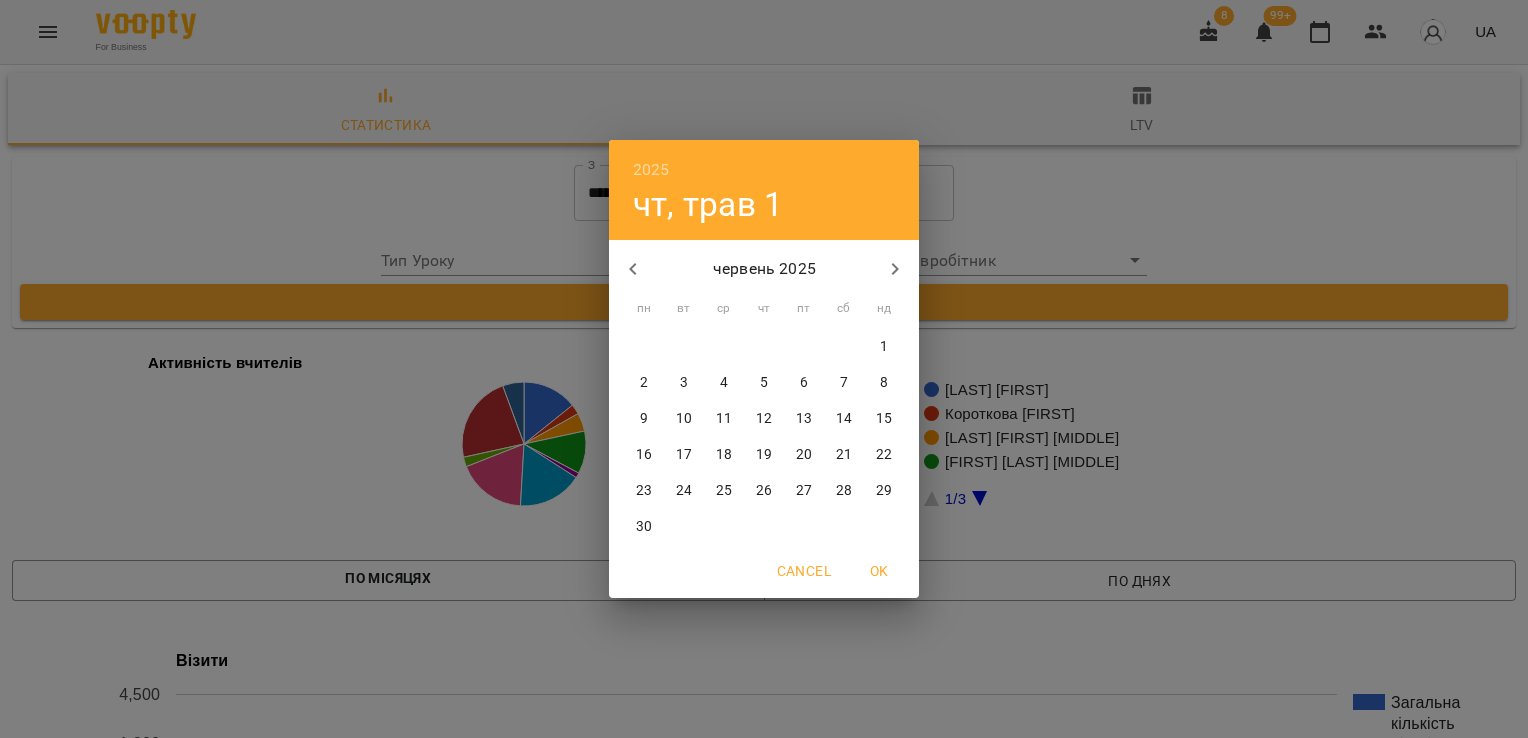 click 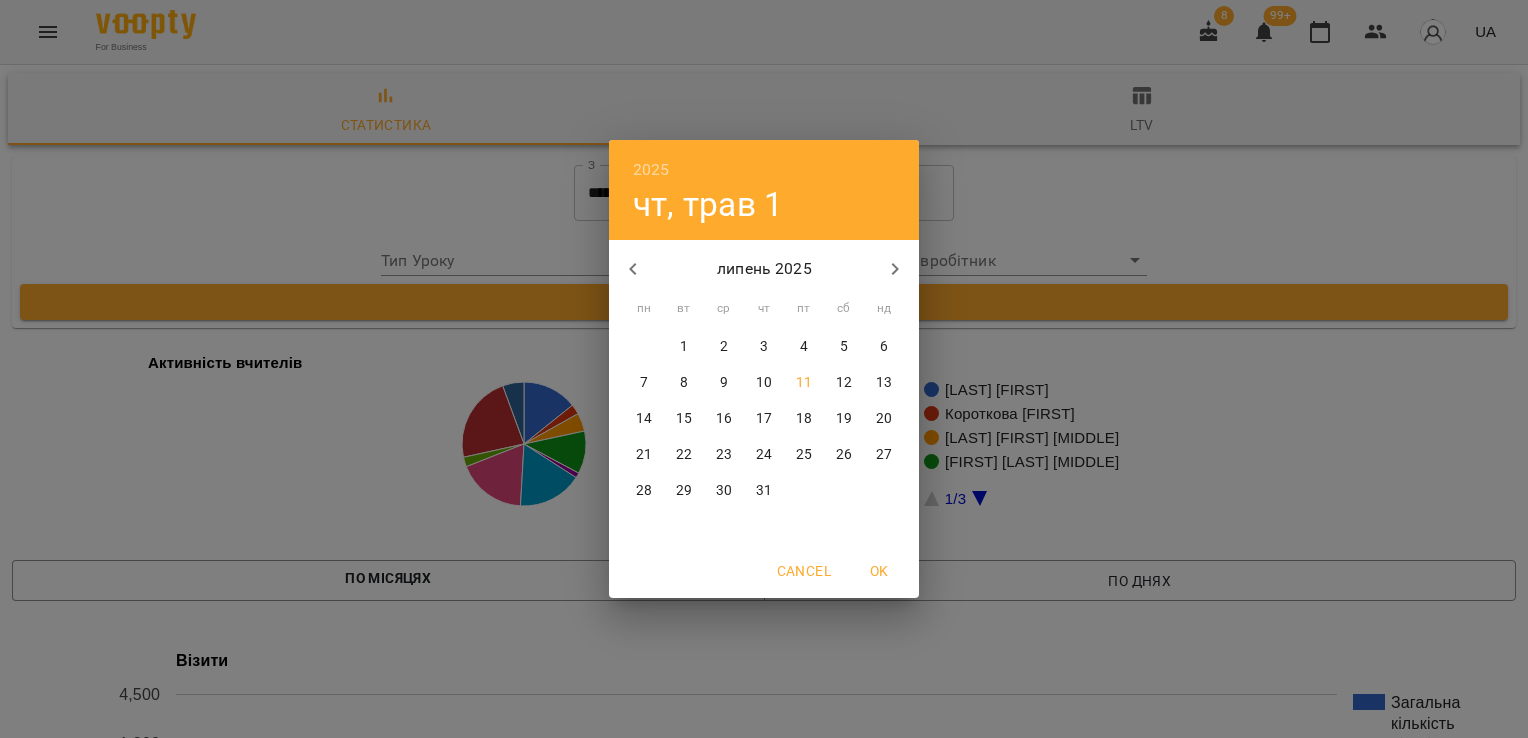click 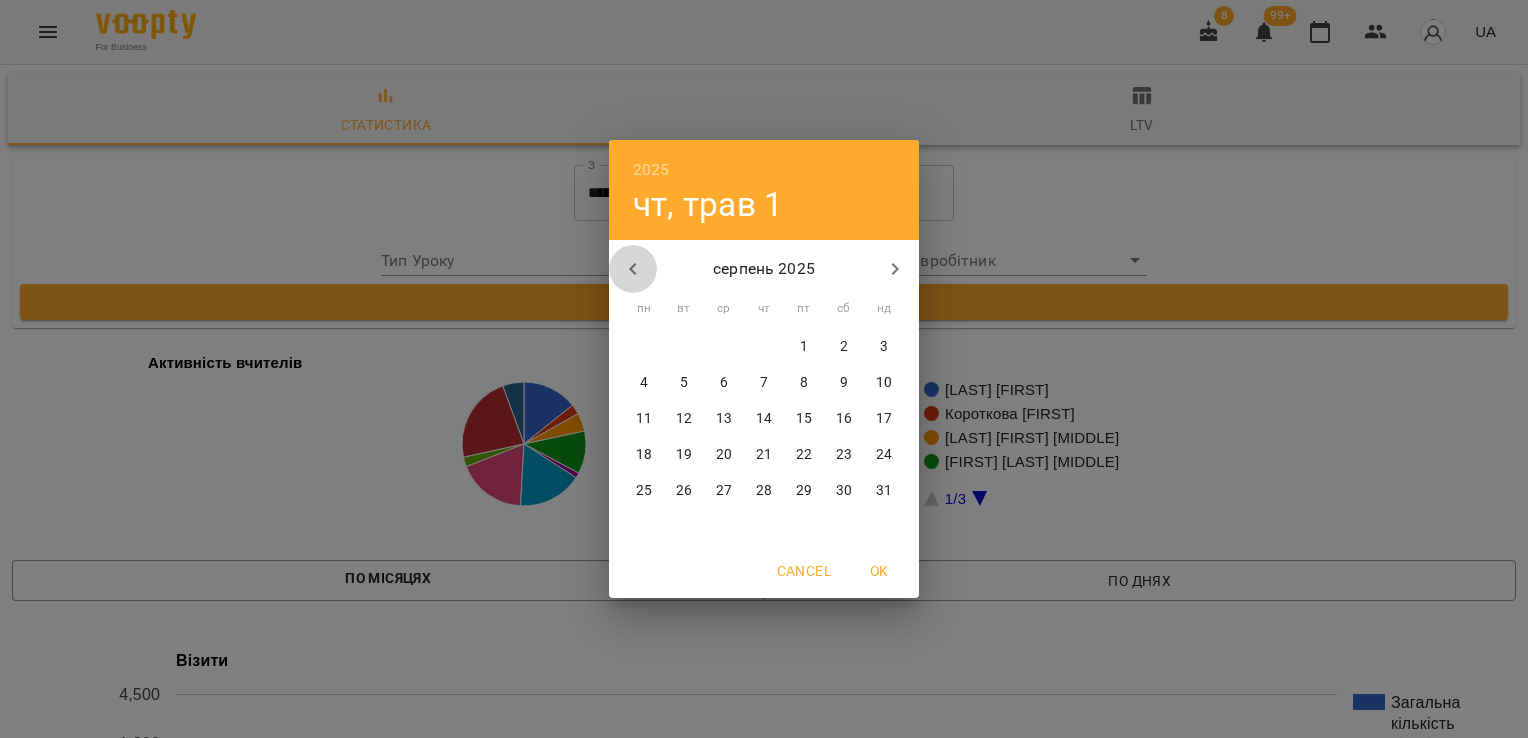 click 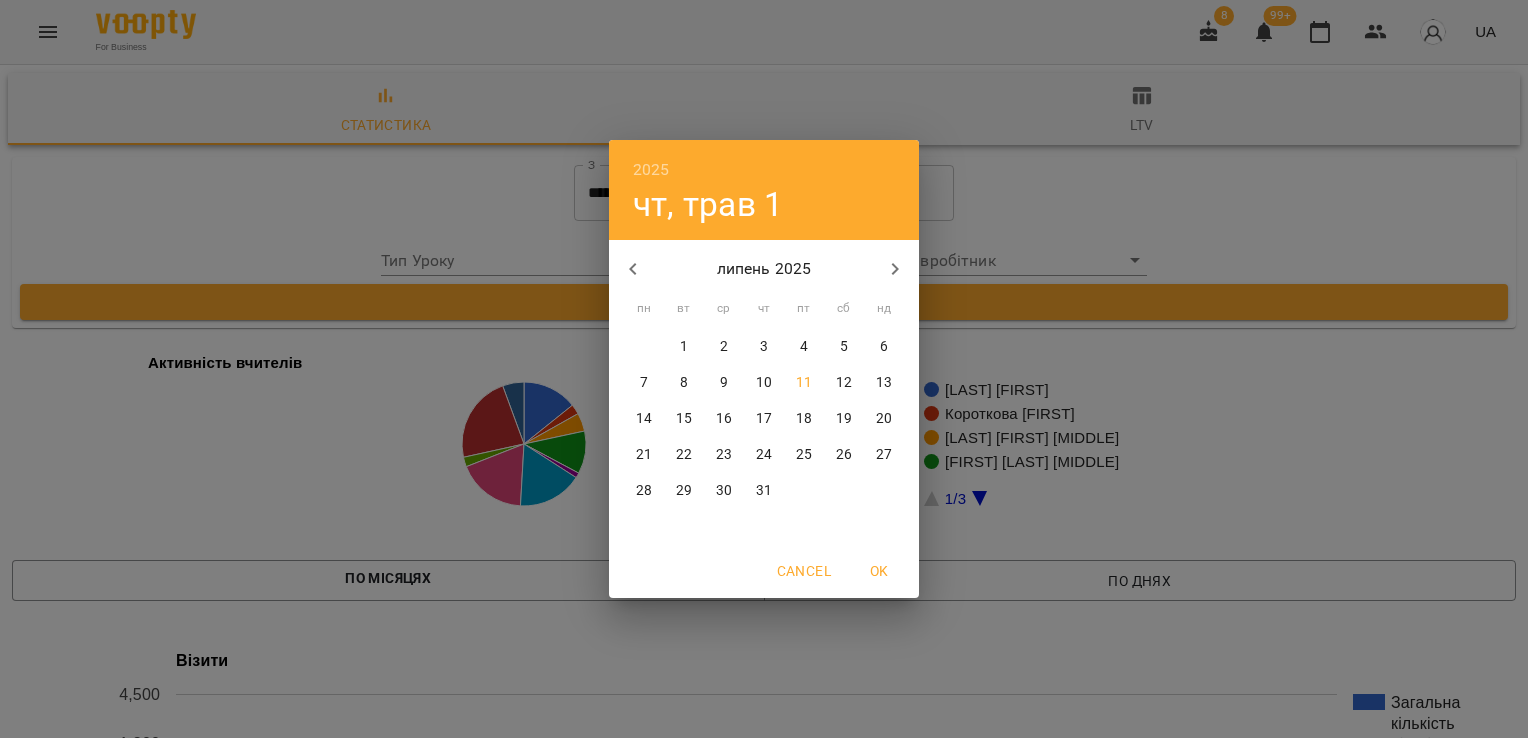 click on "7" at bounding box center [644, 383] 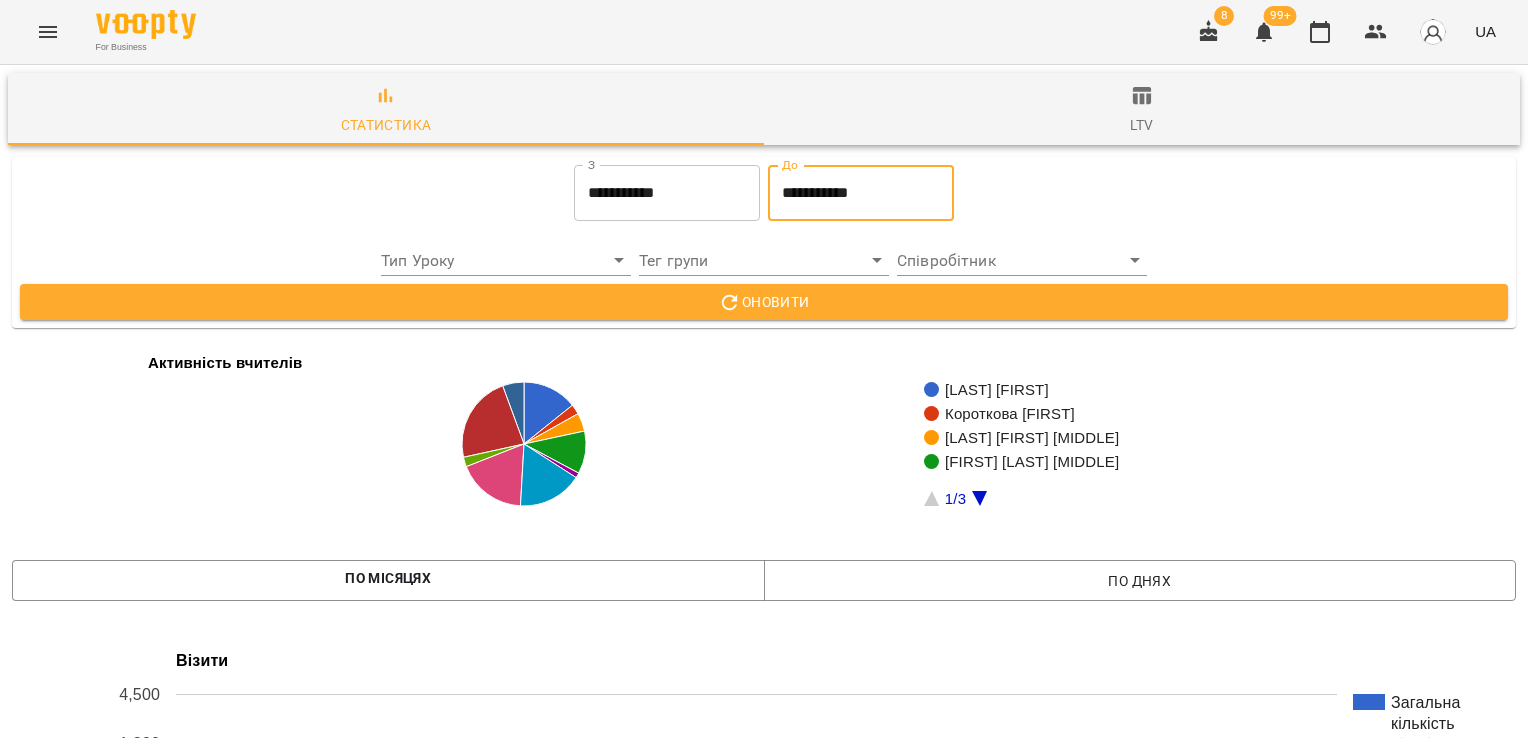 click on "**********" at bounding box center (861, 193) 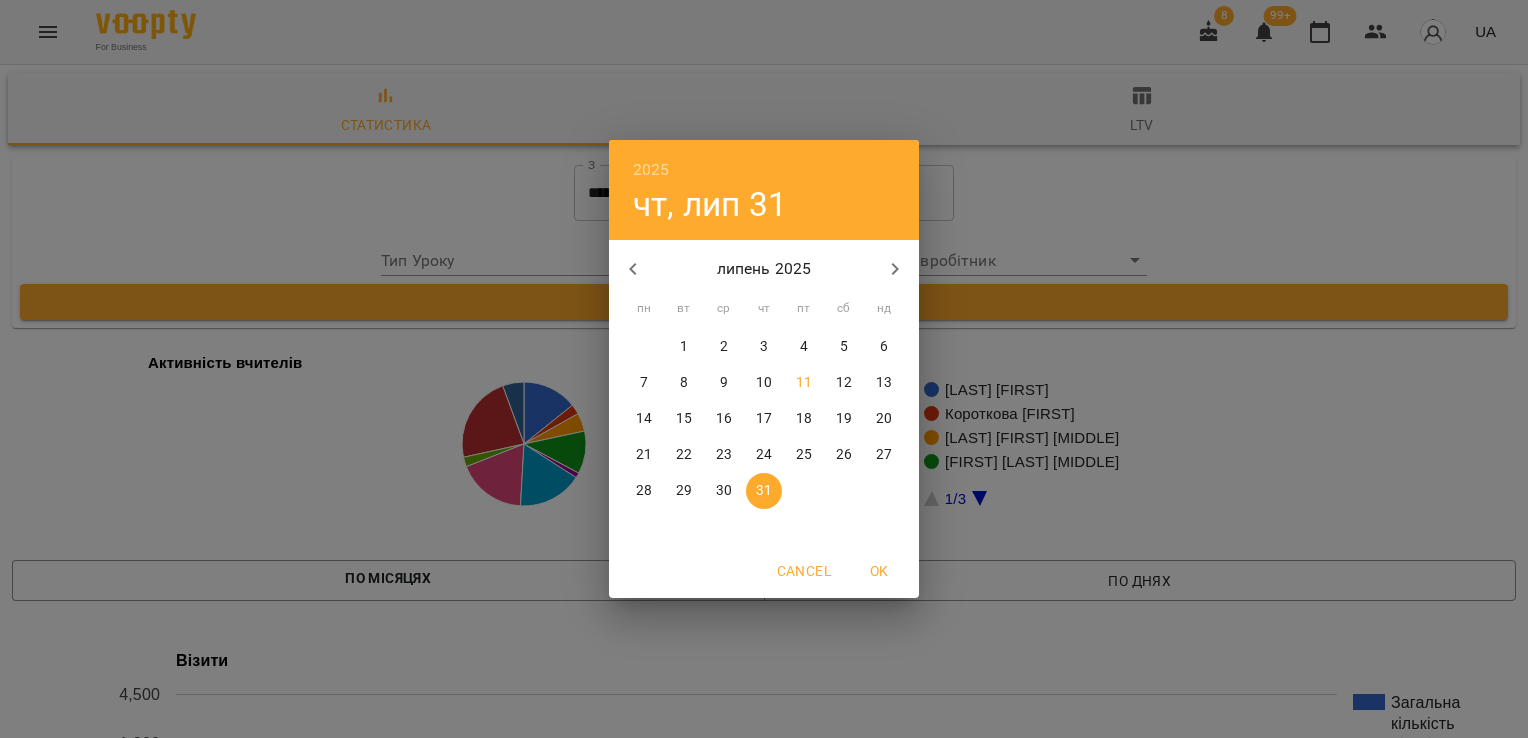 click on "7" at bounding box center [644, 383] 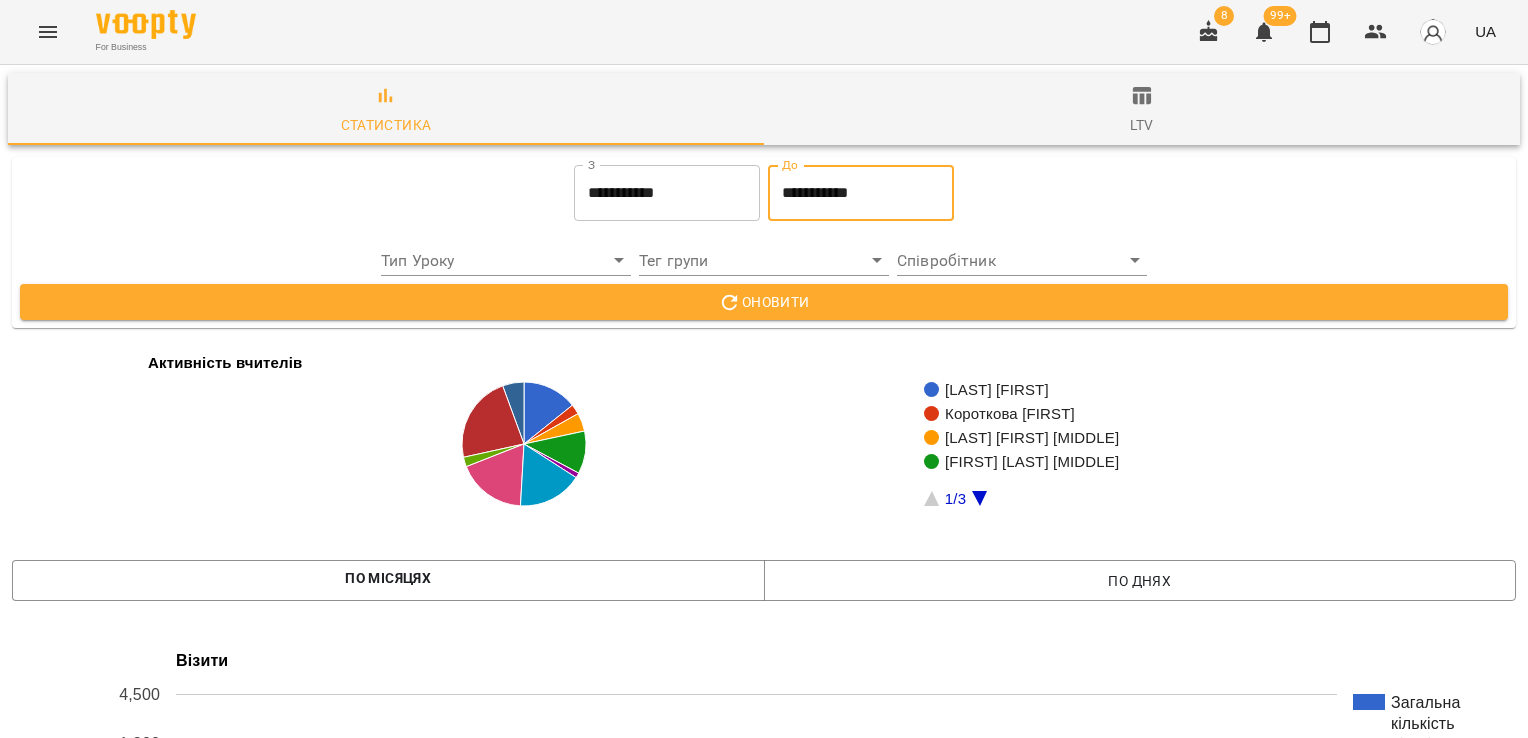 click on "Оновити" at bounding box center [764, 302] 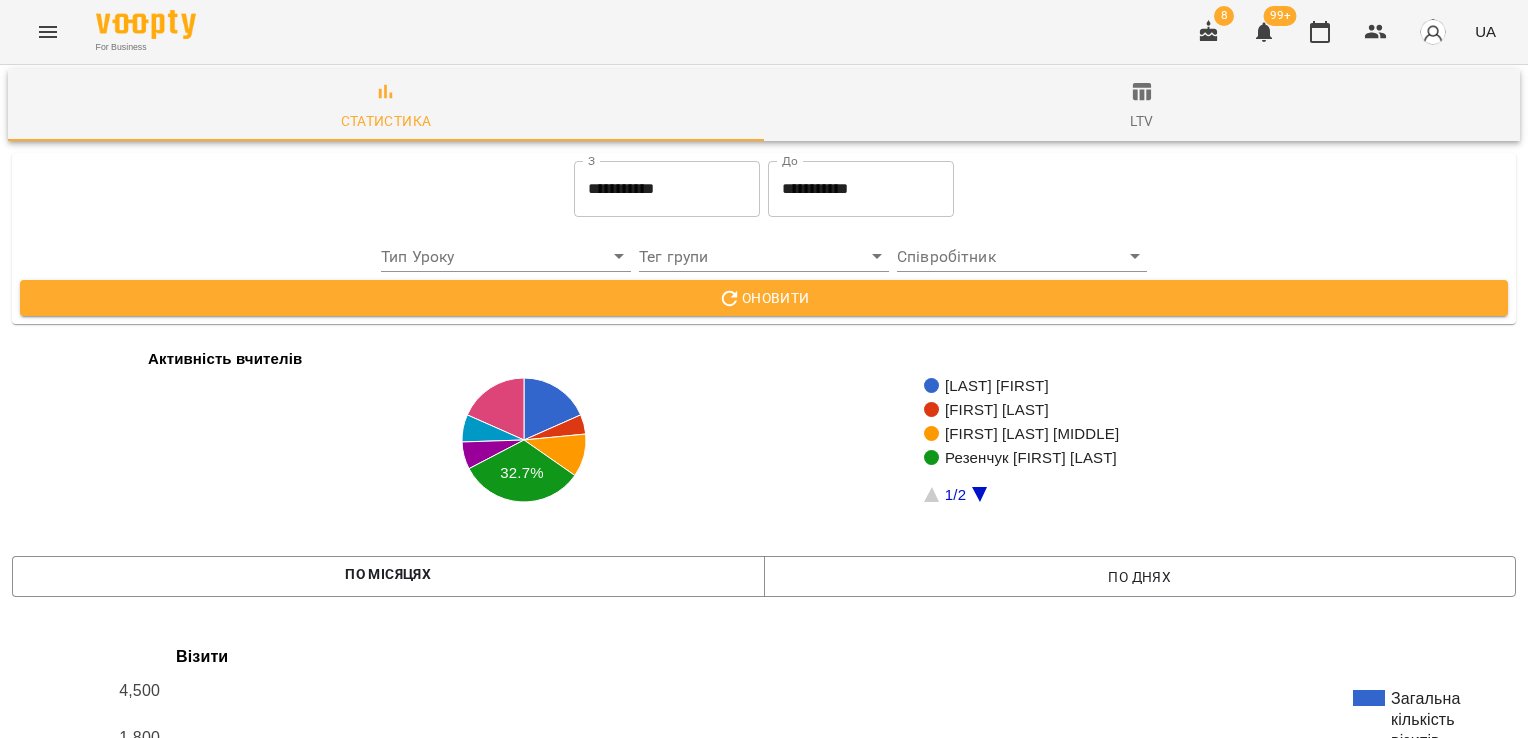 scroll, scrollTop: 0, scrollLeft: 0, axis: both 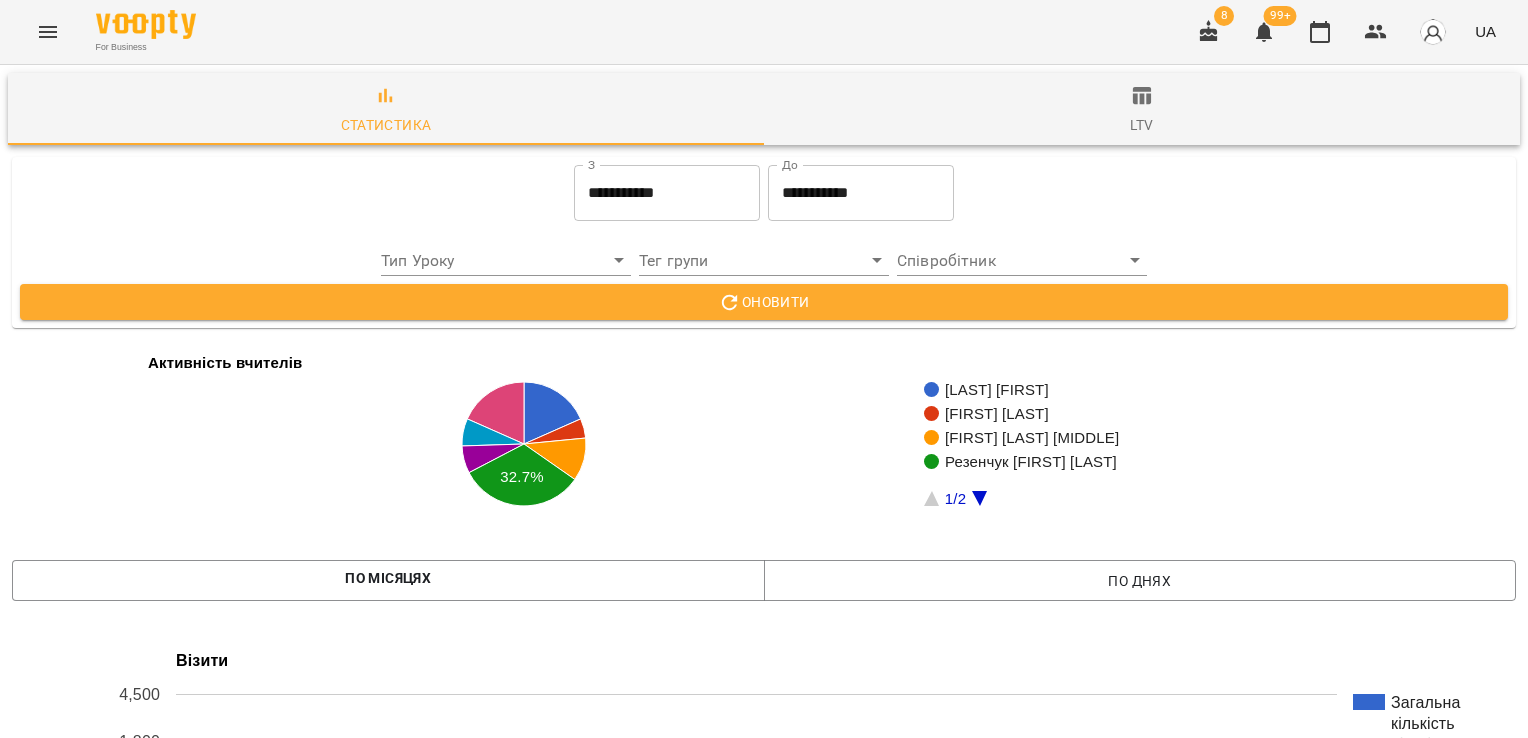 click on "**********" at bounding box center [667, 193] 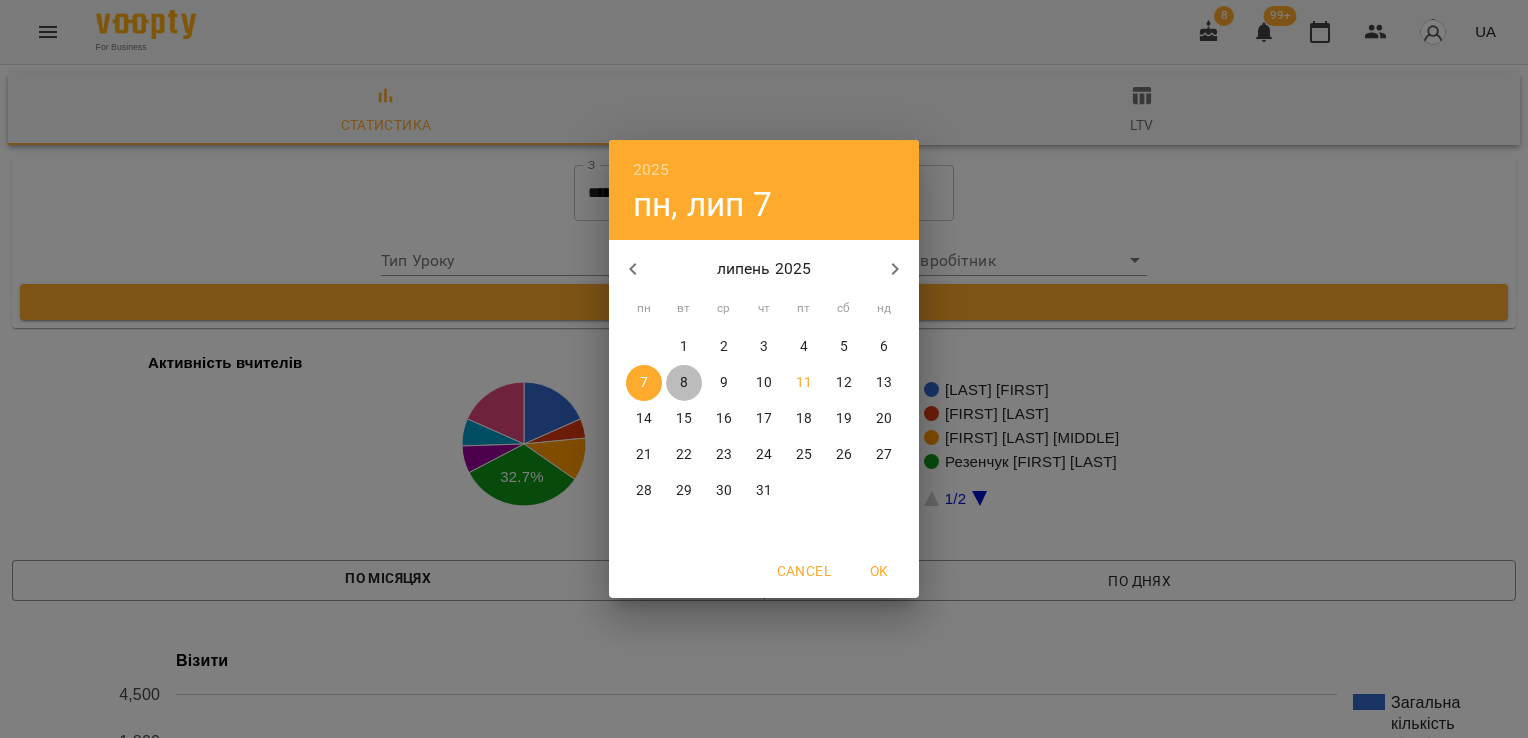 click on "8" at bounding box center (684, 383) 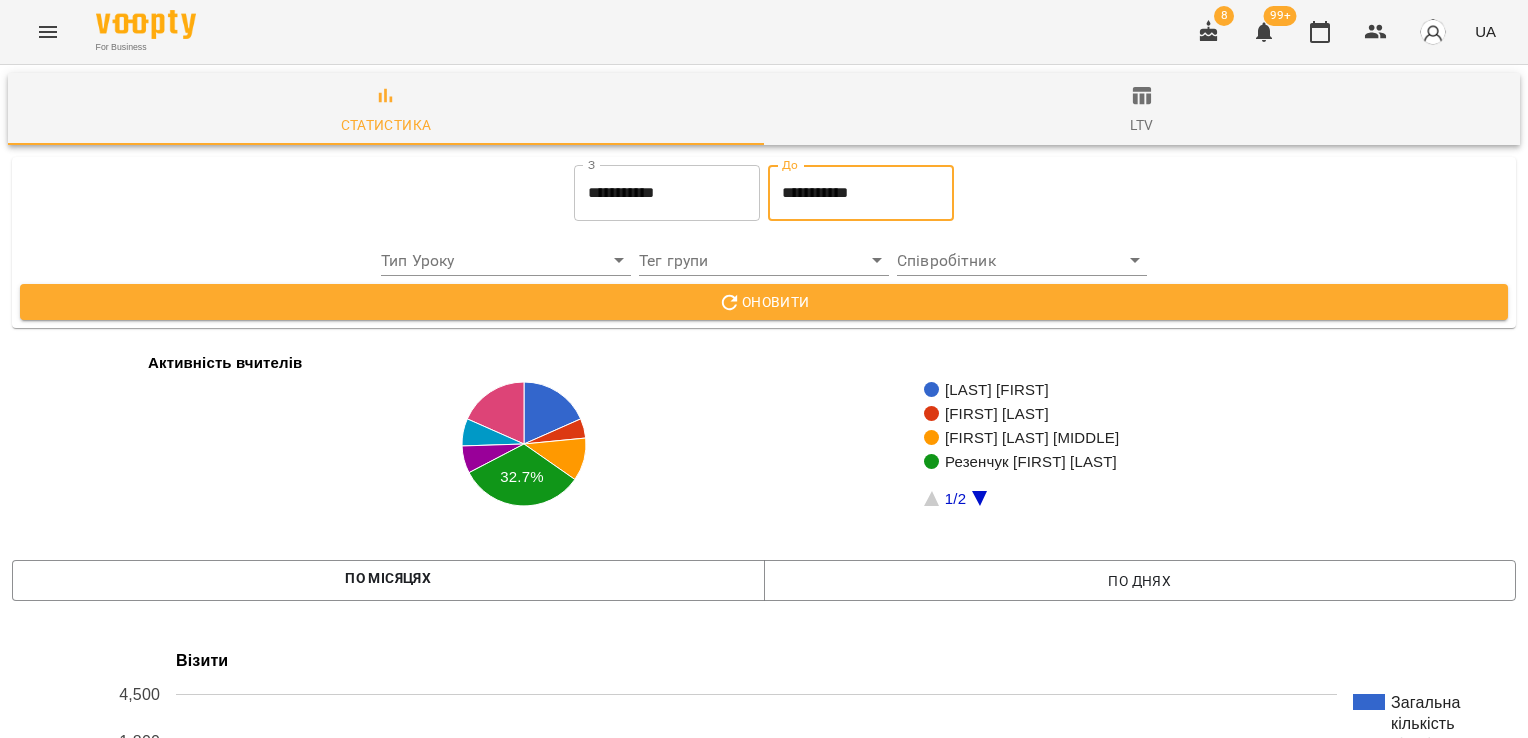 click on "**********" at bounding box center [861, 193] 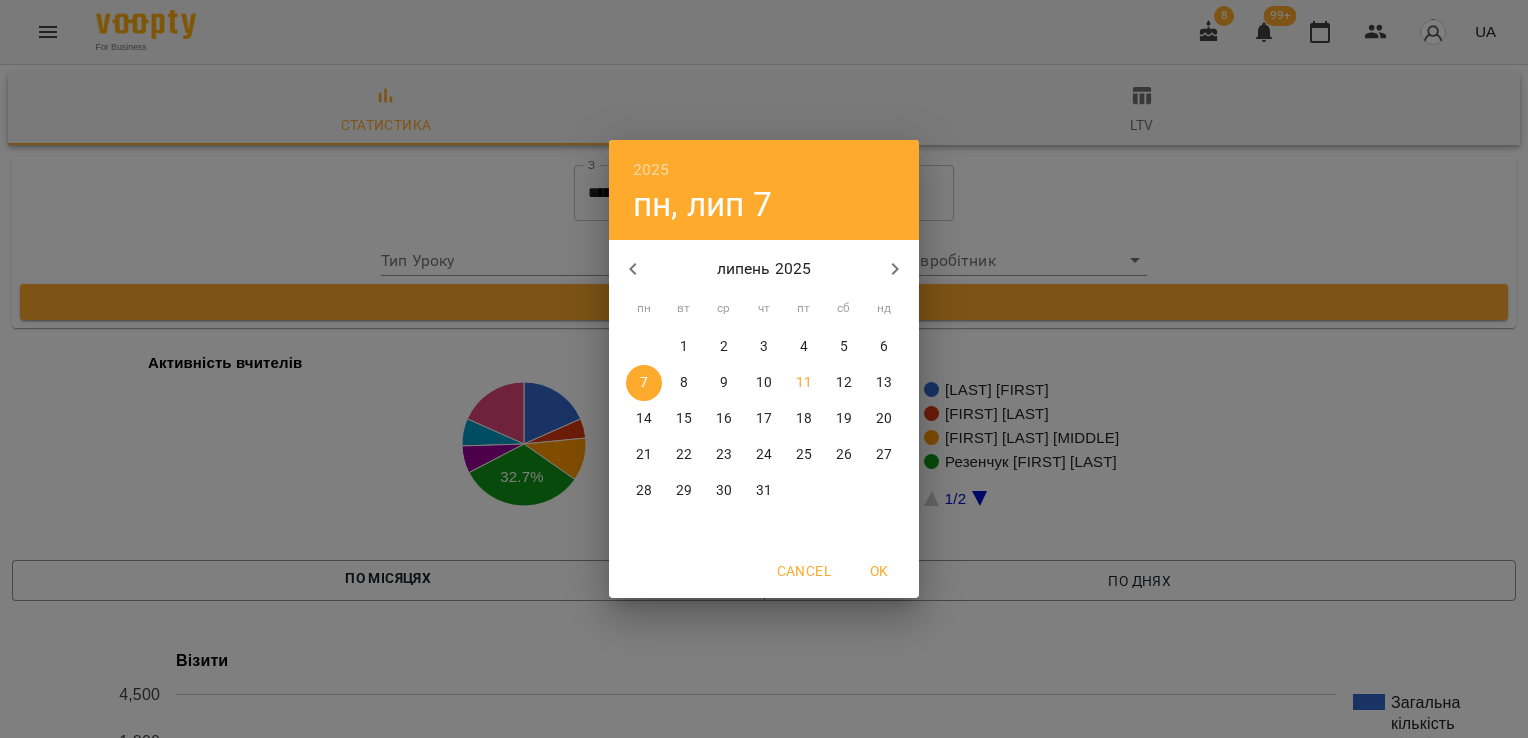 click on "8" at bounding box center (684, 383) 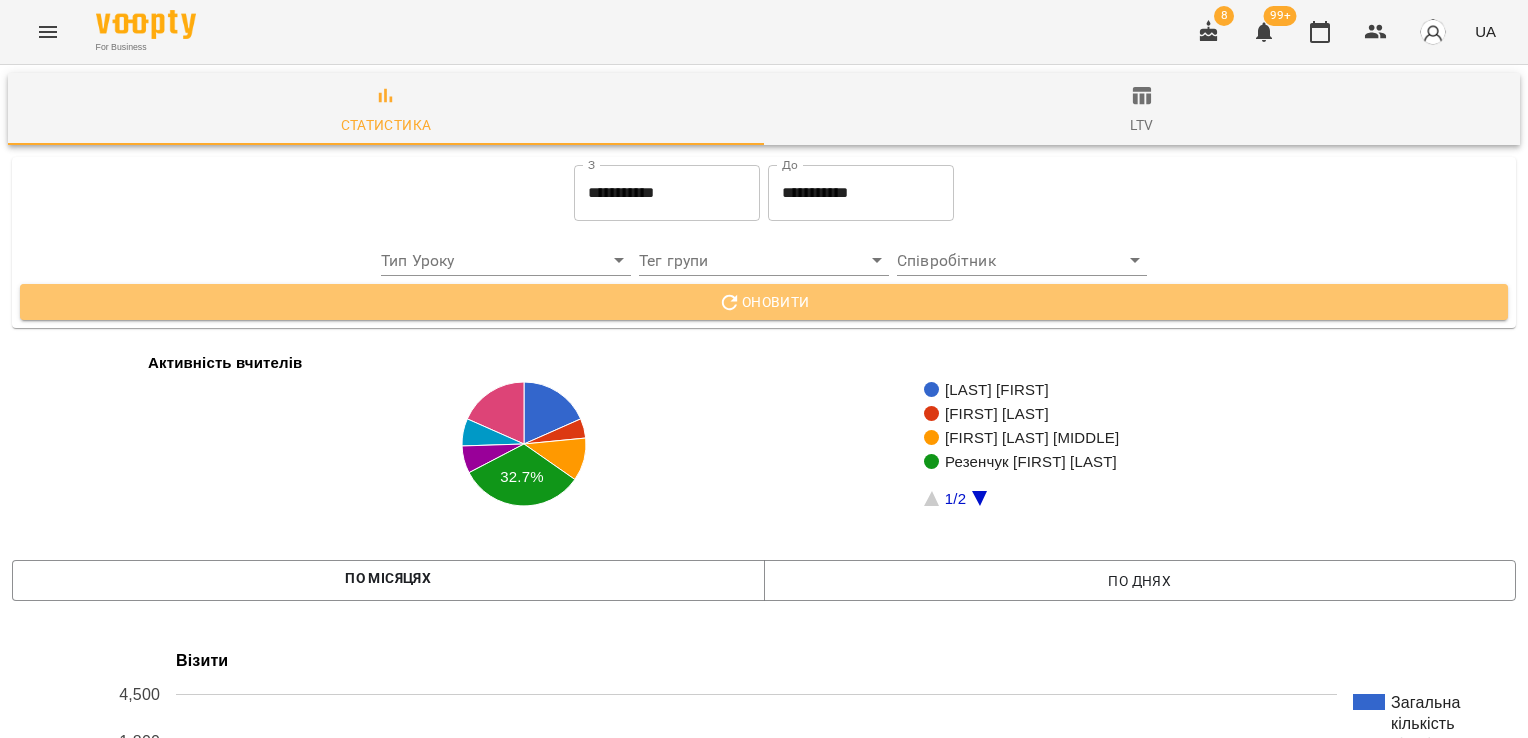 click on "Оновити" at bounding box center (764, 302) 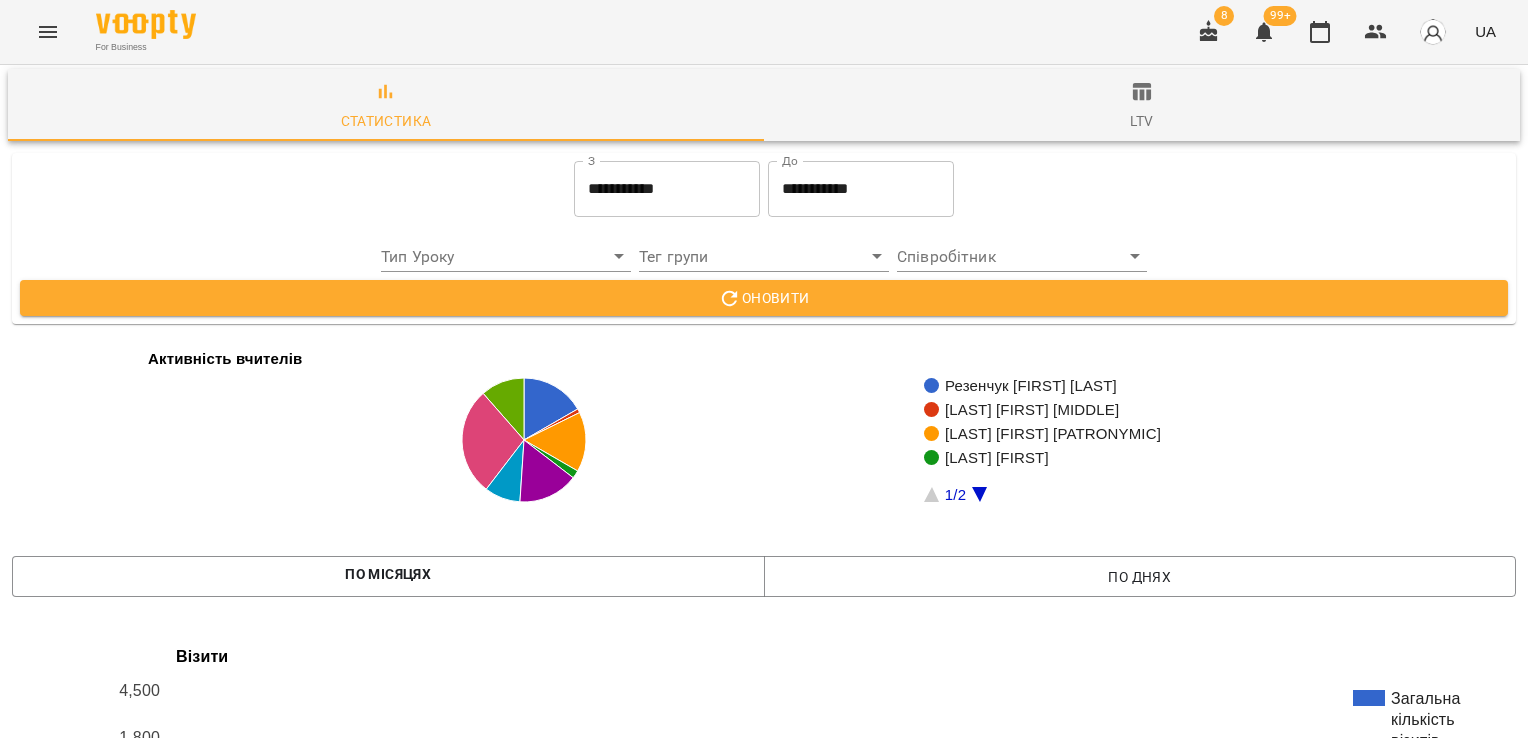 scroll, scrollTop: 0, scrollLeft: 0, axis: both 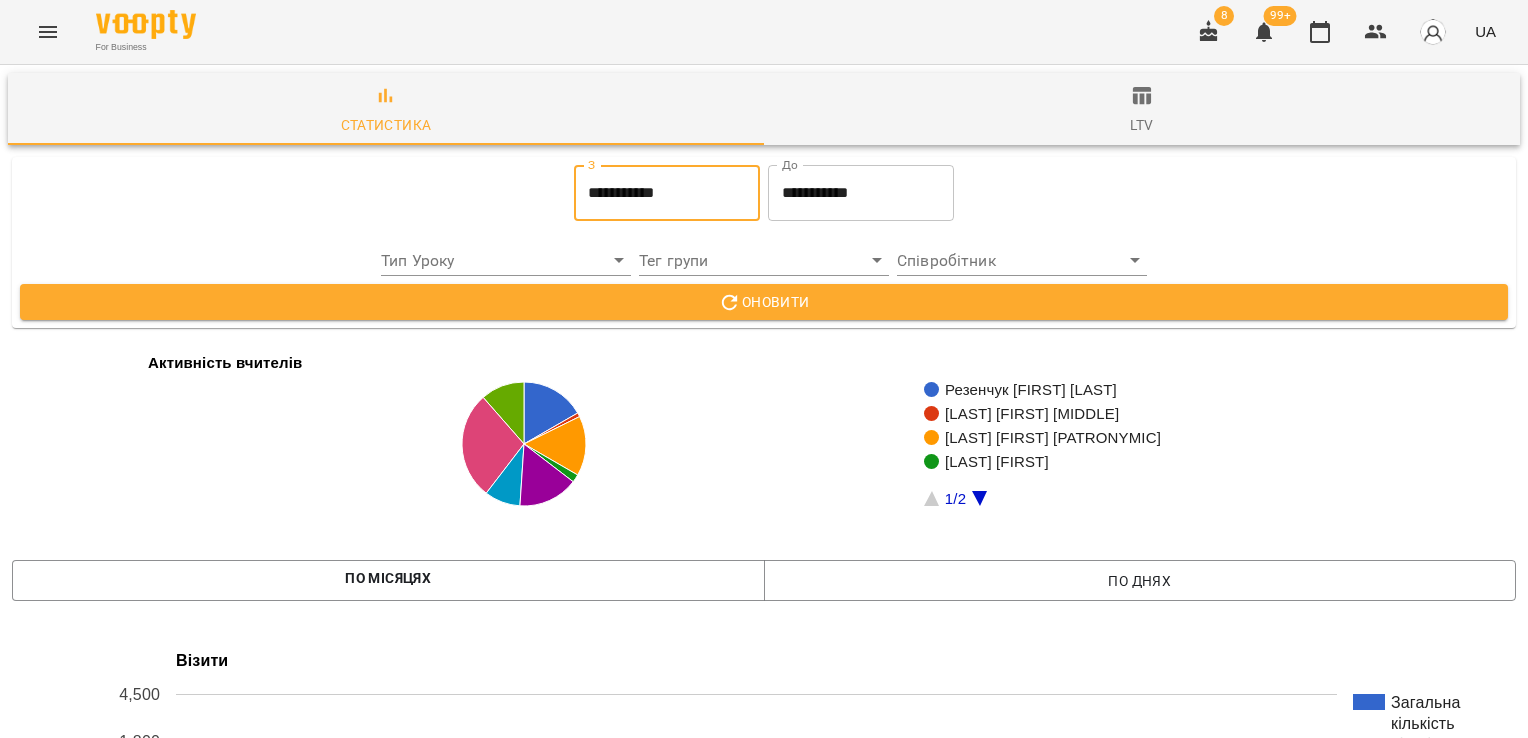 click on "**********" at bounding box center [667, 193] 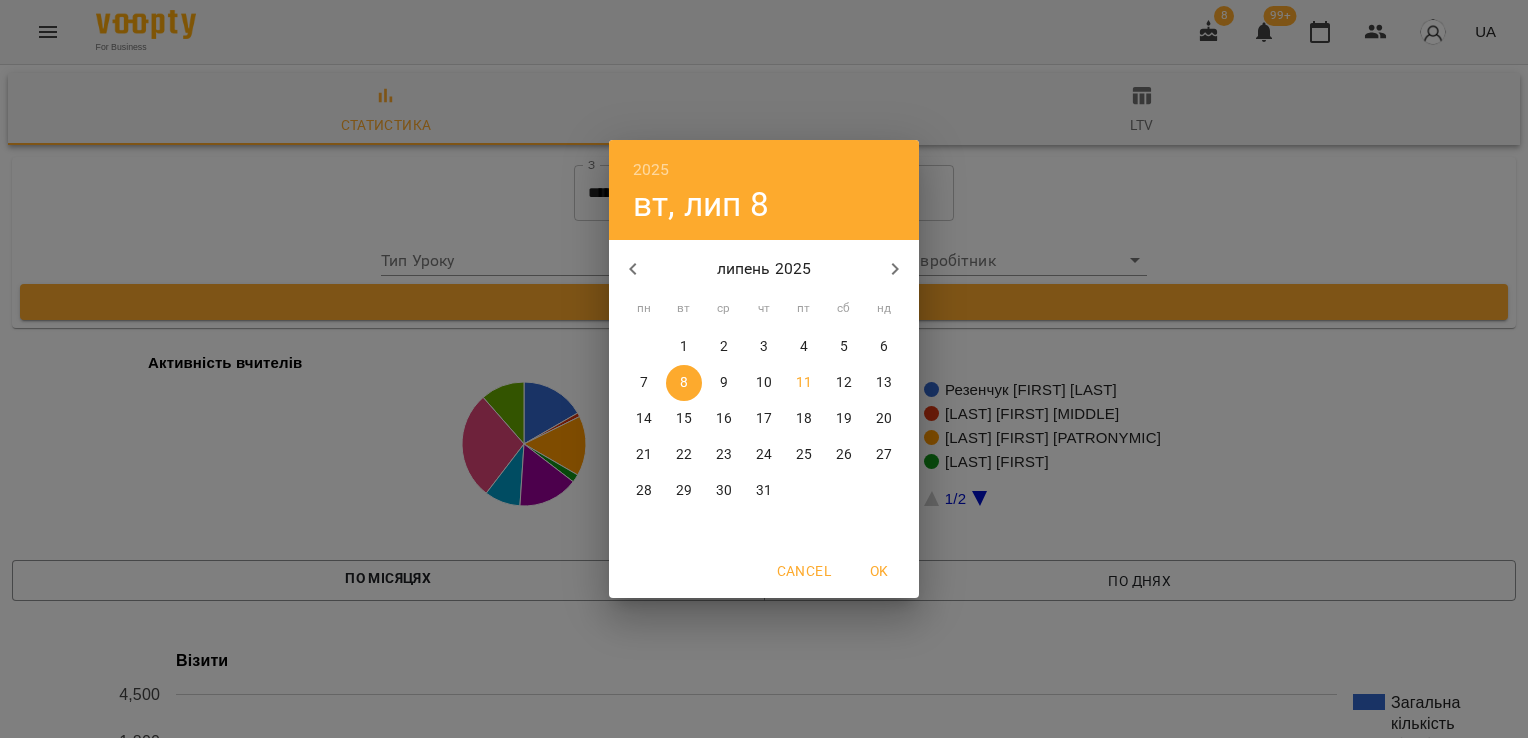 click on "9" at bounding box center [724, 383] 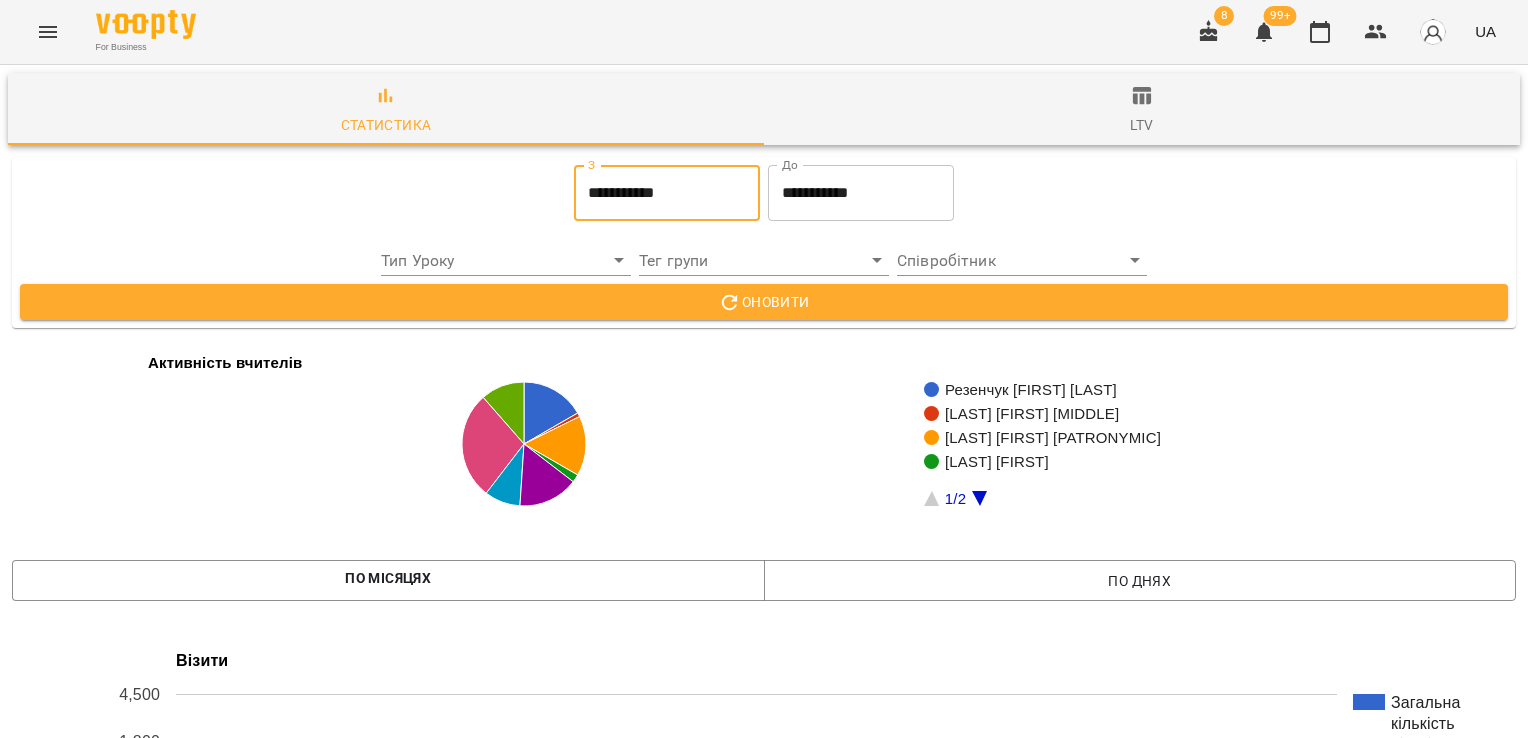 click on "**********" at bounding box center (861, 193) 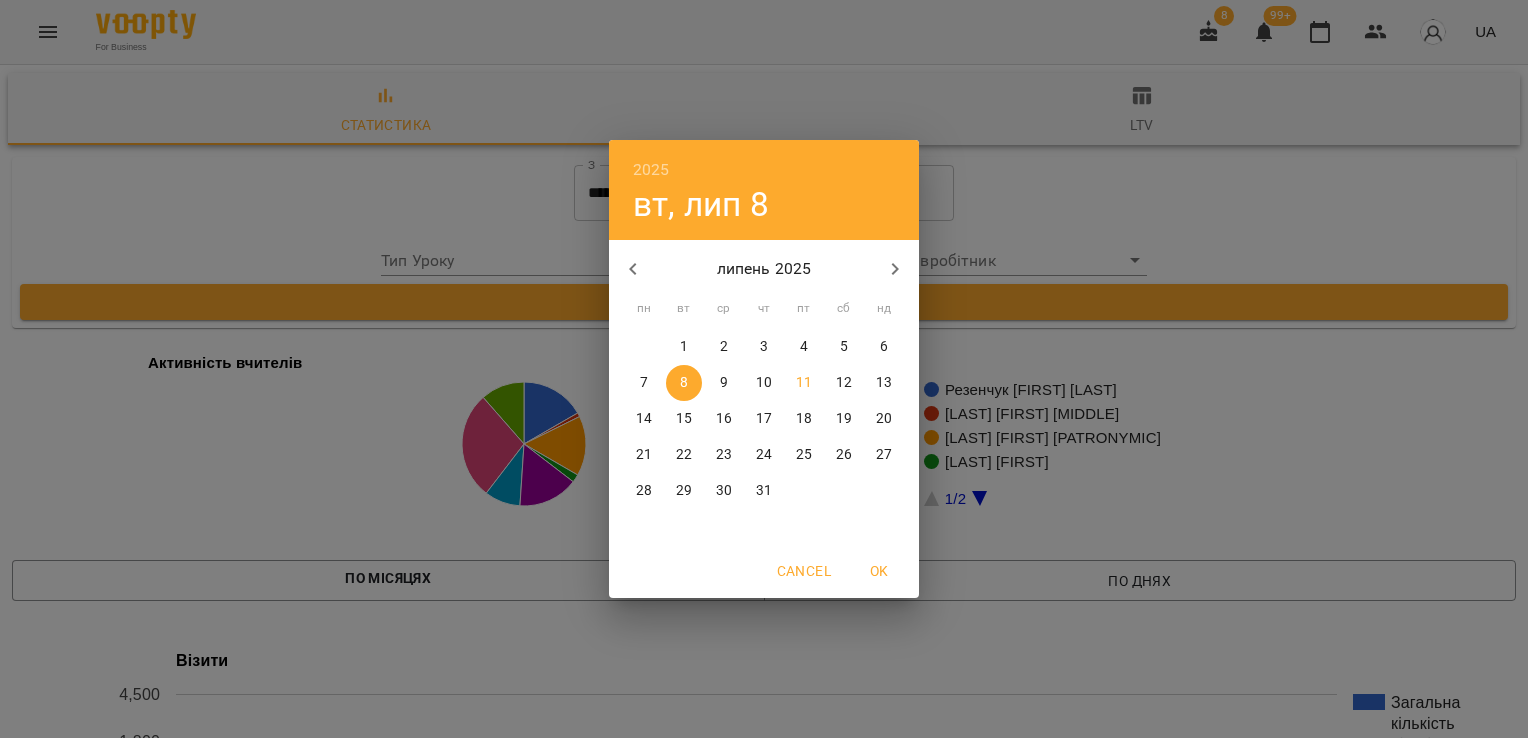 click on "9" at bounding box center [724, 383] 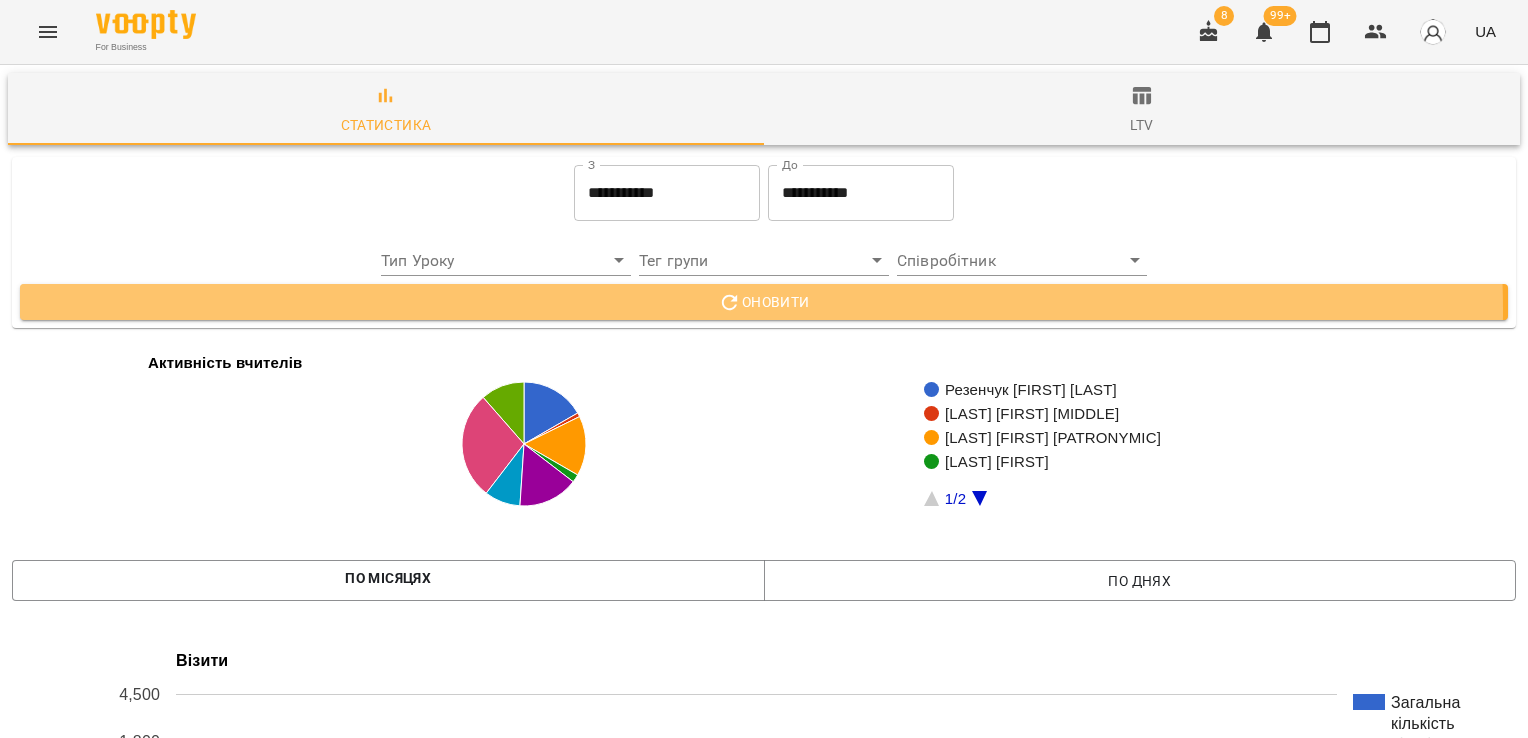 click on "Оновити" at bounding box center [764, 302] 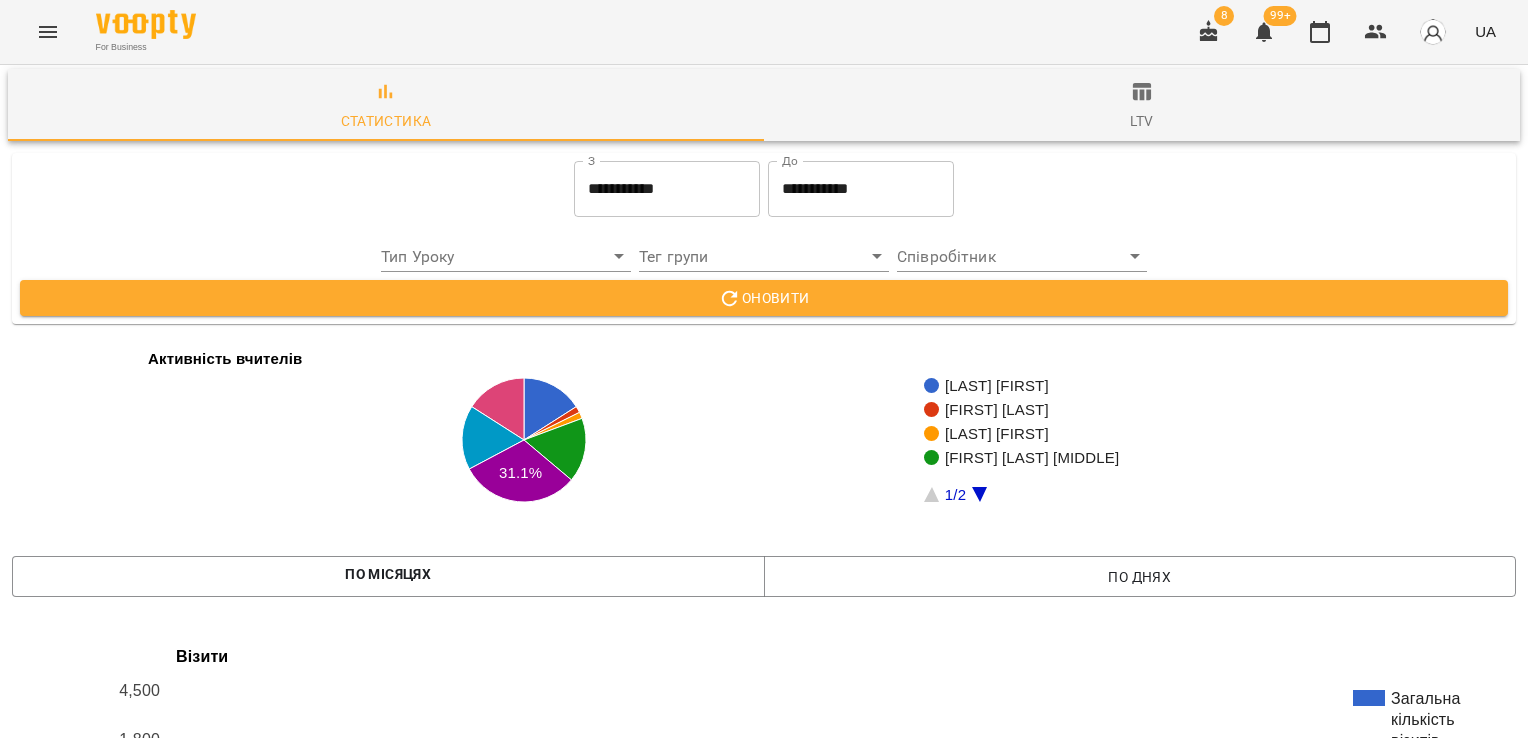 scroll, scrollTop: 0, scrollLeft: 0, axis: both 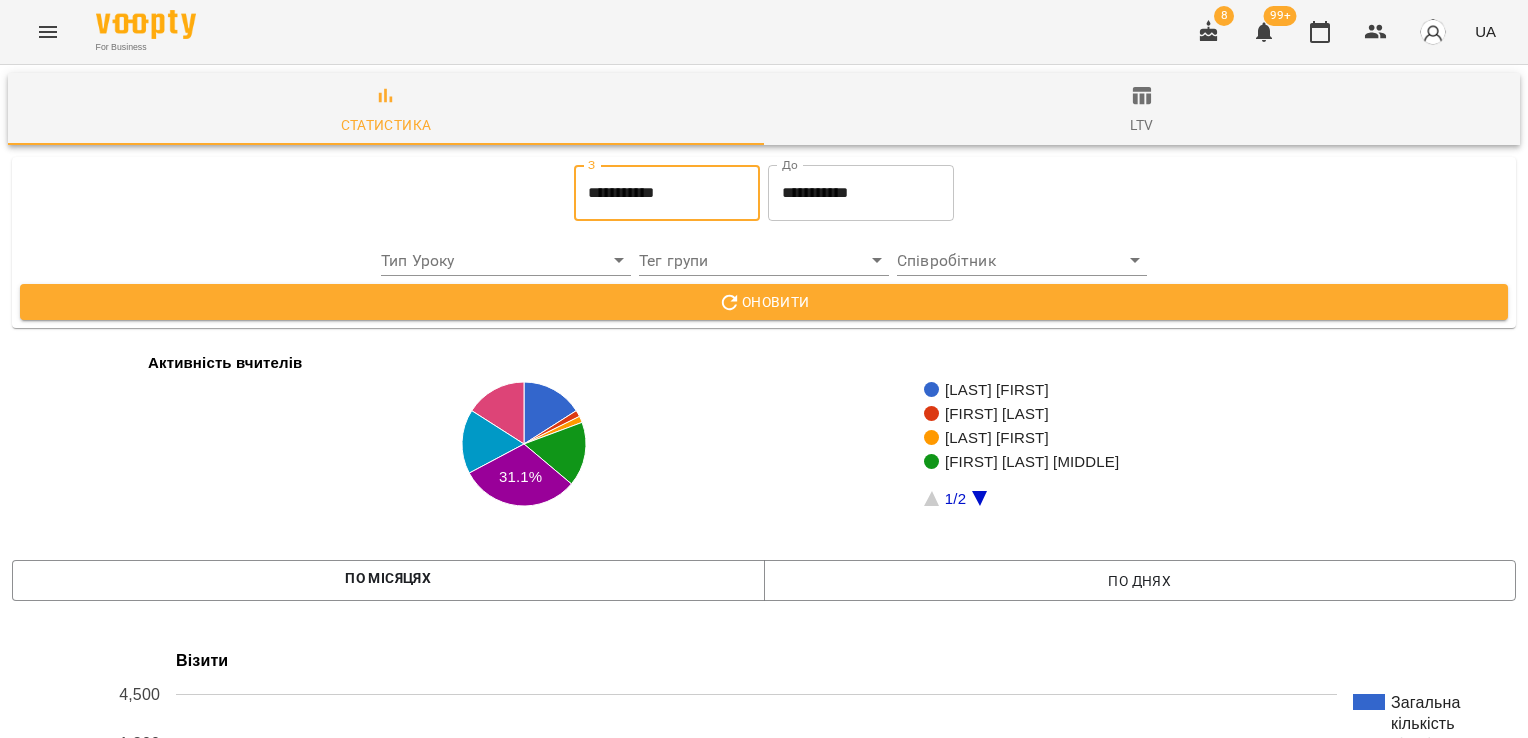 click on "**********" at bounding box center (667, 193) 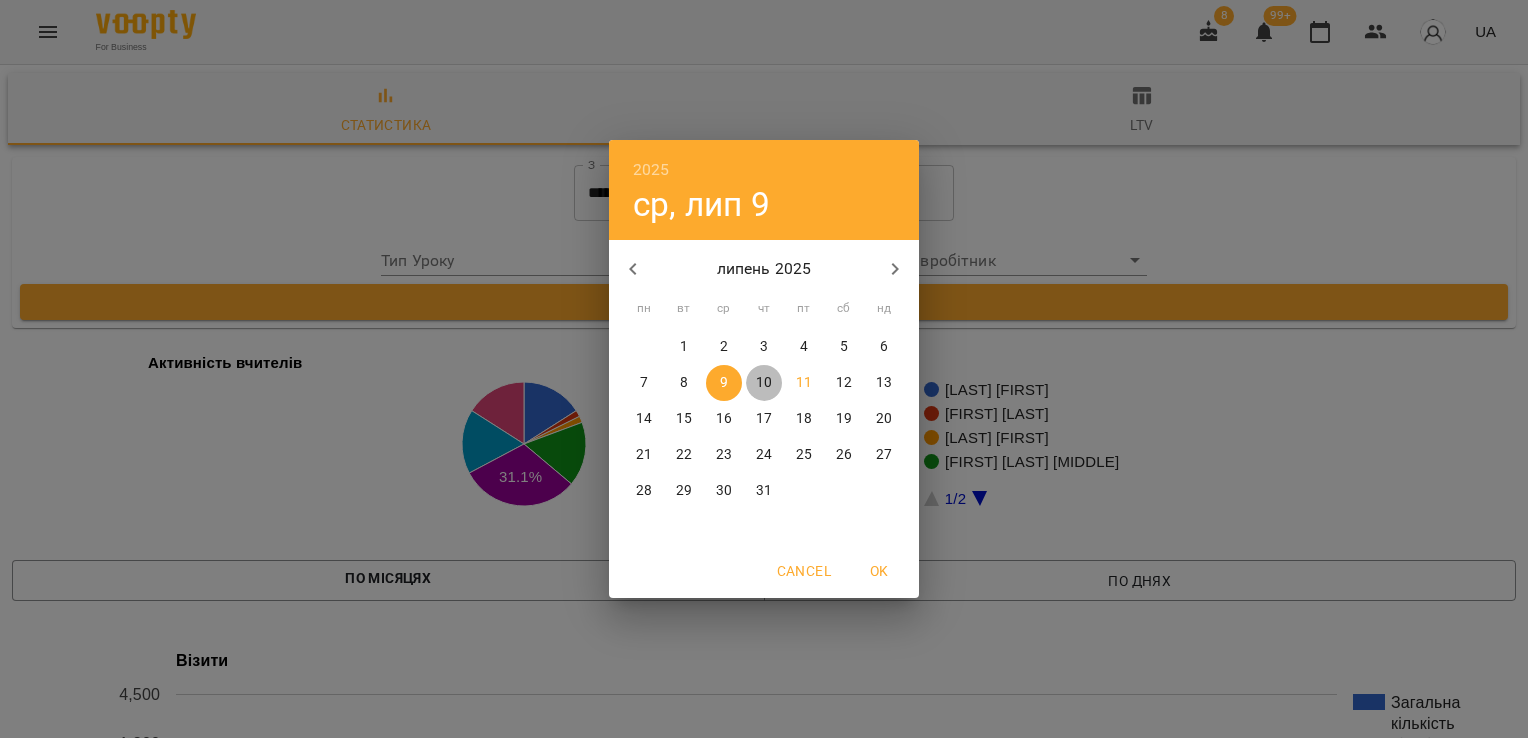 click on "10" at bounding box center (764, 383) 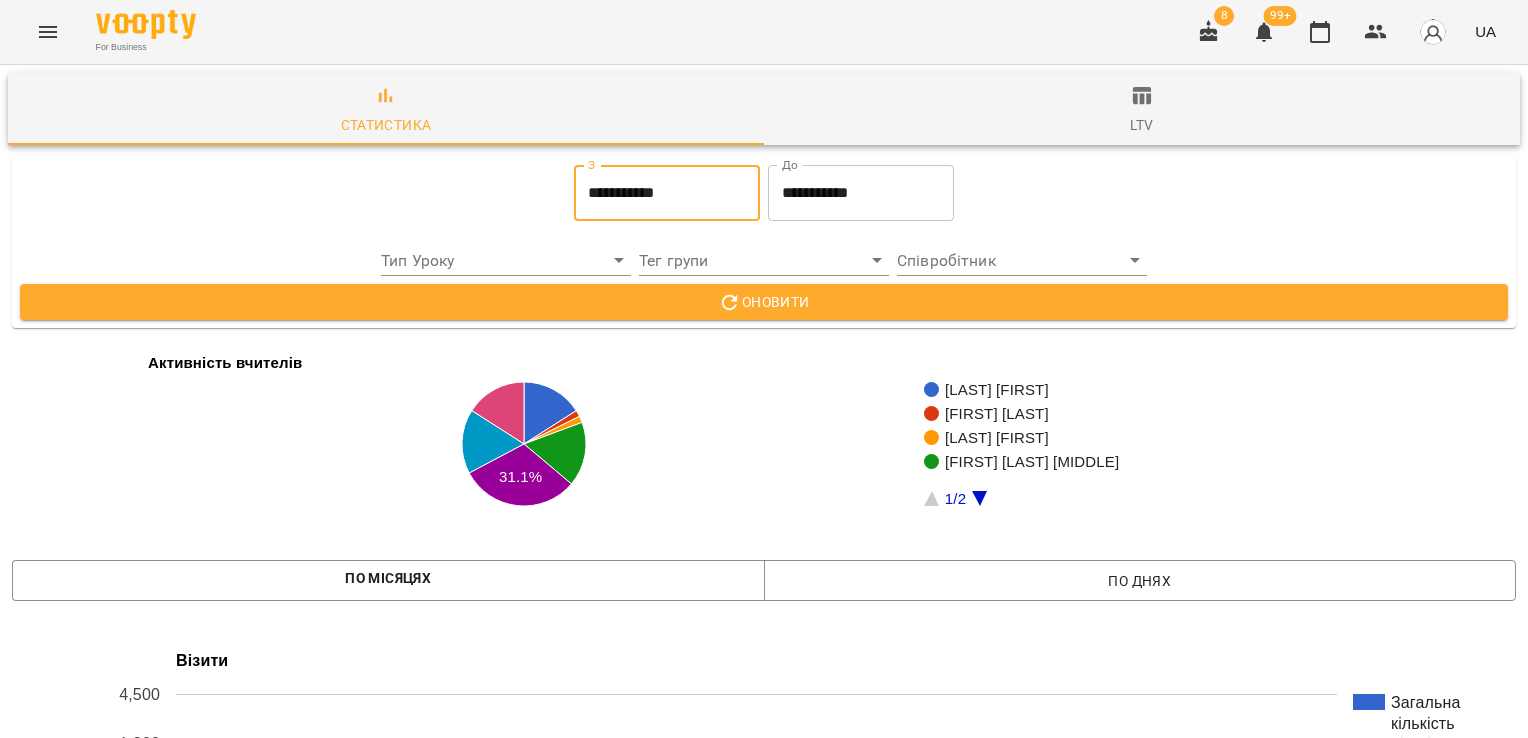 click on "**********" at bounding box center (861, 193) 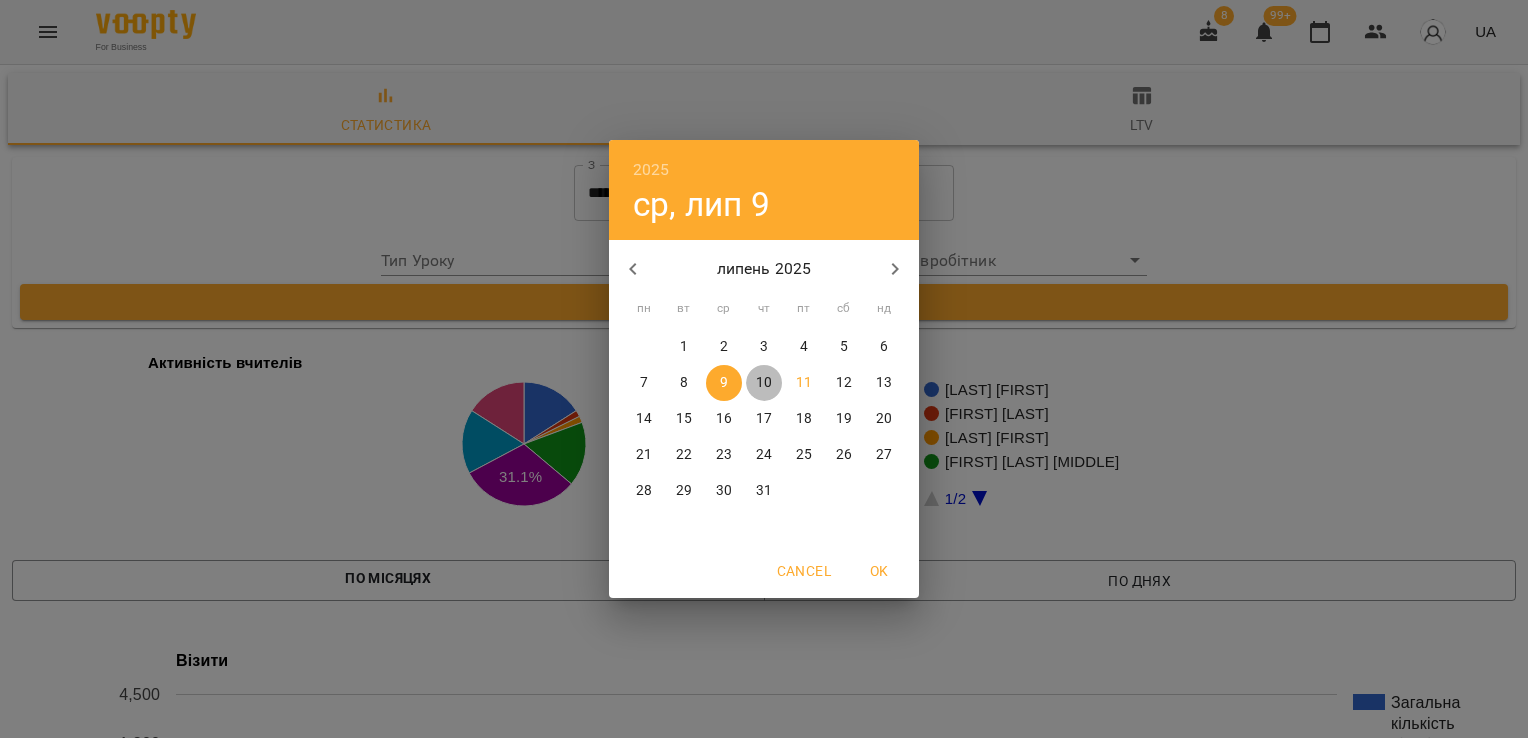click on "10" at bounding box center [764, 383] 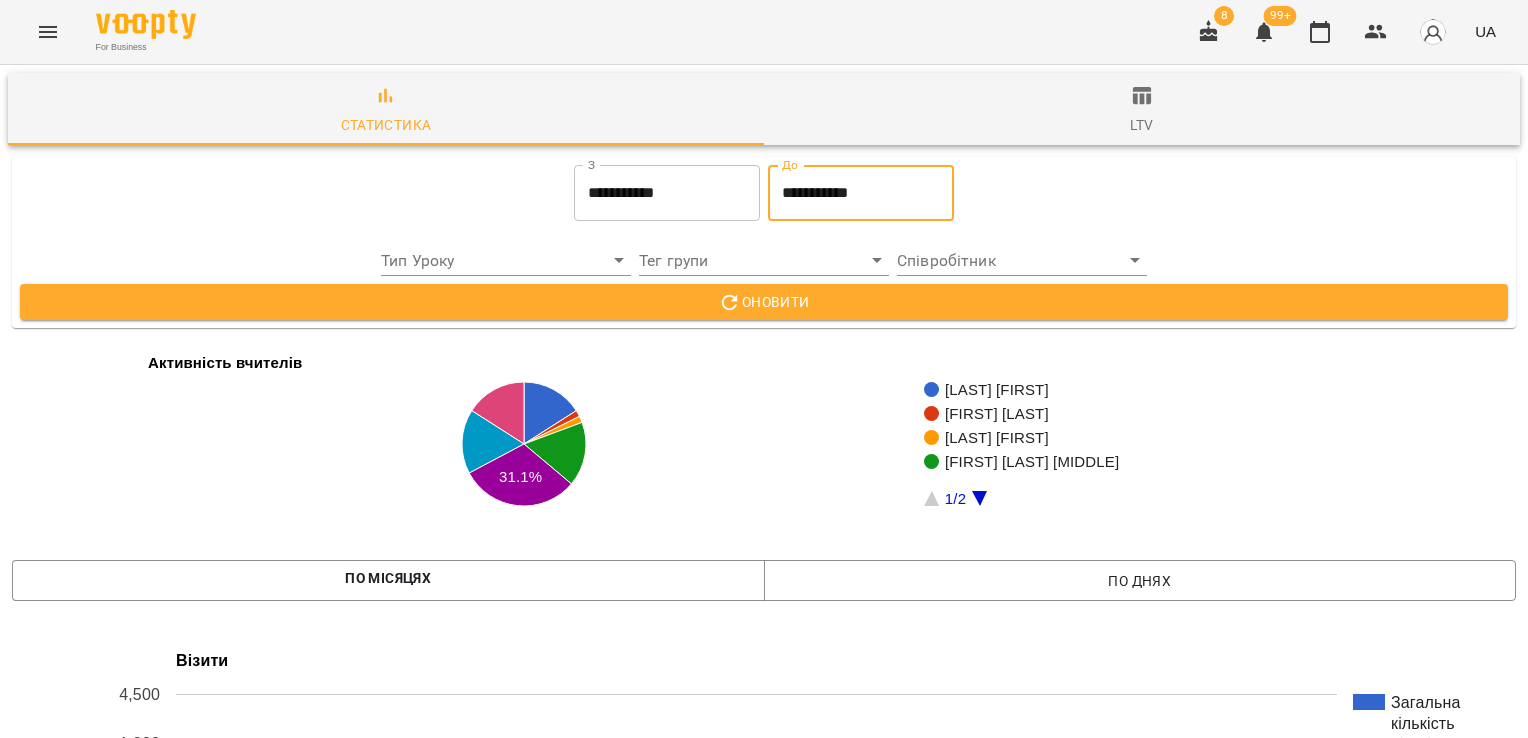 click on "Оновити" at bounding box center [764, 302] 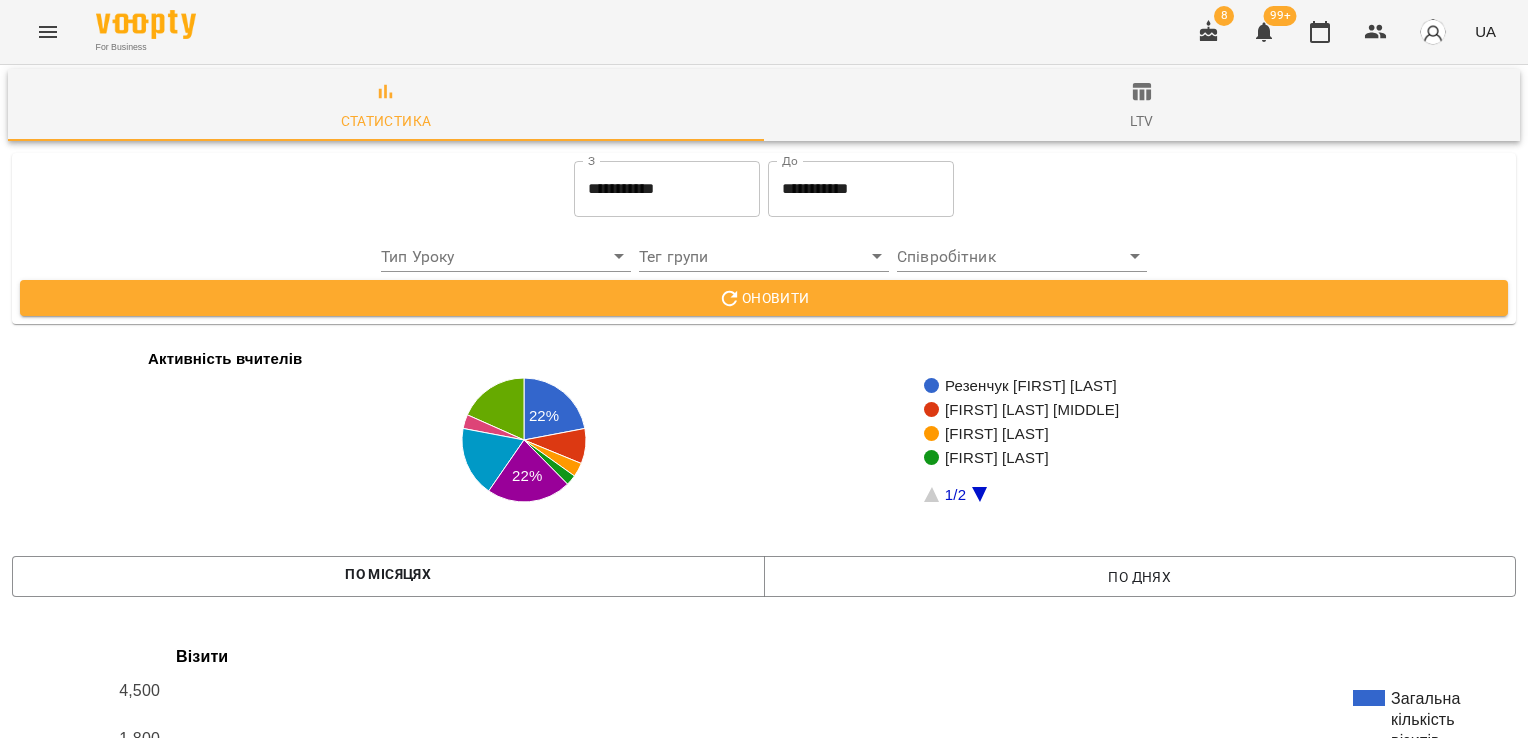 scroll, scrollTop: 0, scrollLeft: 0, axis: both 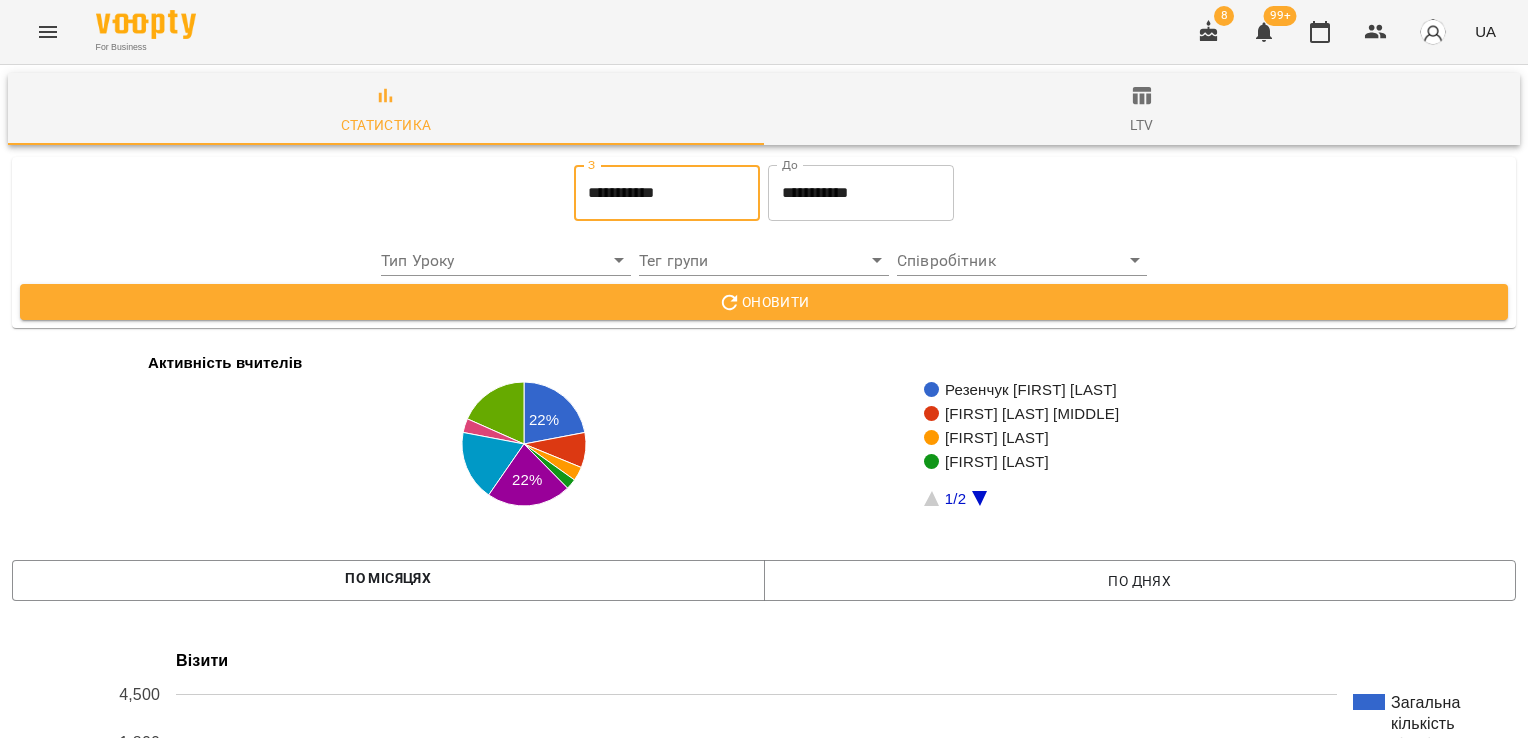 click on "**********" at bounding box center [667, 193] 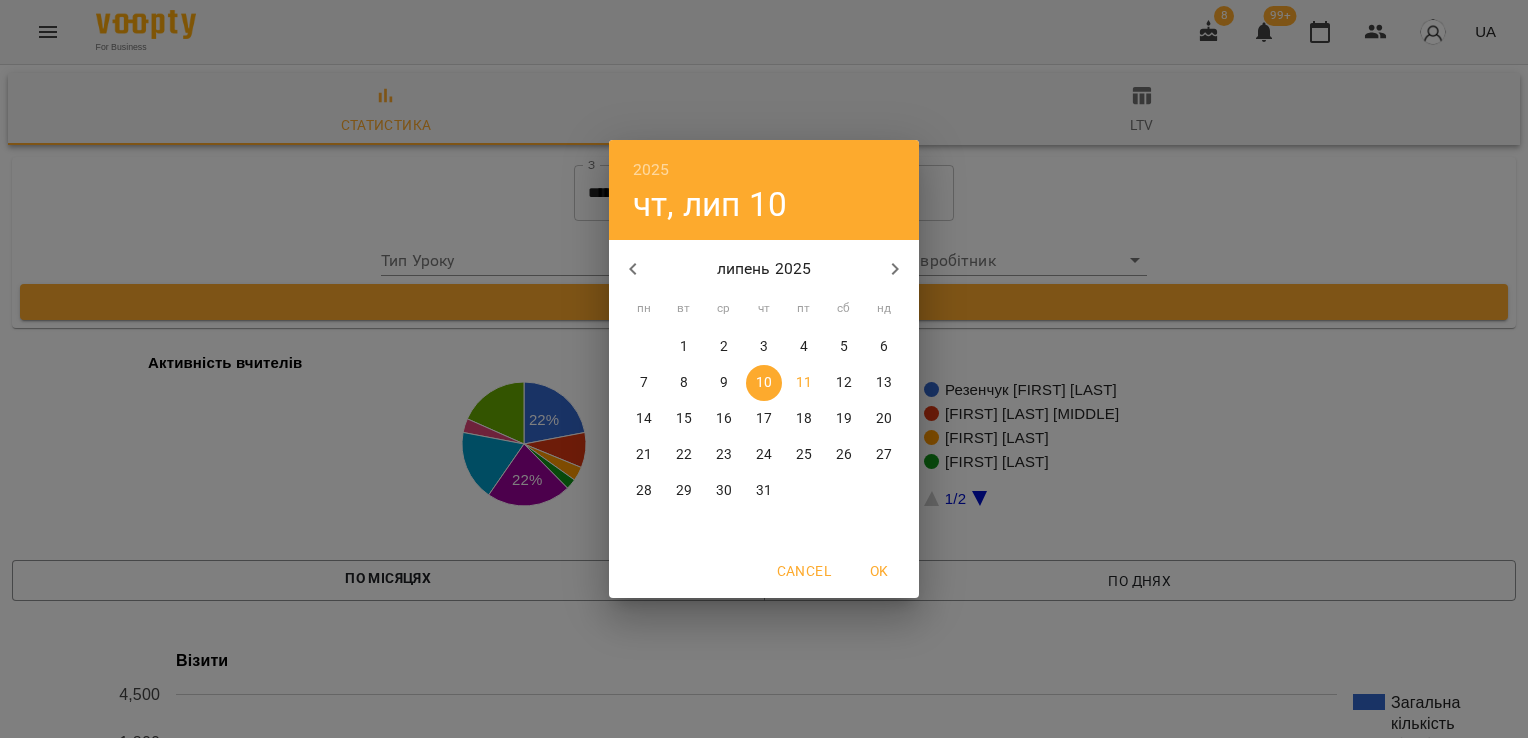 click on "7" at bounding box center (644, 383) 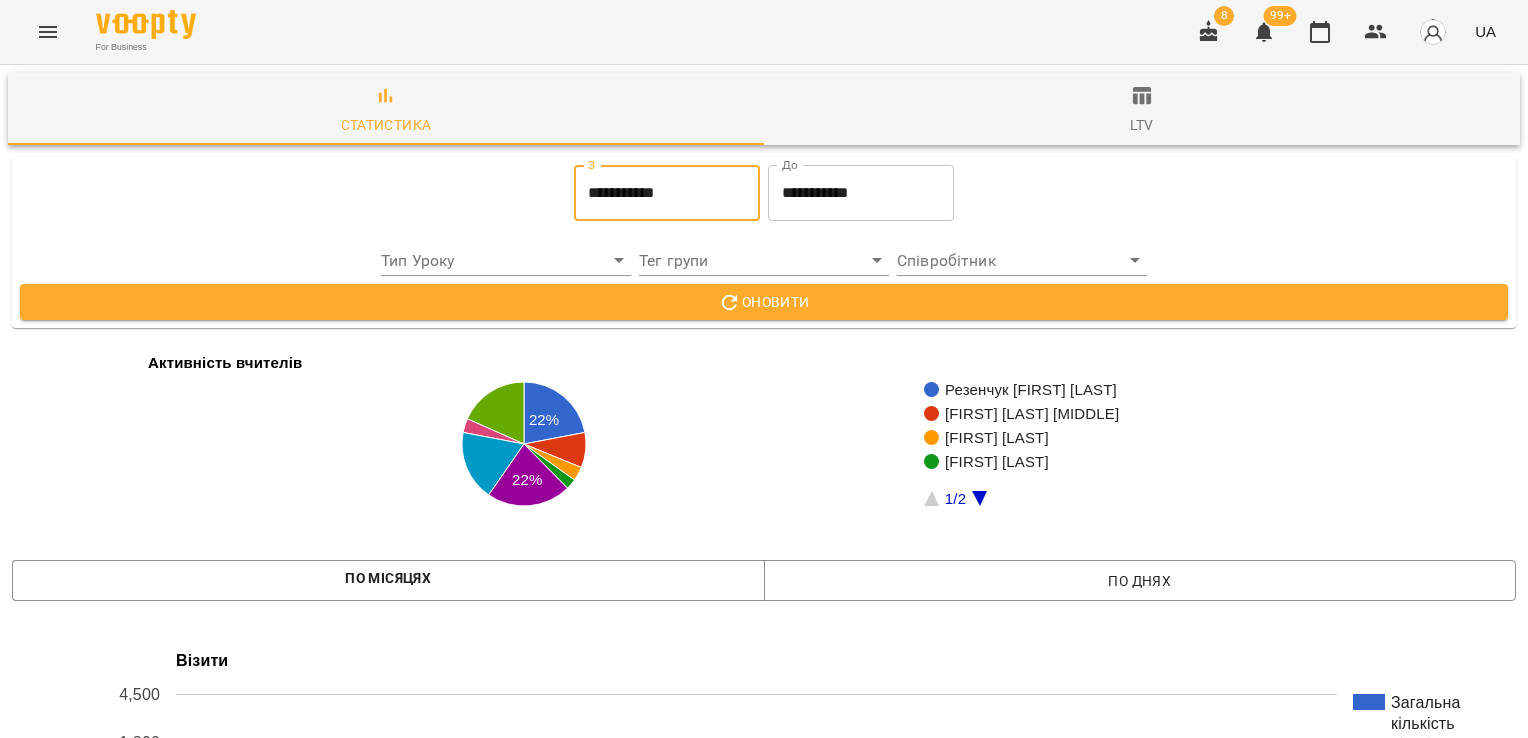click on "**********" at bounding box center (861, 193) 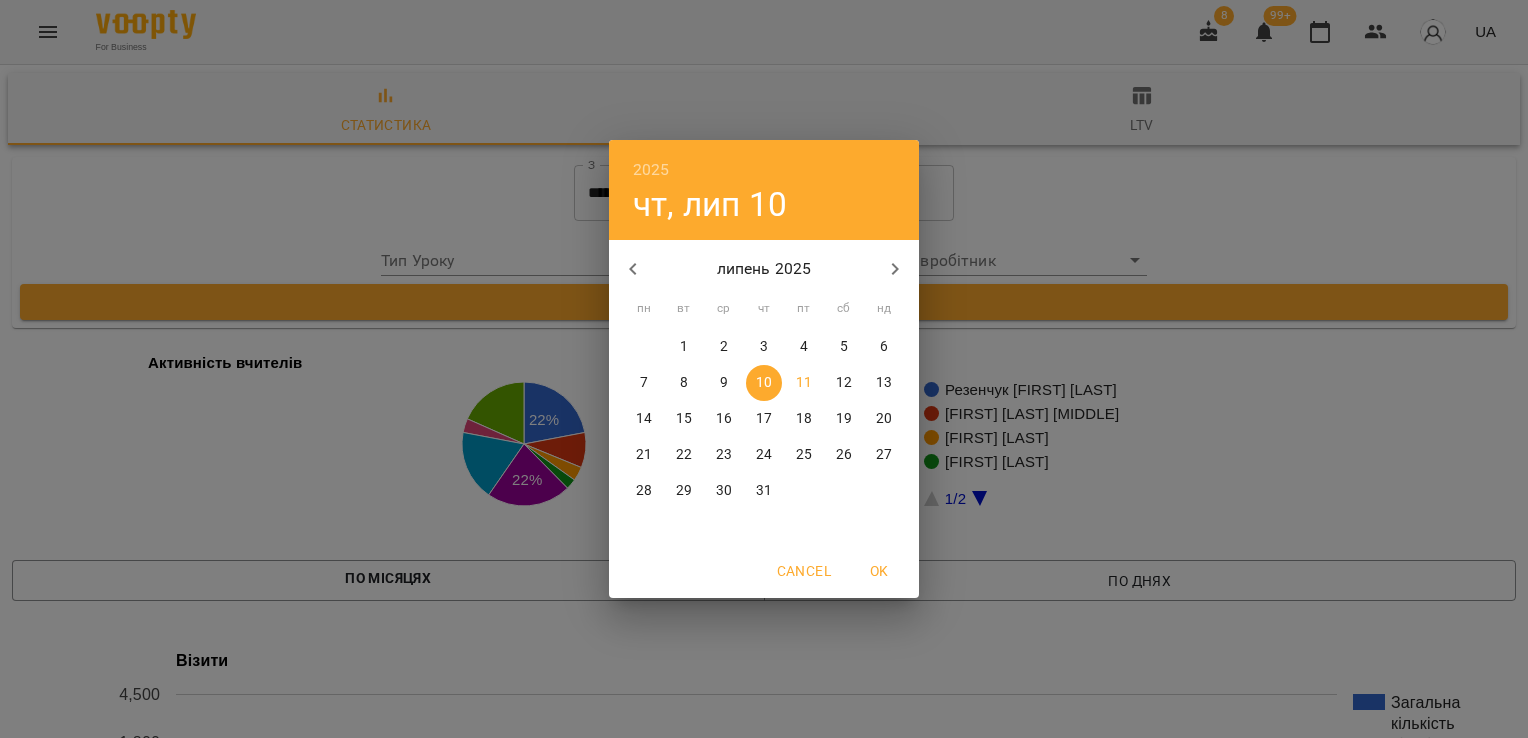 click on "11" at bounding box center [804, 383] 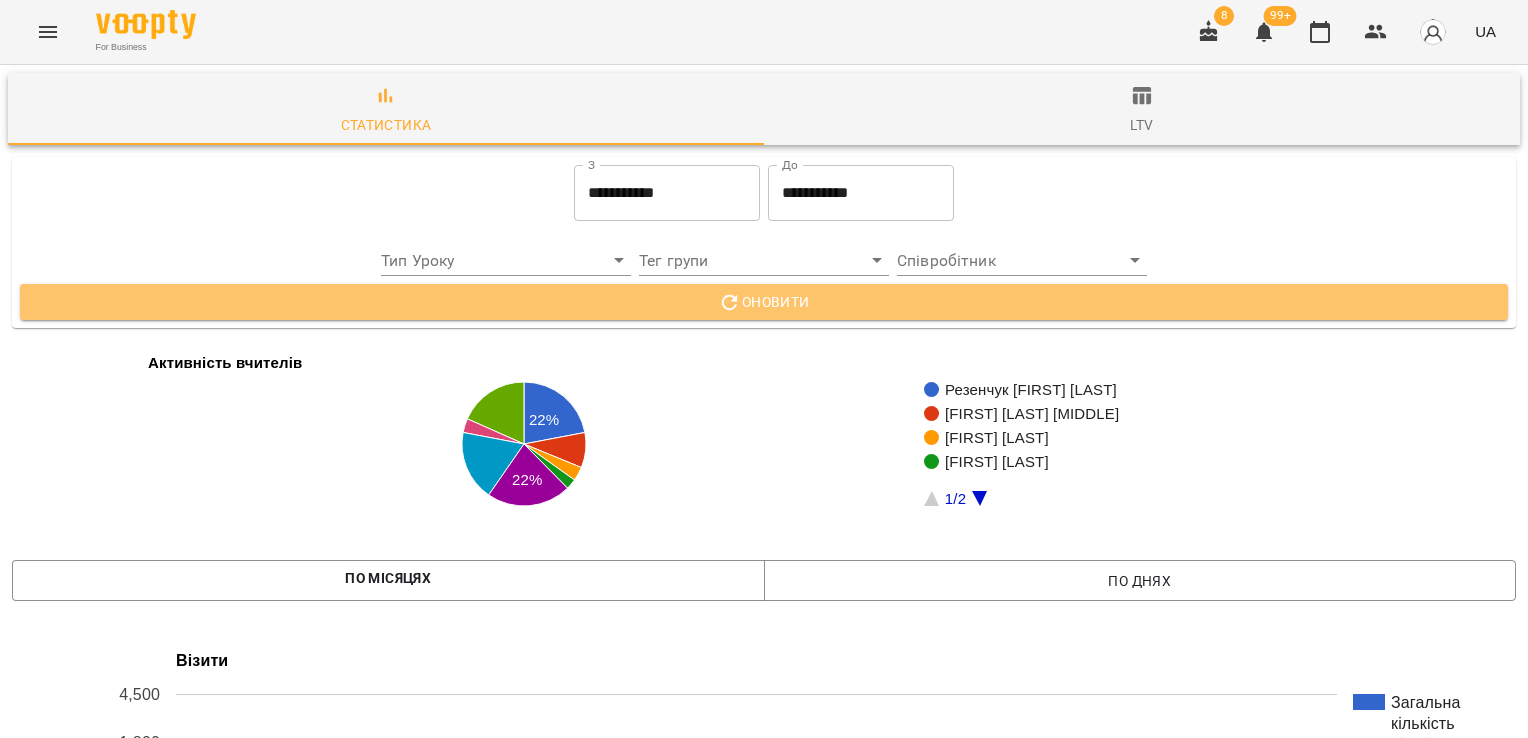 click on "Оновити" at bounding box center (764, 302) 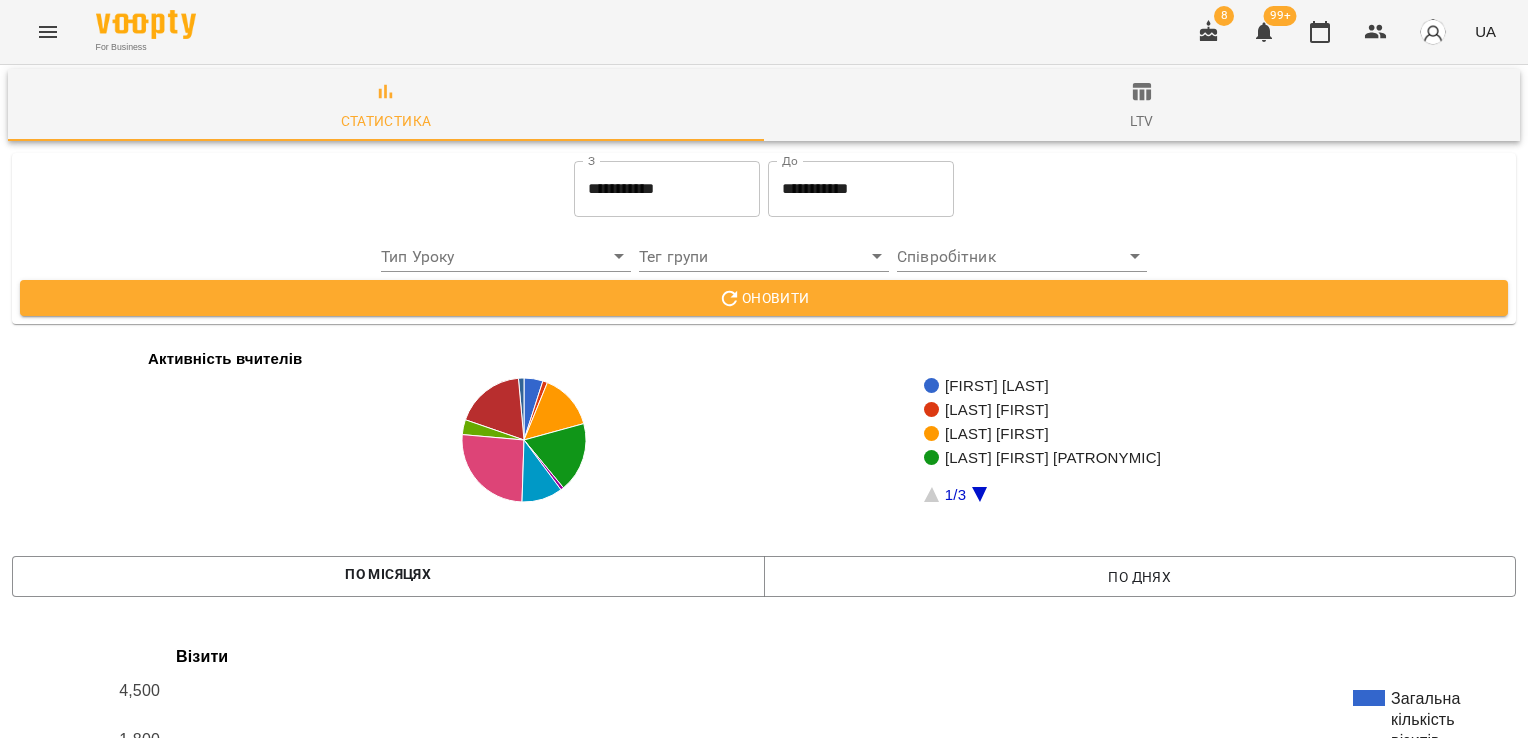 scroll, scrollTop: 0, scrollLeft: 0, axis: both 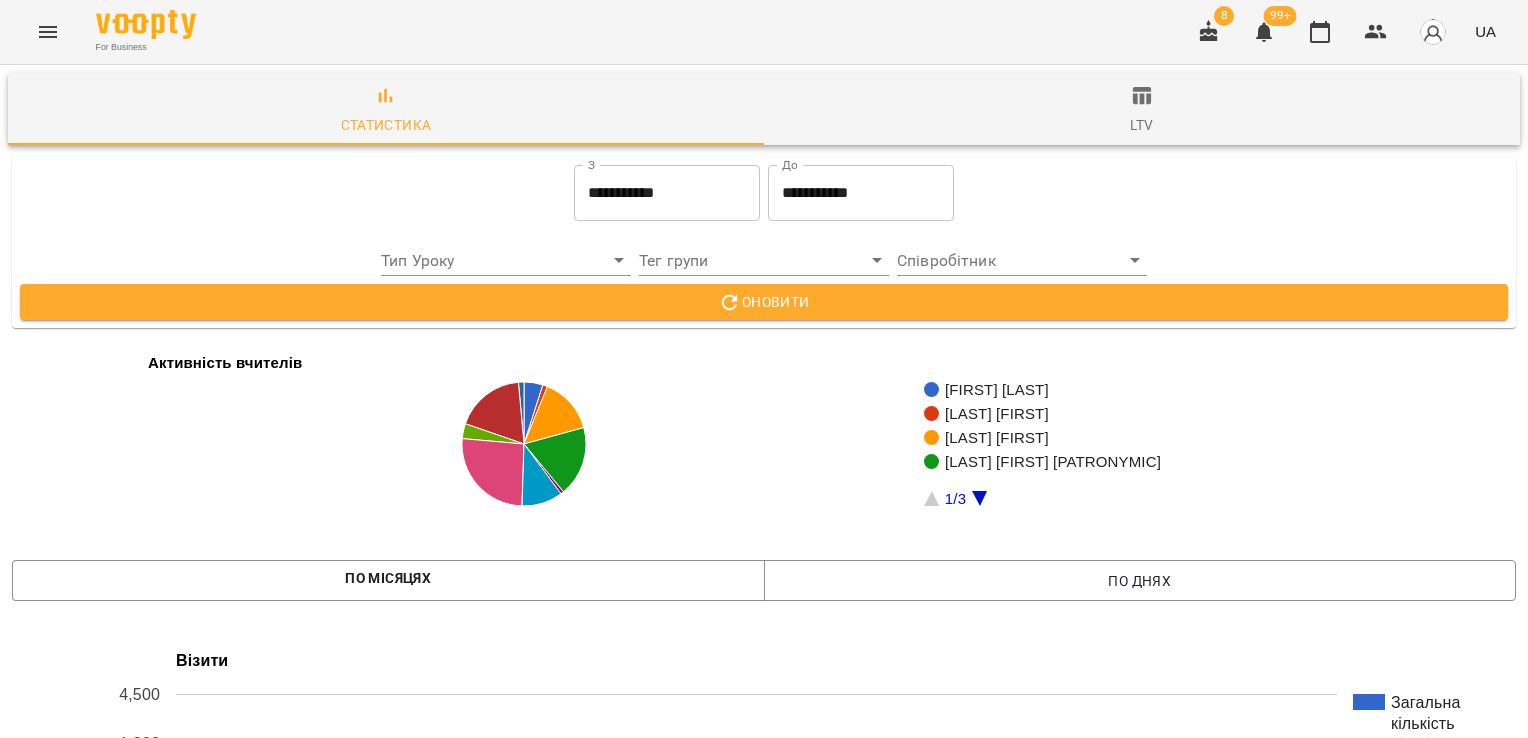 click on "Оновити" at bounding box center (764, 302) 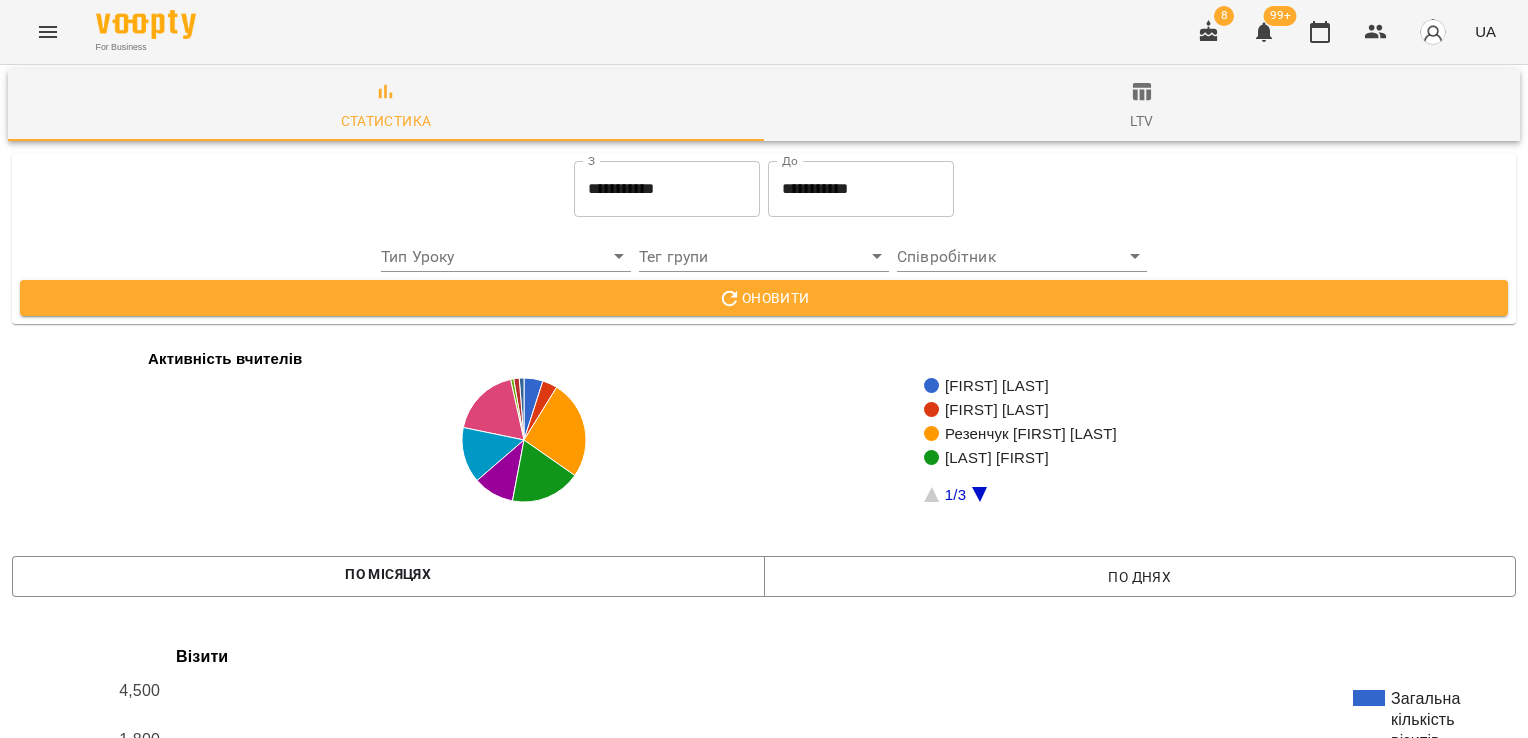 scroll, scrollTop: 1300, scrollLeft: 0, axis: vertical 